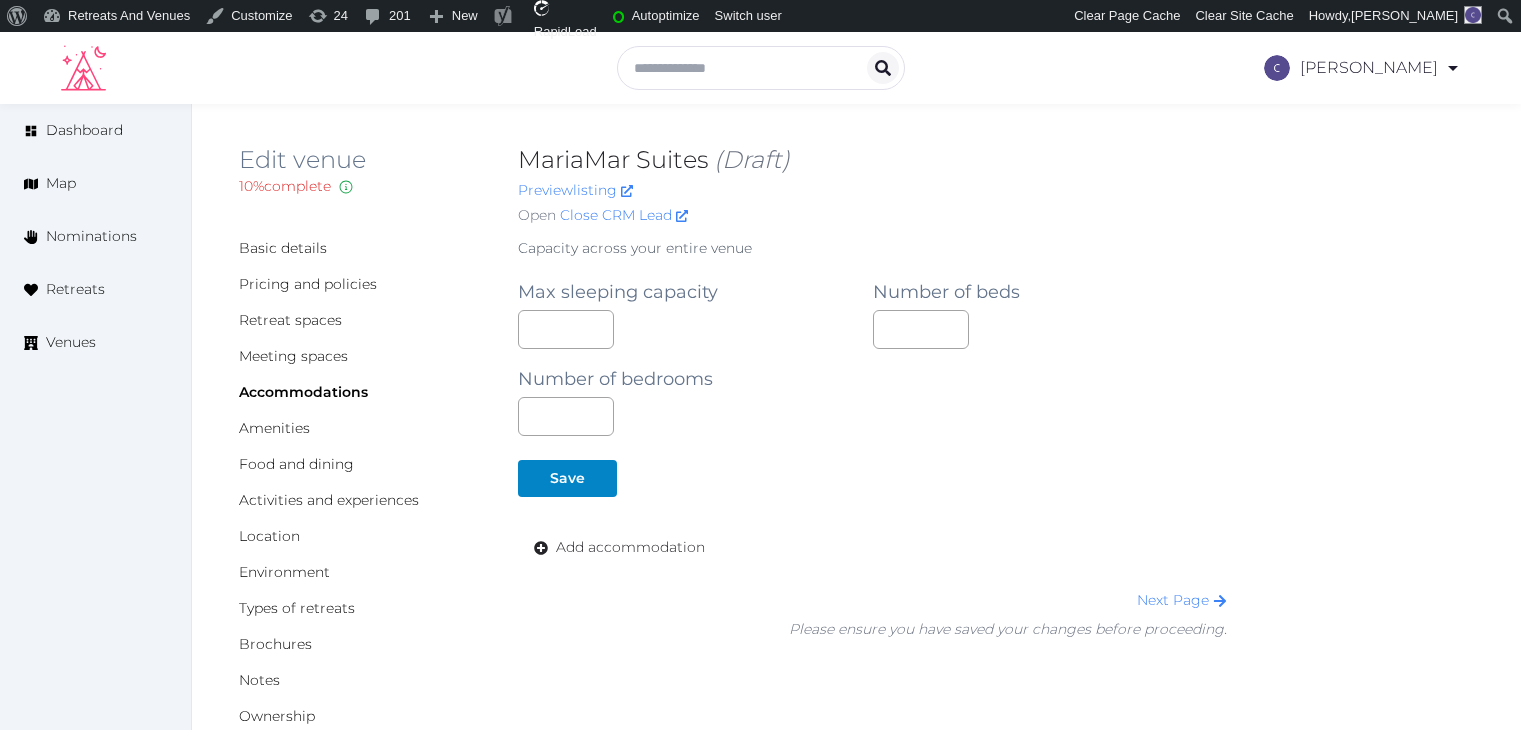 scroll, scrollTop: 0, scrollLeft: 0, axis: both 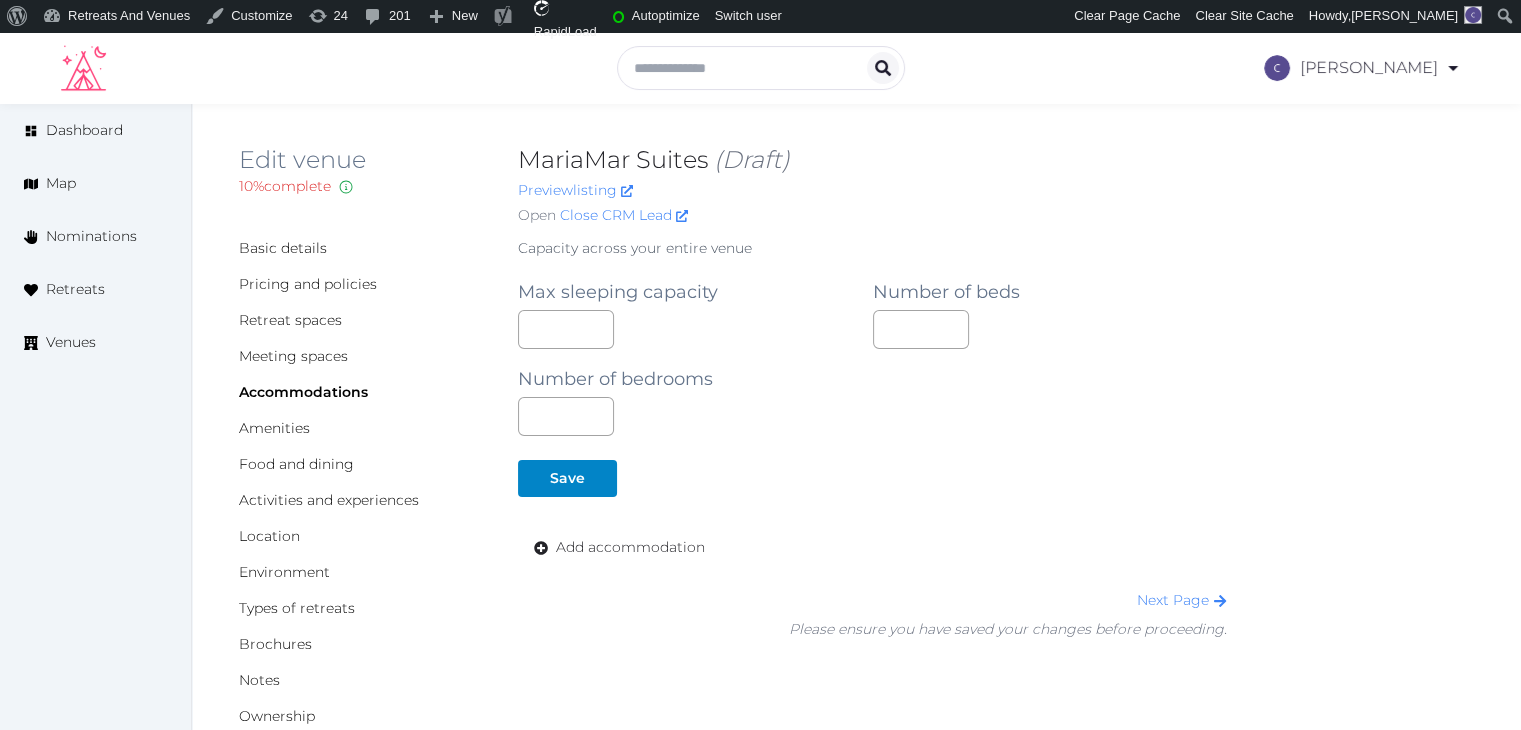 click on "Dashboard Map Nominations Retreats Venues" at bounding box center [96, 421] 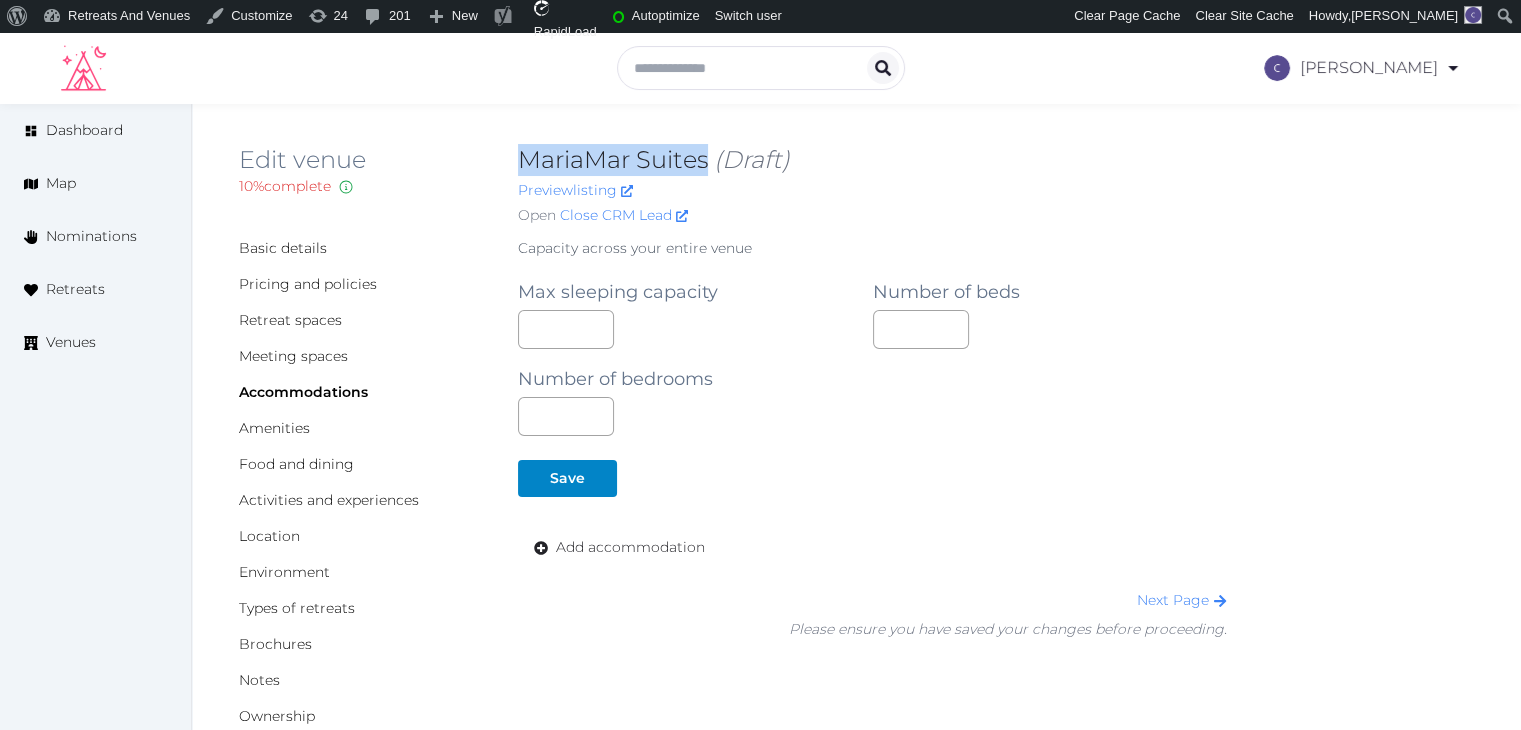 drag, startPoint x: 508, startPoint y: 158, endPoint x: 708, endPoint y: 158, distance: 200 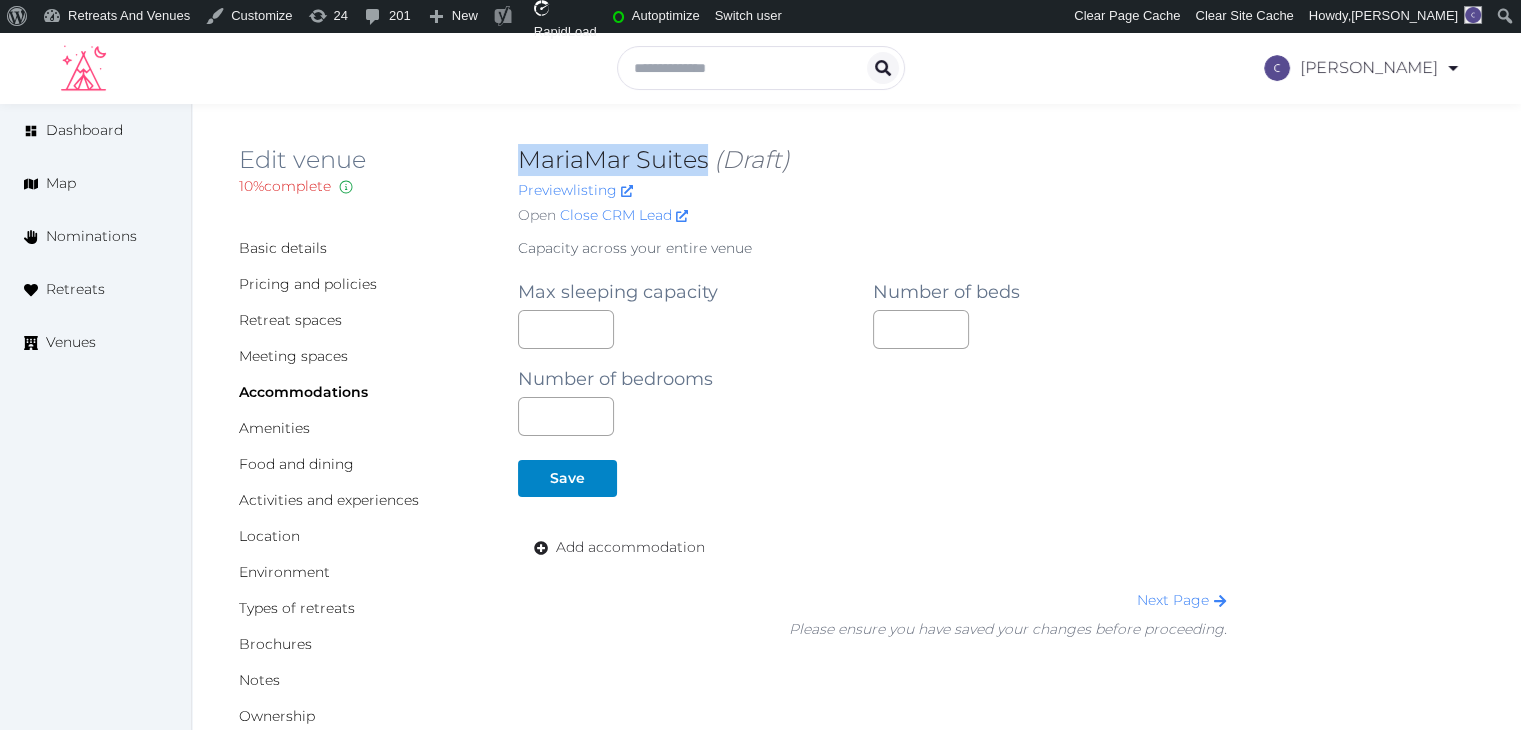 copy on "MariaMar Suites" 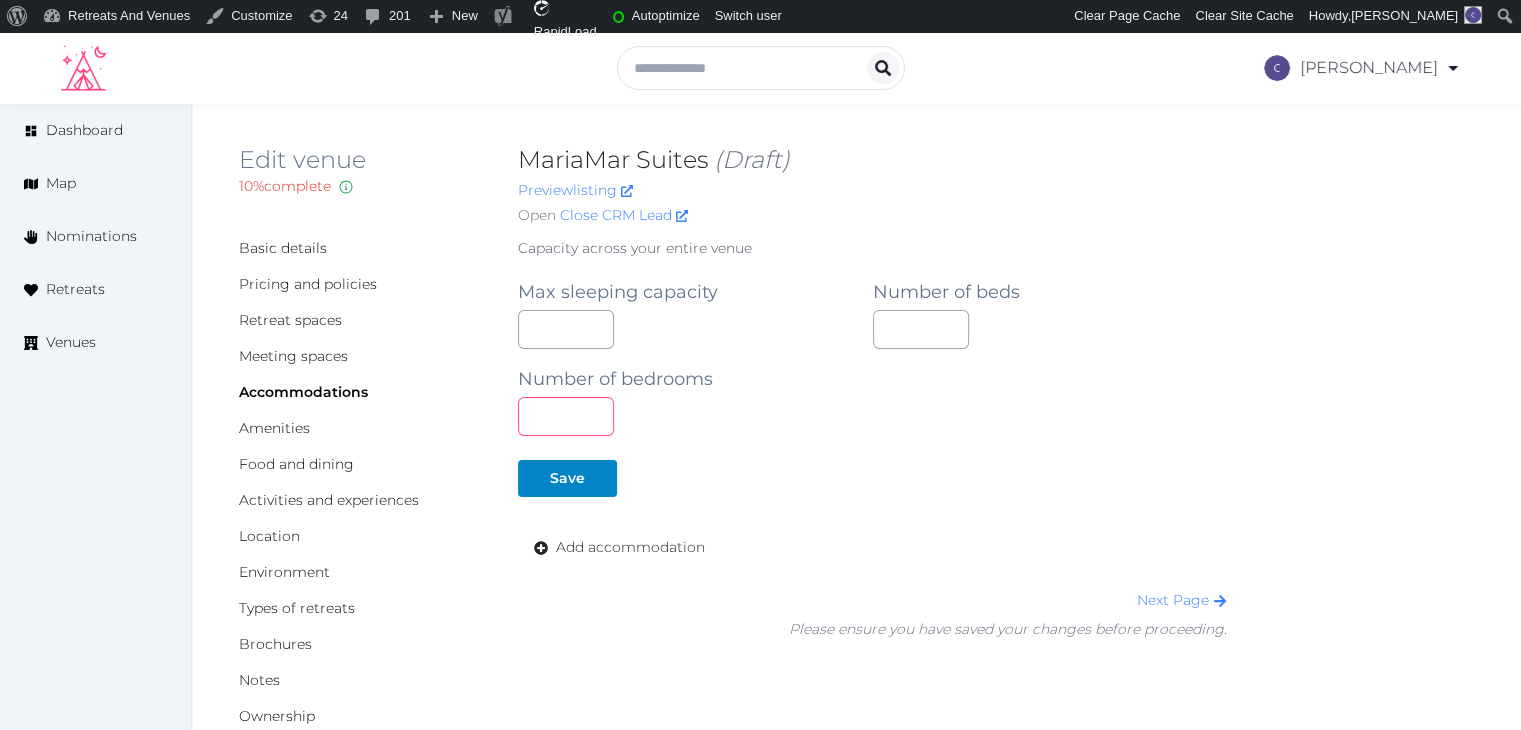 click at bounding box center (566, 416) 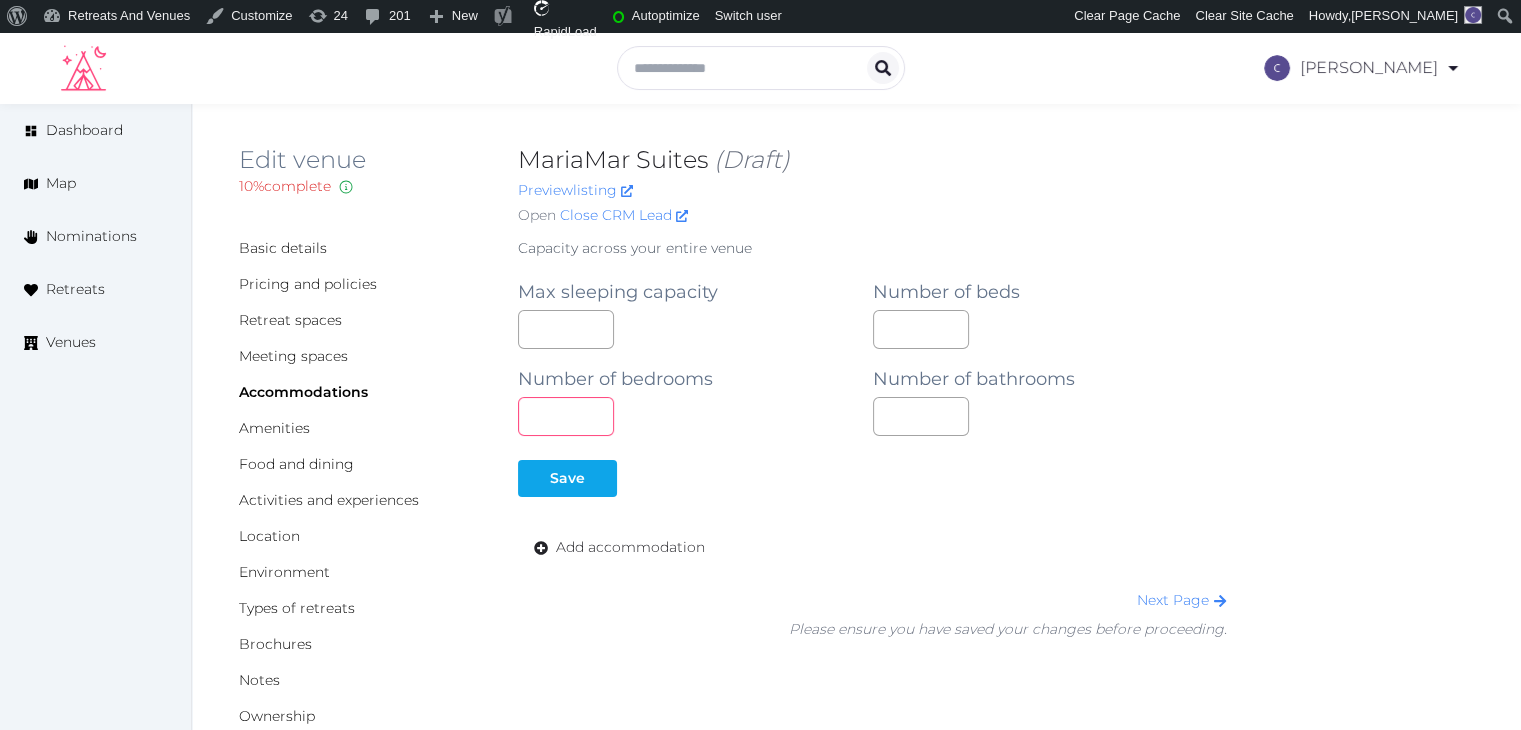 type on "**" 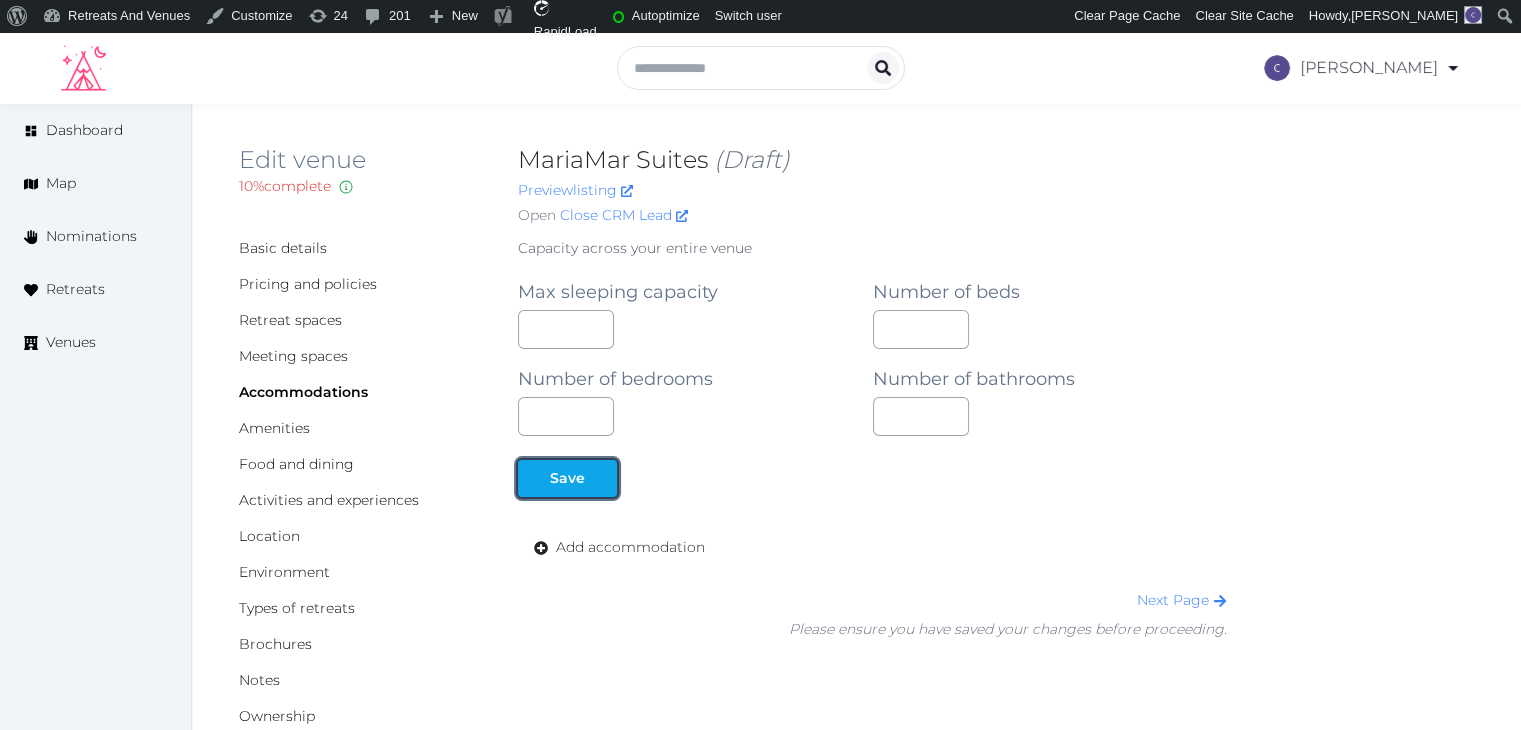 click at bounding box center [601, 478] 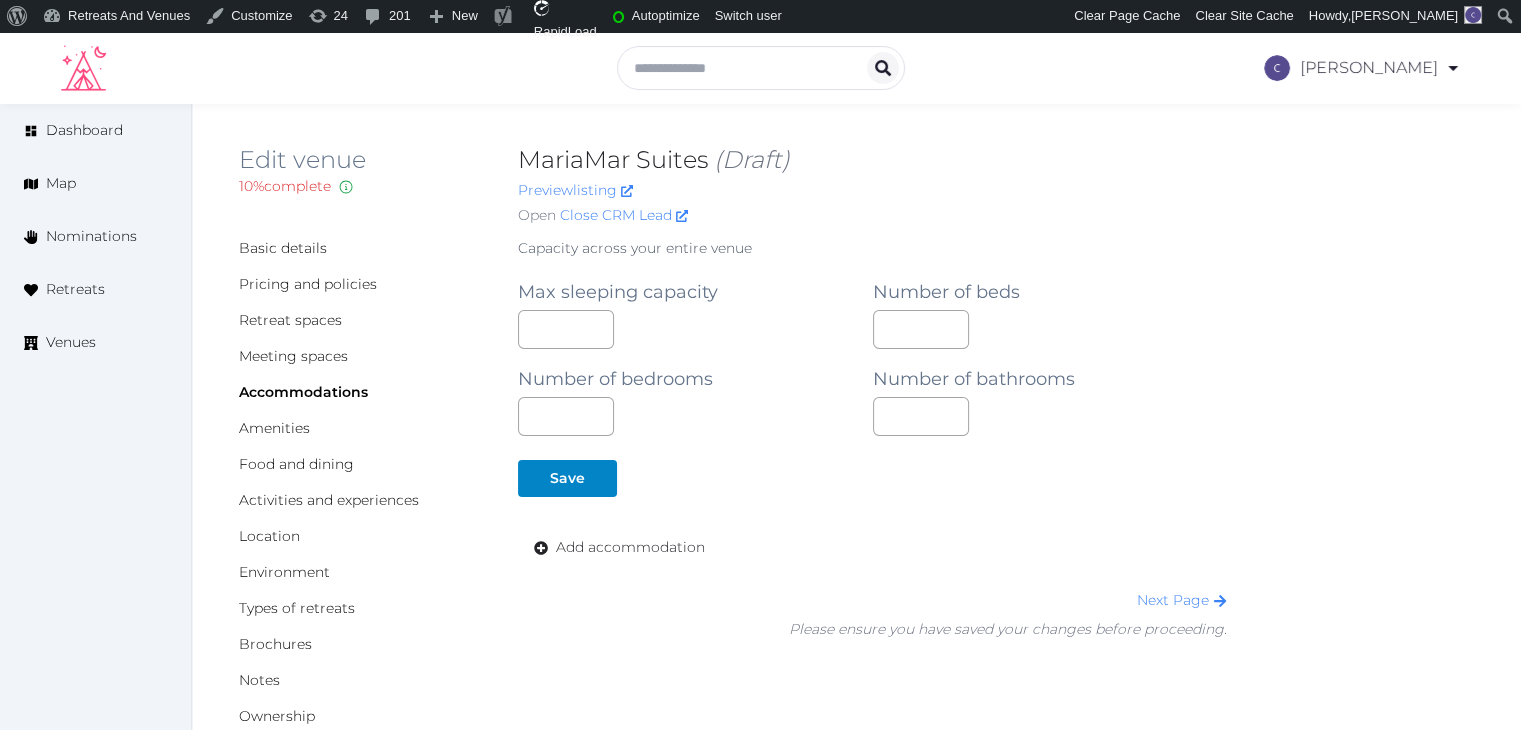 click on "Add accommodation" at bounding box center (630, 547) 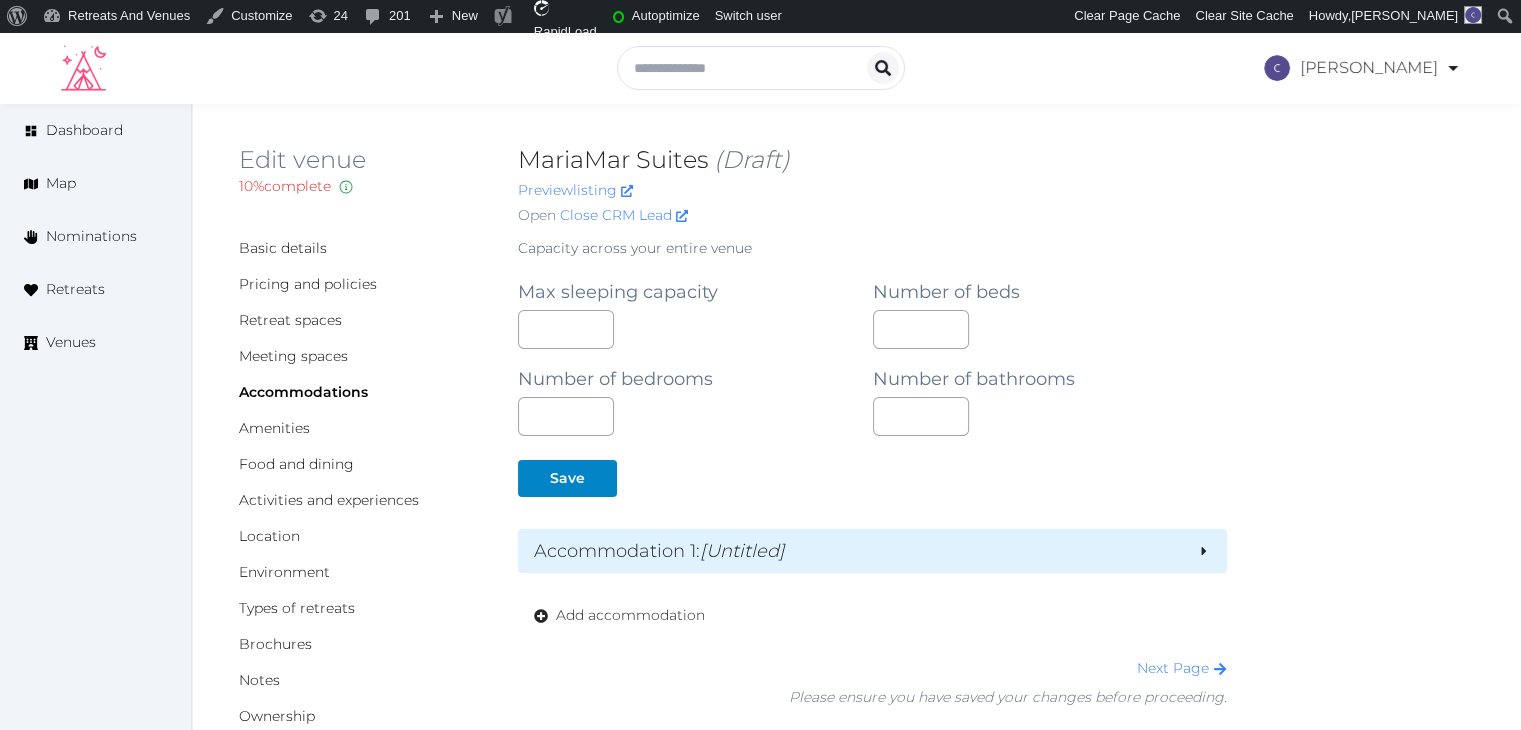 click on "Accommodation 1 :  [Untitled]" at bounding box center [872, 551] 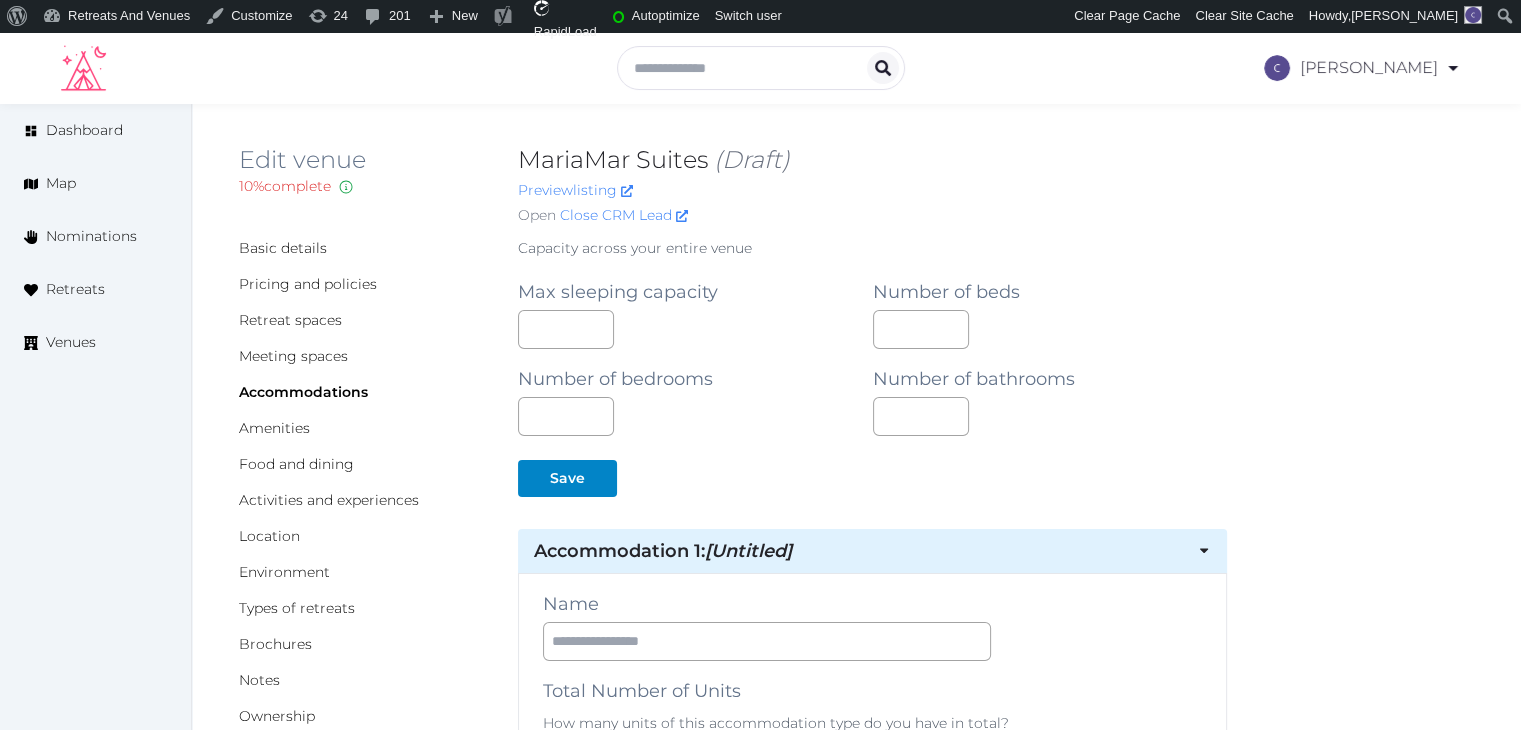 scroll, scrollTop: 100, scrollLeft: 0, axis: vertical 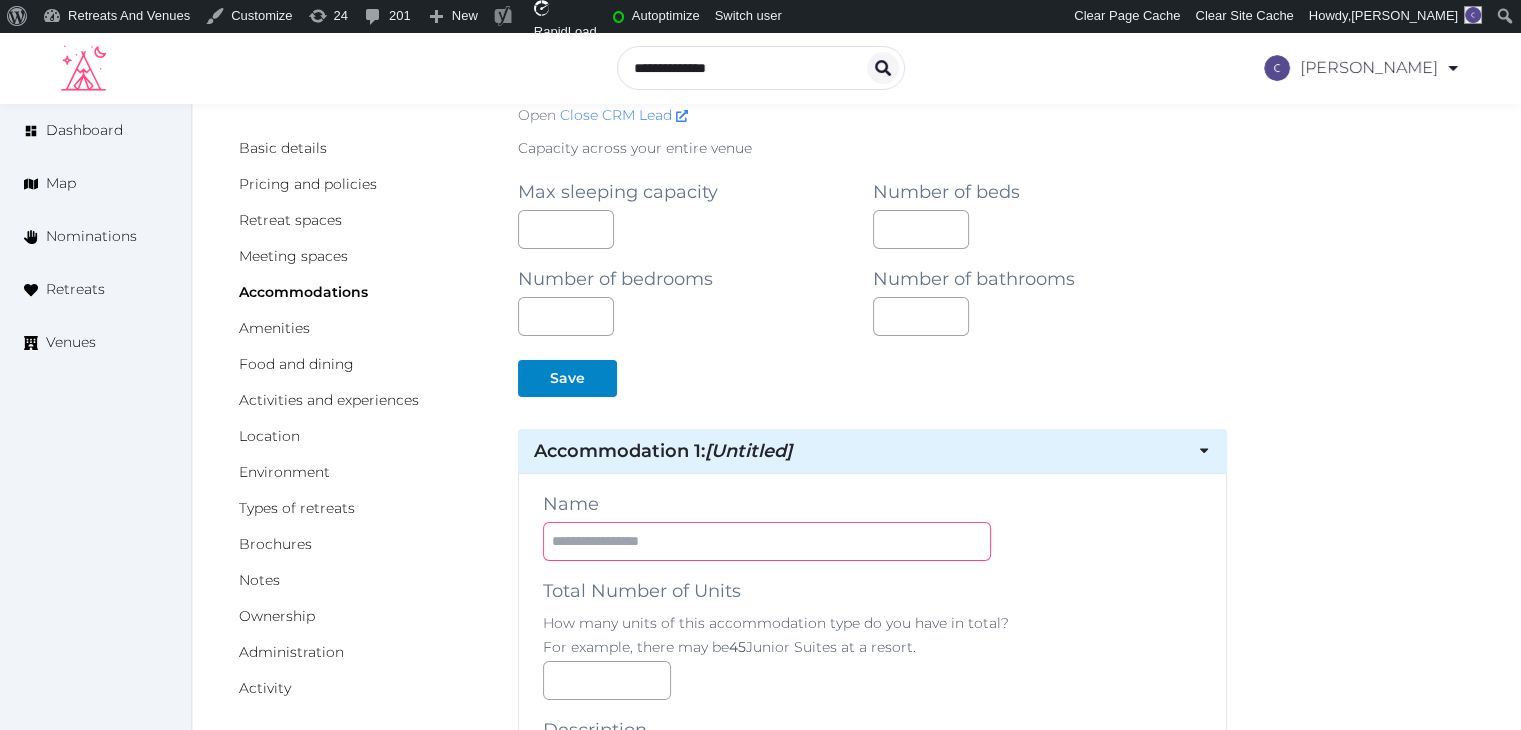 click at bounding box center [767, 541] 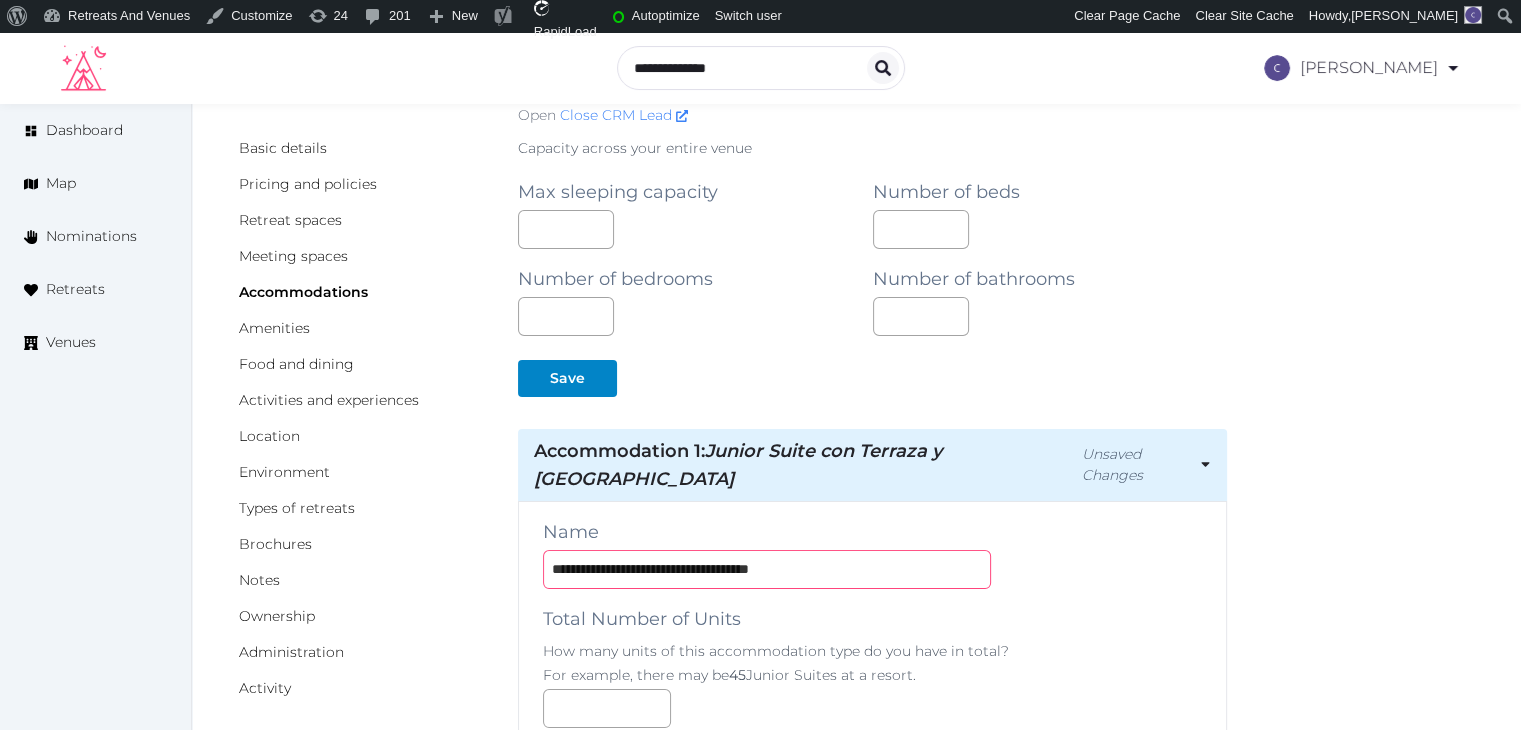 type on "**********" 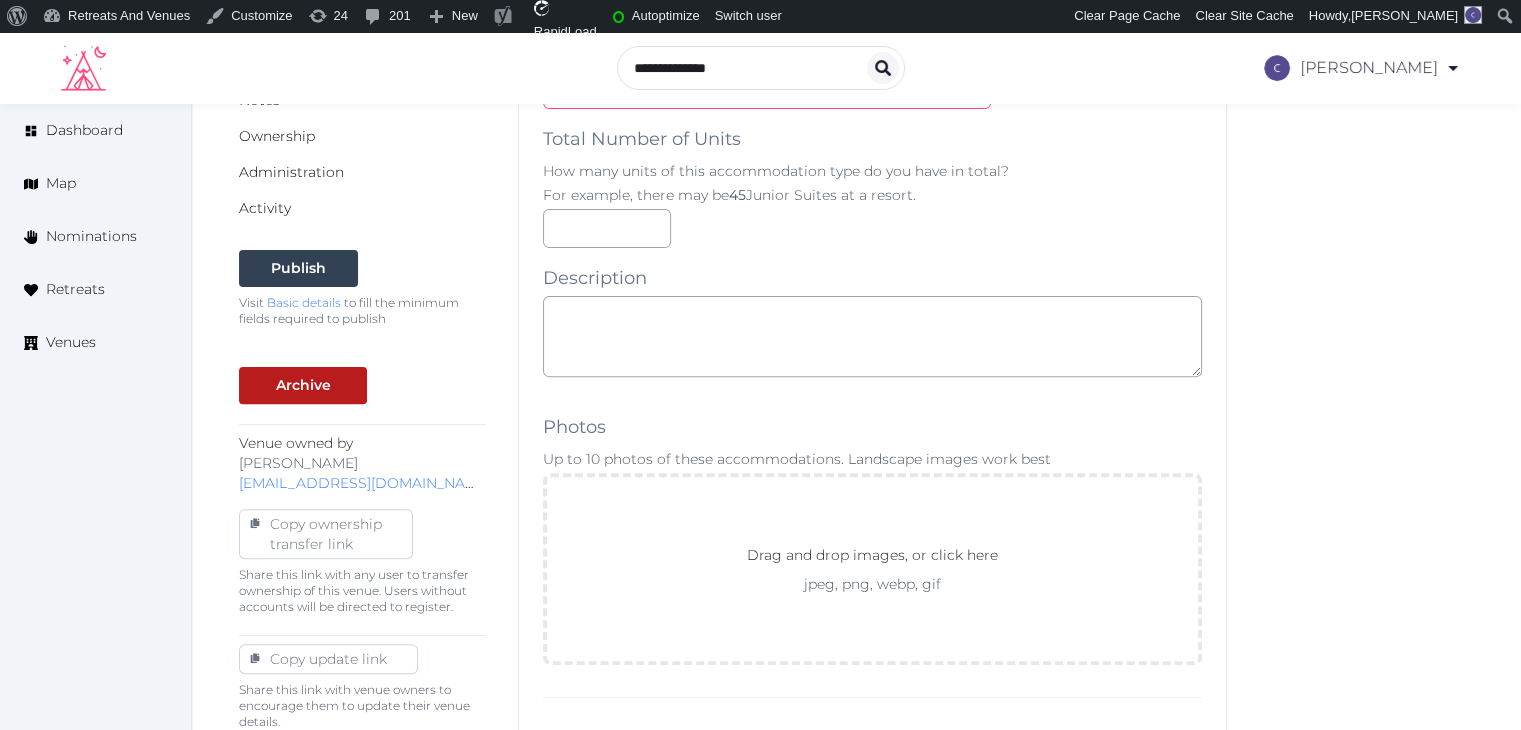 scroll, scrollTop: 600, scrollLeft: 0, axis: vertical 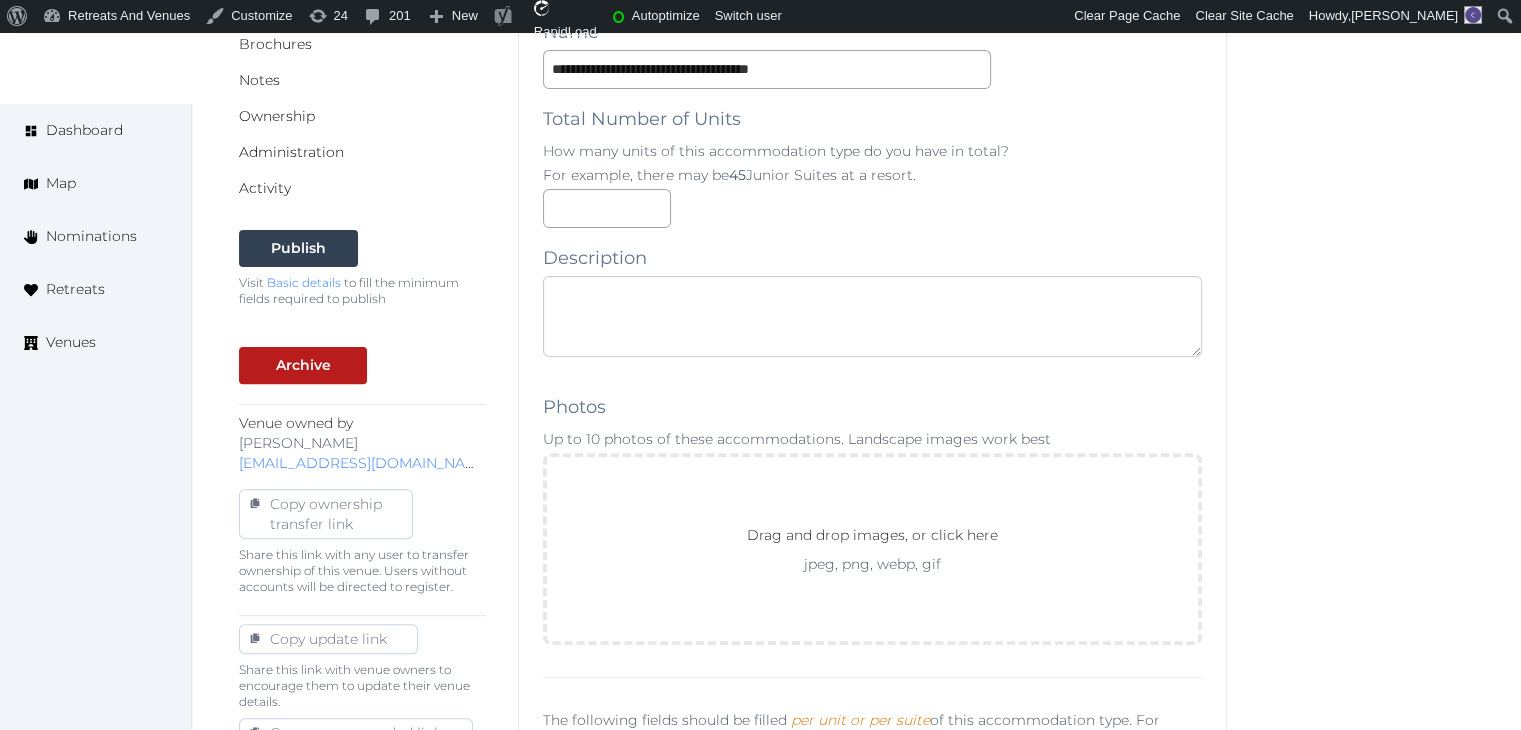 click at bounding box center [872, 316] 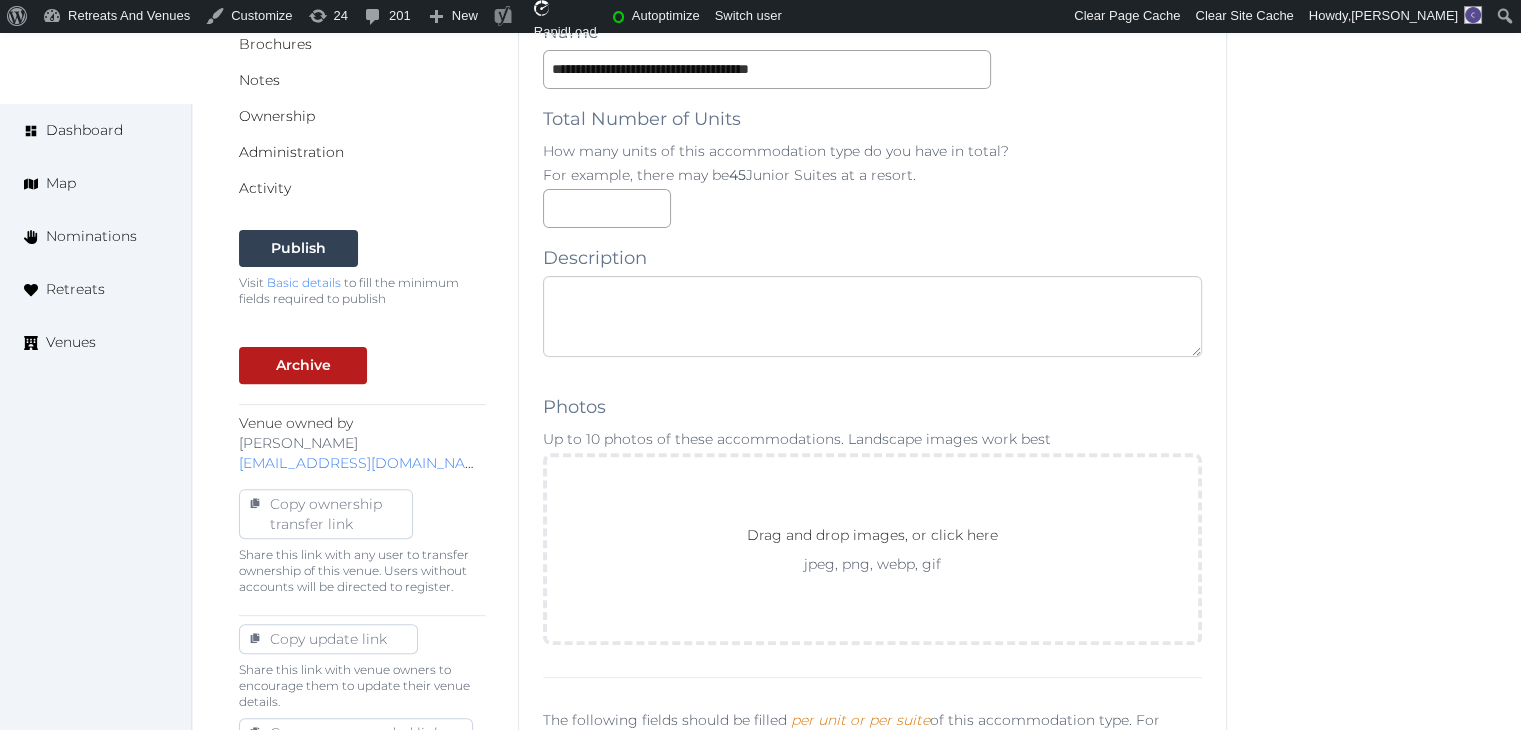 paste on "**********" 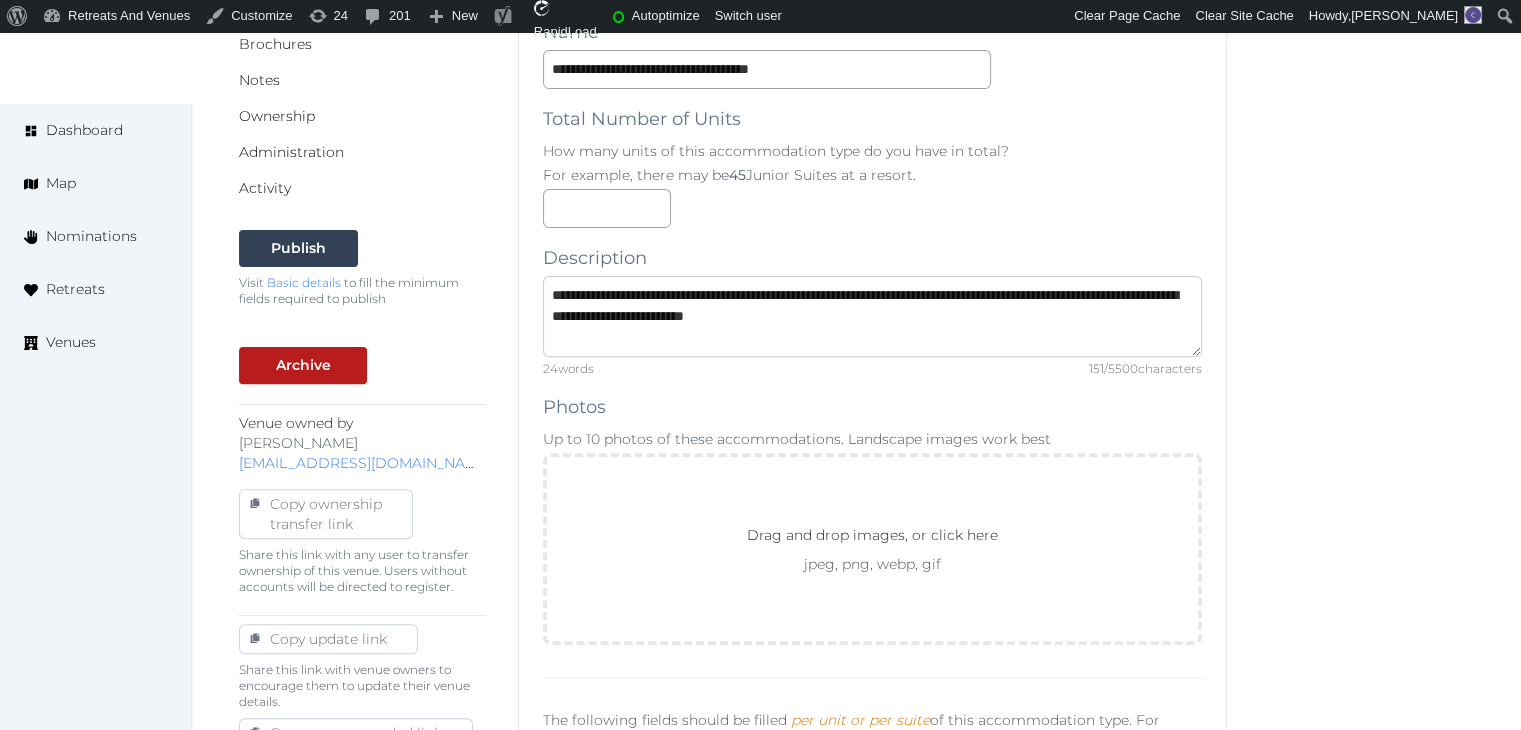 scroll, scrollTop: 0, scrollLeft: 0, axis: both 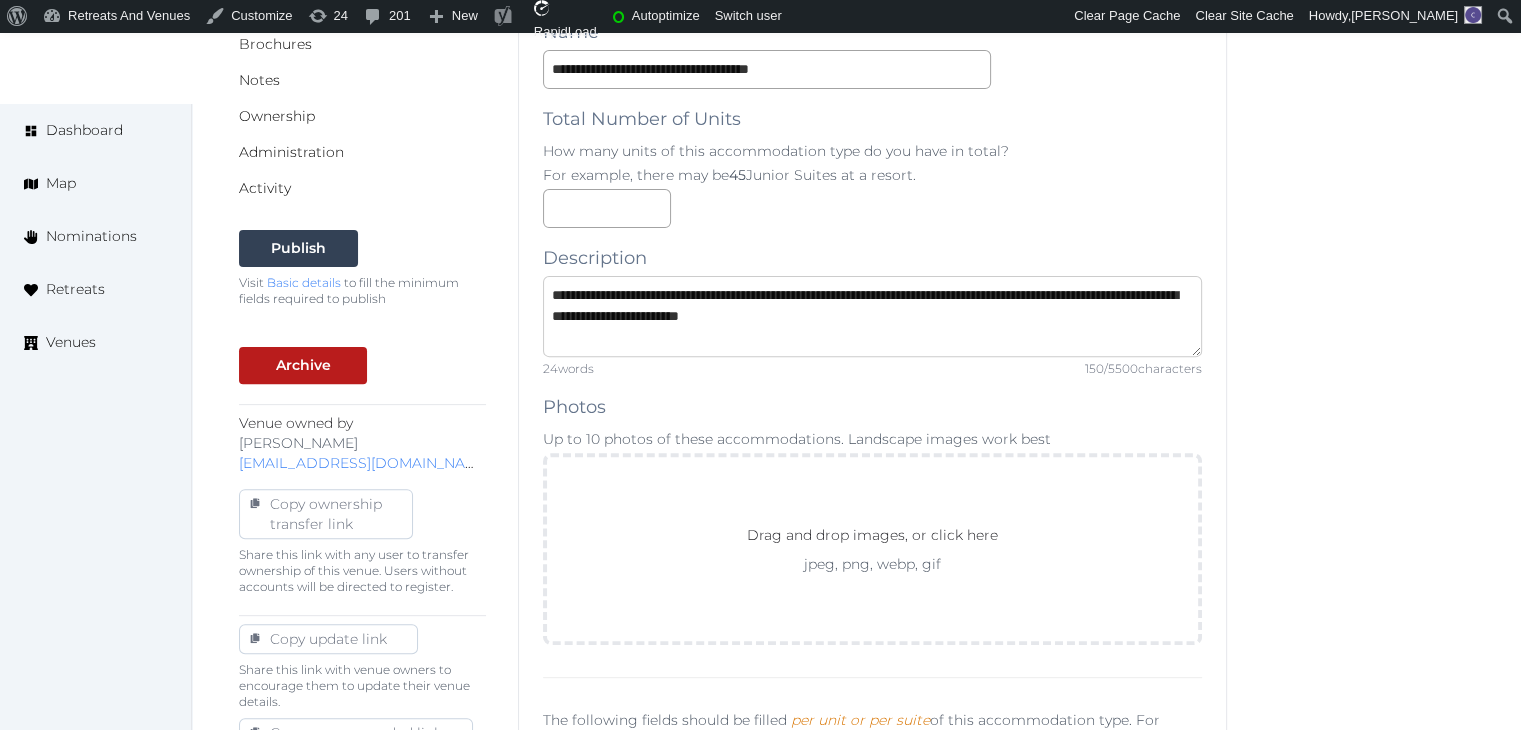 type on "**********" 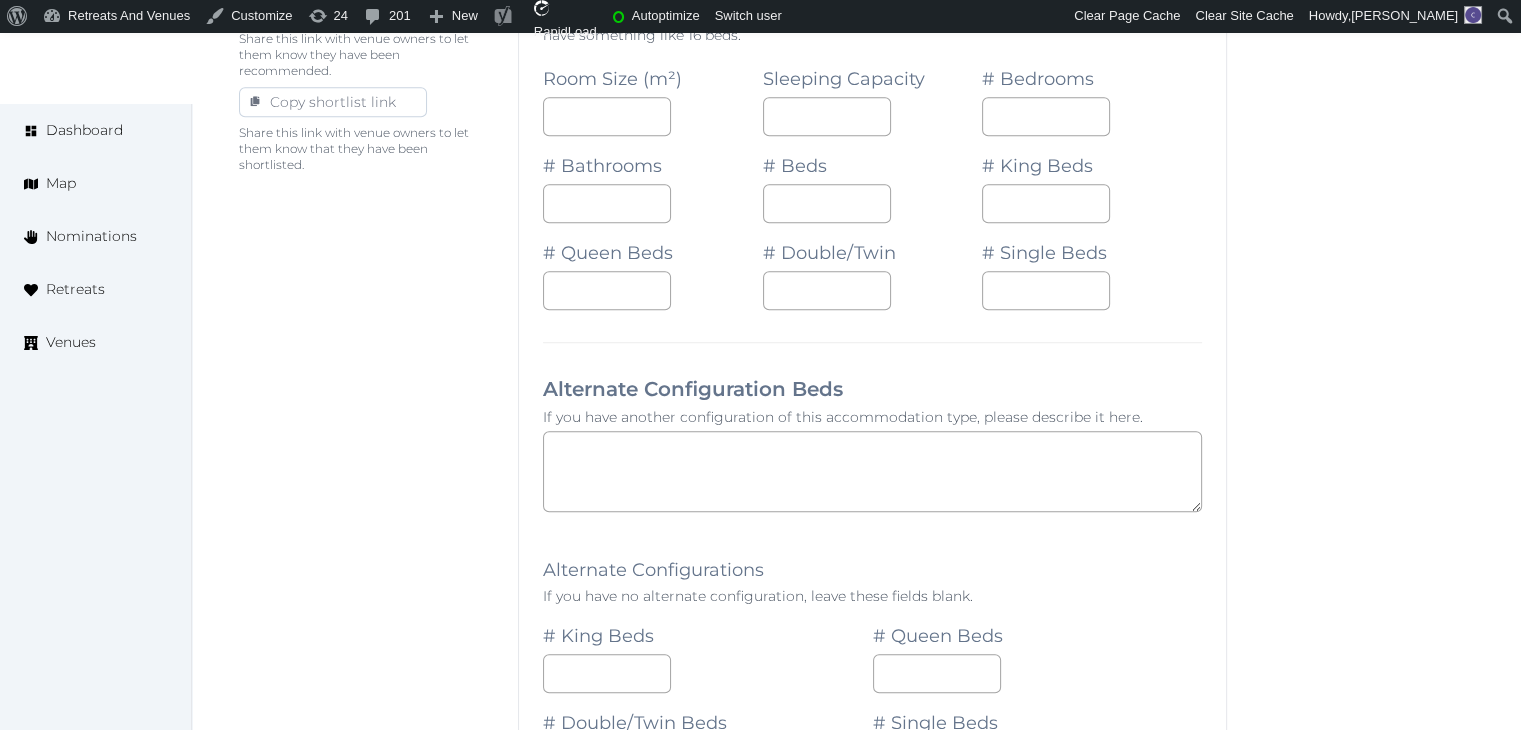 scroll, scrollTop: 1300, scrollLeft: 0, axis: vertical 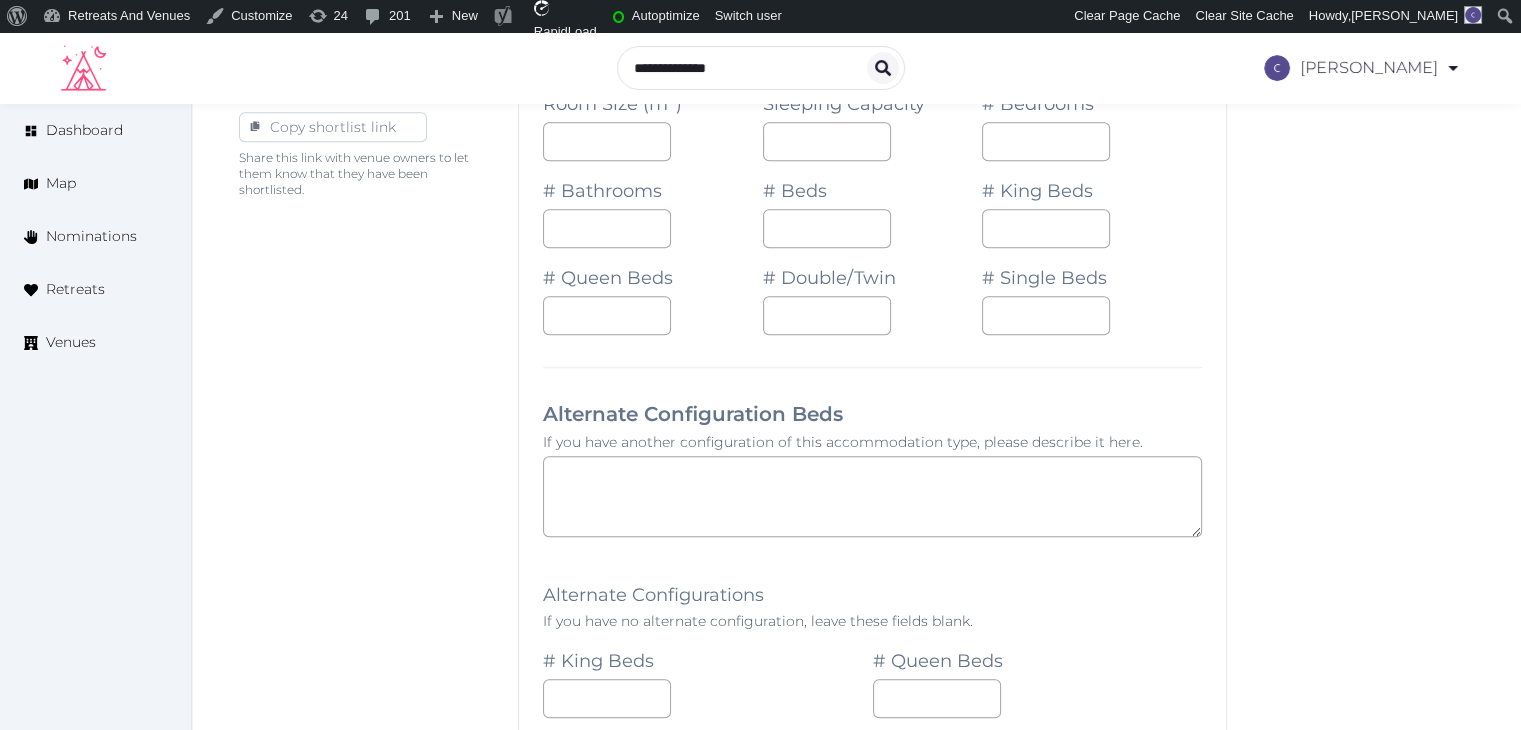 click on "# Beds" at bounding box center (873, 204) 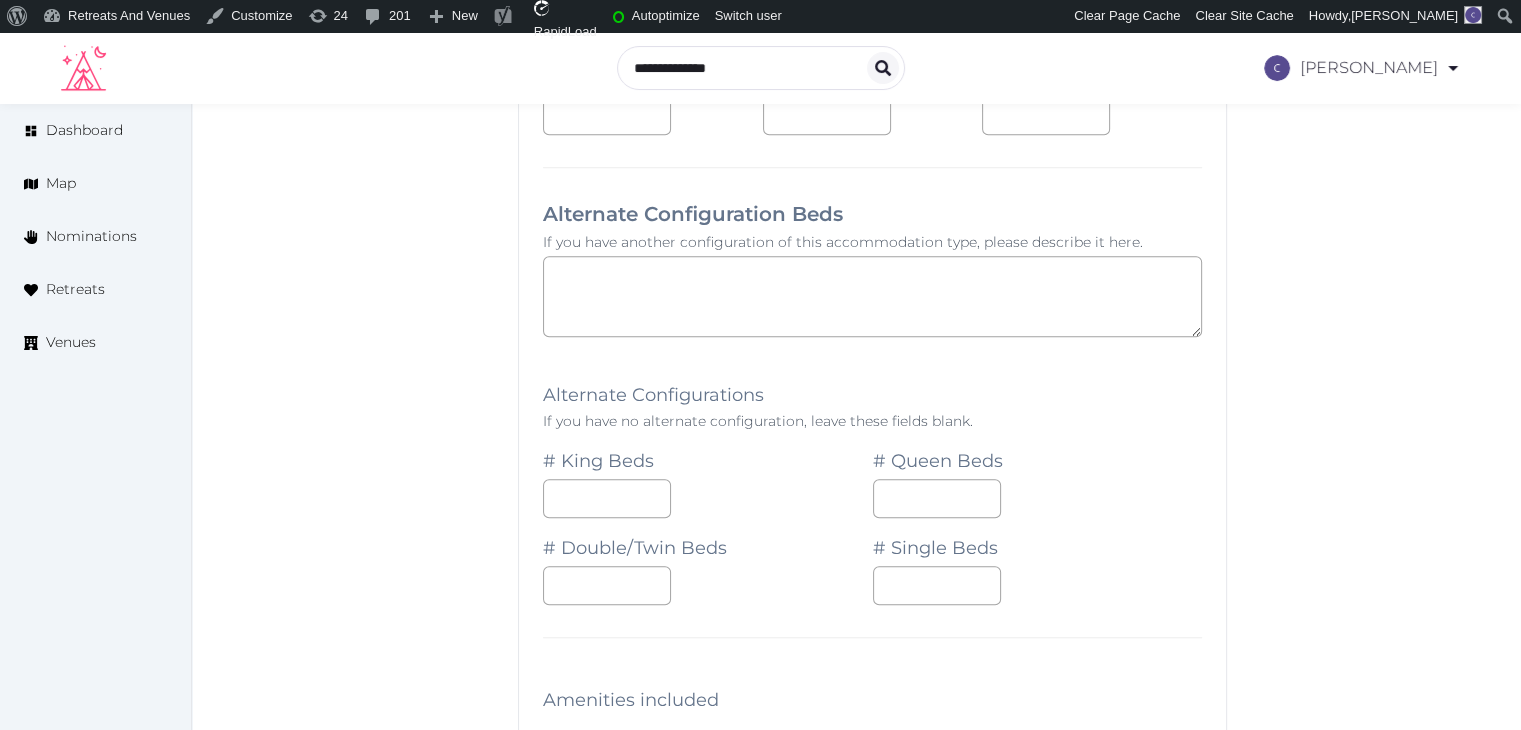 scroll, scrollTop: 1300, scrollLeft: 0, axis: vertical 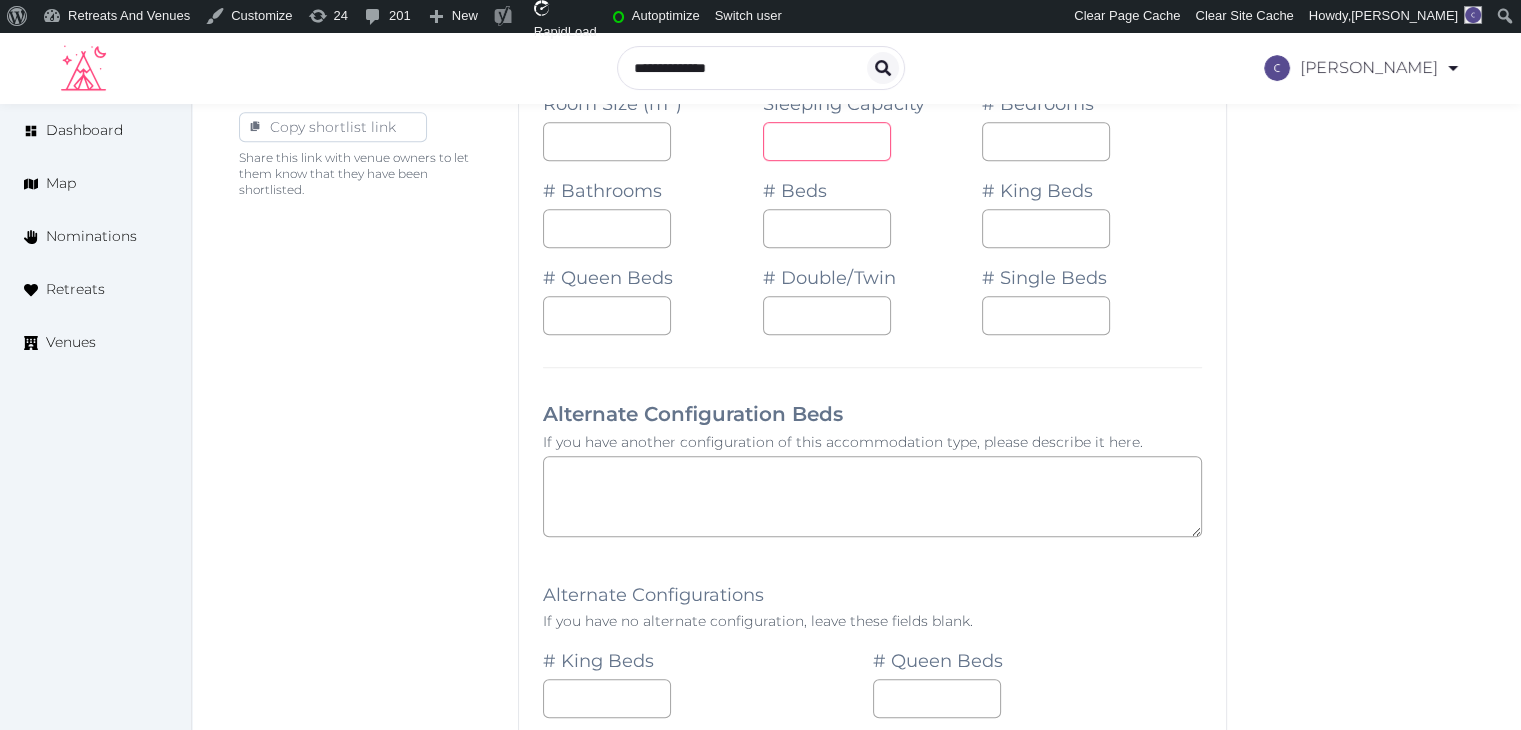 click at bounding box center [827, 141] 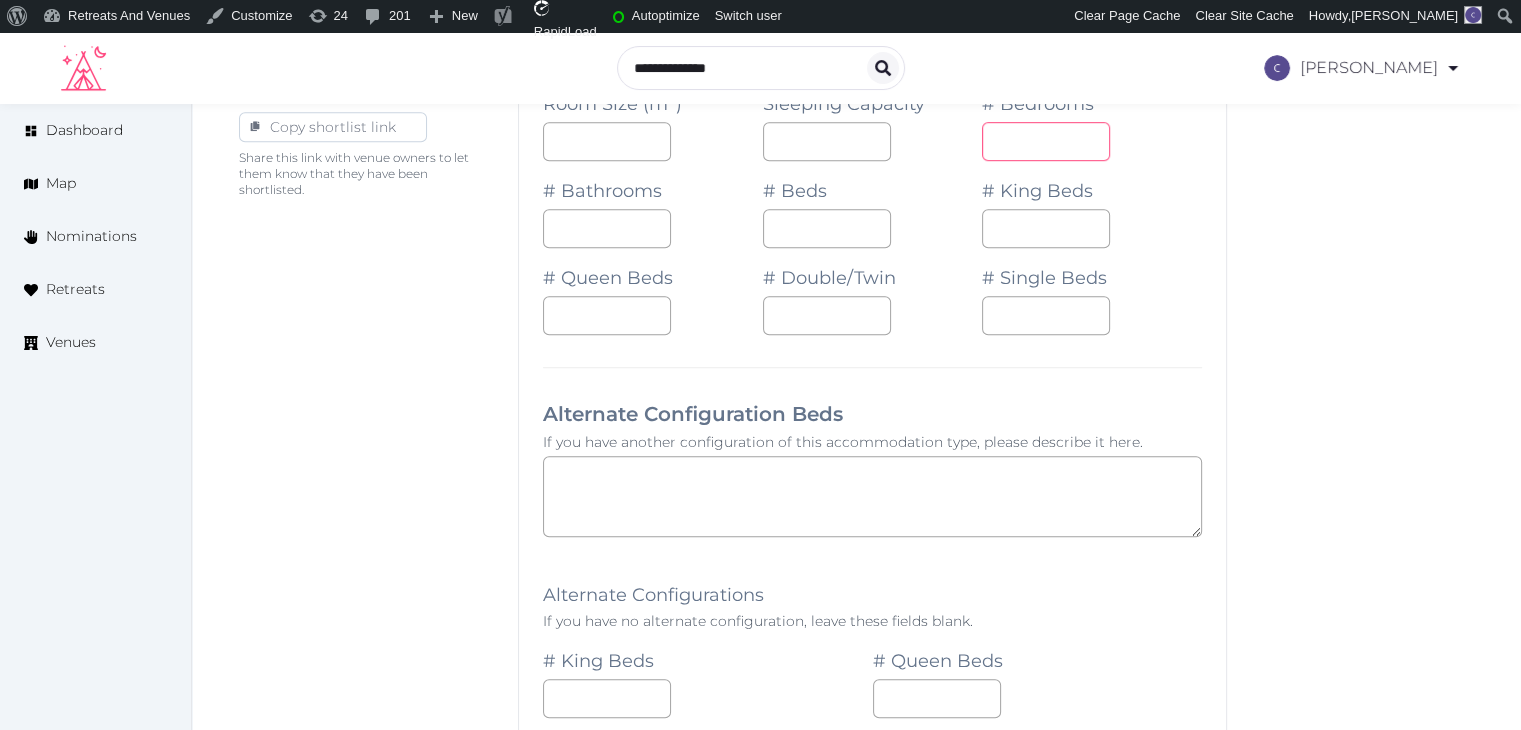 click at bounding box center [1046, 141] 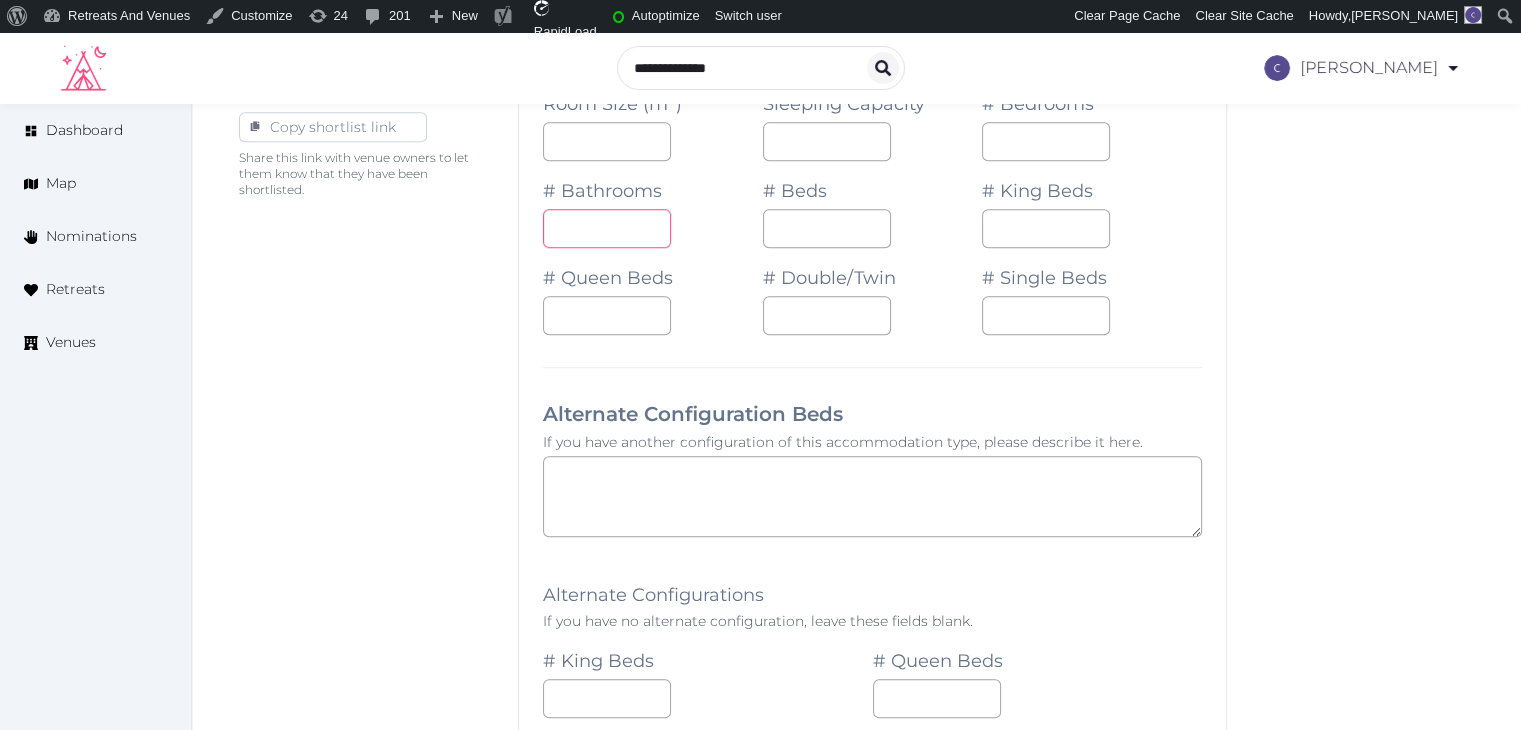 click at bounding box center (607, 228) 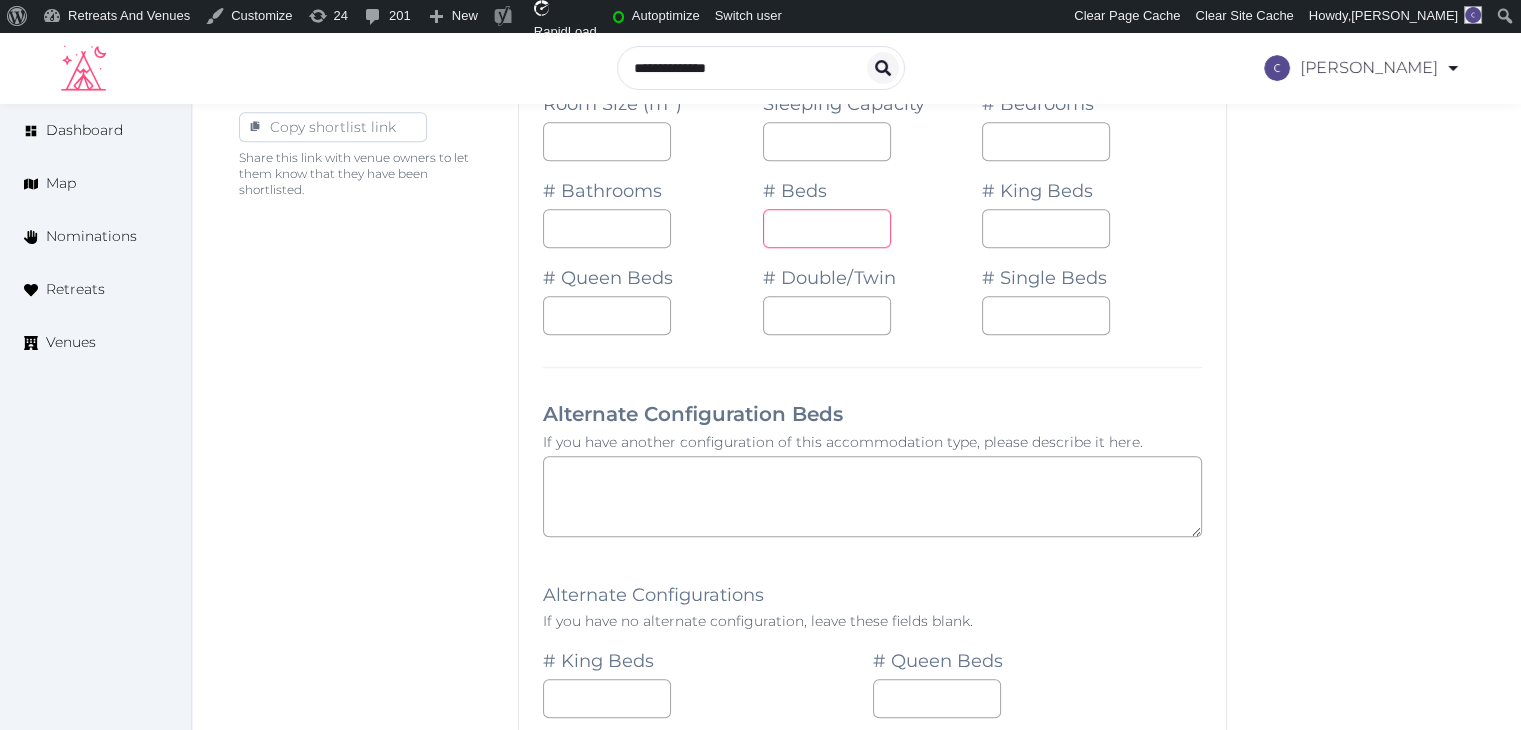 click at bounding box center (827, 228) 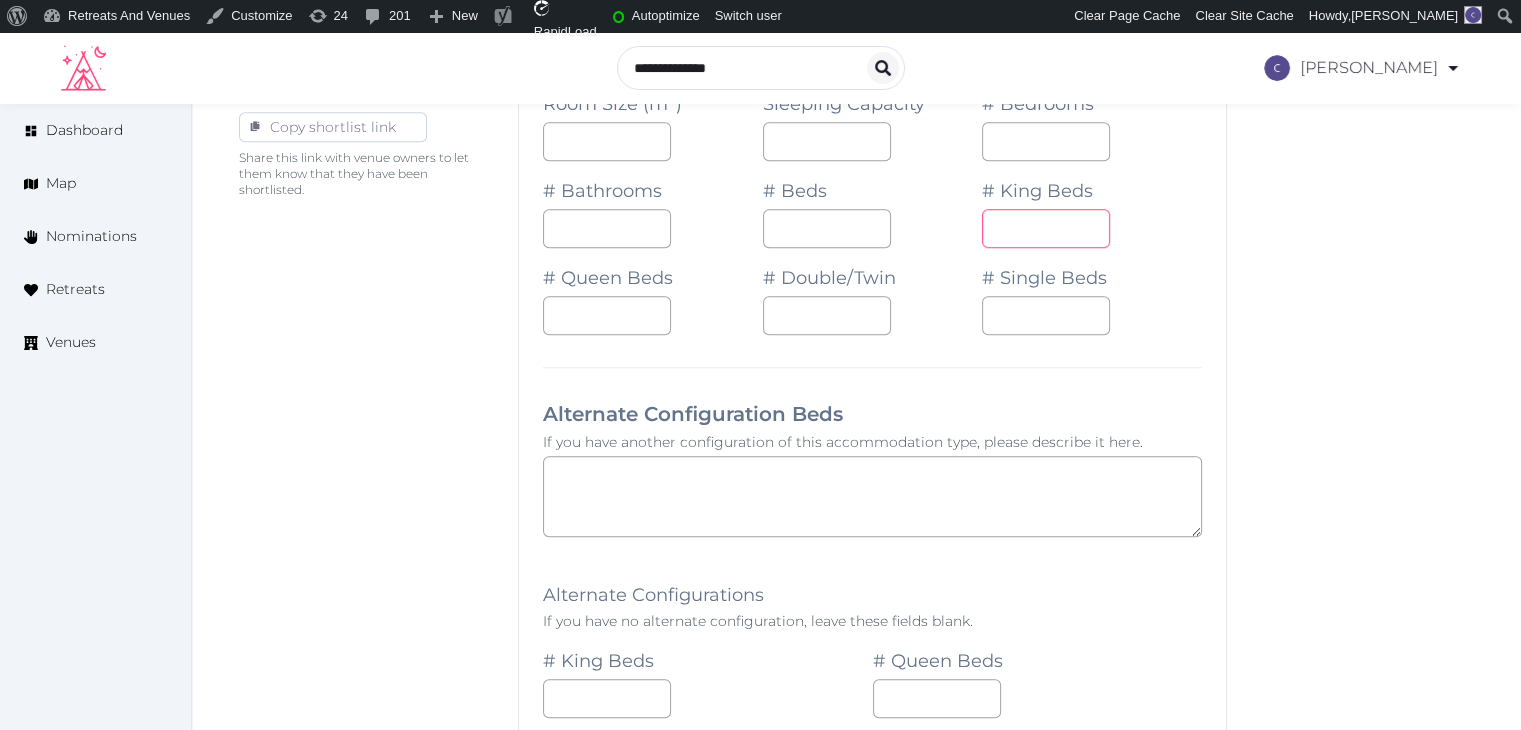 click at bounding box center [1046, 228] 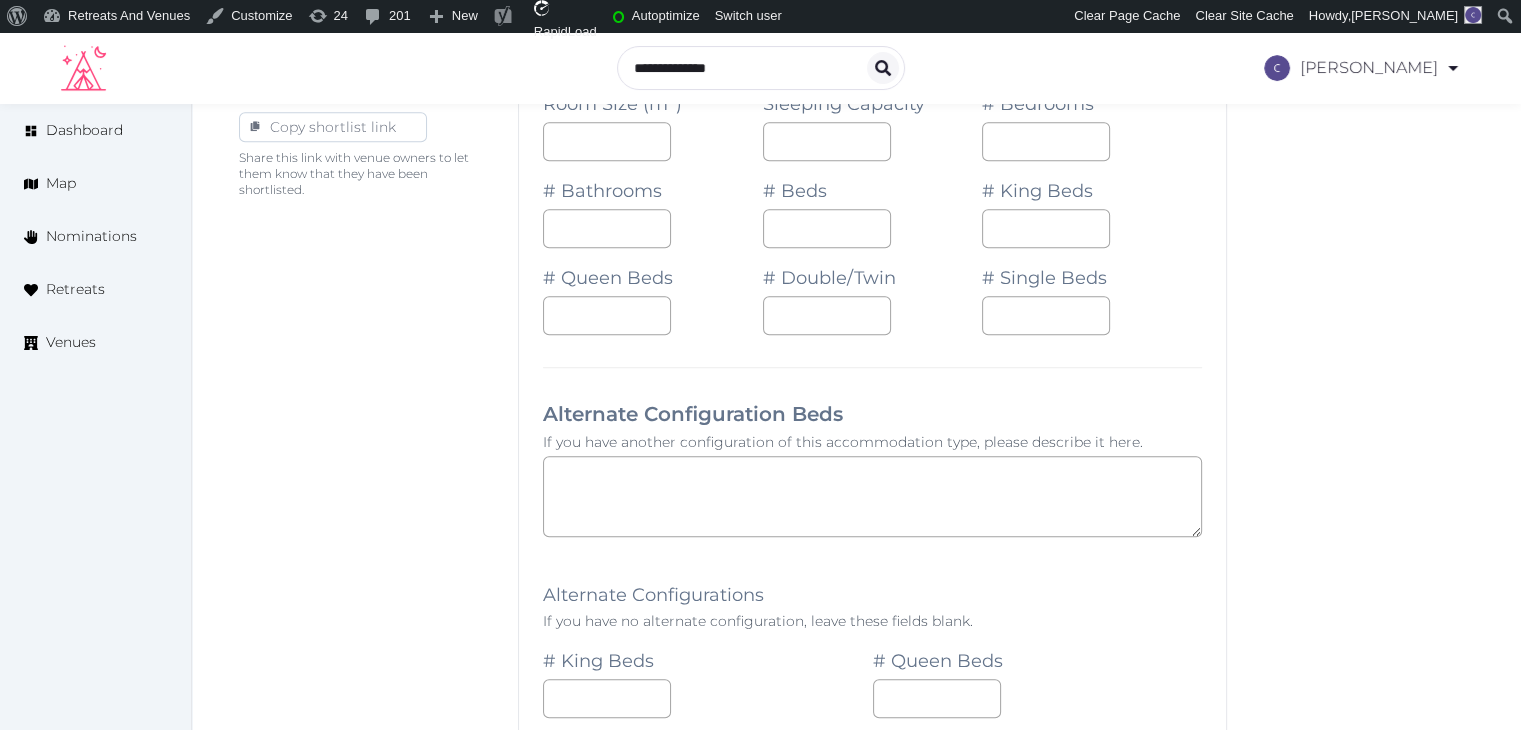 click on "**********" at bounding box center [872, 595] 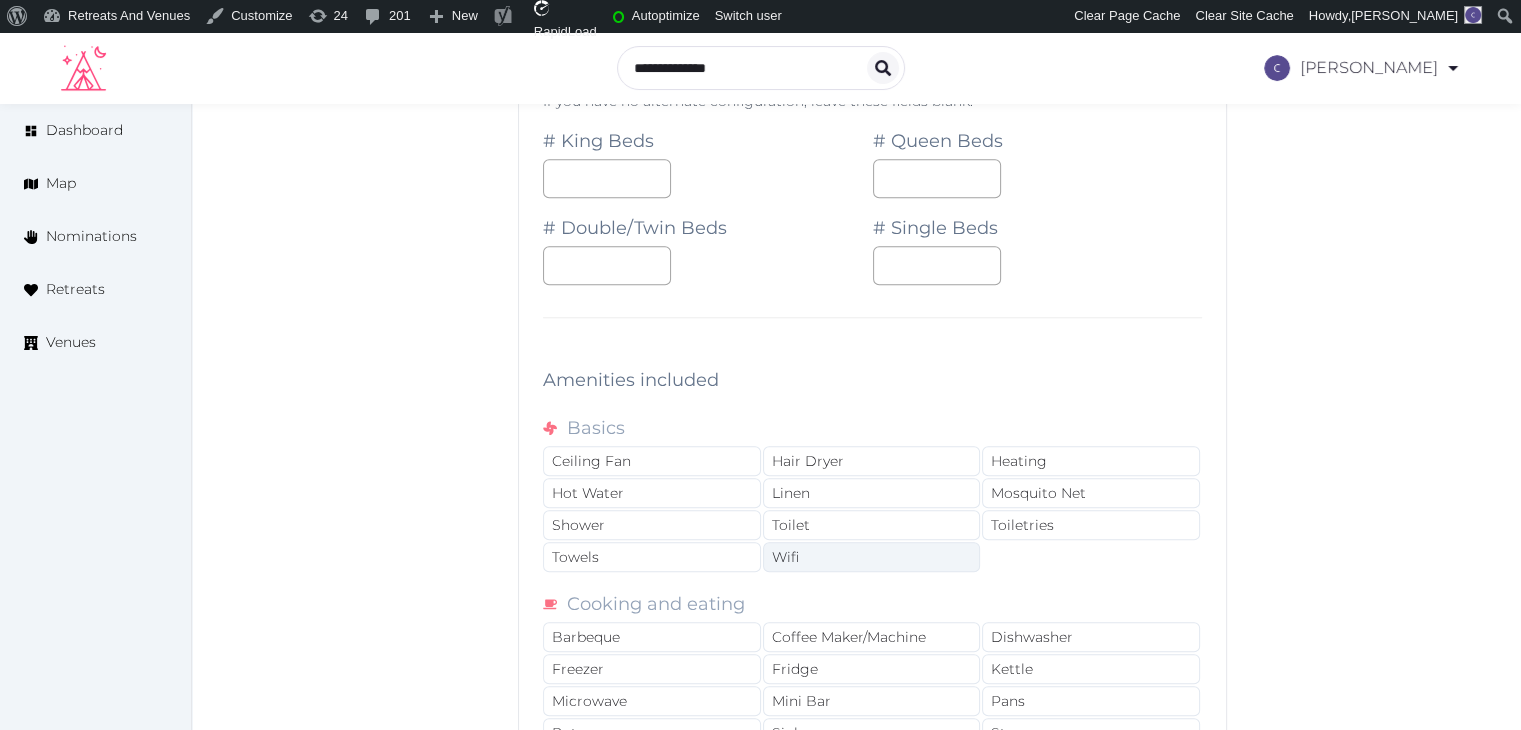scroll, scrollTop: 1800, scrollLeft: 0, axis: vertical 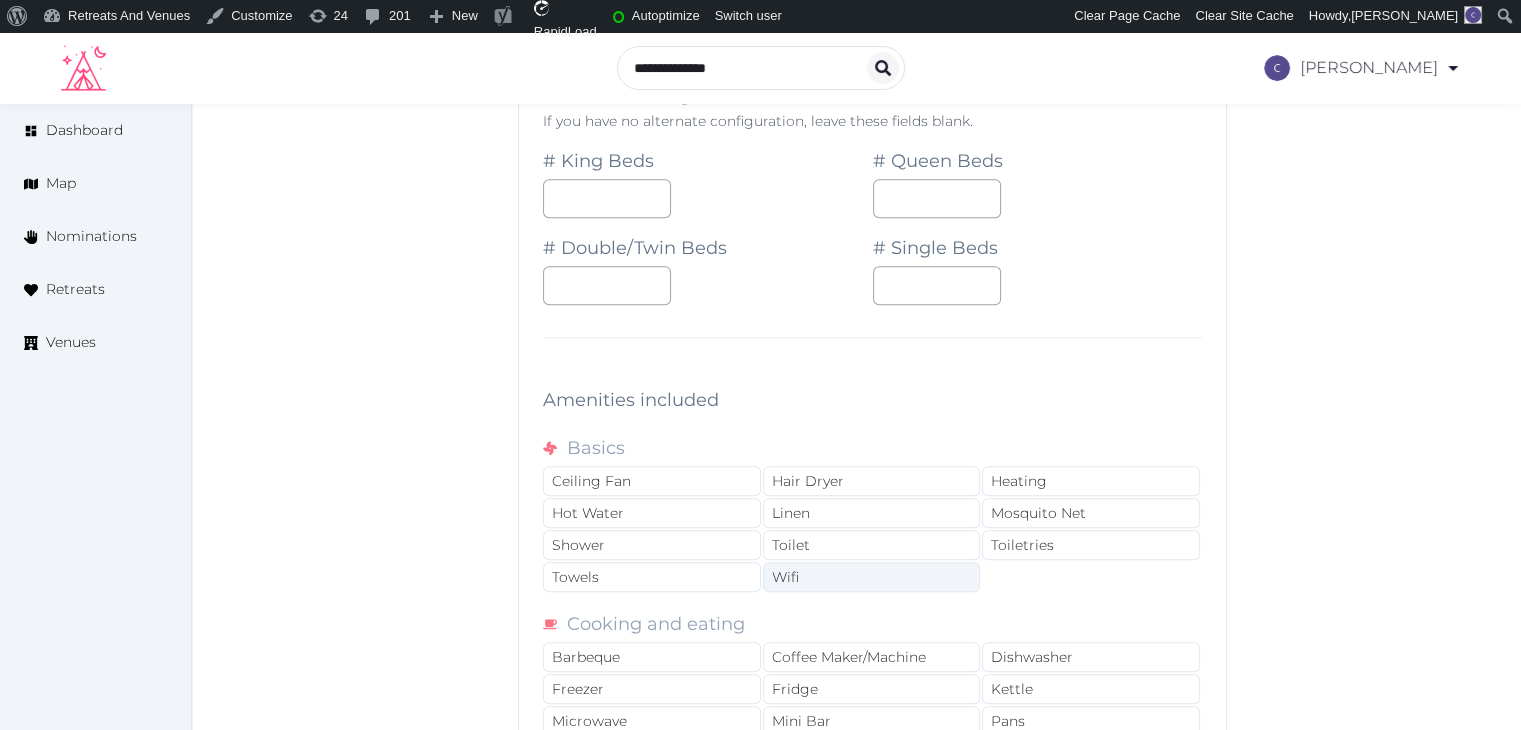 click on "Wifi" at bounding box center (872, 577) 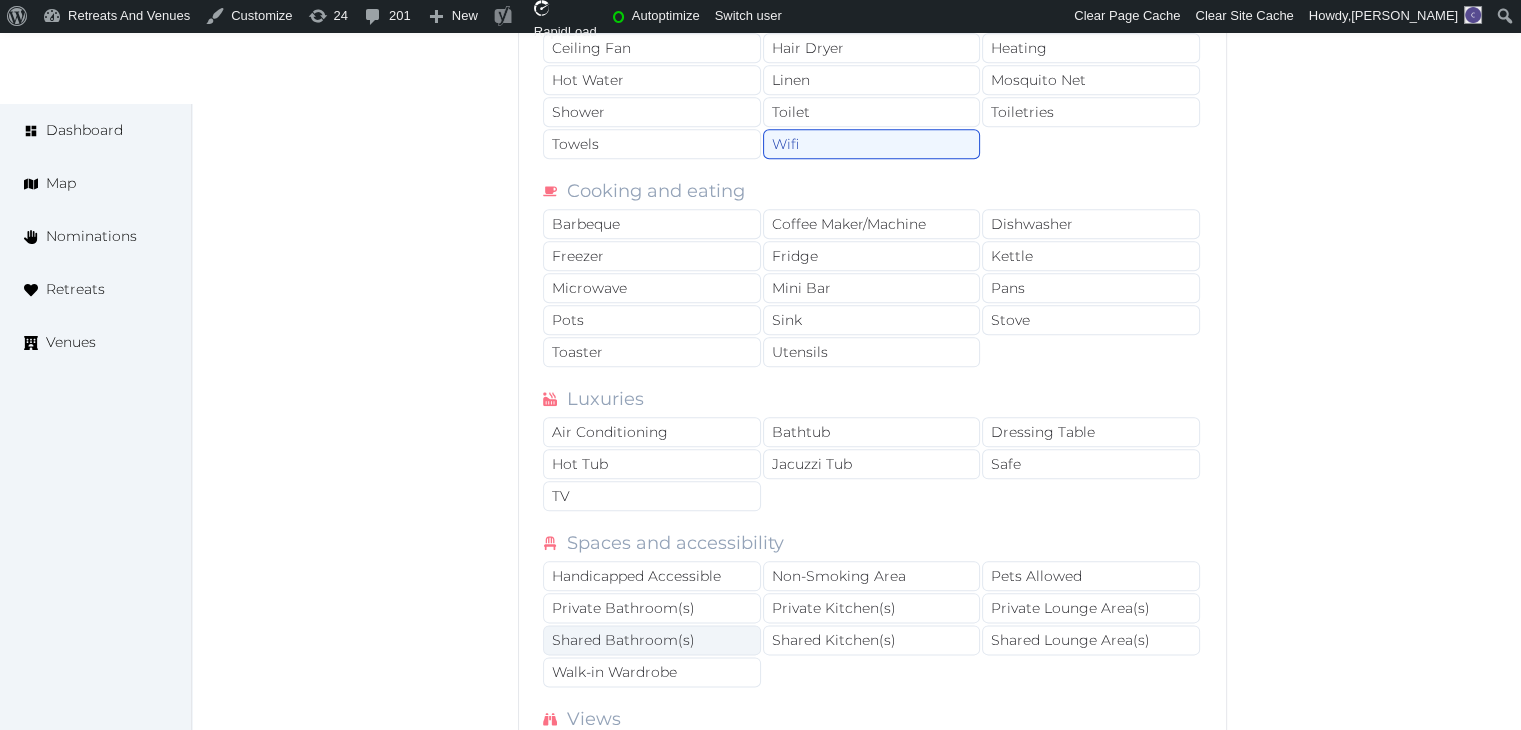 scroll, scrollTop: 2300, scrollLeft: 0, axis: vertical 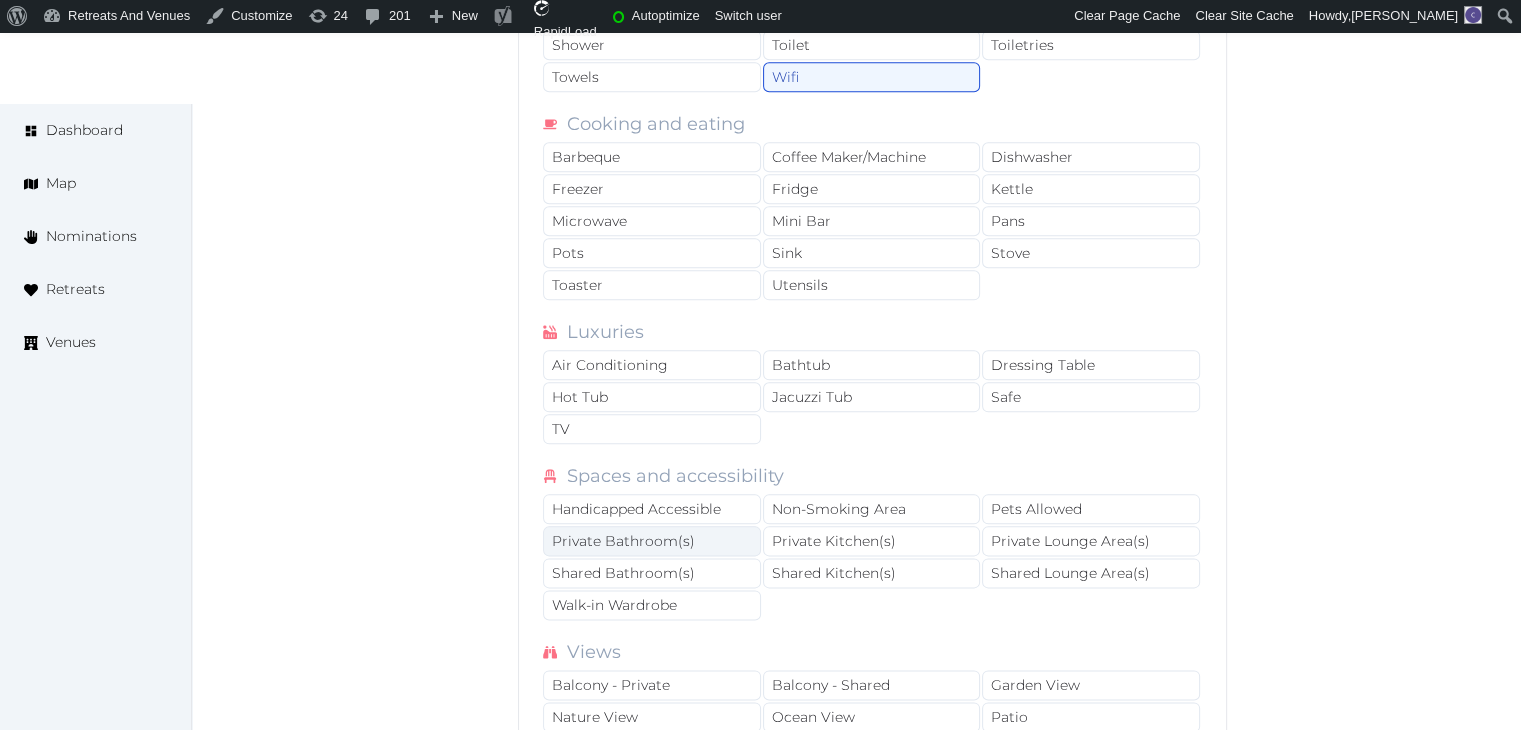 click on "Private Bathroom(s)" at bounding box center [652, 541] 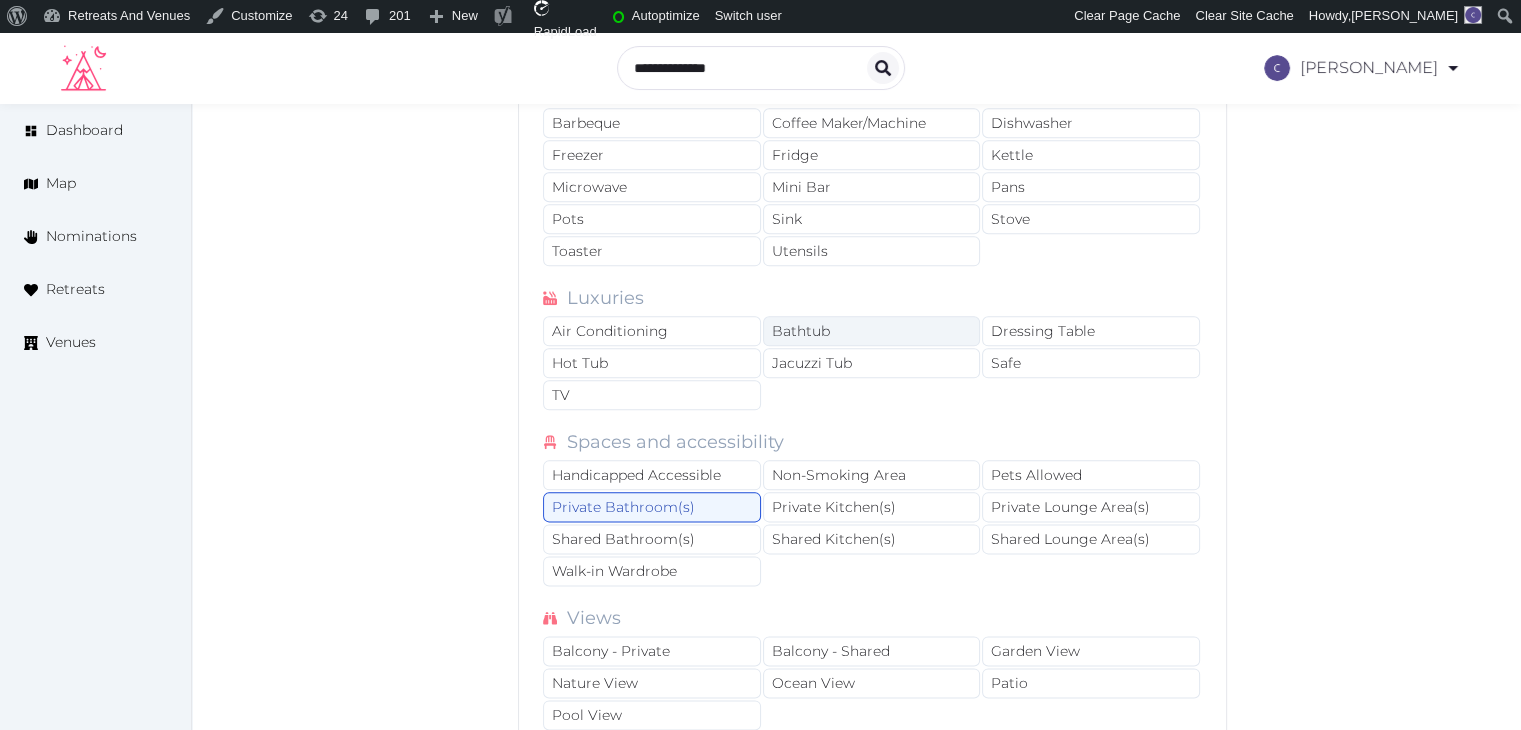 scroll, scrollTop: 2300, scrollLeft: 0, axis: vertical 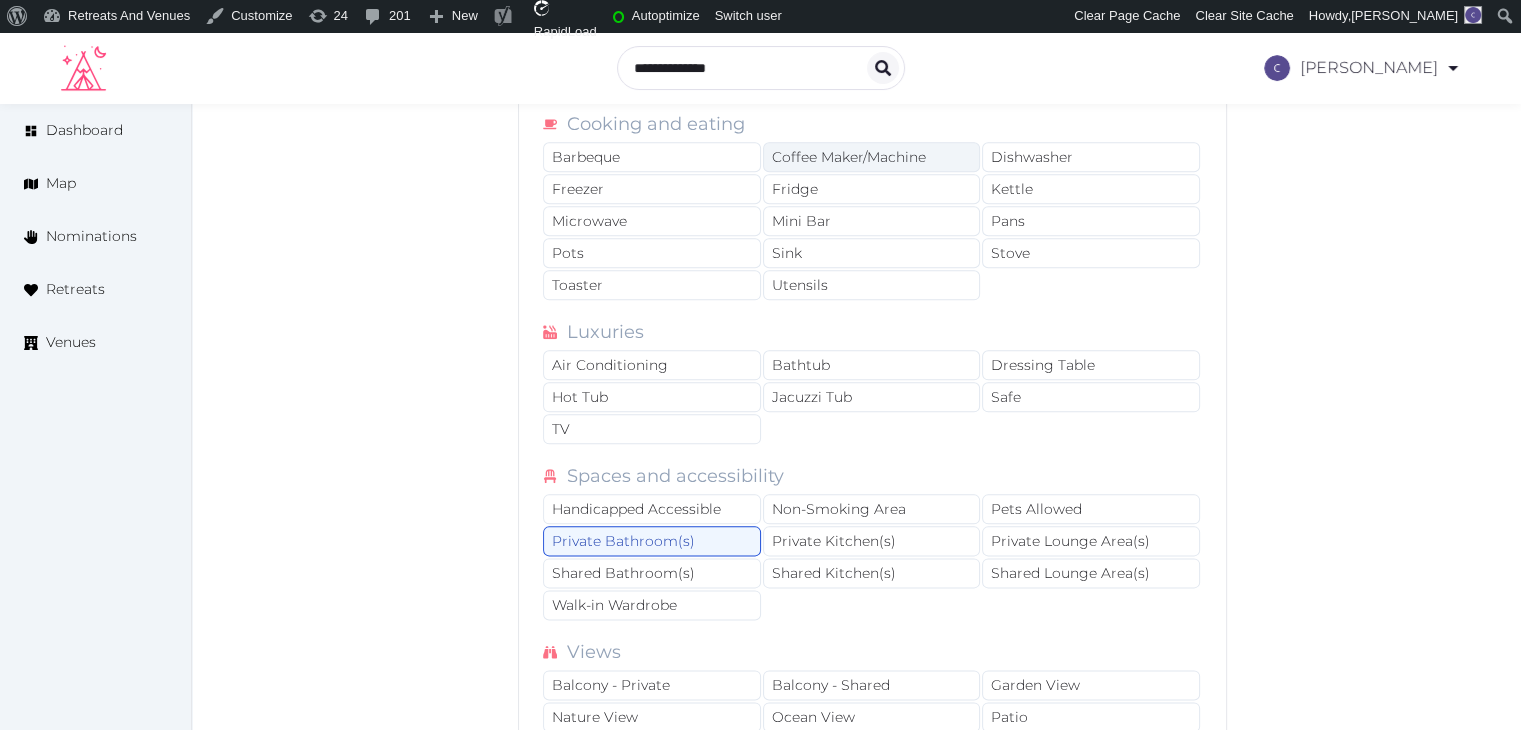 click on "Coffee Maker/Machine" at bounding box center (872, 157) 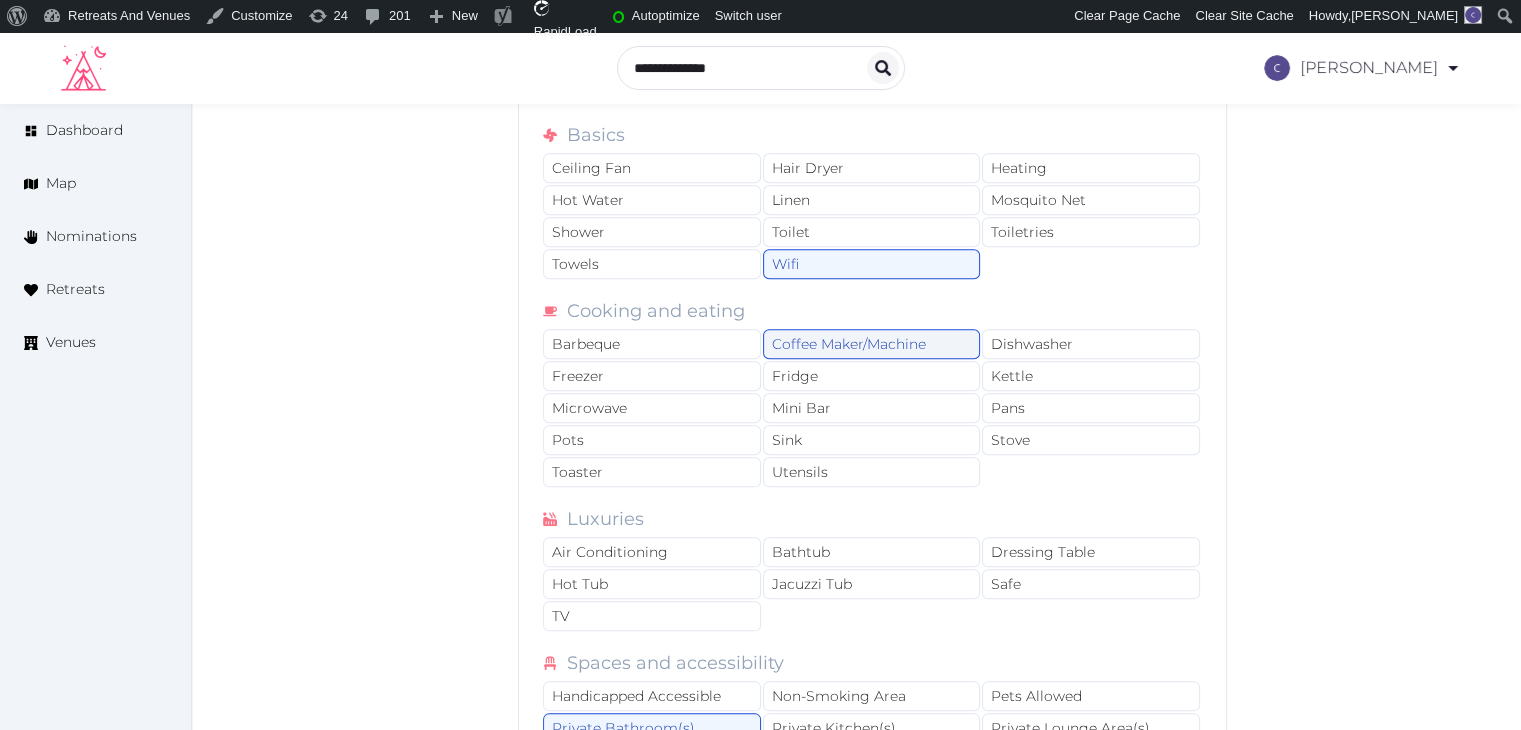 scroll, scrollTop: 2200, scrollLeft: 0, axis: vertical 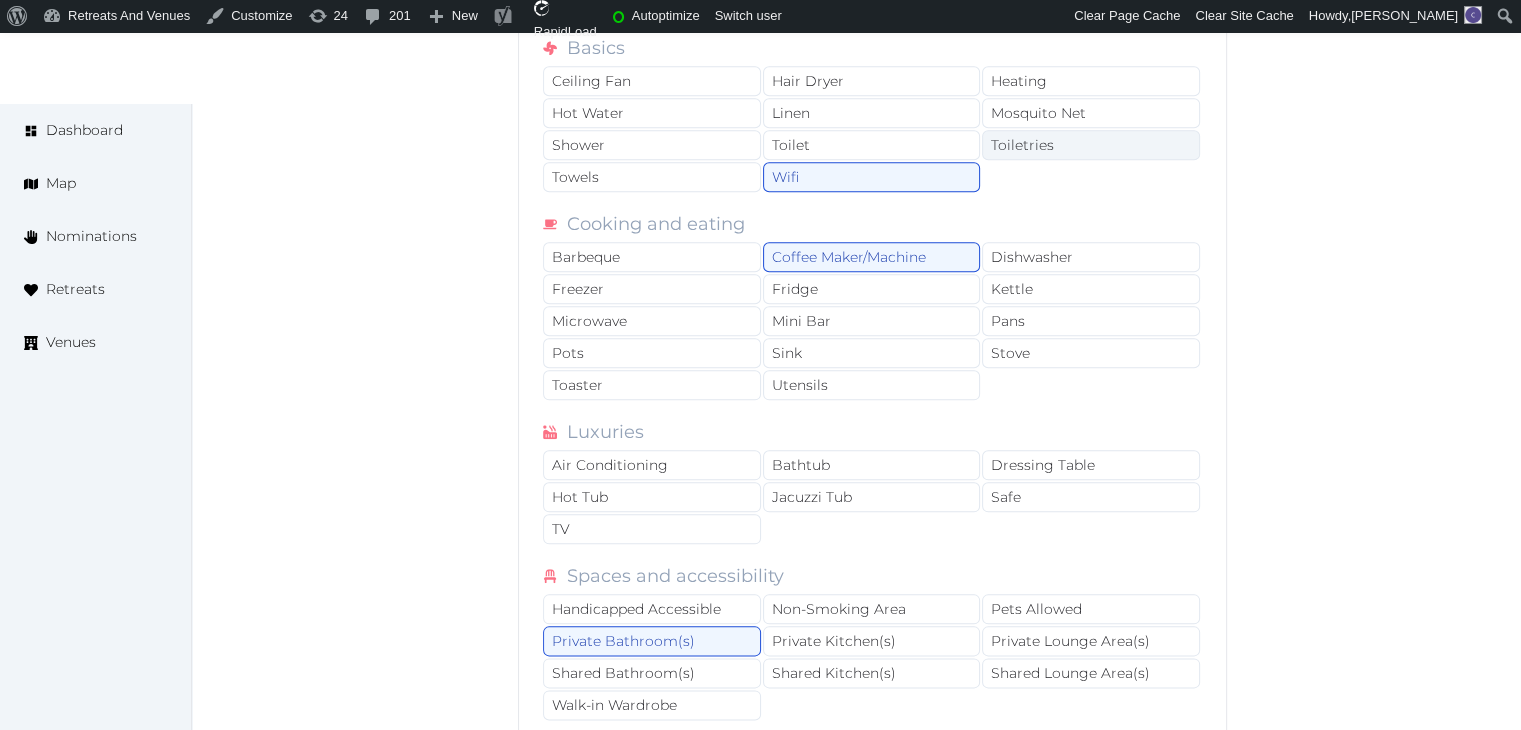 click on "Toiletries" at bounding box center (1091, 145) 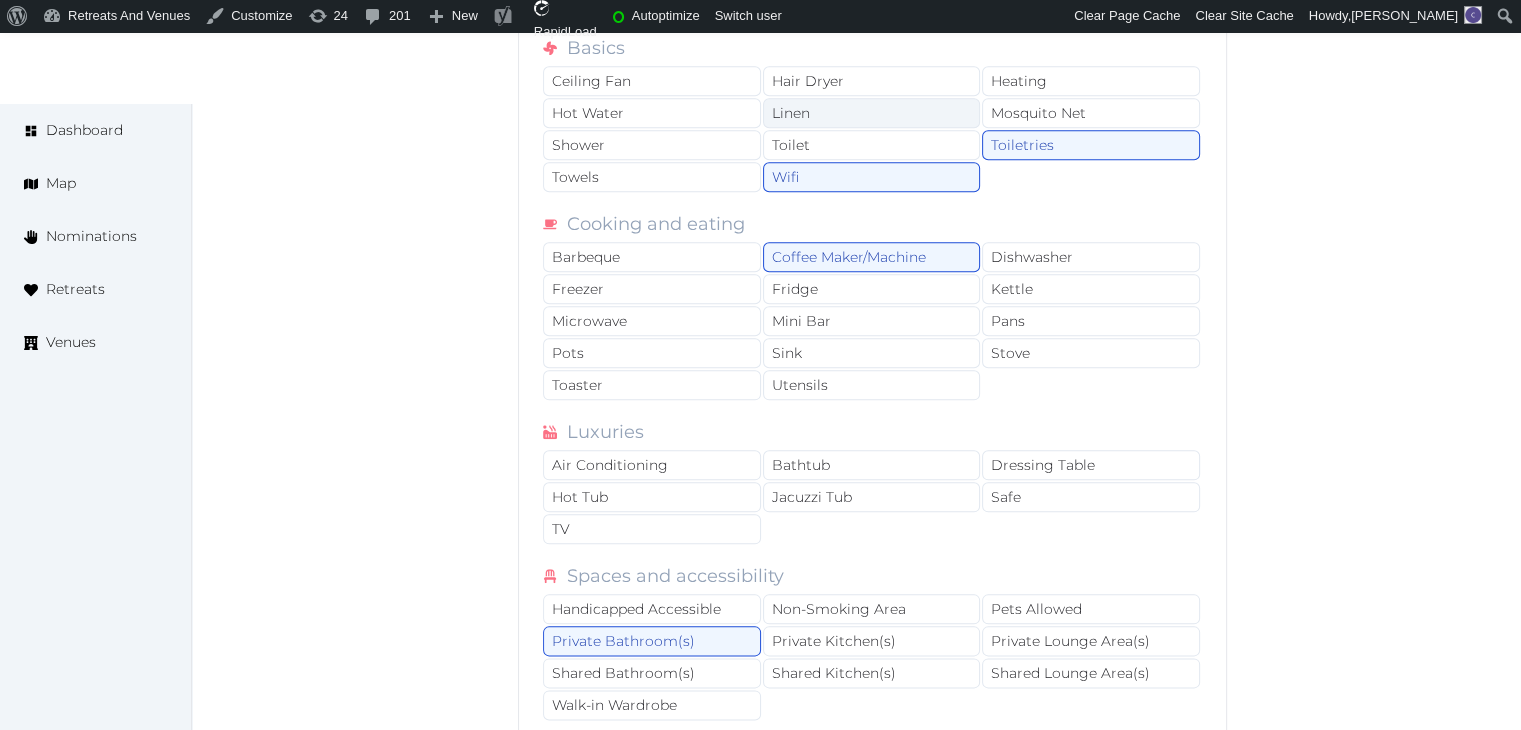 click on "Linen" at bounding box center (872, 113) 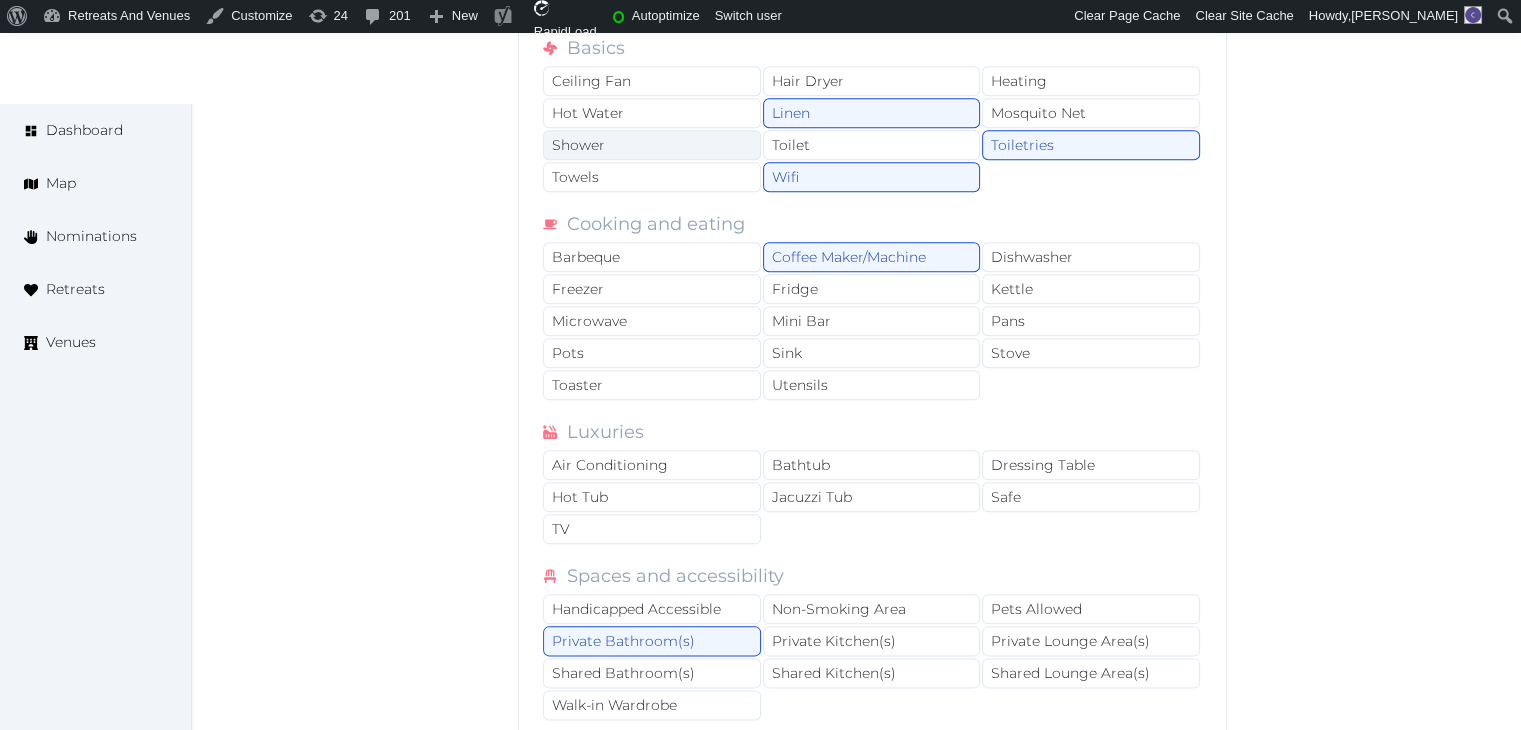 drag, startPoint x: 716, startPoint y: 145, endPoint x: 715, endPoint y: 161, distance: 16.03122 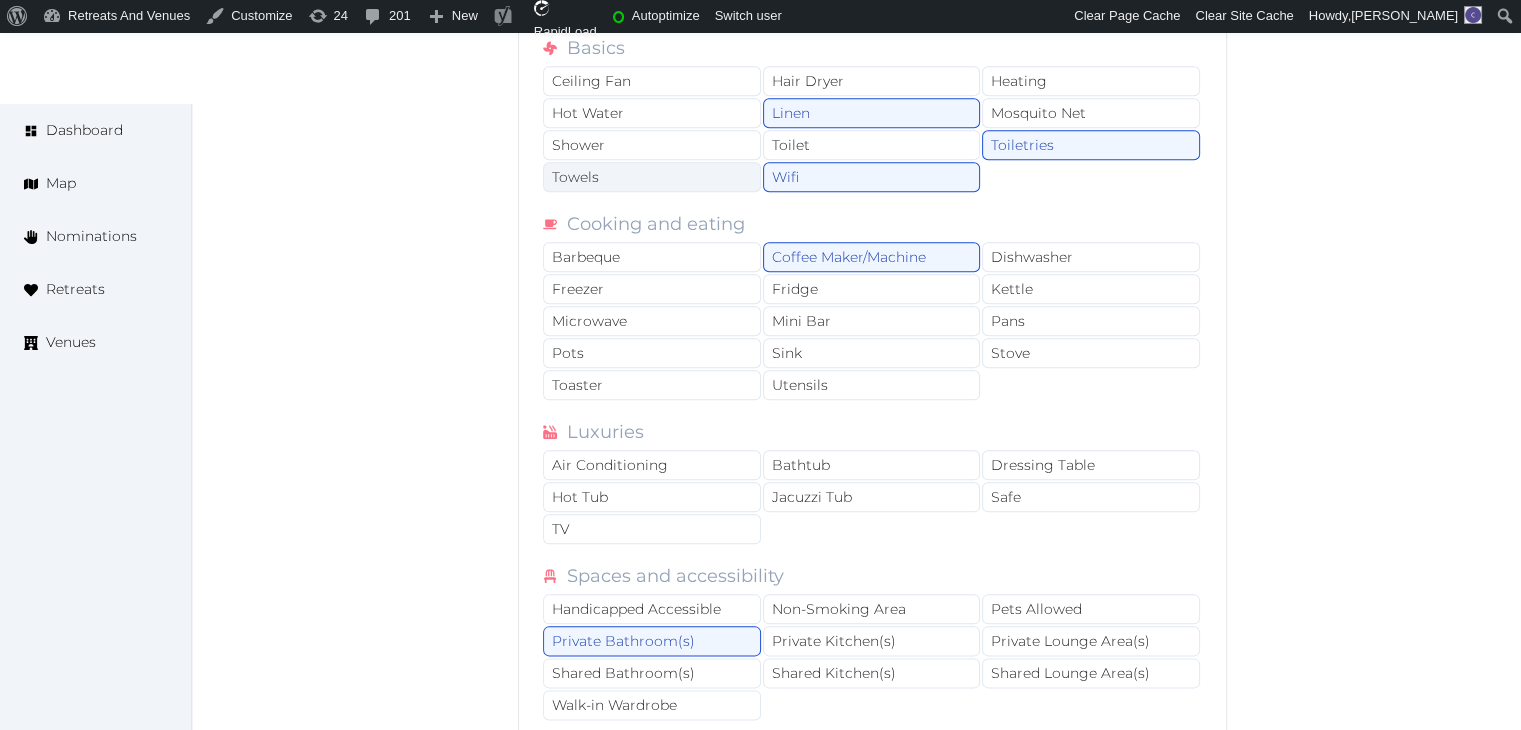 click on "Shower" at bounding box center [652, 145] 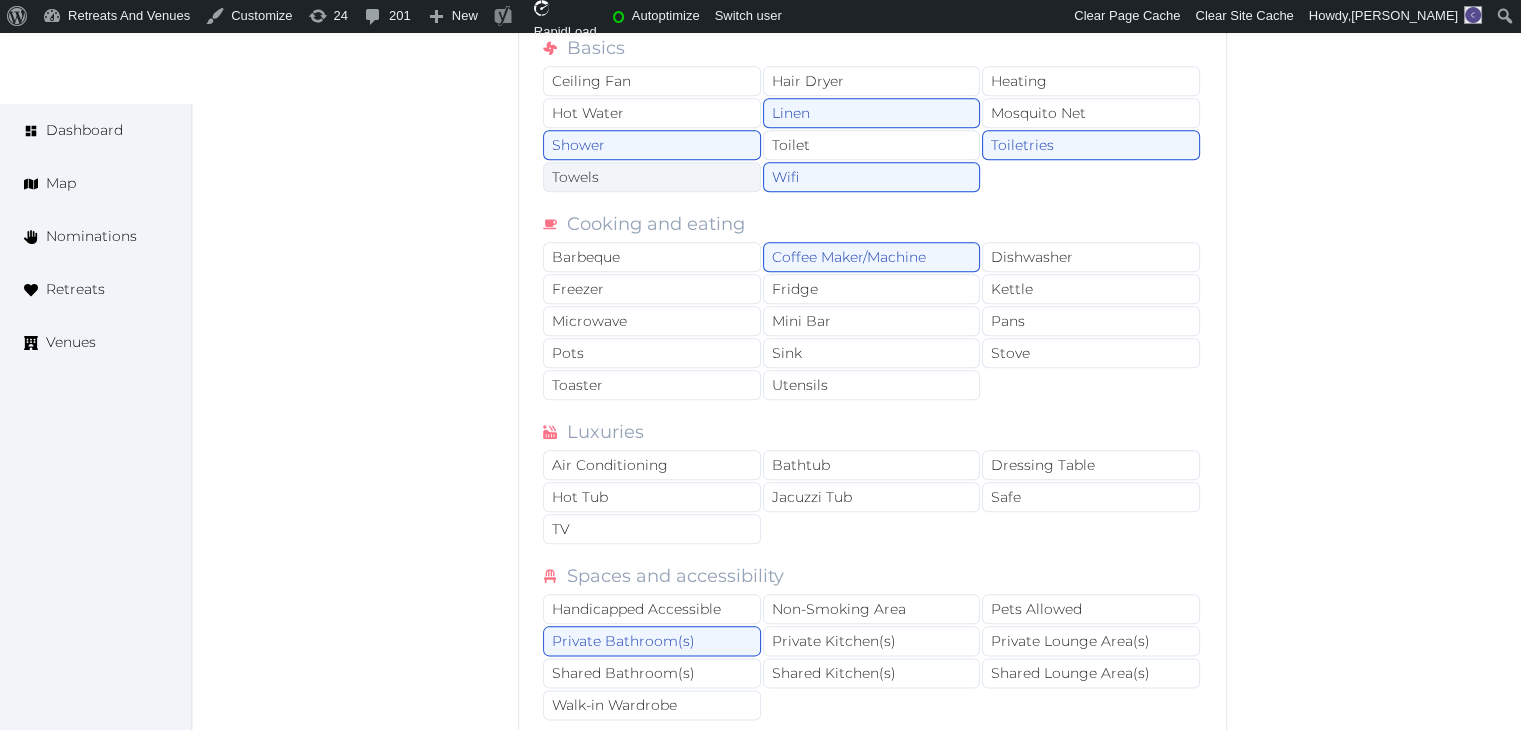 click on "Towels" at bounding box center (652, 177) 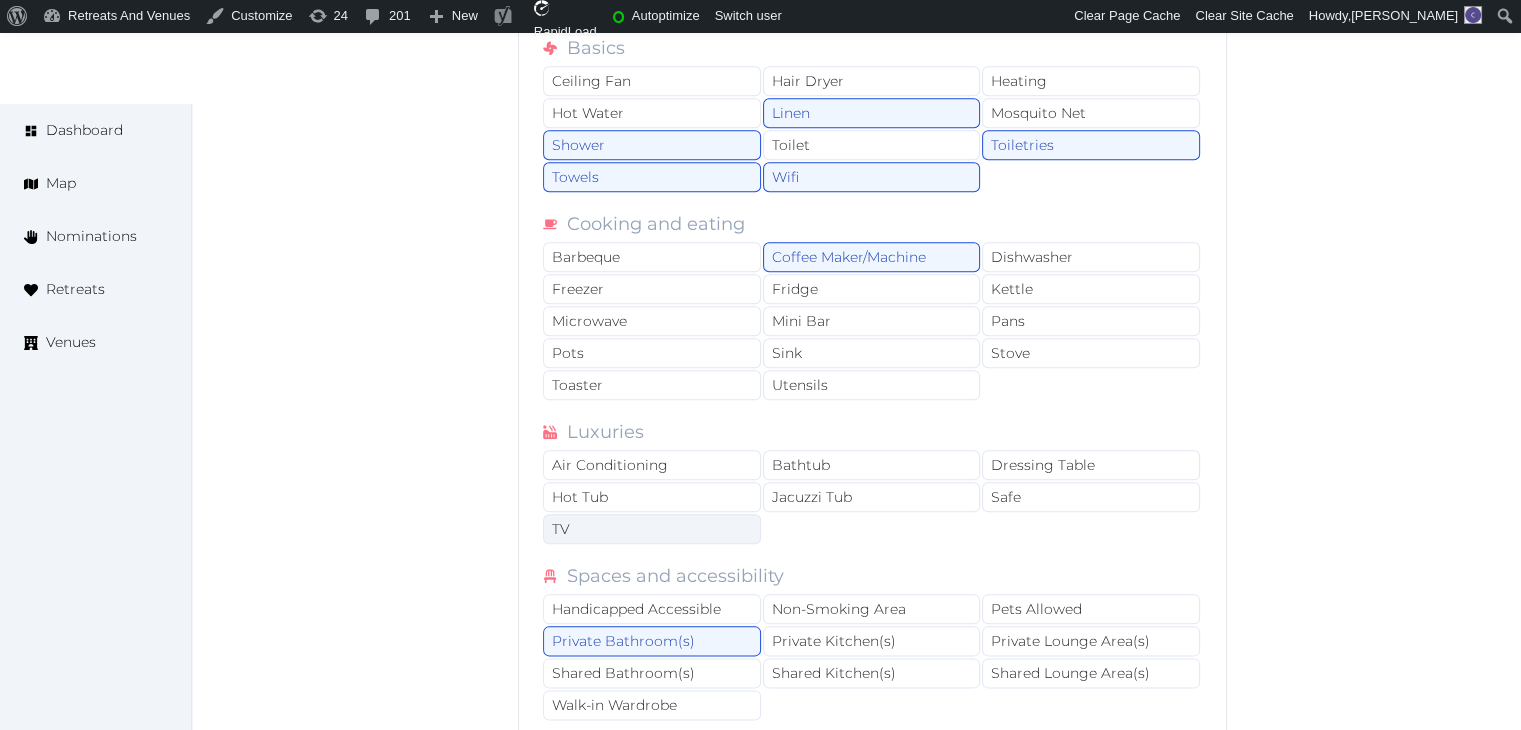 click on "TV" at bounding box center [652, 529] 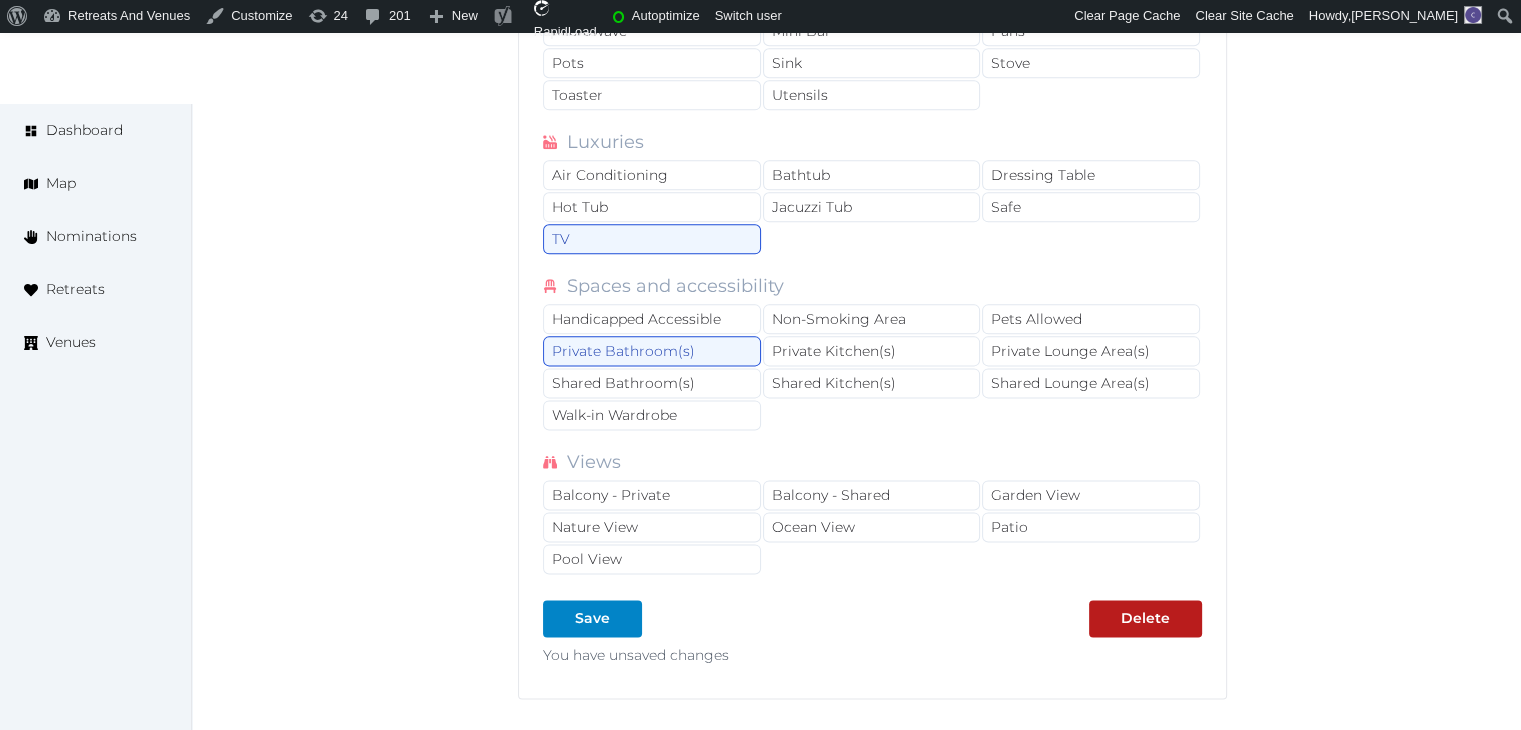 scroll, scrollTop: 2500, scrollLeft: 0, axis: vertical 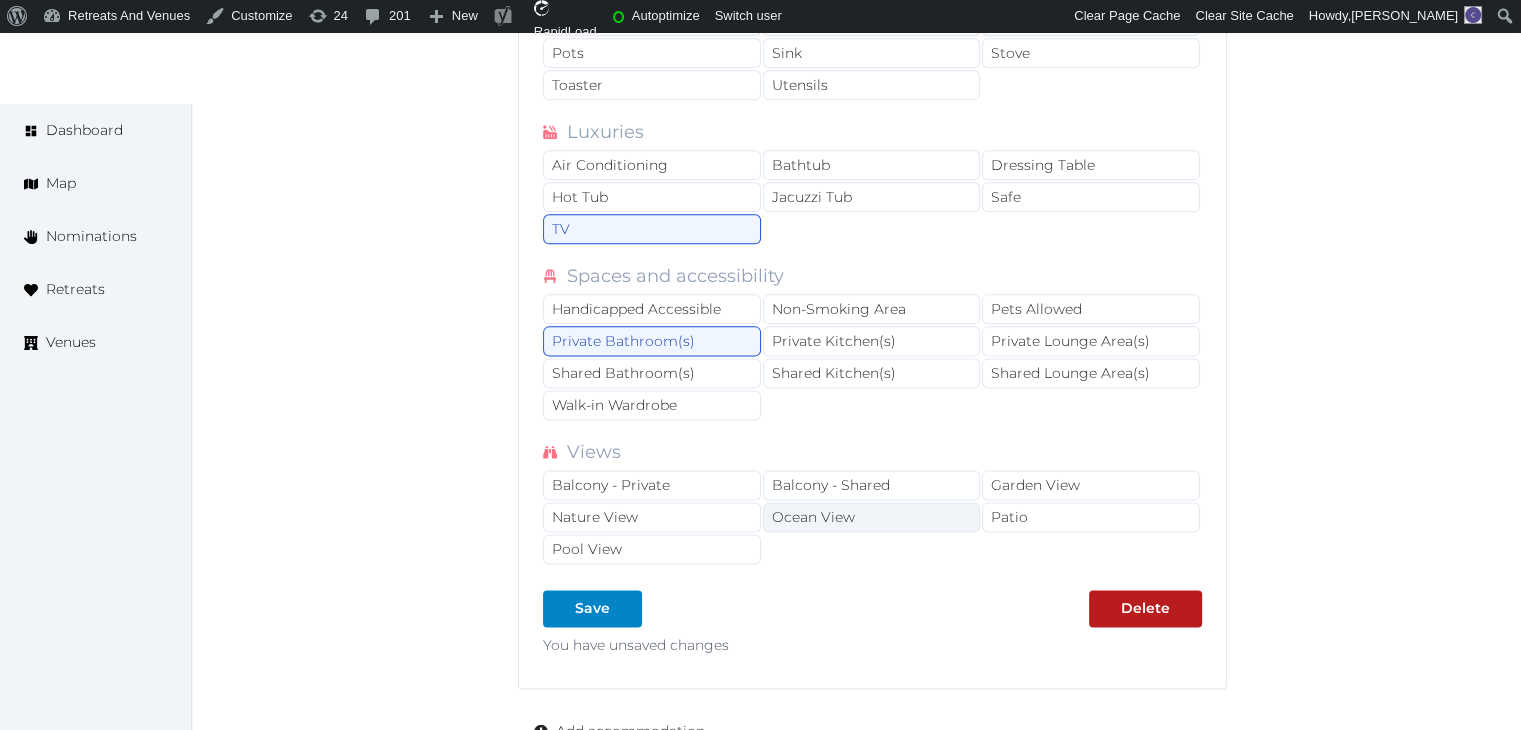 click on "Ocean View" at bounding box center (872, 517) 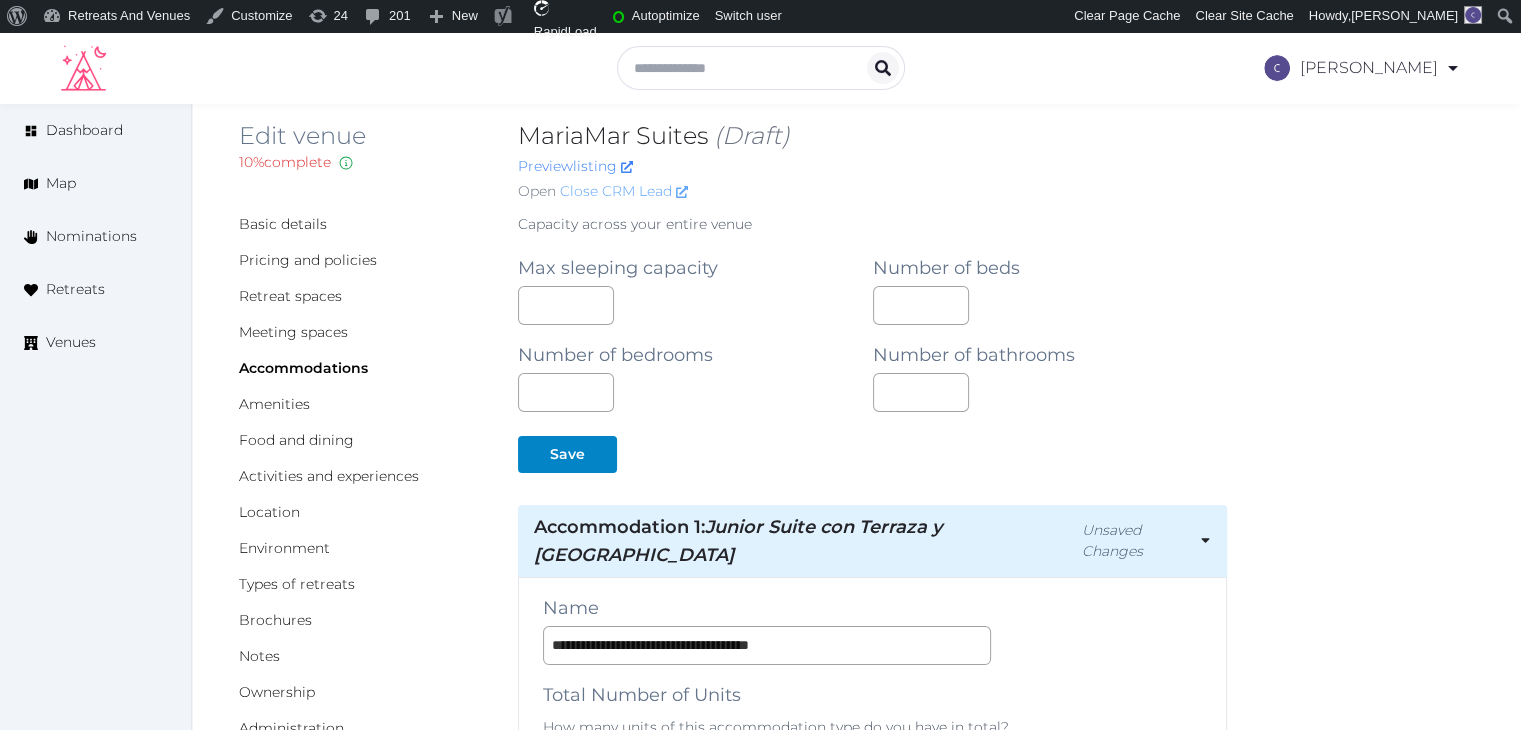 scroll, scrollTop: 0, scrollLeft: 0, axis: both 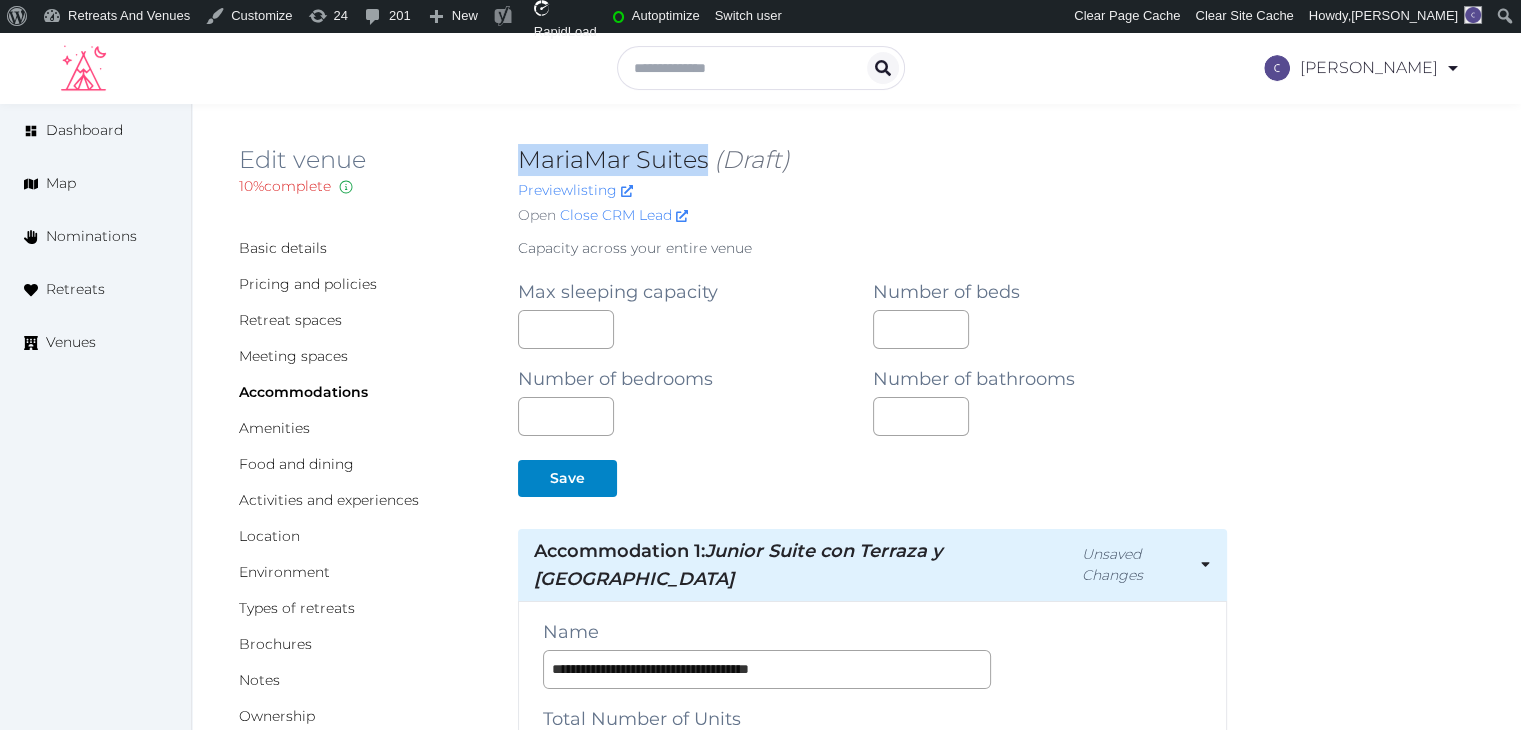 drag, startPoint x: 518, startPoint y: 158, endPoint x: 708, endPoint y: 163, distance: 190.06578 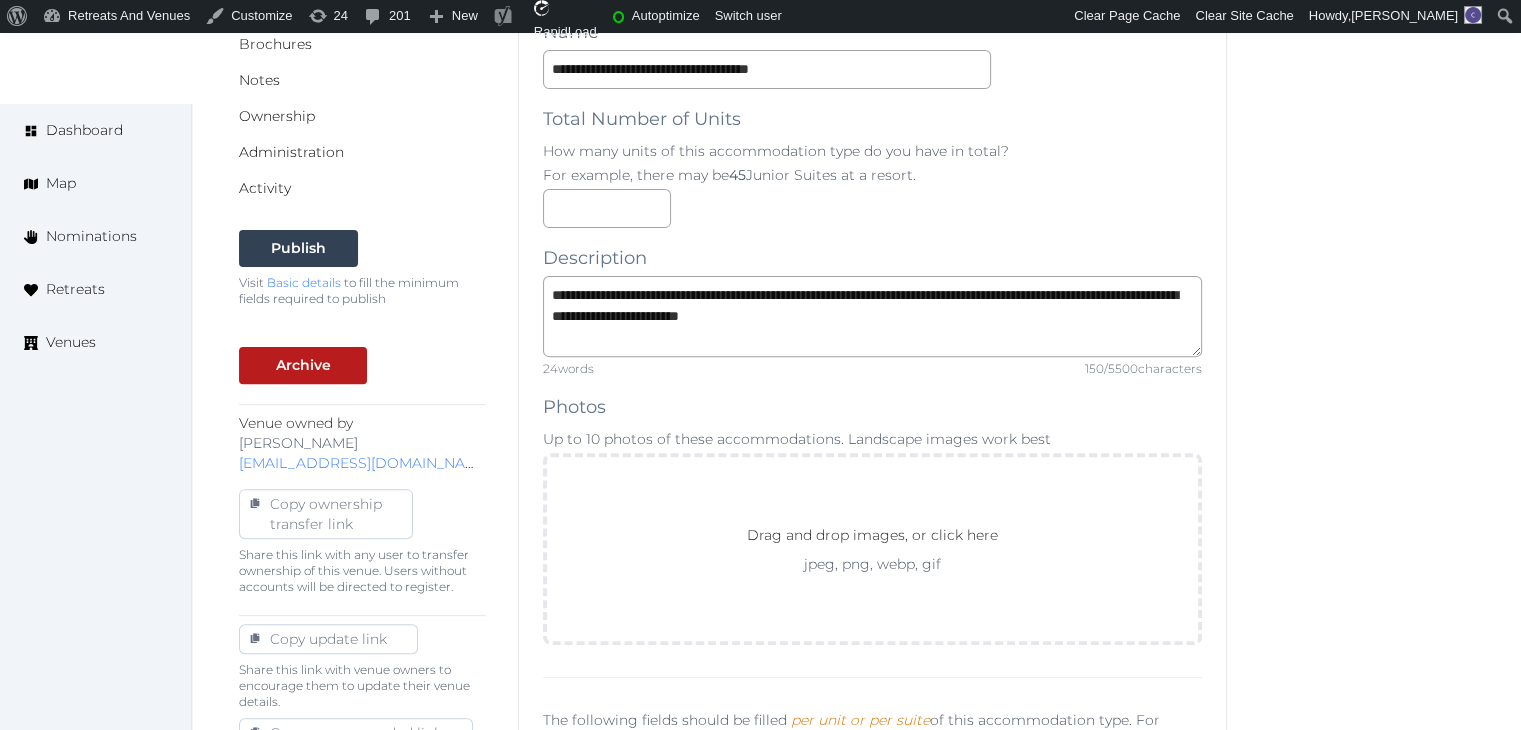 scroll, scrollTop: 600, scrollLeft: 0, axis: vertical 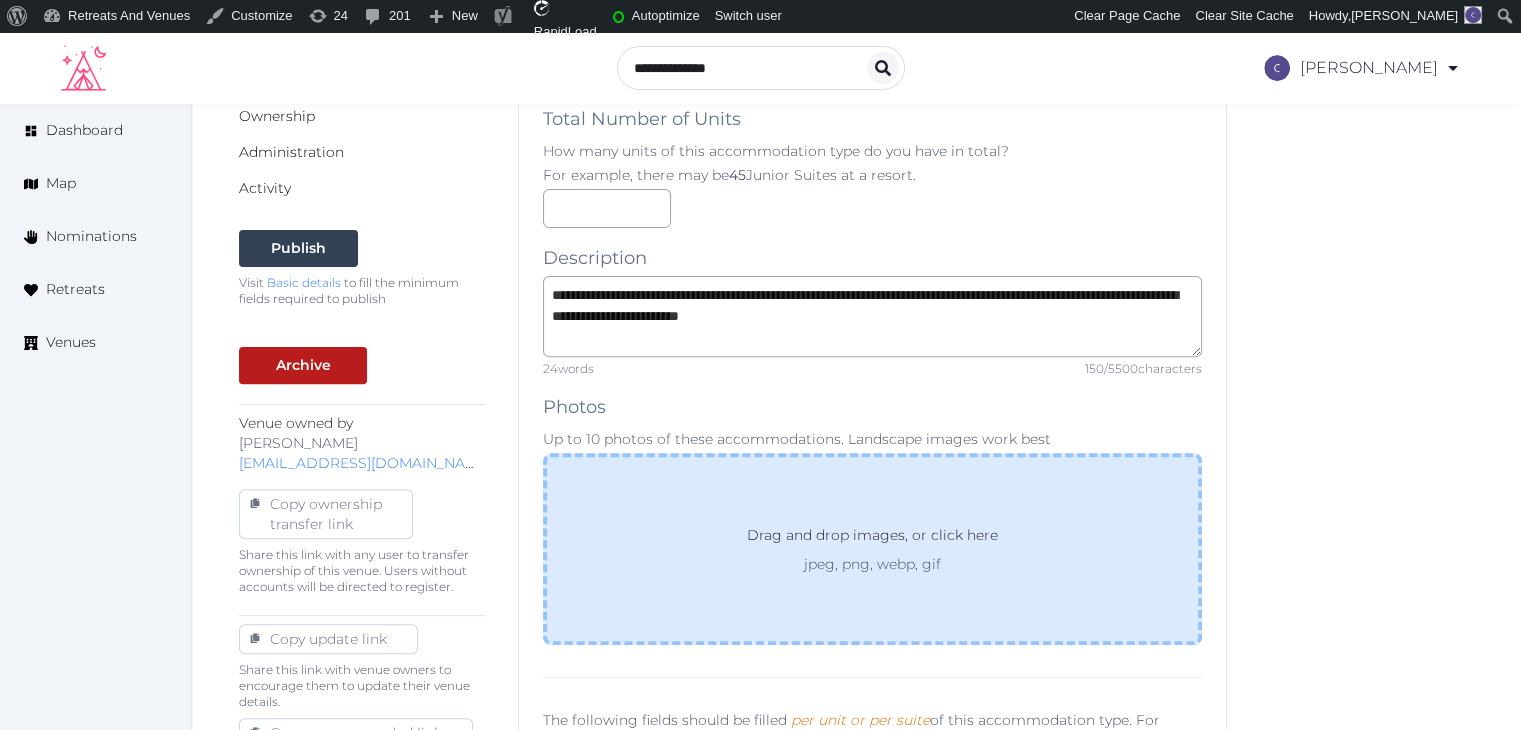 click on "Drag and drop images, or click here jpeg, png, webp, gif" at bounding box center [872, 549] 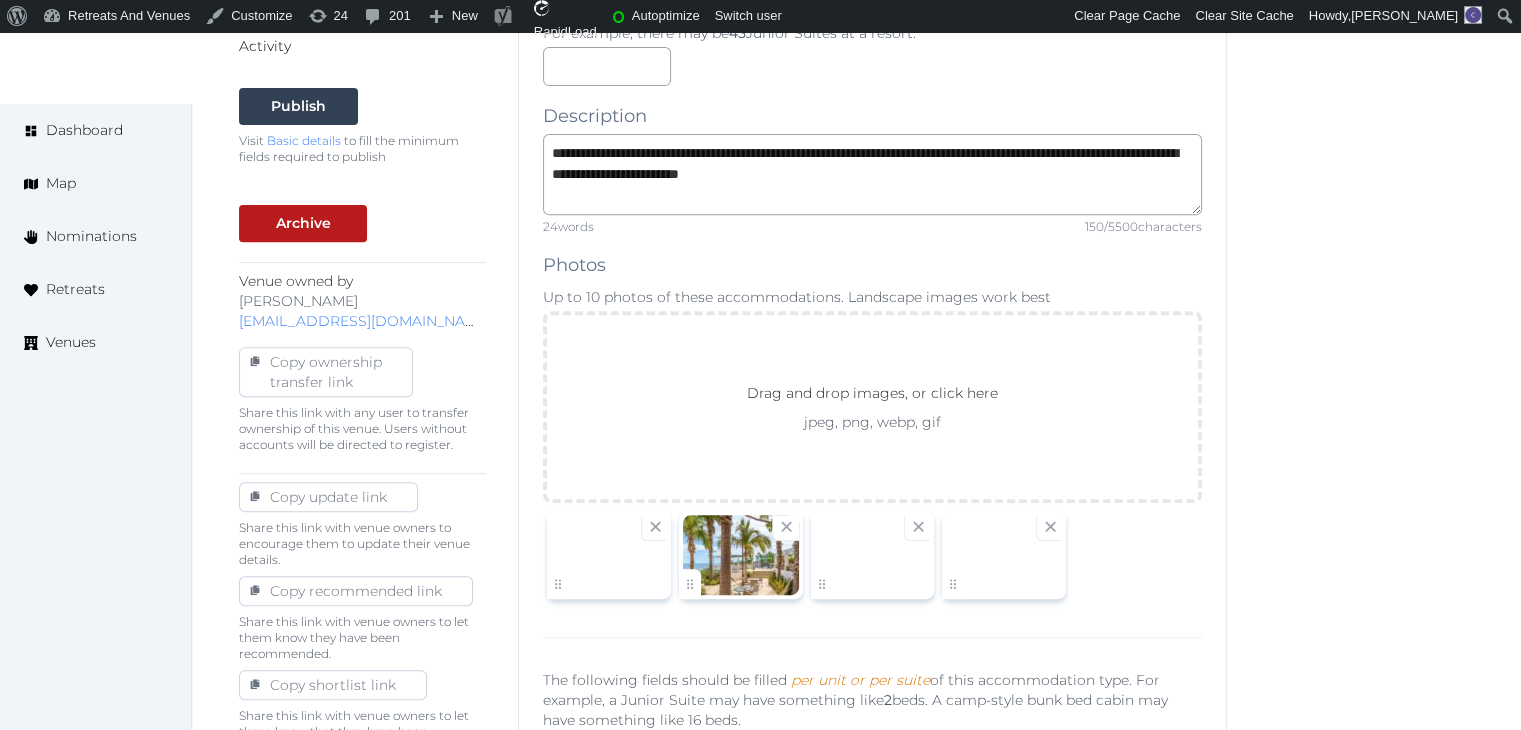 scroll, scrollTop: 1200, scrollLeft: 0, axis: vertical 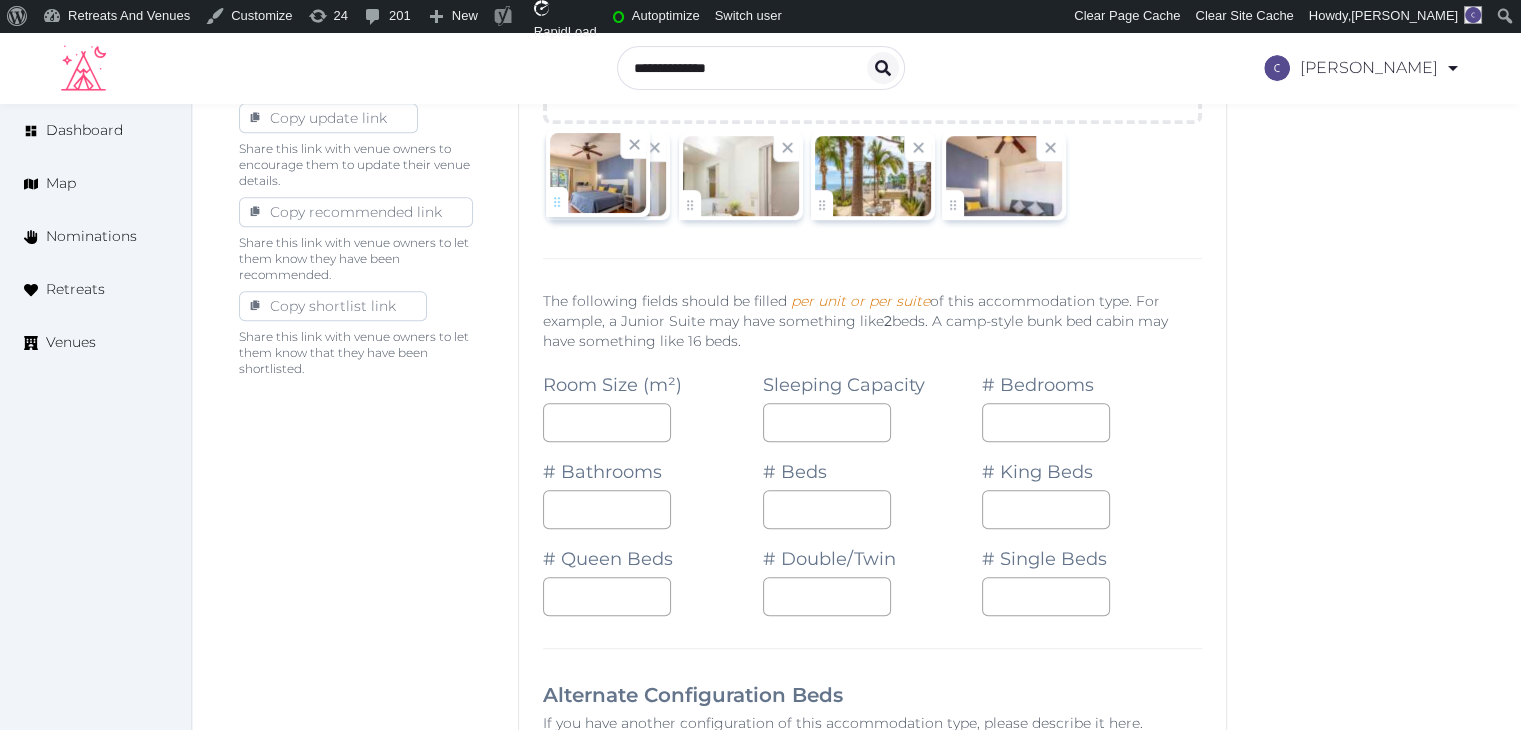 drag, startPoint x: 828, startPoint y: 118, endPoint x: 536, endPoint y: 200, distance: 303.29523 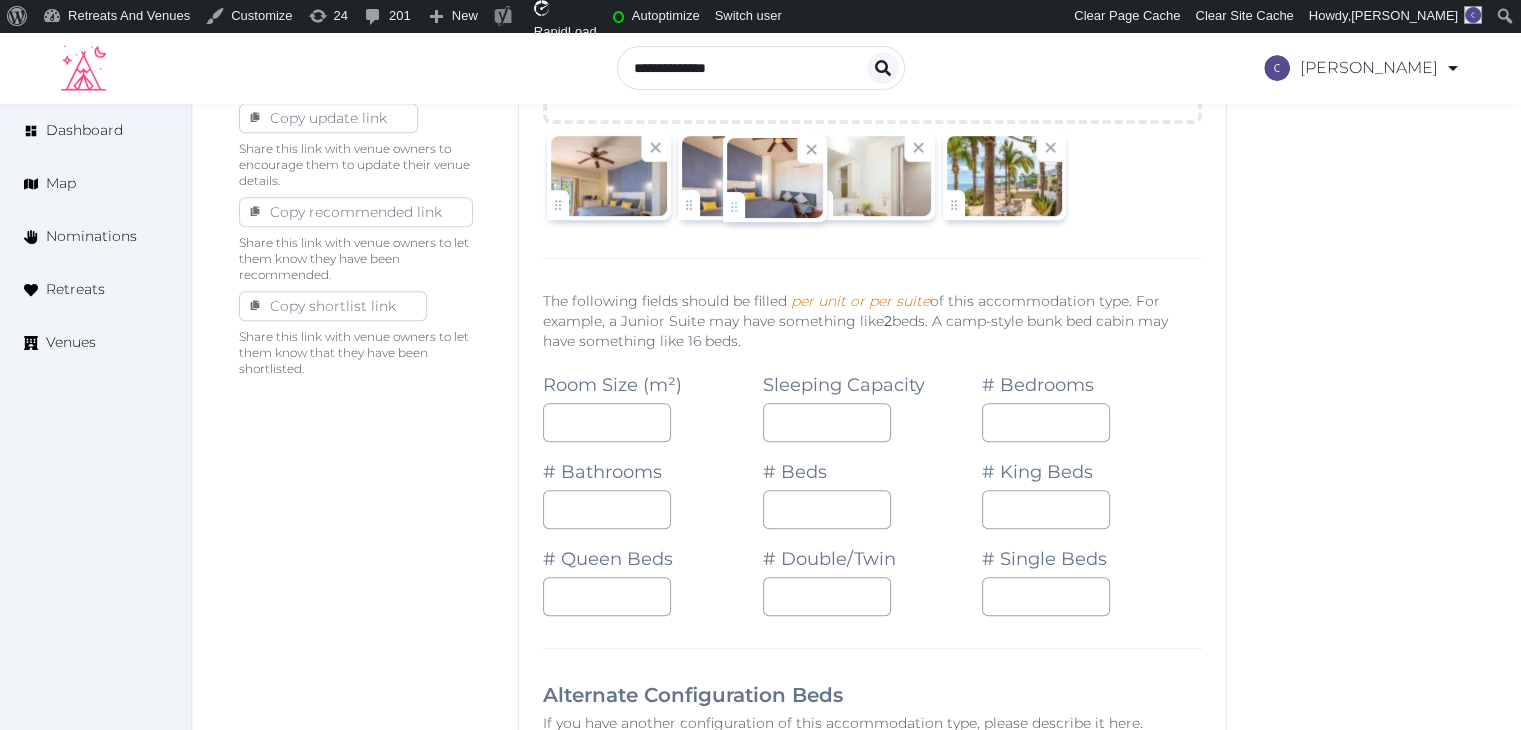 drag, startPoint x: 957, startPoint y: 197, endPoint x: 704, endPoint y: 202, distance: 253.04941 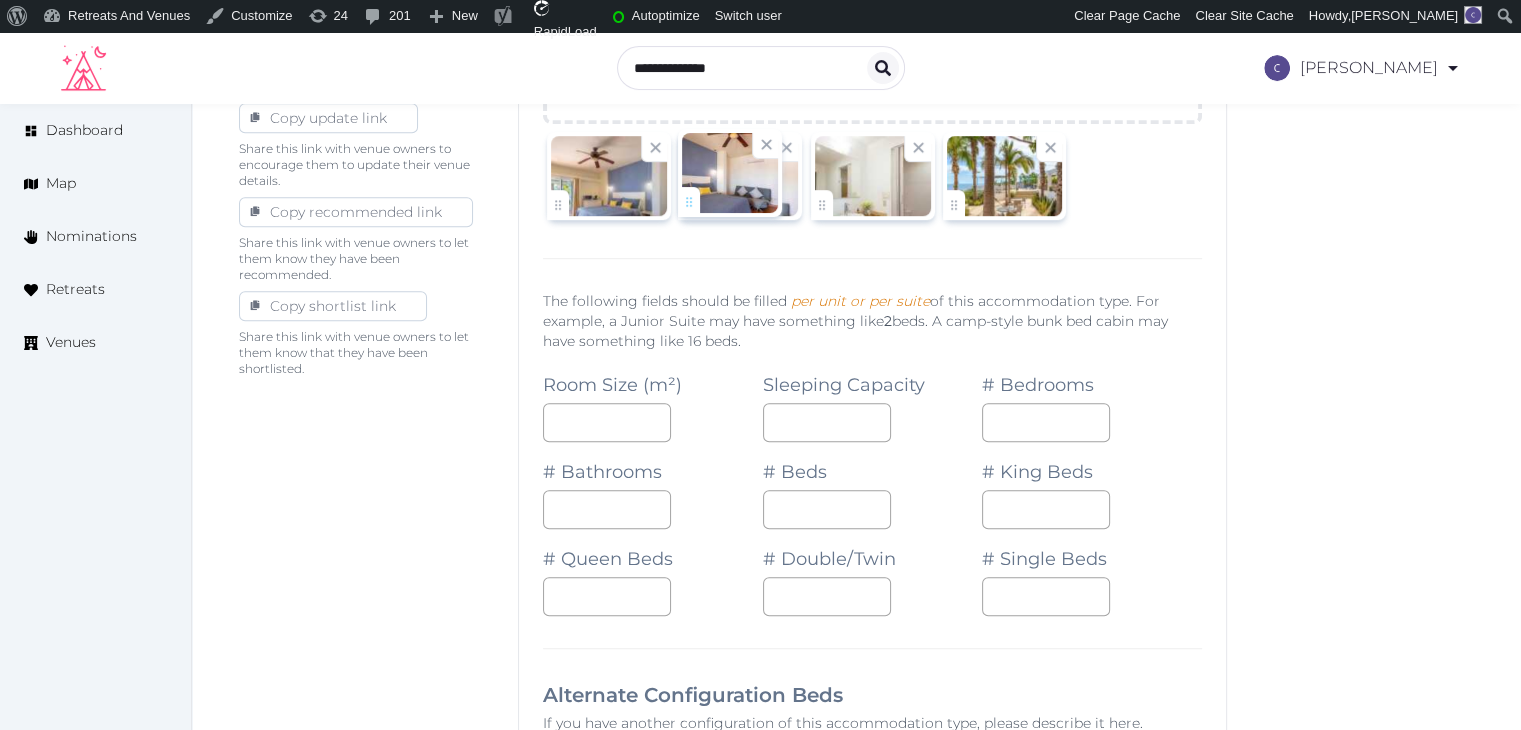click on "Catherine Mesina   Account My Venue Listings My Retreats Logout      Dashboard Map Nominations Retreats Venues Edit venue 10 %  complete Fill out all the fields in your listing to increase its completion percentage.   A higher completion percentage will make your listing more attractive and result in better matches. MariaMar Suites   (Draft) Preview  listing   Open    Close CRM Lead Basic details Pricing and policies Retreat spaces Meeting spaces Accommodations Amenities Food and dining Activities and experiences Location Environment Types of retreats Brochures Notes Ownership Administration Activity Publish Visit   Basic details   to fill the minimum fields required to   publish Archive Venue owned by Catherine Mesina jerinechase@gmail.com Copy ownership transfer link Share this link with any user to transfer ownership of this venue. Users without accounts will be directed to register. Copy update link Copy recommended link Number of beds" at bounding box center [760, 720] 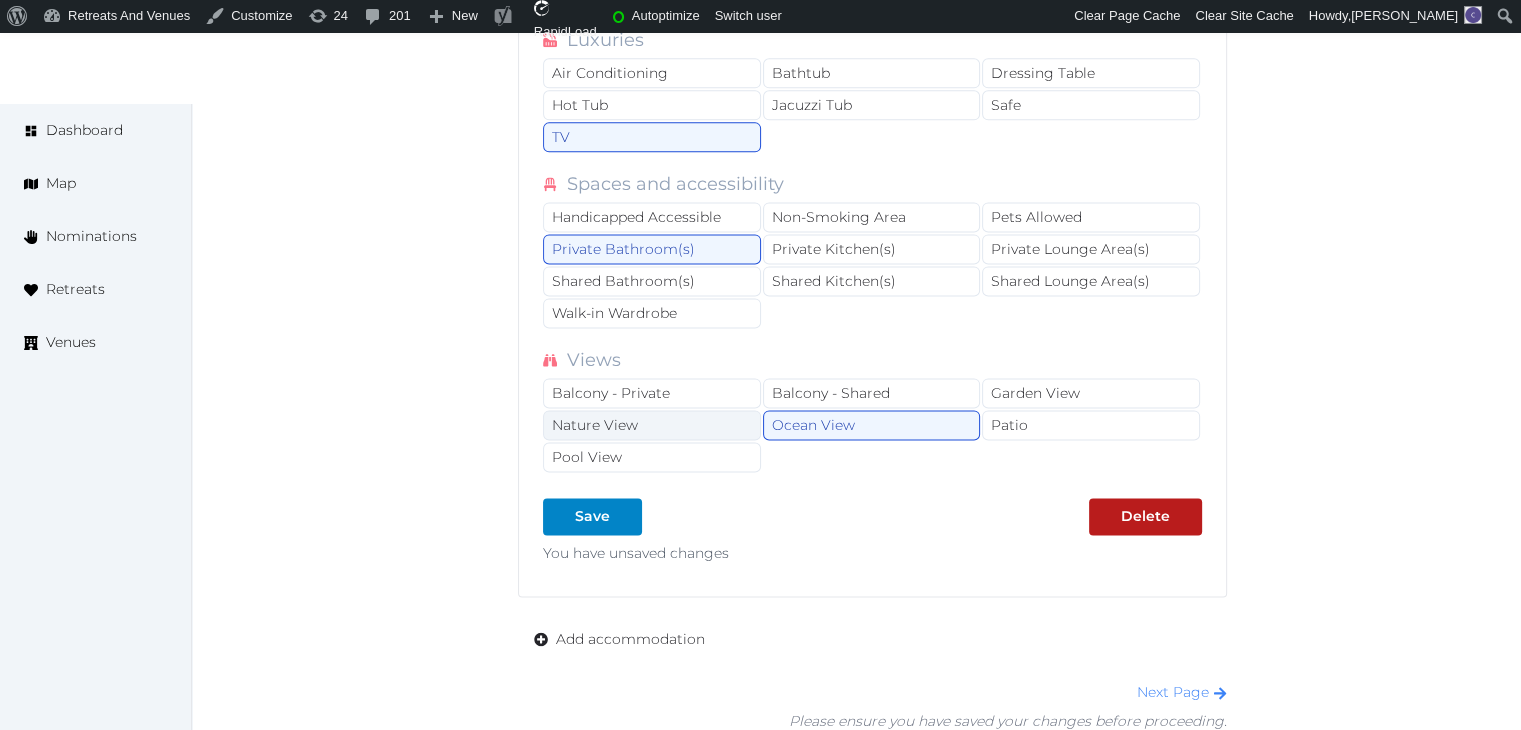 scroll, scrollTop: 2721, scrollLeft: 0, axis: vertical 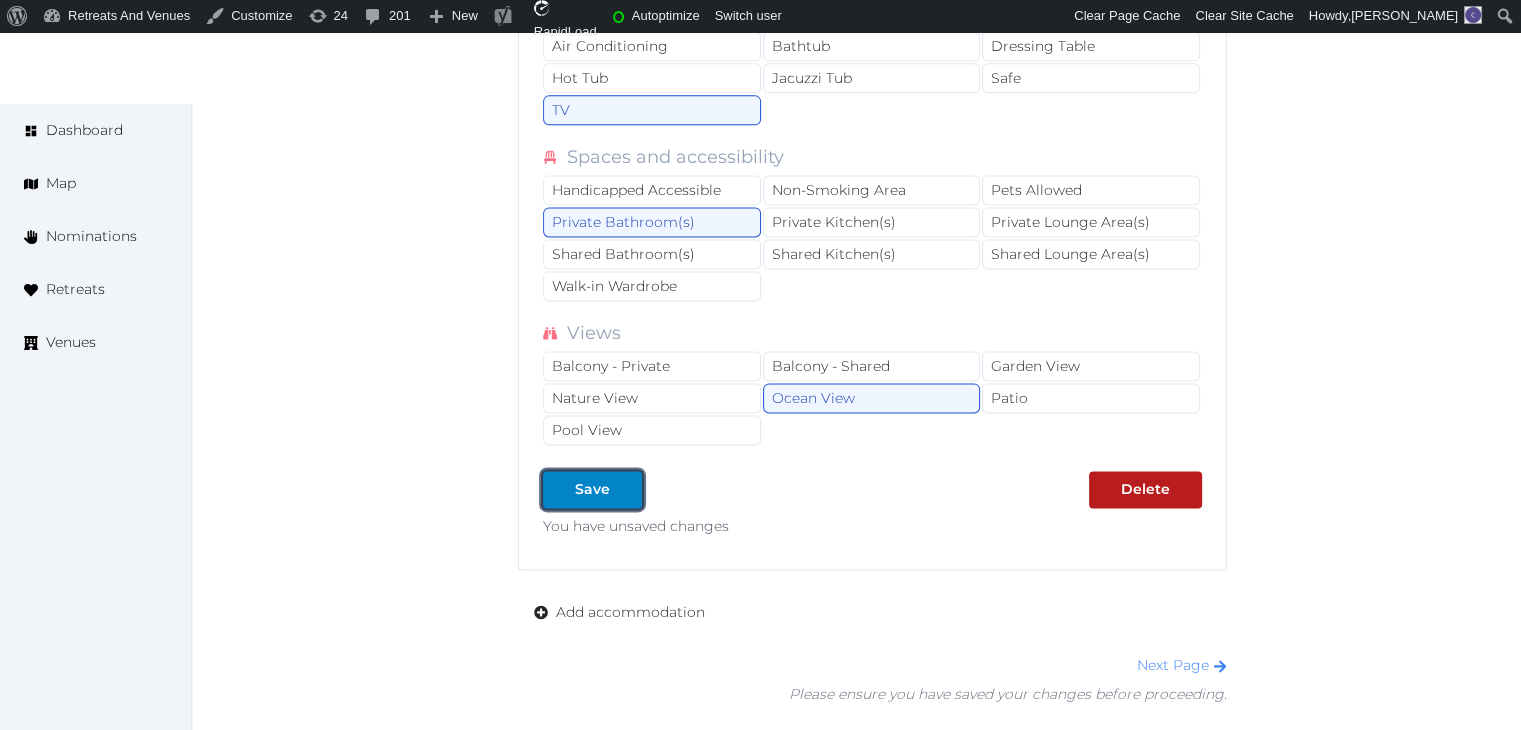 drag, startPoint x: 631, startPoint y: 459, endPoint x: 657, endPoint y: 464, distance: 26.476404 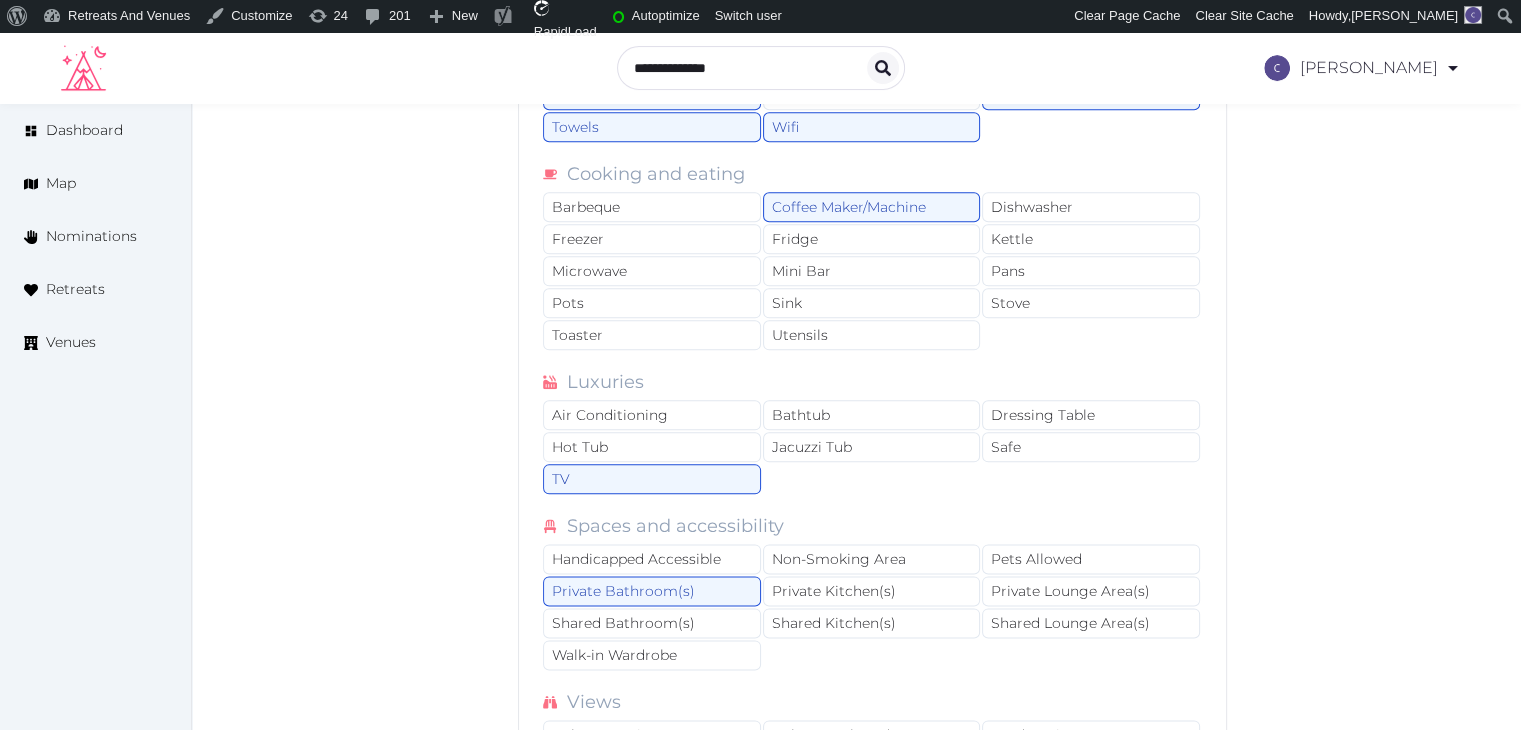 type on "*" 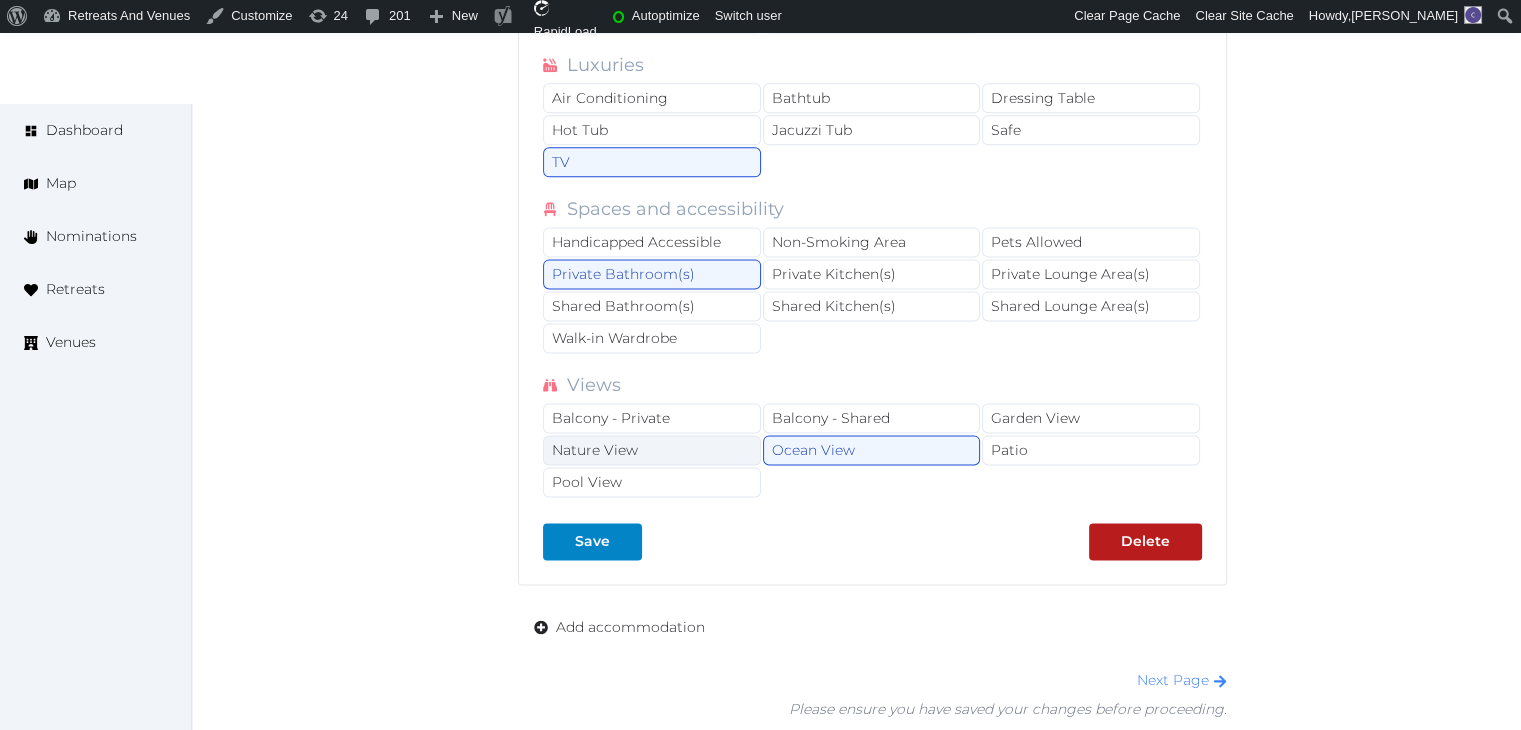 scroll, scrollTop: 2642, scrollLeft: 0, axis: vertical 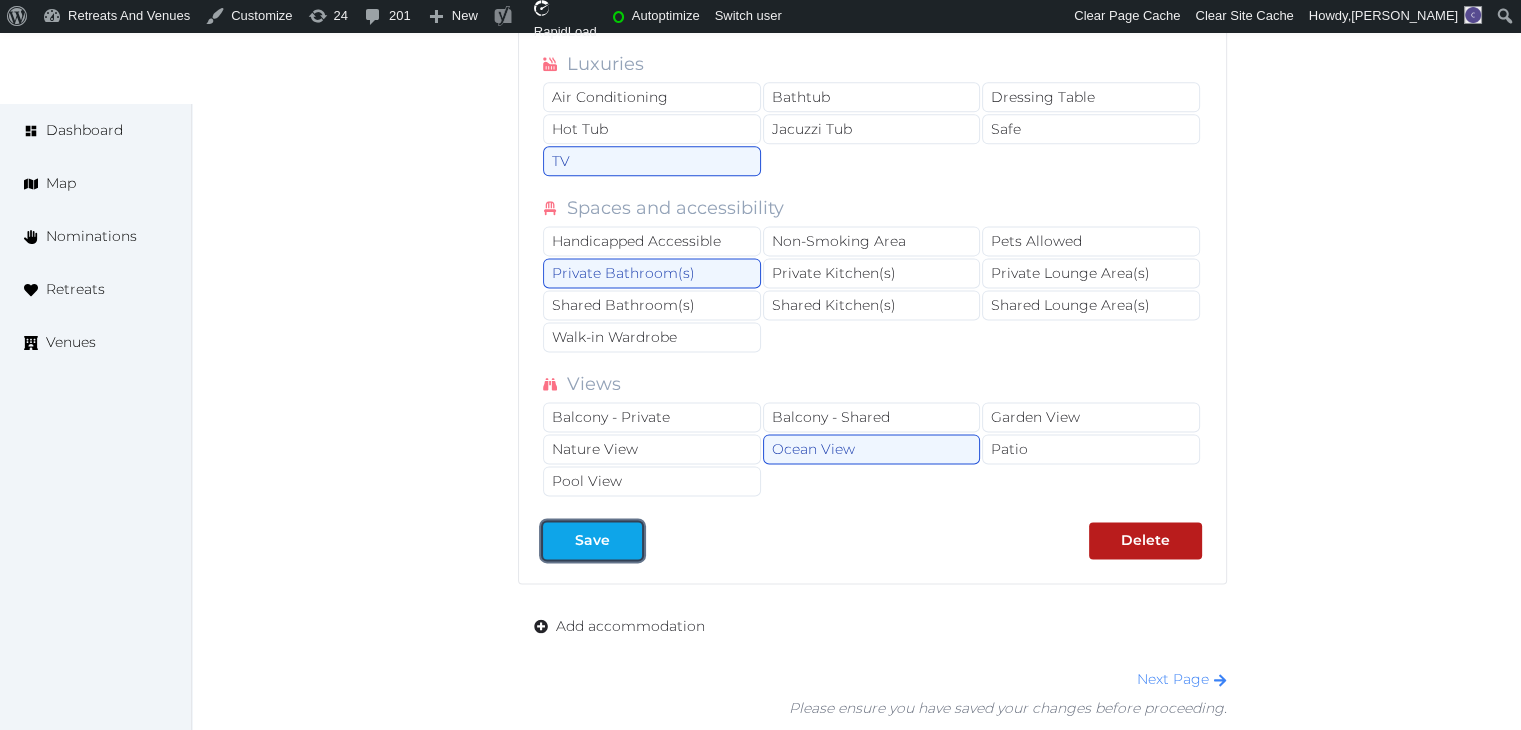 click on "Save" at bounding box center (592, 540) 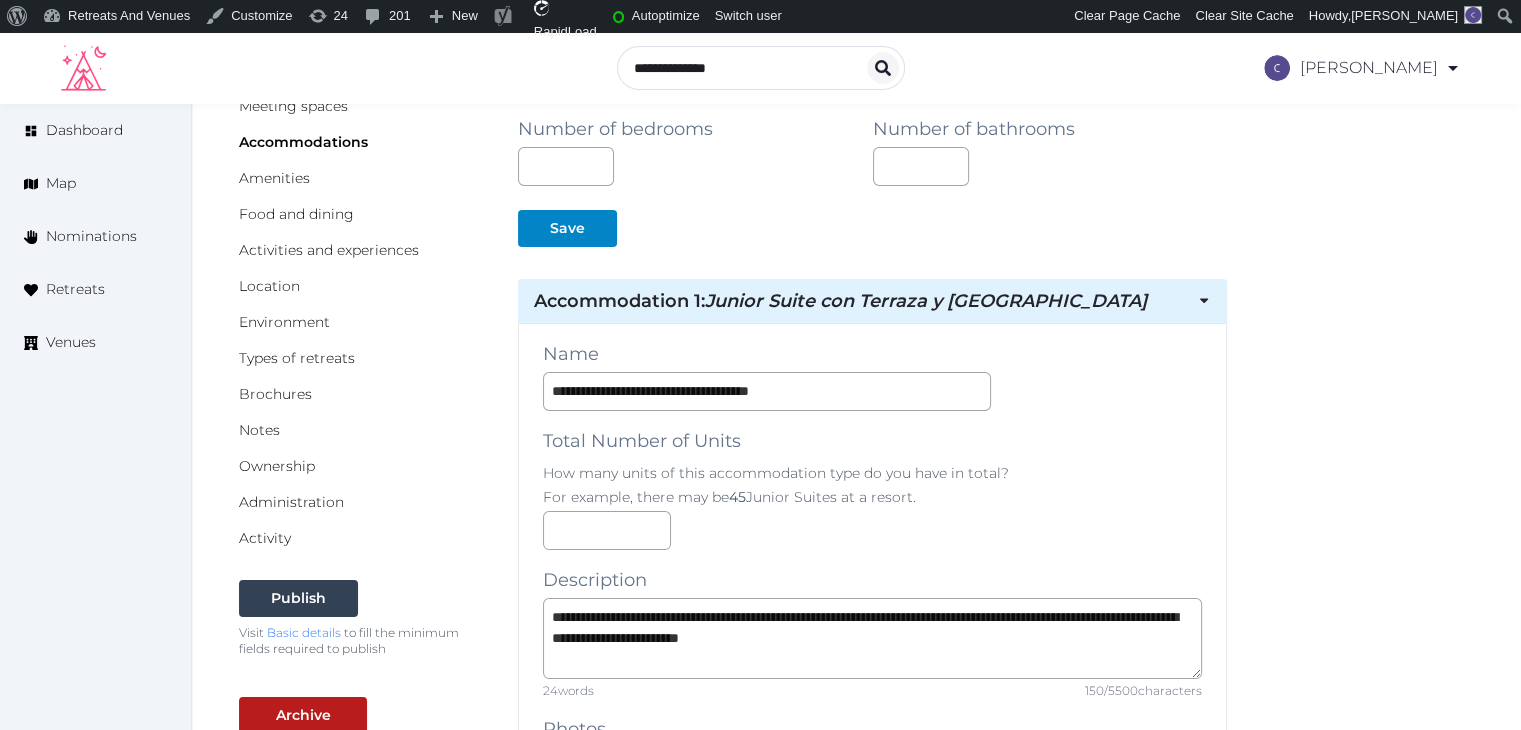 scroll, scrollTop: 0, scrollLeft: 0, axis: both 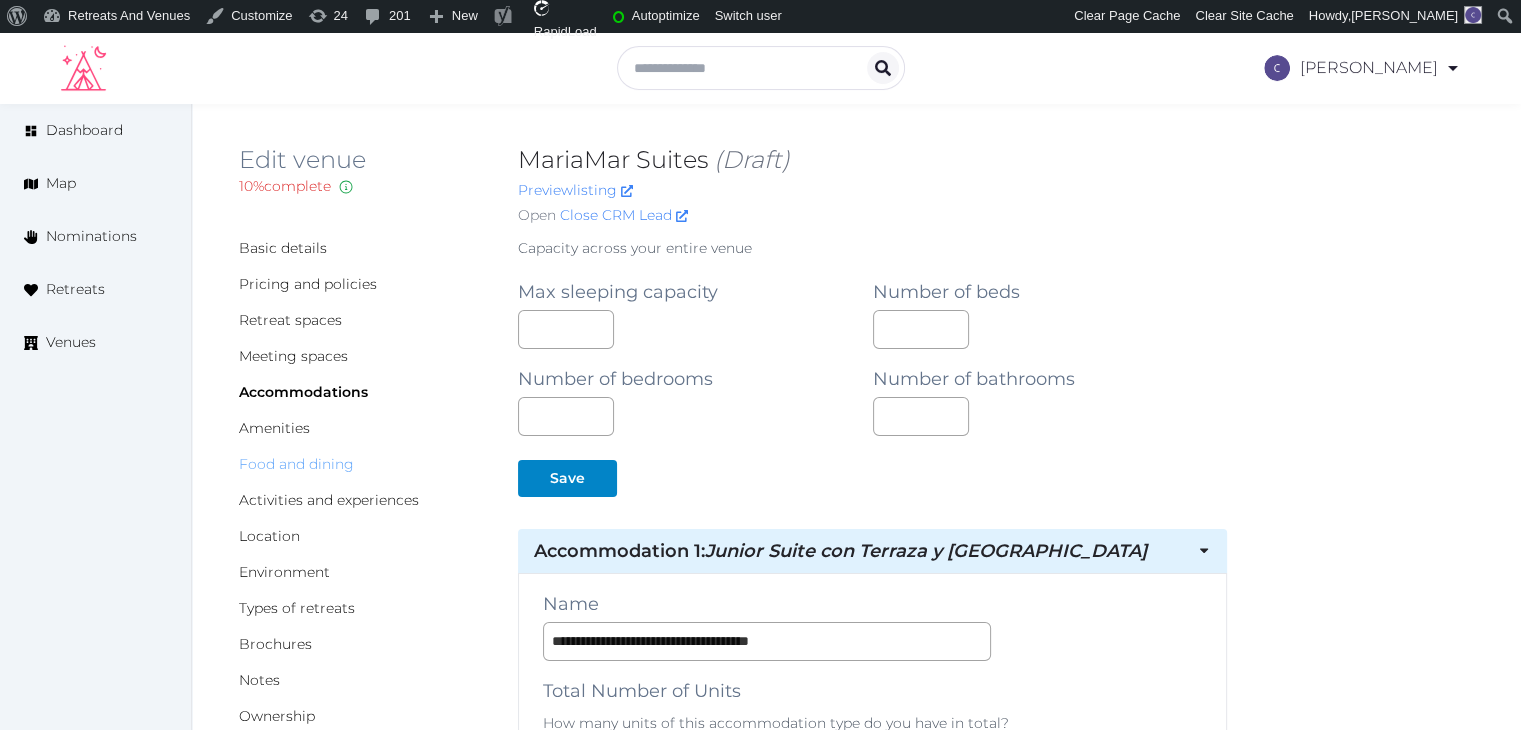 click on "Food and dining" at bounding box center (296, 464) 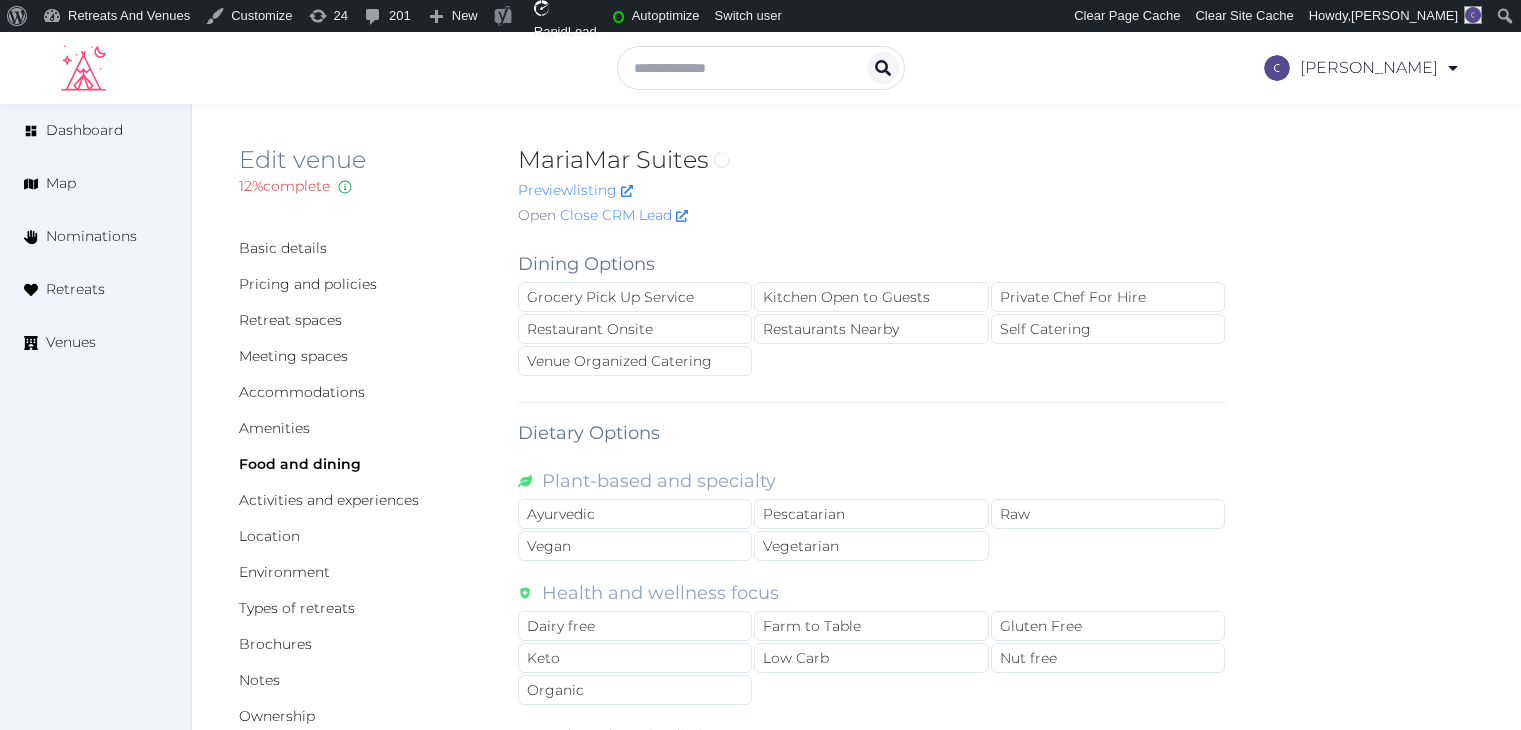 scroll, scrollTop: 0, scrollLeft: 0, axis: both 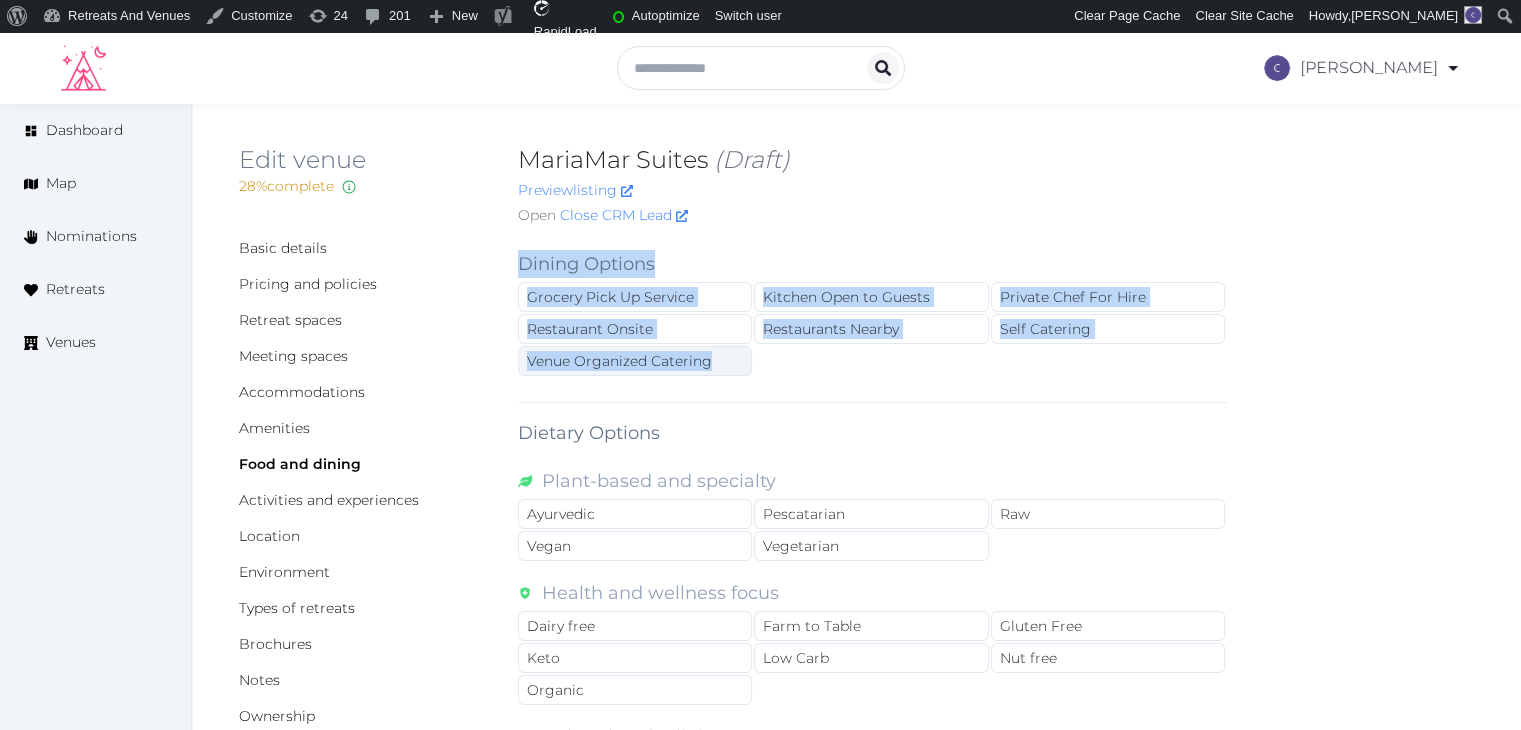 drag, startPoint x: 512, startPoint y: 261, endPoint x: 721, endPoint y: 365, distance: 233.44592 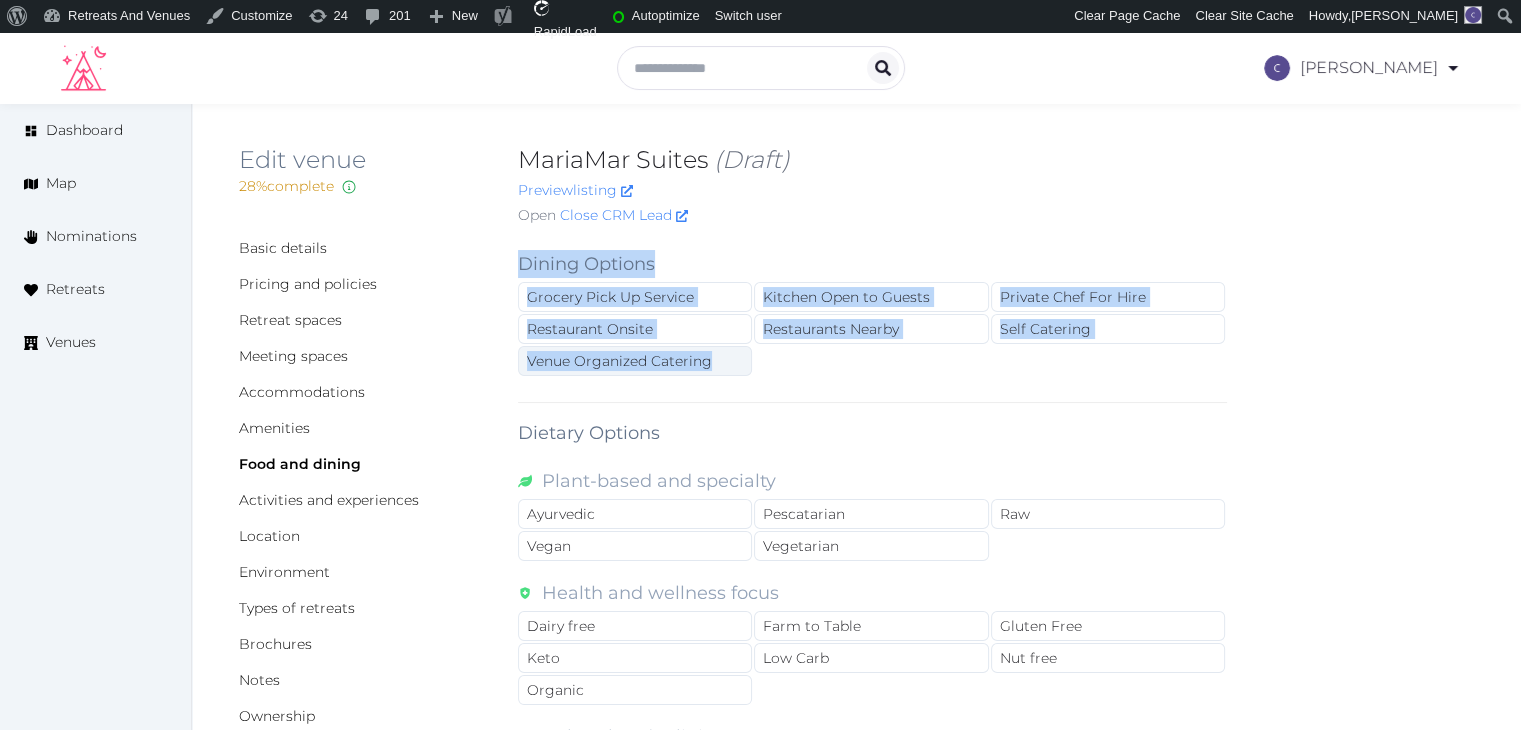 copy on "Dining Options Grocery Pick Up Service Kitchen Open to Guests Private Chef For Hire Restaurant Onsite Restaurants Nearby Self Catering Venue Organized Catering" 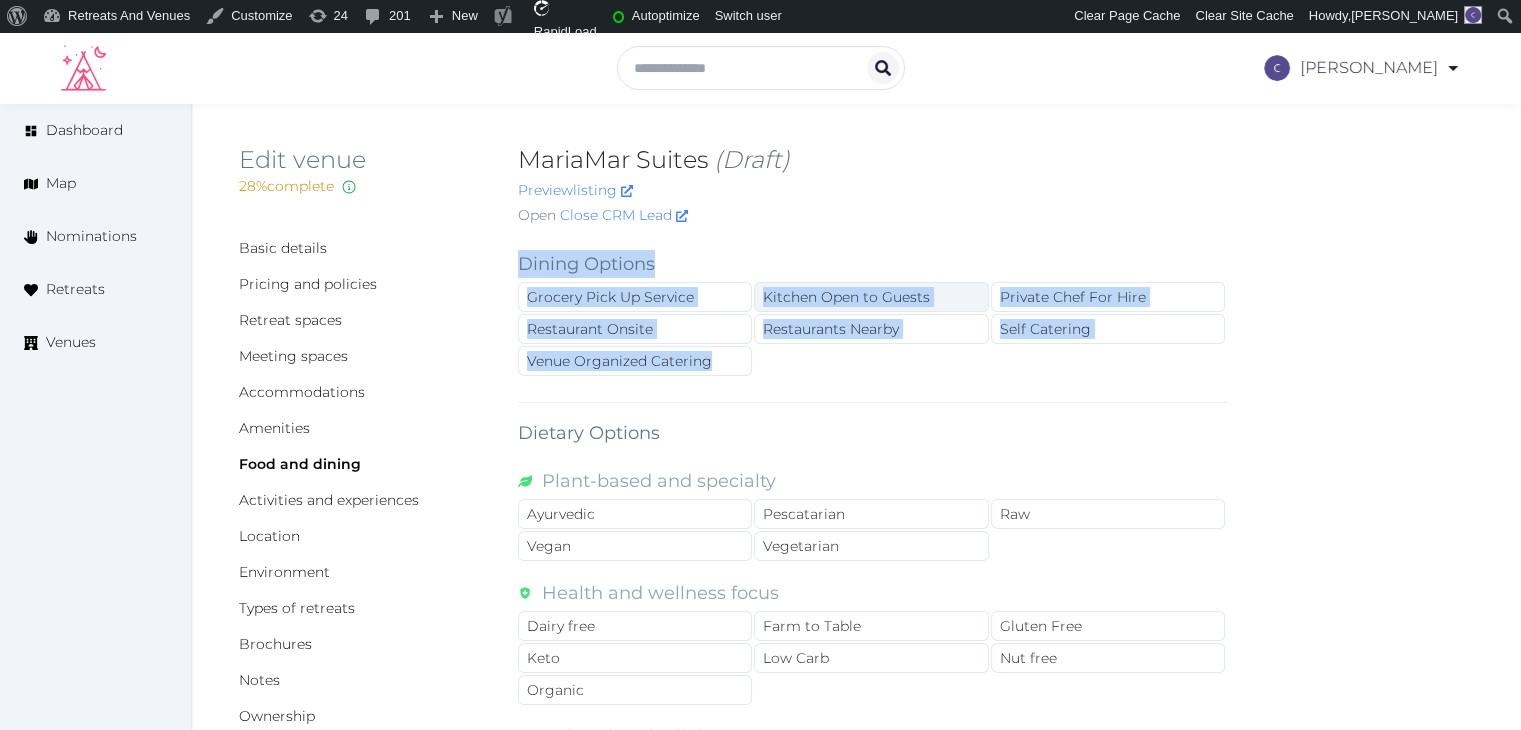 click on "Kitchen Open to Guests" at bounding box center [871, 297] 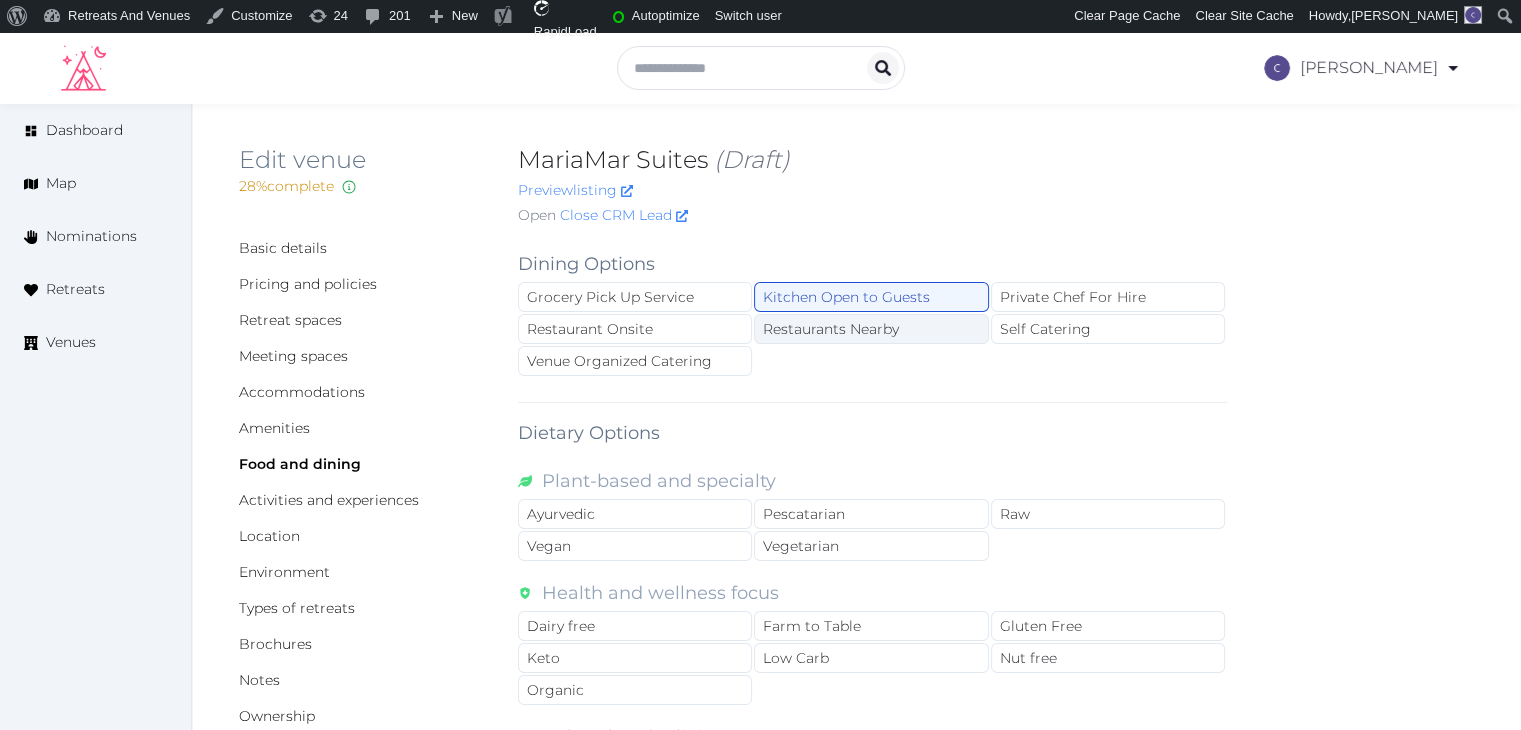 click on "Restaurants Nearby" at bounding box center (871, 329) 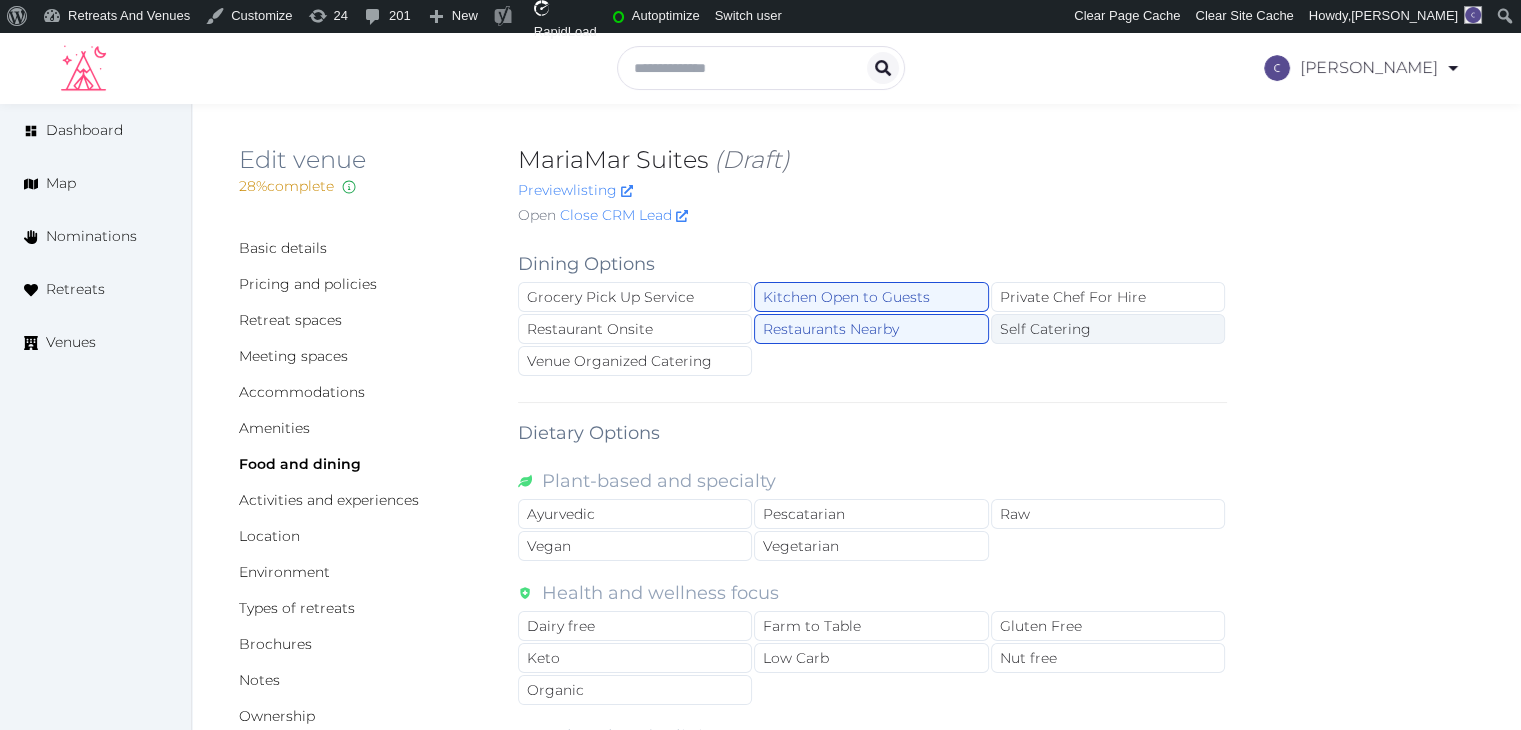 click on "Self Catering" at bounding box center (1108, 329) 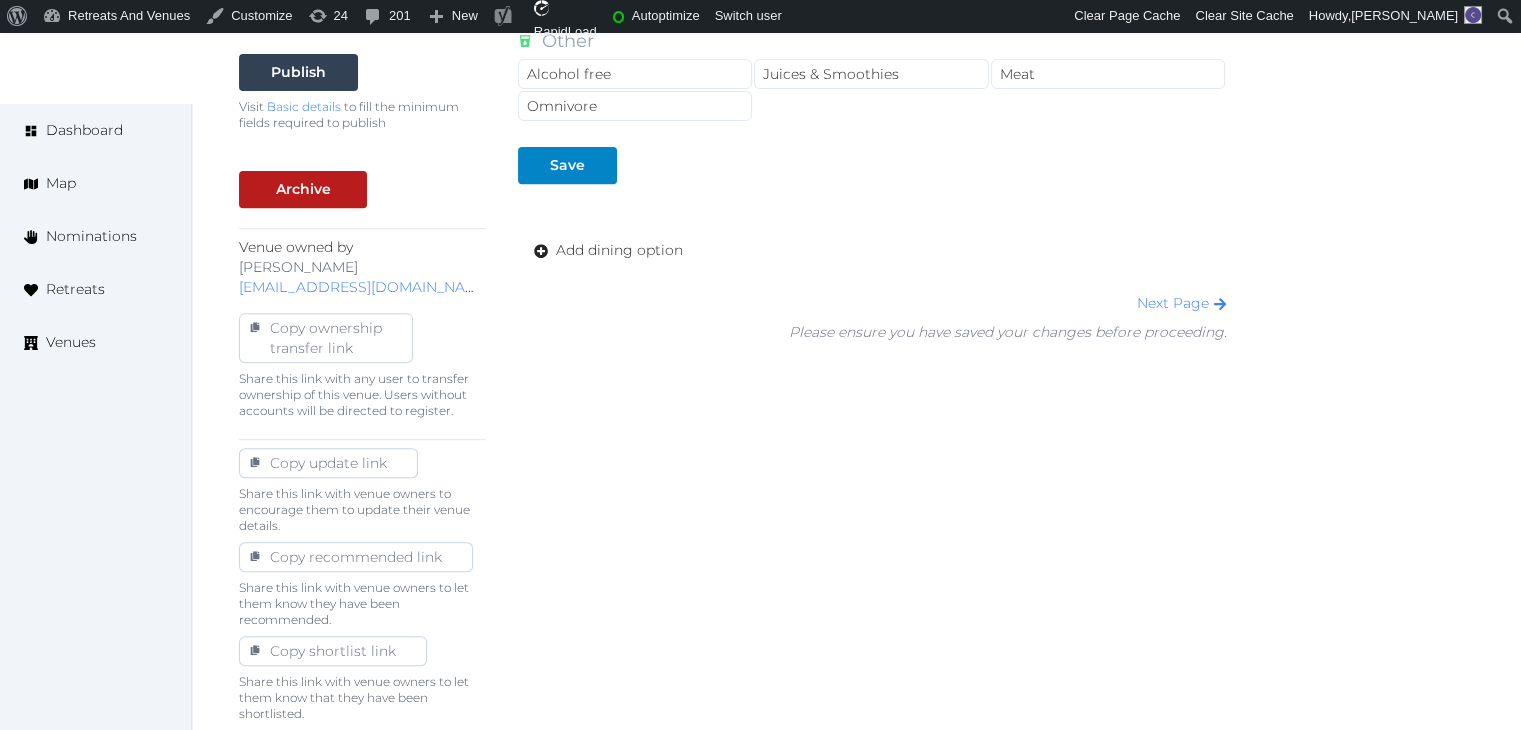 scroll, scrollTop: 798, scrollLeft: 0, axis: vertical 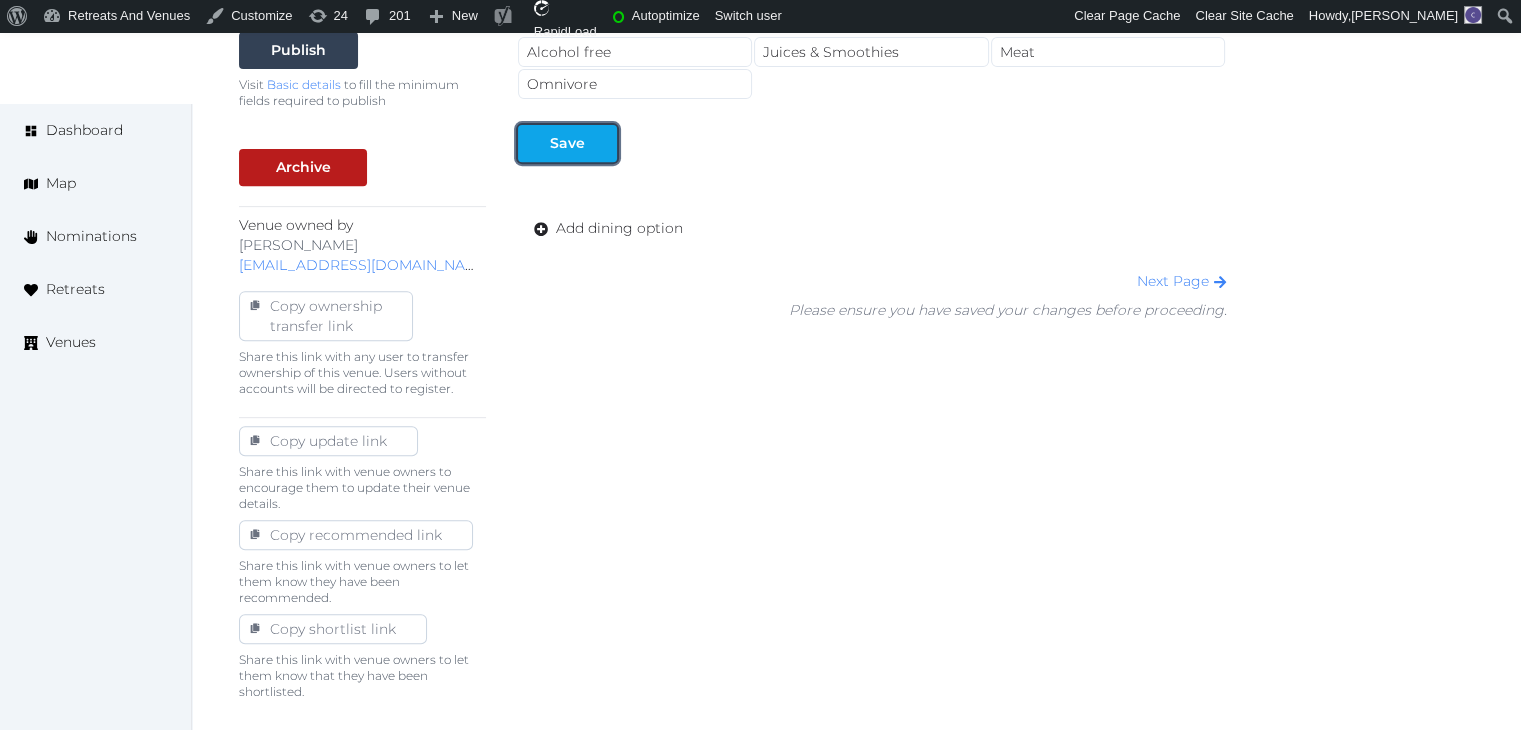 click on "Save" at bounding box center (567, 143) 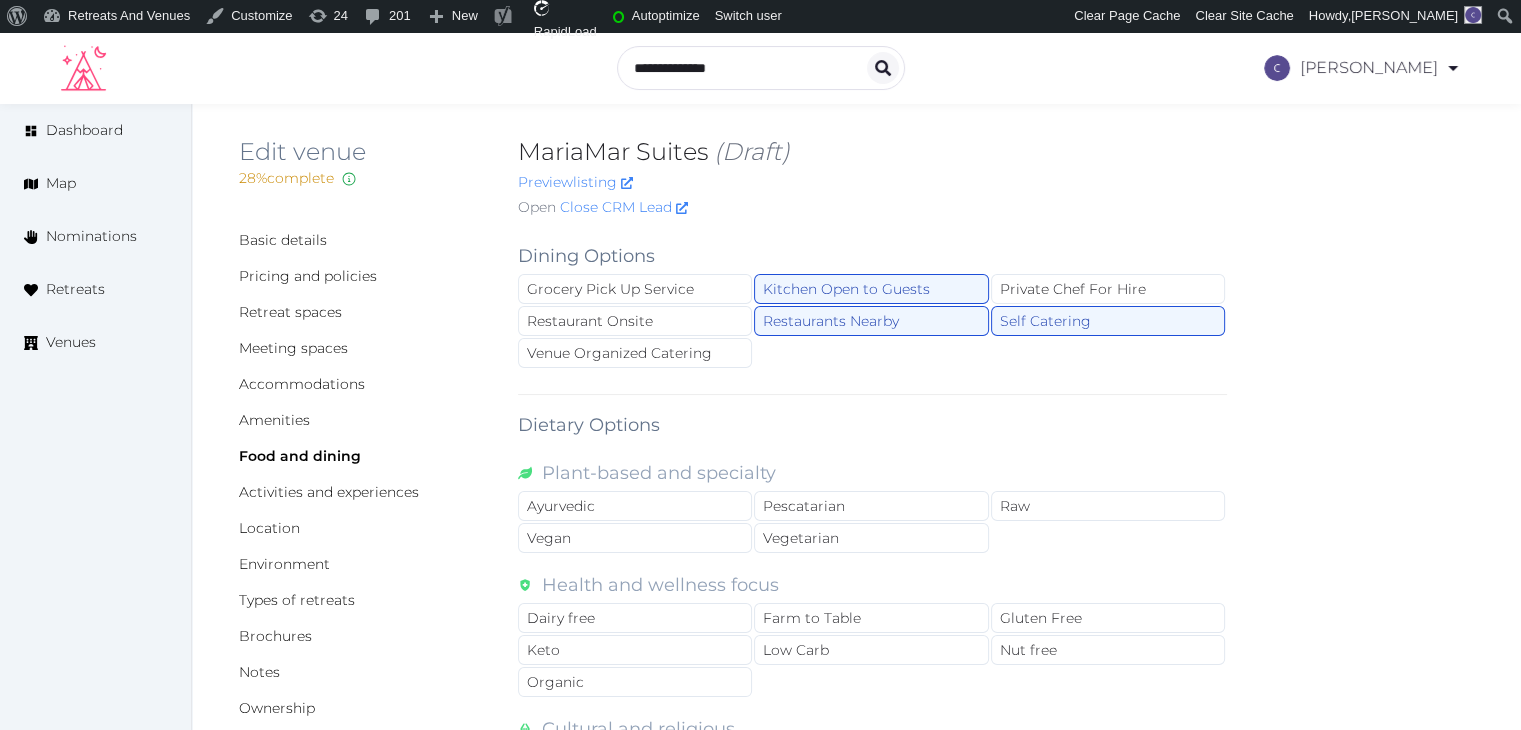 scroll, scrollTop: 0, scrollLeft: 0, axis: both 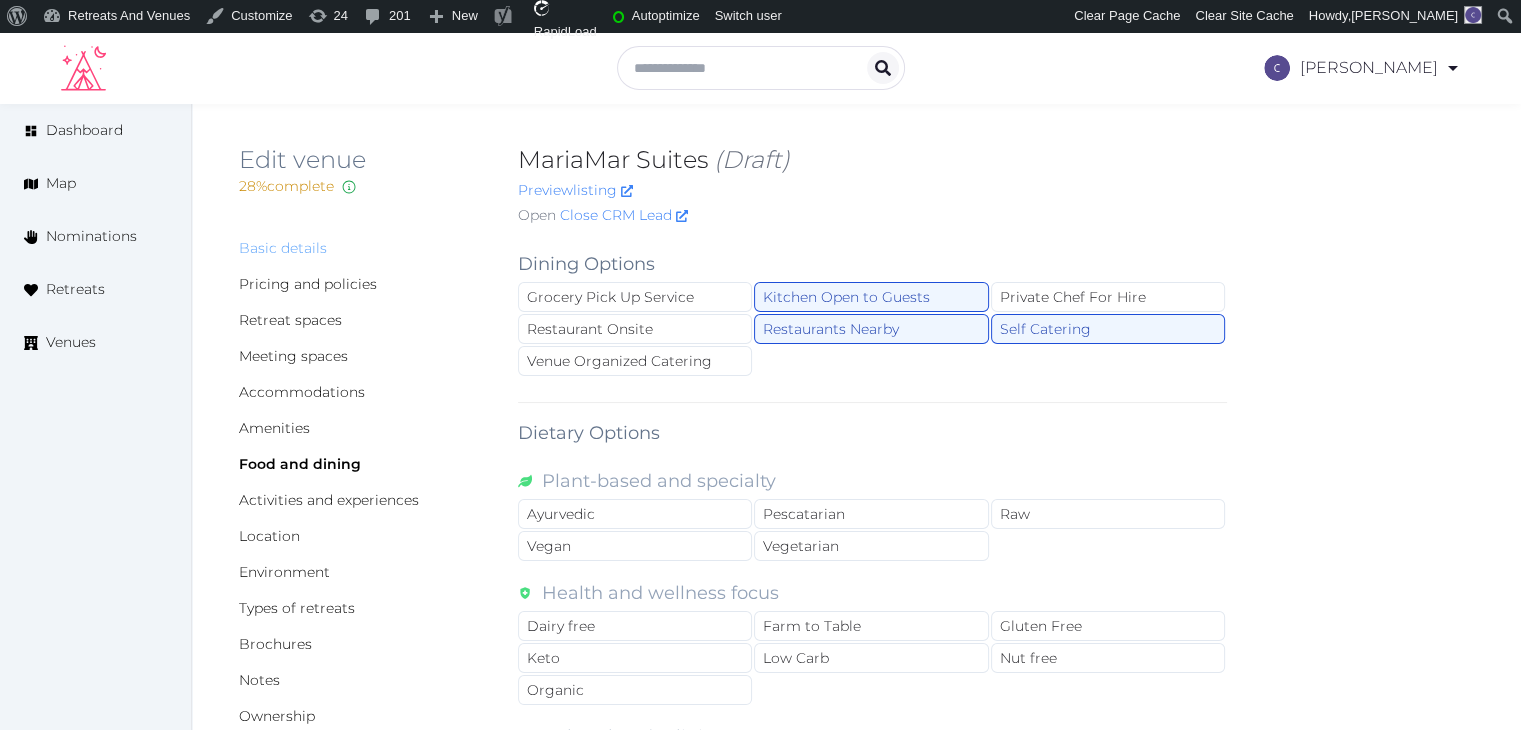 click on "Basic details" at bounding box center (283, 248) 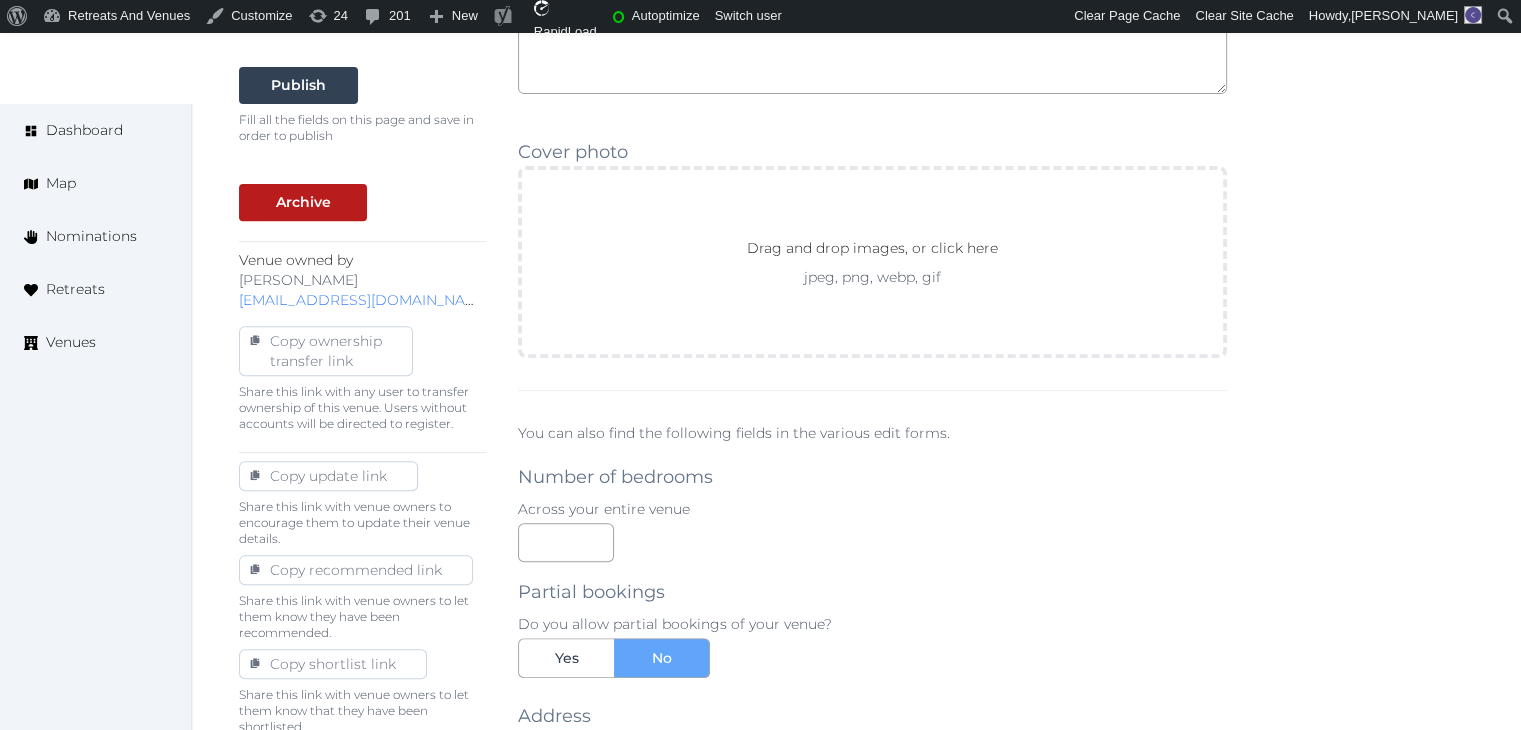 scroll, scrollTop: 800, scrollLeft: 0, axis: vertical 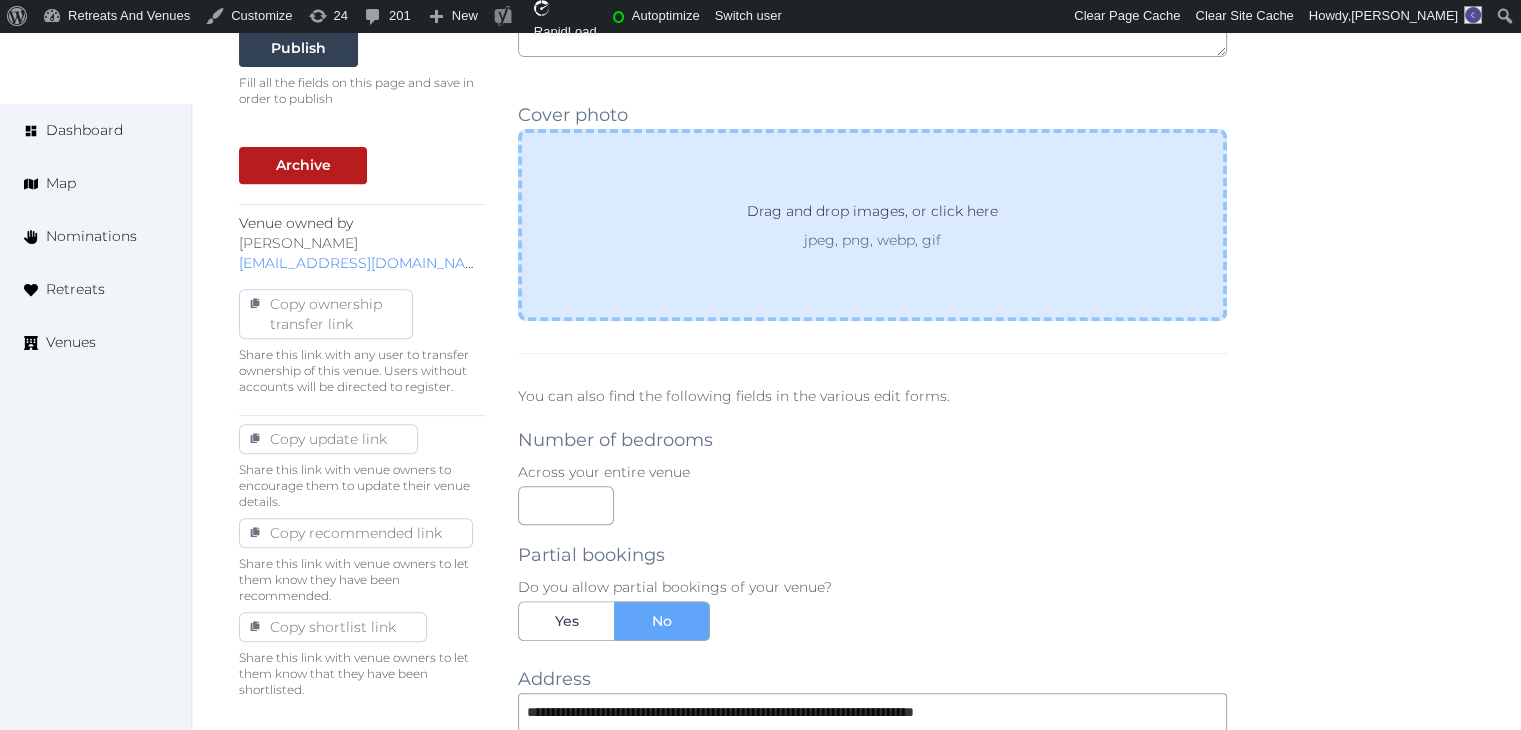 click on "Drag and drop images, or click here jpeg, png, webp, gif" at bounding box center (872, 225) 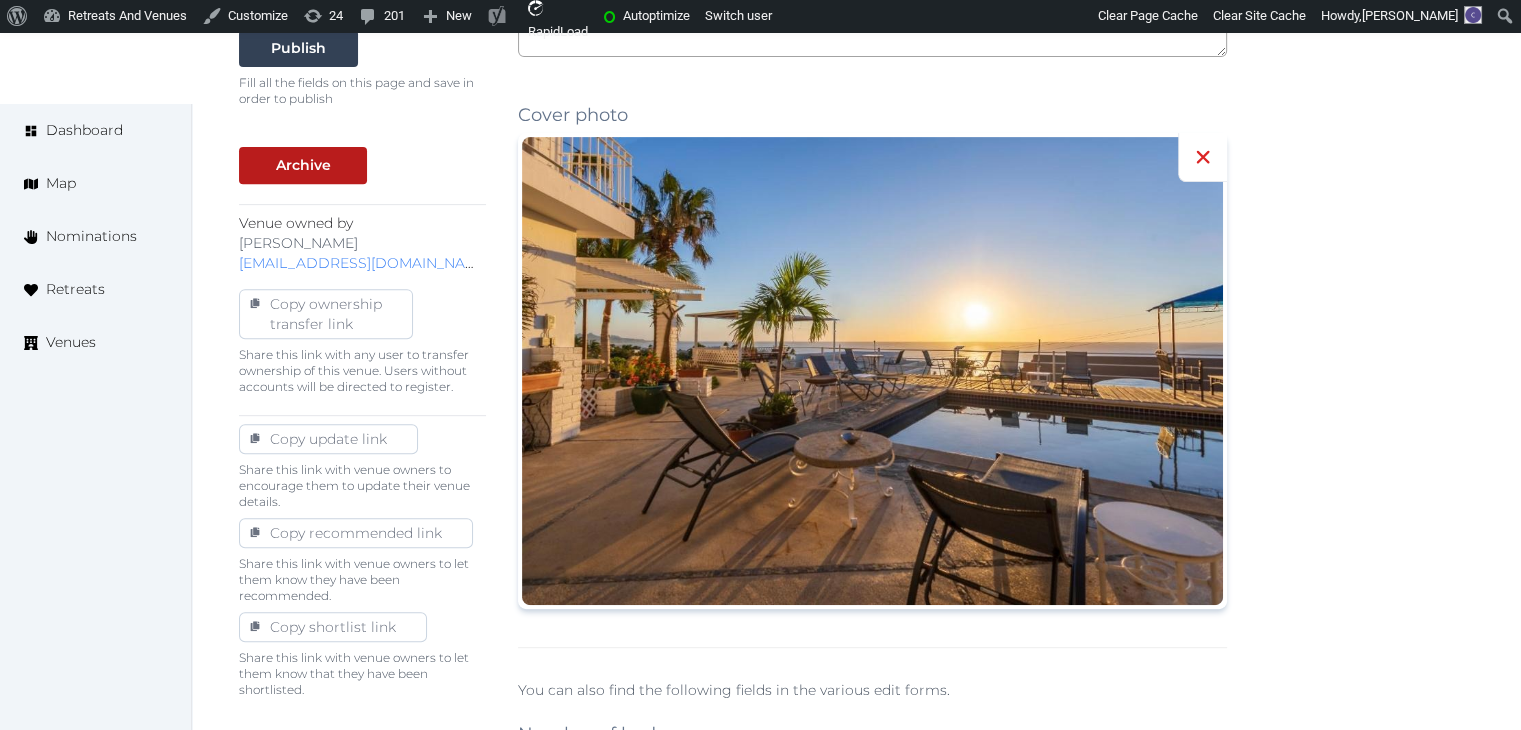 click 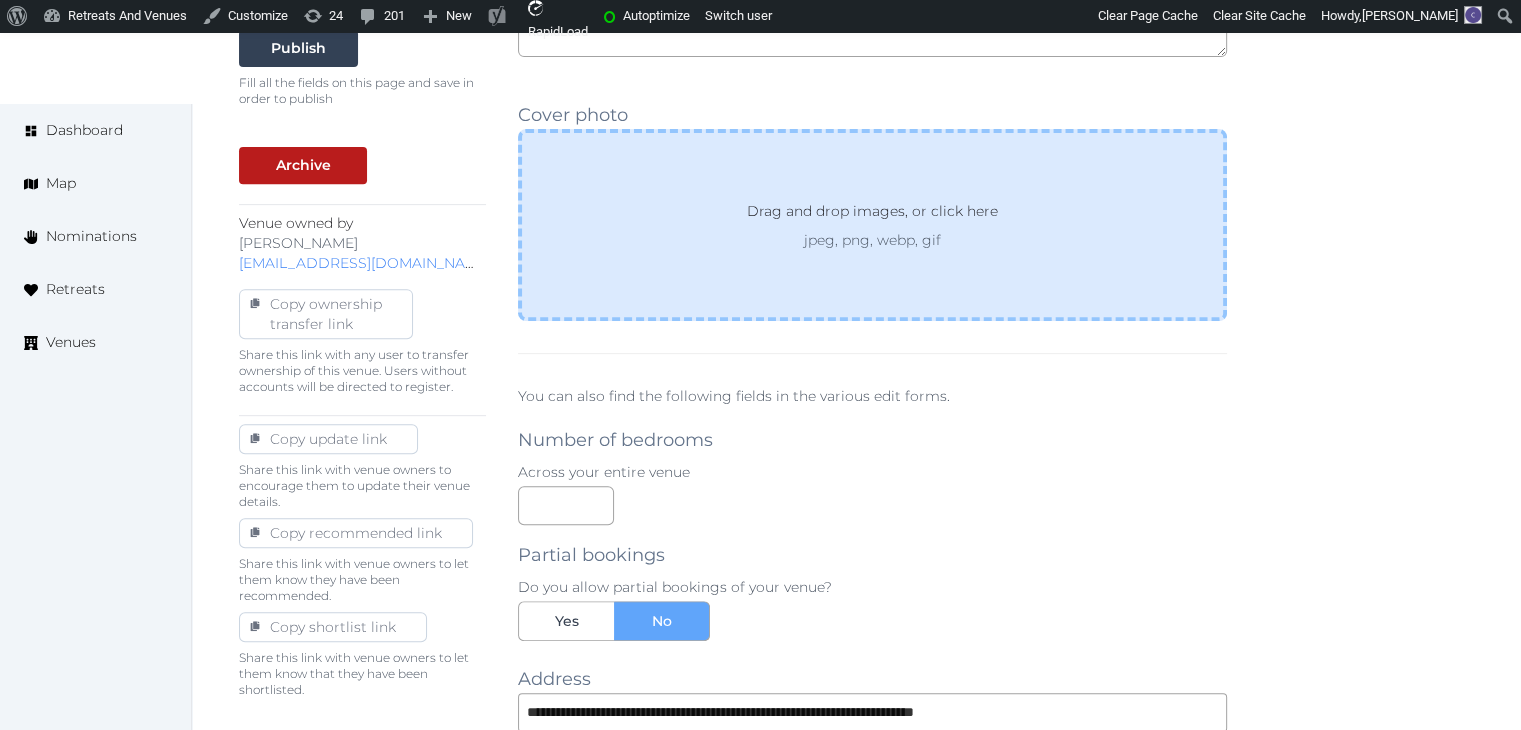 click on "Drag and drop images, or click here jpeg, png, webp, gif" at bounding box center (872, 225) 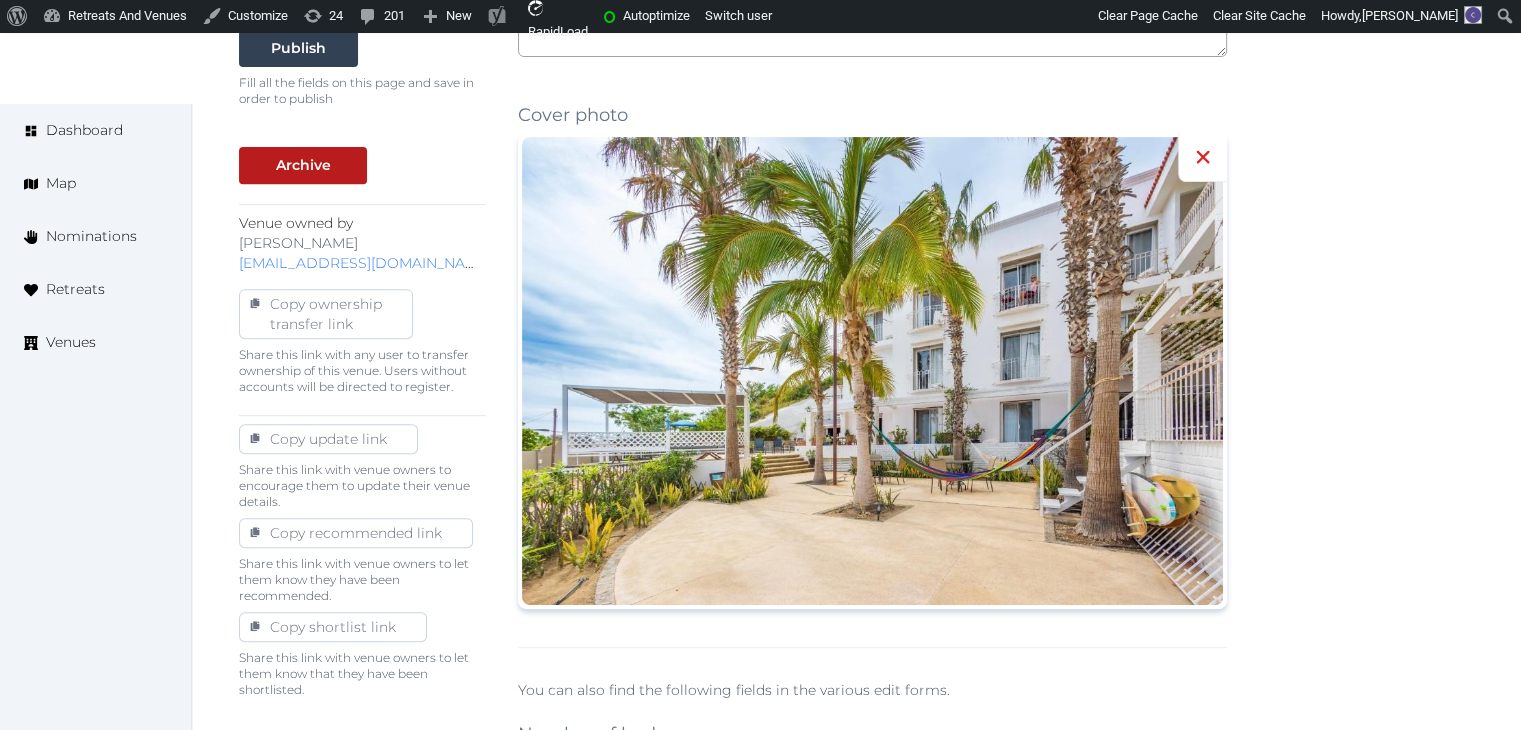 click 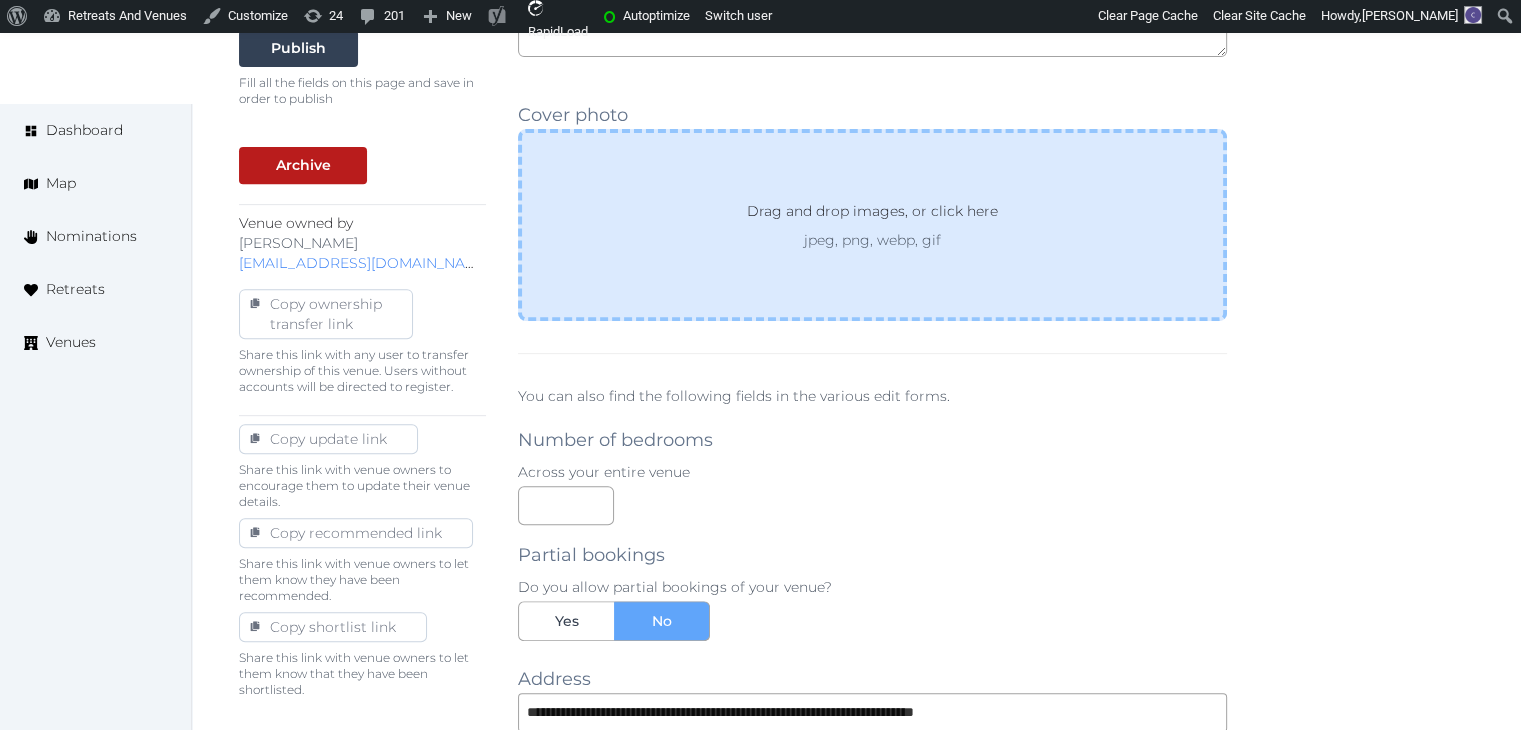 click on "Drag and drop images, or click here jpeg, png, webp, gif" at bounding box center (872, 225) 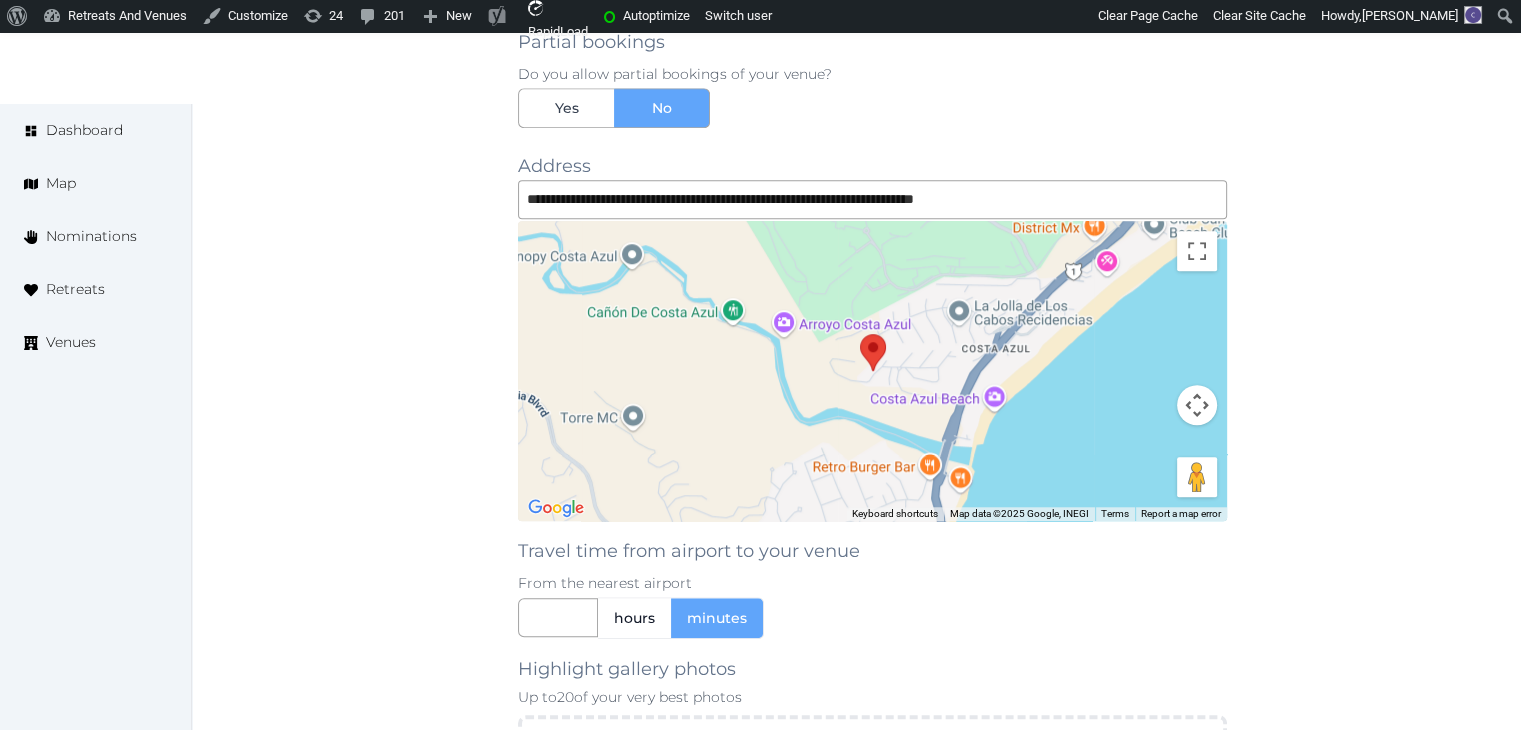 scroll, scrollTop: 2000, scrollLeft: 0, axis: vertical 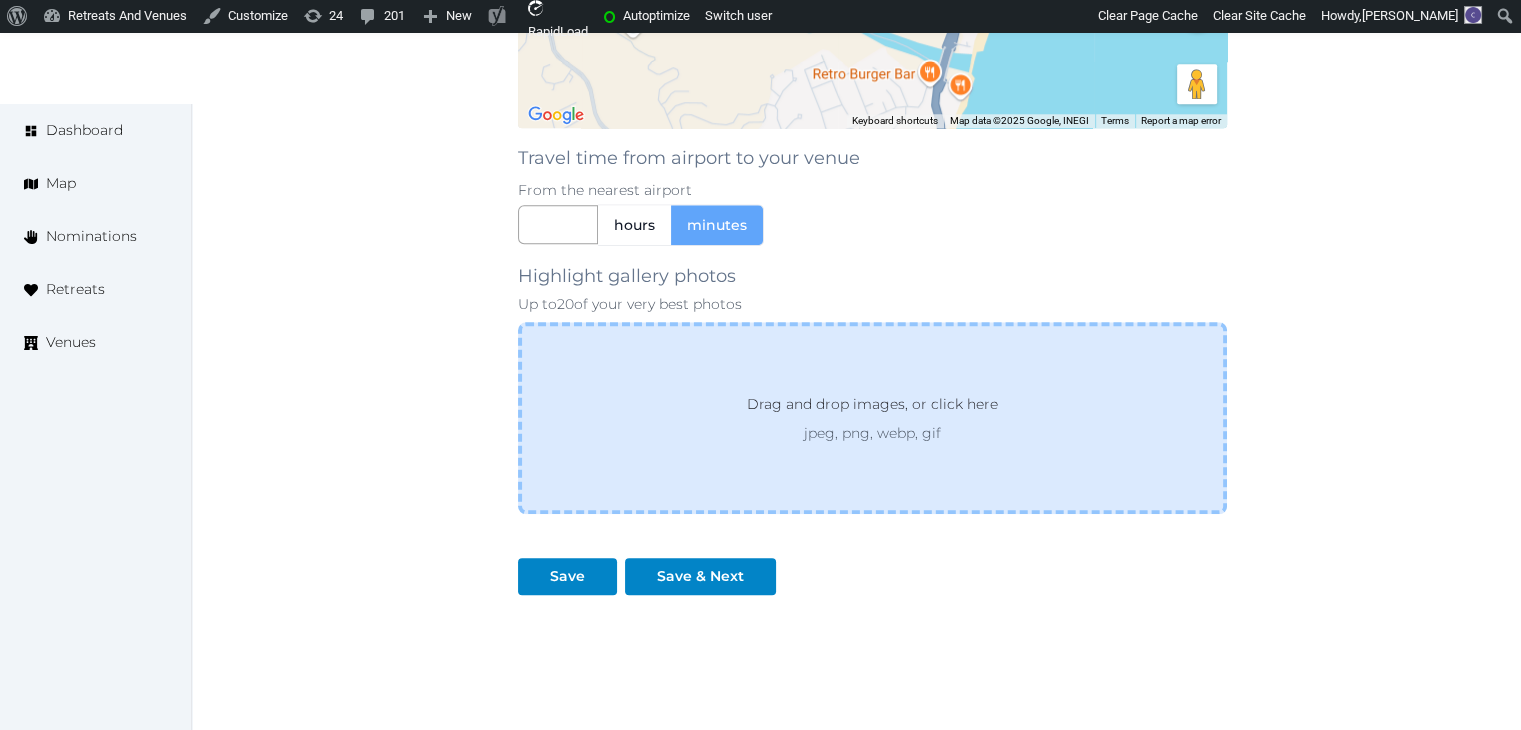 click on "Drag and drop images, or click here jpeg, png, webp, gif" at bounding box center [872, 418] 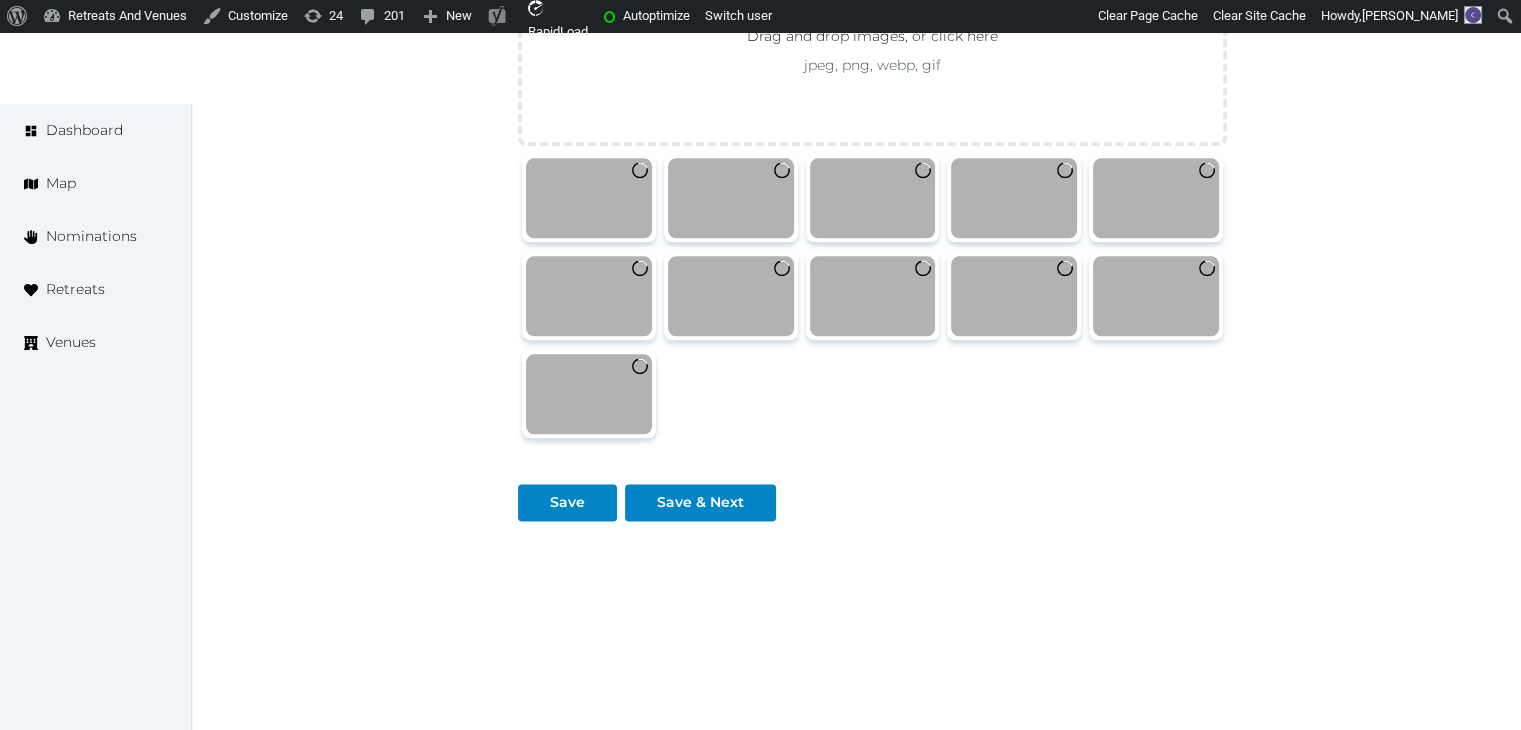 scroll, scrollTop: 2378, scrollLeft: 0, axis: vertical 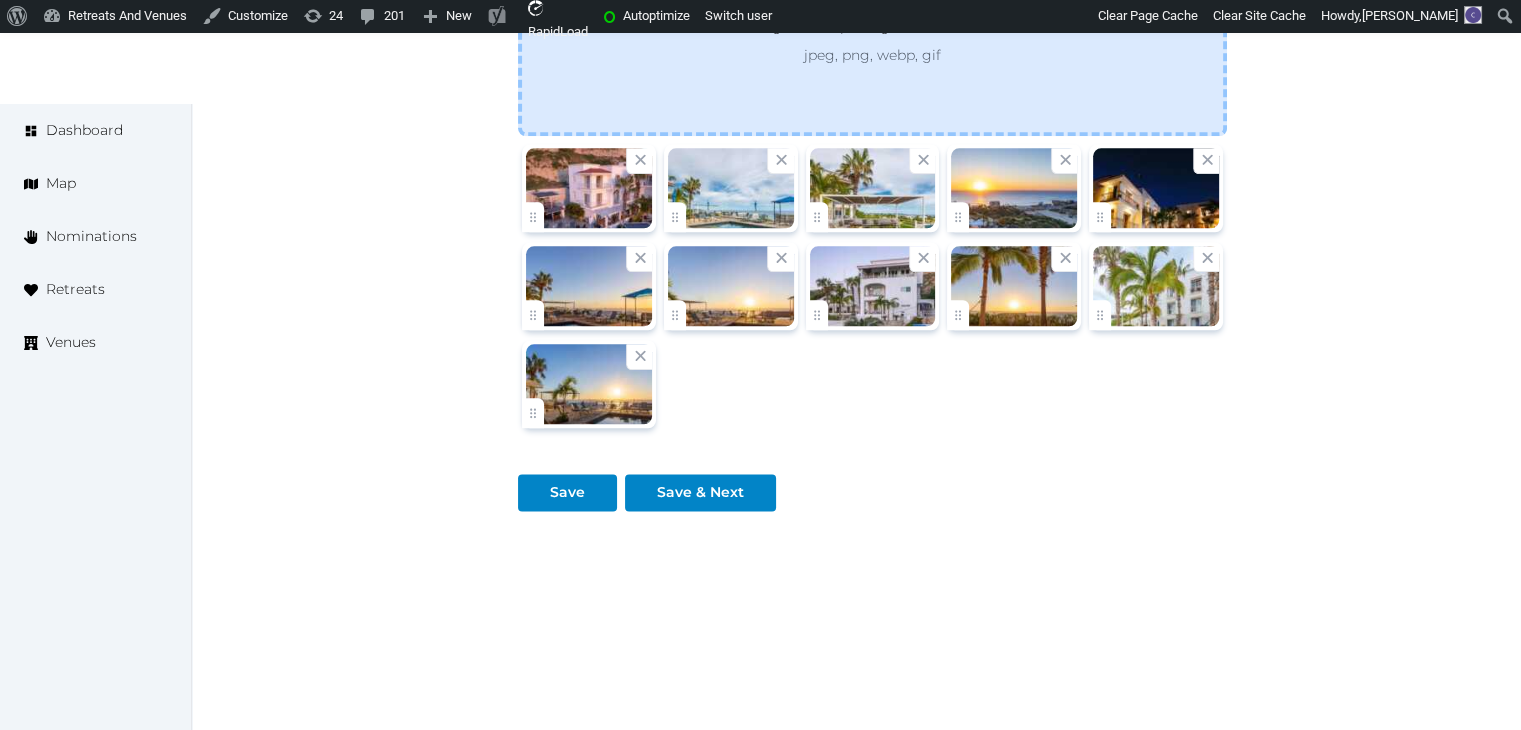 click on "jpeg, png, webp, gif" at bounding box center (872, 55) 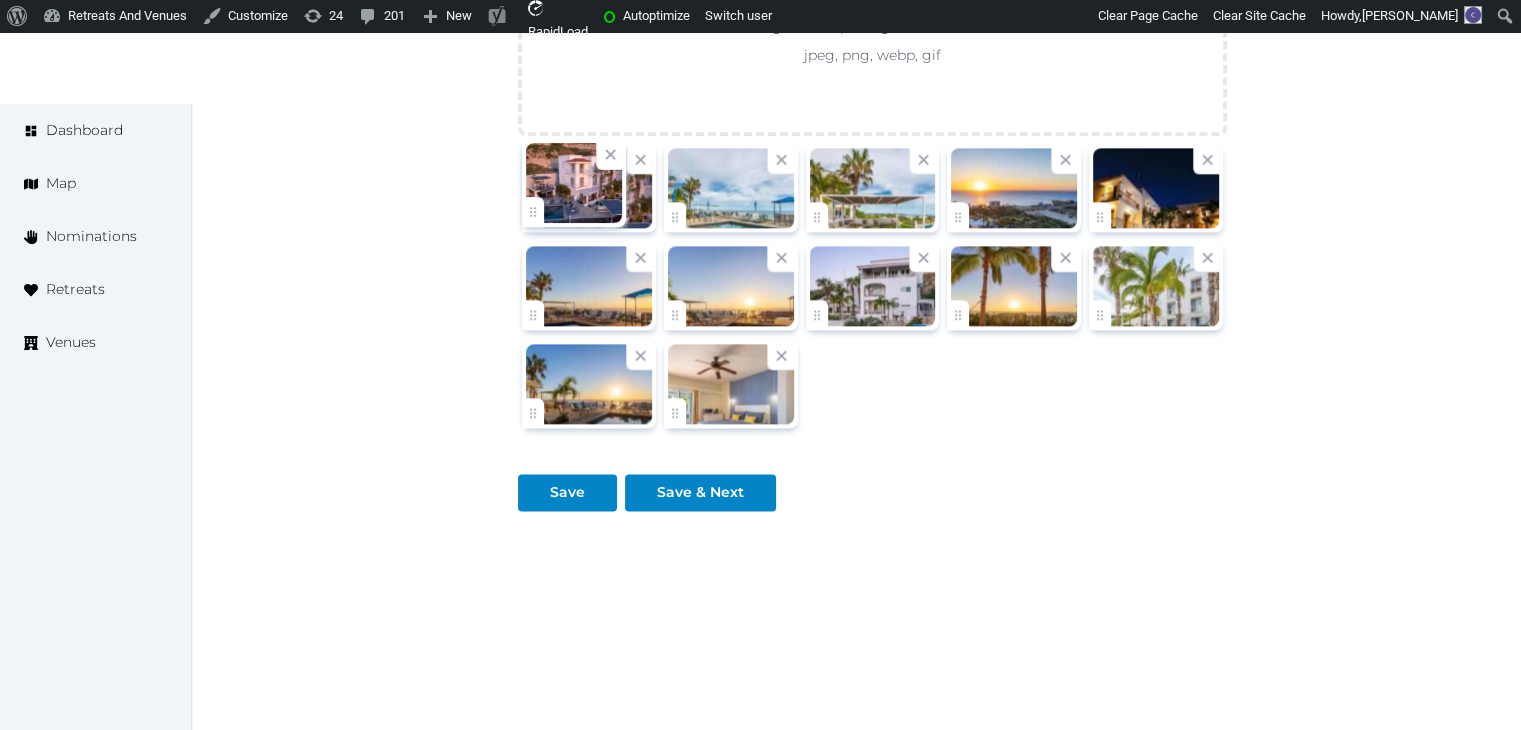 click on "Catherine Mesina   Account My Venue Listings My Retreats Logout      Dashboard Map Nominations Retreats Venues Edit venue 28 %  complete Fill out all the fields in your listing to increase its completion percentage.   A higher completion percentage will make your listing more attractive and result in better matches. MariaMar Suites   (Draft) Preview  listing   Open    Close CRM Lead Basic details Pricing and policies Retreat spaces Meeting spaces Accommodations Amenities Food and dining Activities and experiences Location Environment Types of retreats Brochures Notes Ownership Administration Activity Publish Fill all the fields on this page and save in order to   publish Archive Venue owned by Catherine Mesina jerinechase@gmail.com Copy ownership transfer link Share this link with any user to transfer ownership of this venue. Users without accounts will be directed to register. Copy update link Copy recommended link Copy shortlist link Name" at bounding box center (760, -806) 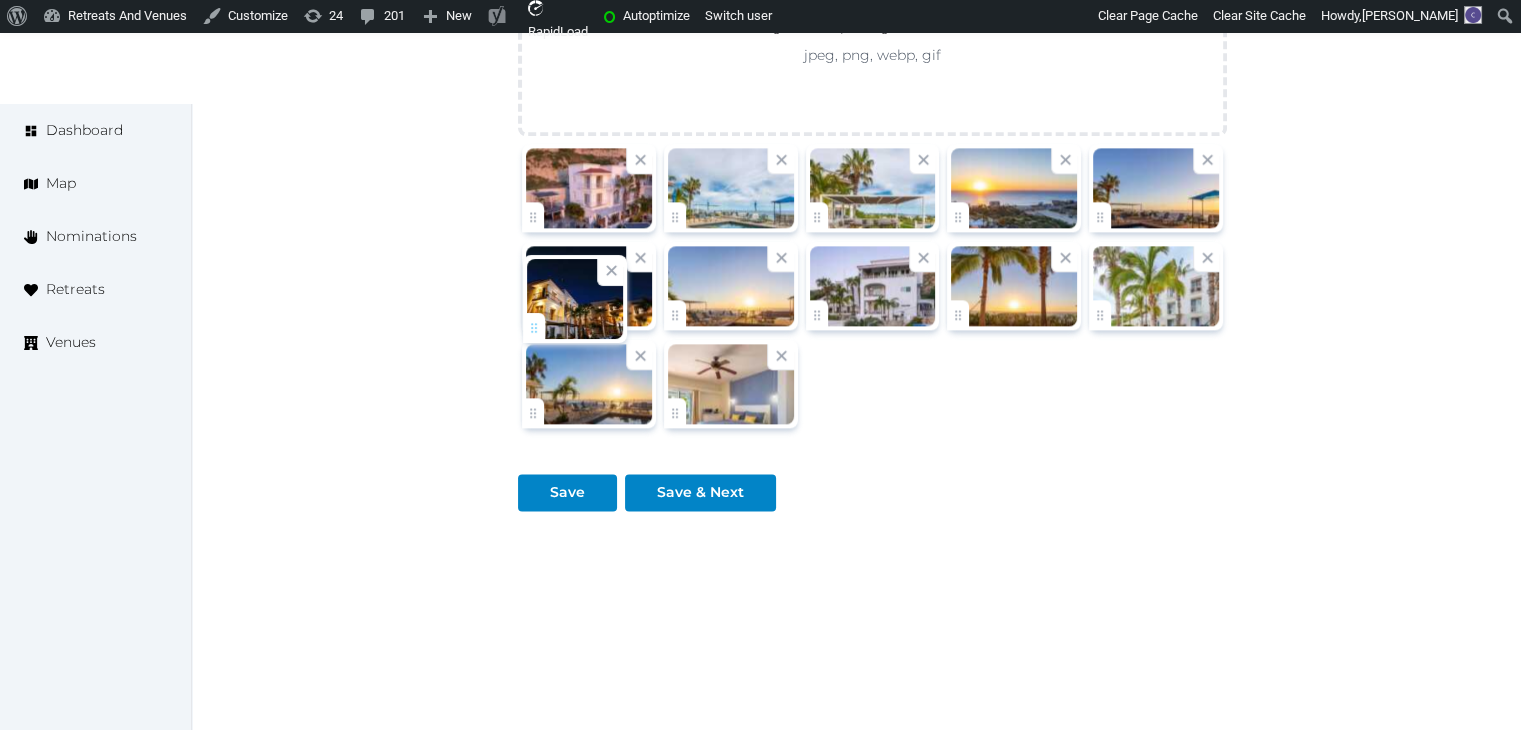drag, startPoint x: 1093, startPoint y: 212, endPoint x: 528, endPoint y: 328, distance: 576.78503 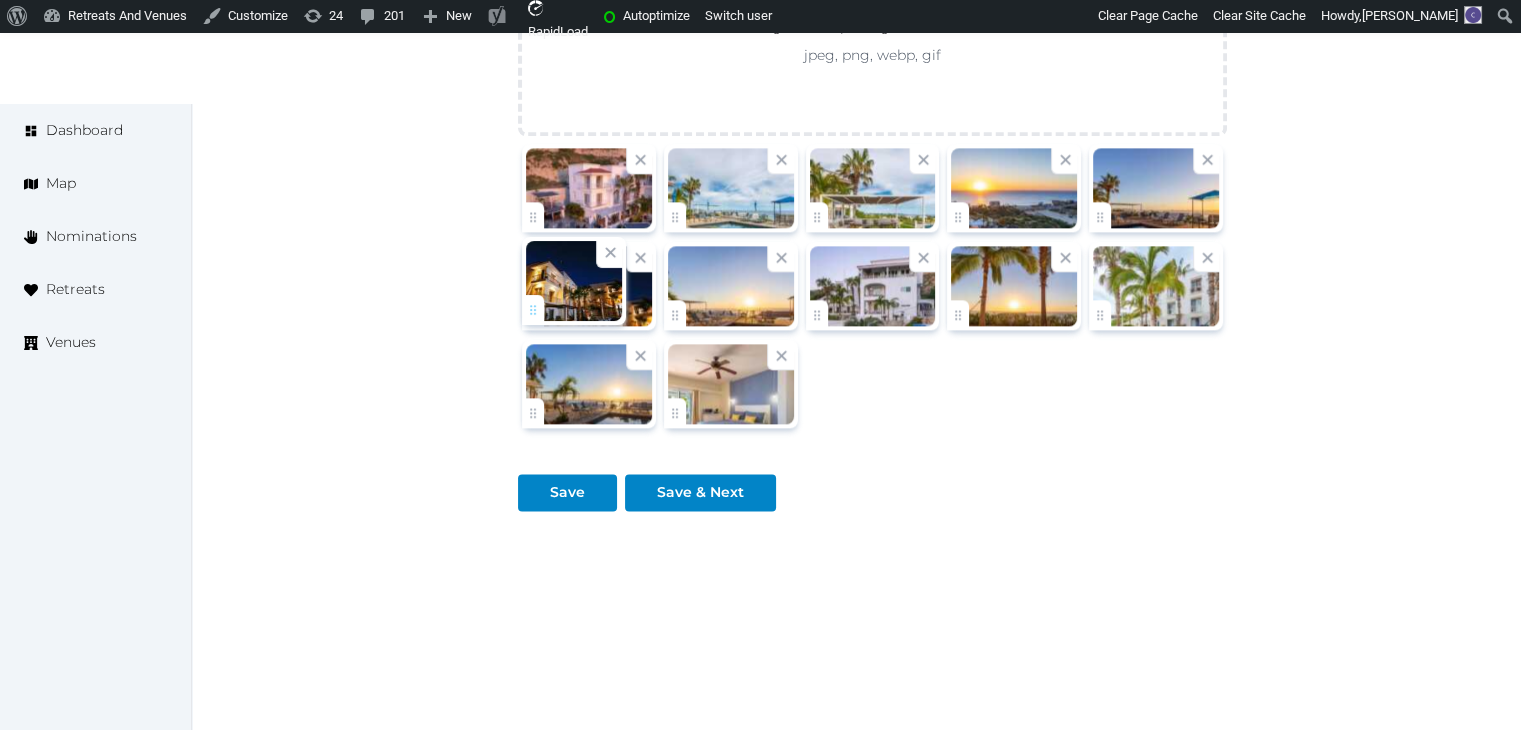click on "Catherine Mesina   Account My Venue Listings My Retreats Logout      Dashboard Map Nominations Retreats Venues Edit venue 28 %  complete Fill out all the fields in your listing to increase its completion percentage.   A higher completion percentage will make your listing more attractive and result in better matches. MariaMar Suites   (Draft) Preview  listing   Open    Close CRM Lead Basic details Pricing and policies Retreat spaces Meeting spaces Accommodations Amenities Food and dining Activities and experiences Location Environment Types of retreats Brochures Notes Ownership Administration Activity Publish Fill all the fields on this page and save in order to   publish Archive Venue owned by Catherine Mesina jerinechase@gmail.com Copy ownership transfer link Share this link with any user to transfer ownership of this venue. Users without accounts will be directed to register. Copy update link Copy recommended link Copy shortlist link Name" at bounding box center [760, -806] 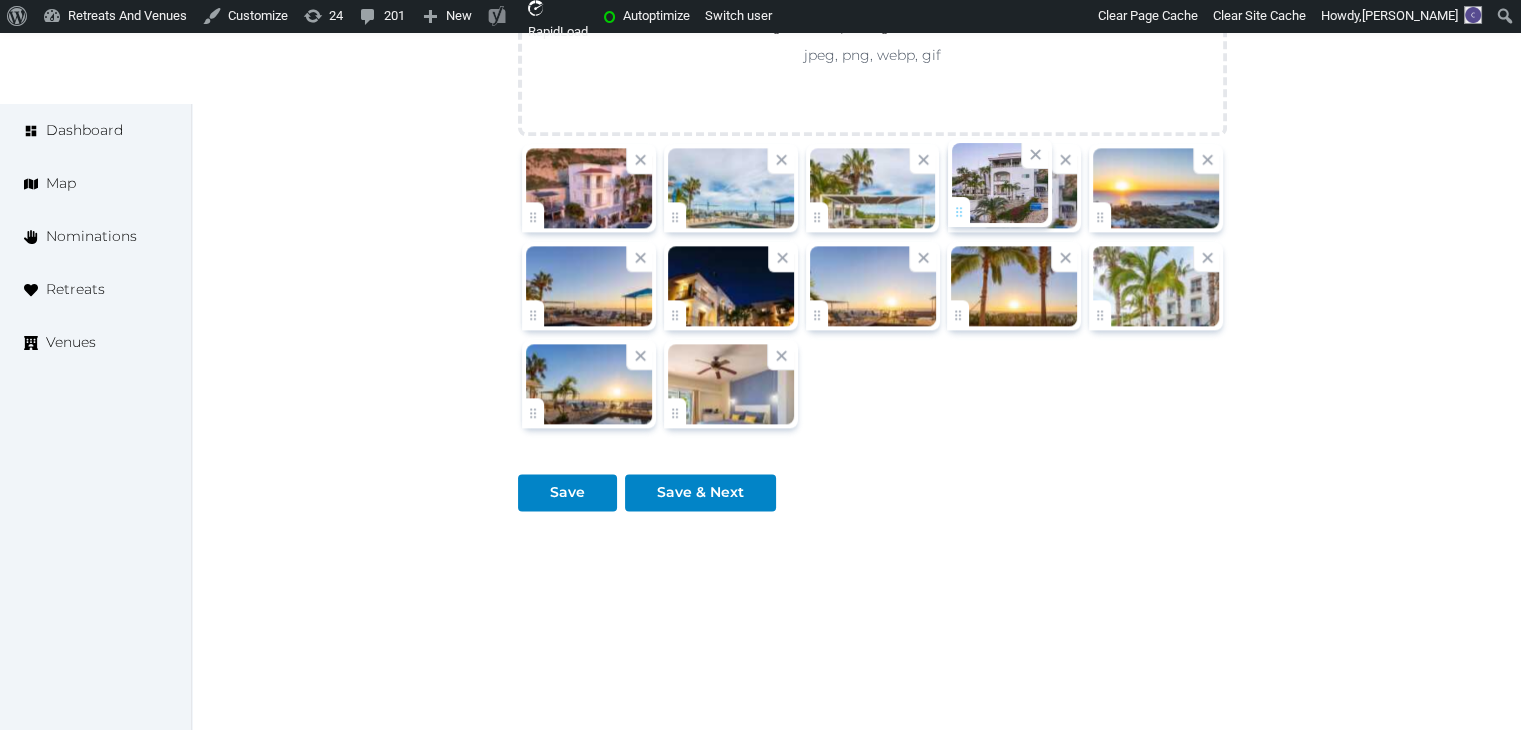 drag, startPoint x: 837, startPoint y: 306, endPoint x: 995, endPoint y: 214, distance: 182.83325 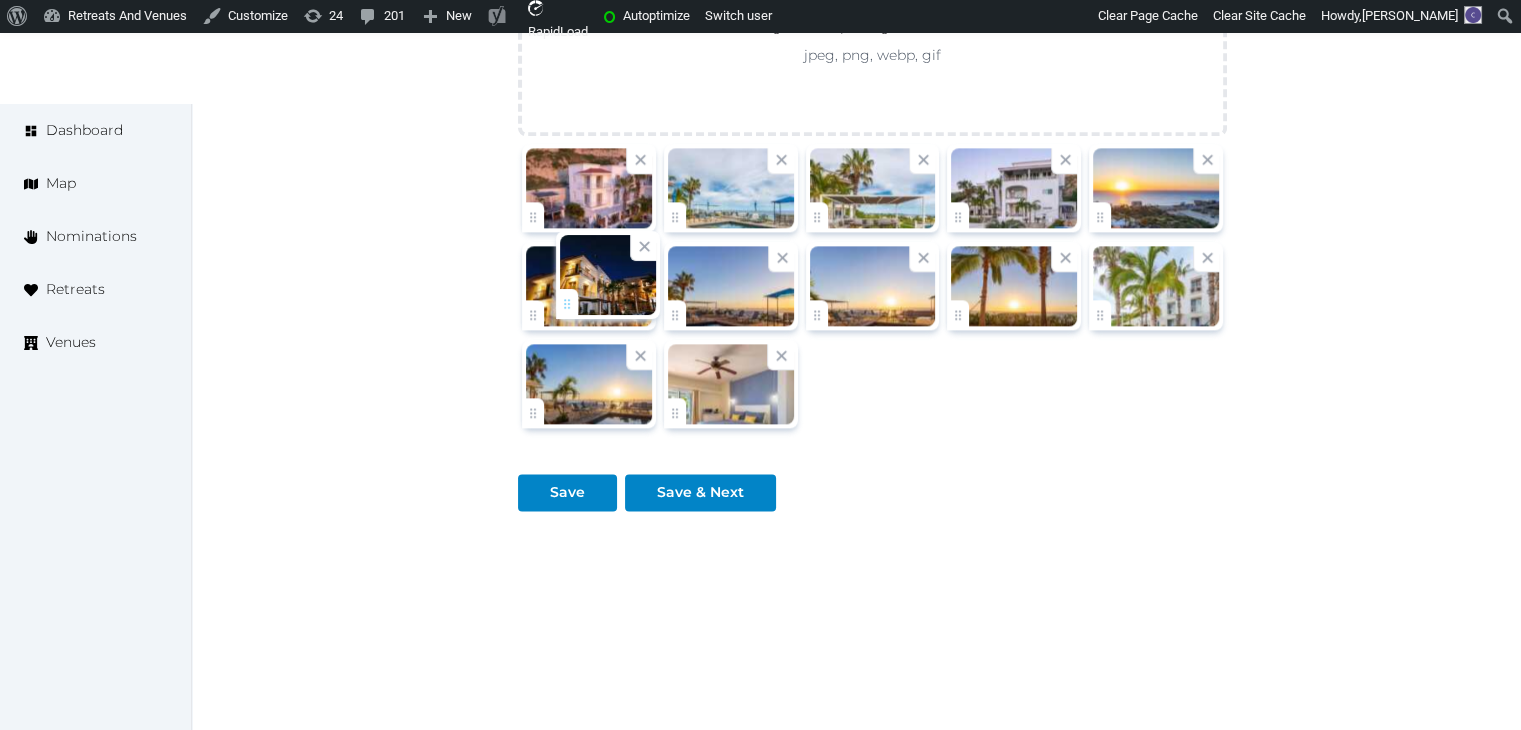 drag, startPoint x: 682, startPoint y: 301, endPoint x: 574, endPoint y: 296, distance: 108.11568 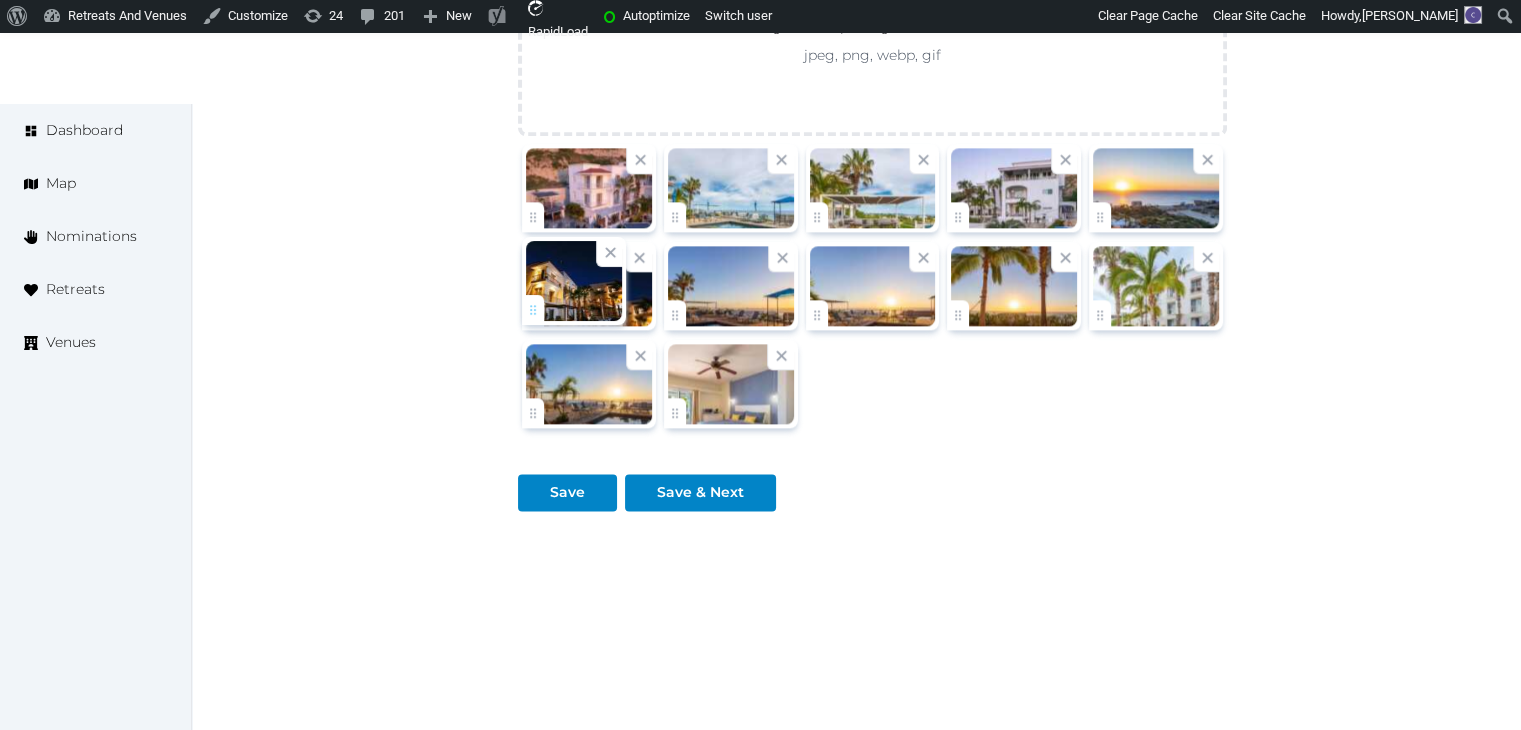 click on "Catherine Mesina   Account My Venue Listings My Retreats Logout      Dashboard Map Nominations Retreats Venues Edit venue 28 %  complete Fill out all the fields in your listing to increase its completion percentage.   A higher completion percentage will make your listing more attractive and result in better matches. MariaMar Suites   (Draft) Preview  listing   Open    Close CRM Lead Basic details Pricing and policies Retreat spaces Meeting spaces Accommodations Amenities Food and dining Activities and experiences Location Environment Types of retreats Brochures Notes Ownership Administration Activity Publish Fill all the fields on this page and save in order to   publish Archive Venue owned by Catherine Mesina jerinechase@gmail.com Copy ownership transfer link Share this link with any user to transfer ownership of this venue. Users without accounts will be directed to register. Copy update link Copy recommended link Copy shortlist link Name" at bounding box center (760, -806) 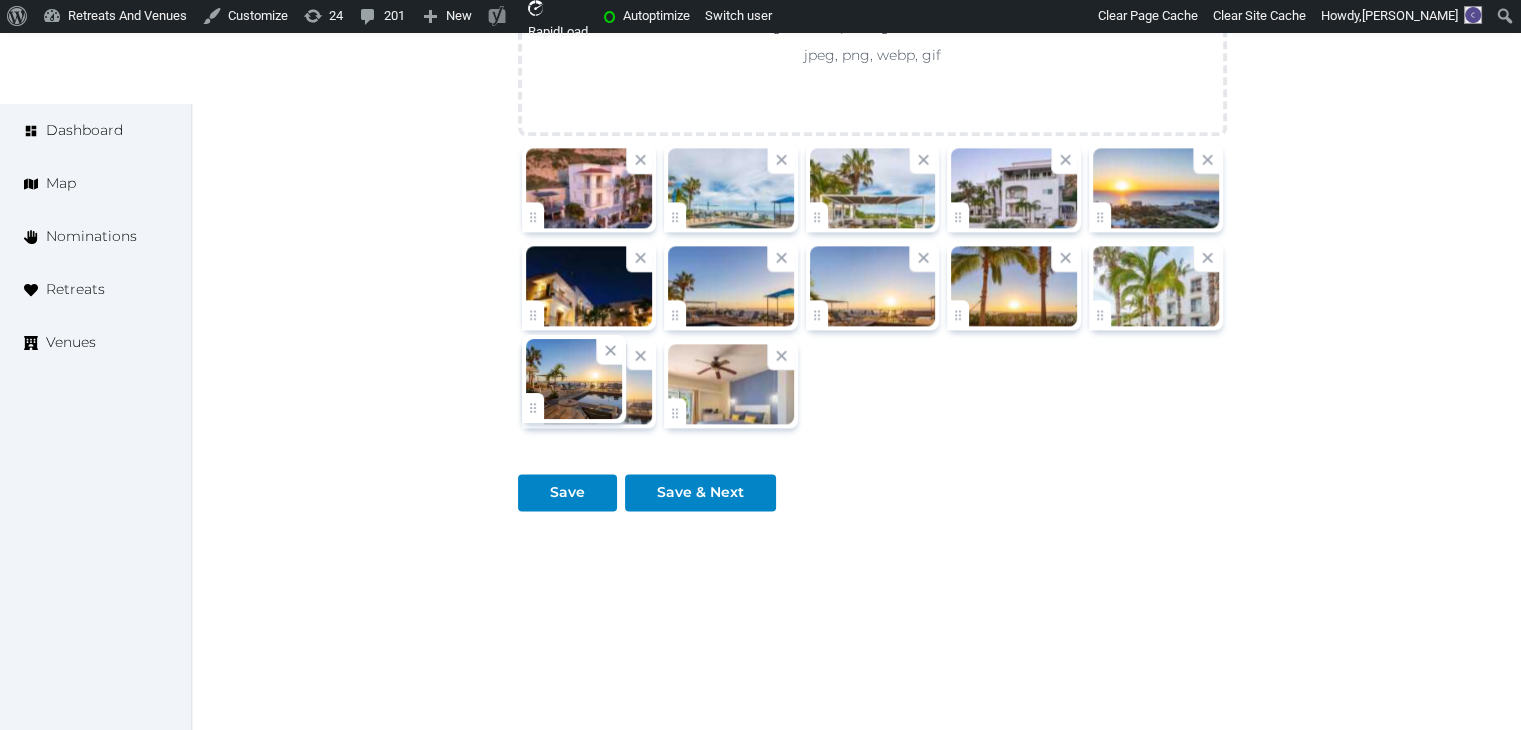 click on "Catherine Mesina   Account My Venue Listings My Retreats Logout      Dashboard Map Nominations Retreats Venues Edit venue 28 %  complete Fill out all the fields in your listing to increase its completion percentage.   A higher completion percentage will make your listing more attractive and result in better matches. MariaMar Suites   (Draft) Preview  listing   Open    Close CRM Lead Basic details Pricing and policies Retreat spaces Meeting spaces Accommodations Amenities Food and dining Activities and experiences Location Environment Types of retreats Brochures Notes Ownership Administration Activity Publish Fill all the fields on this page and save in order to   publish Archive Venue owned by Catherine Mesina jerinechase@gmail.com Copy ownership transfer link Share this link with any user to transfer ownership of this venue. Users without accounts will be directed to register. Copy update link Copy recommended link Copy shortlist link Name" at bounding box center (760, -806) 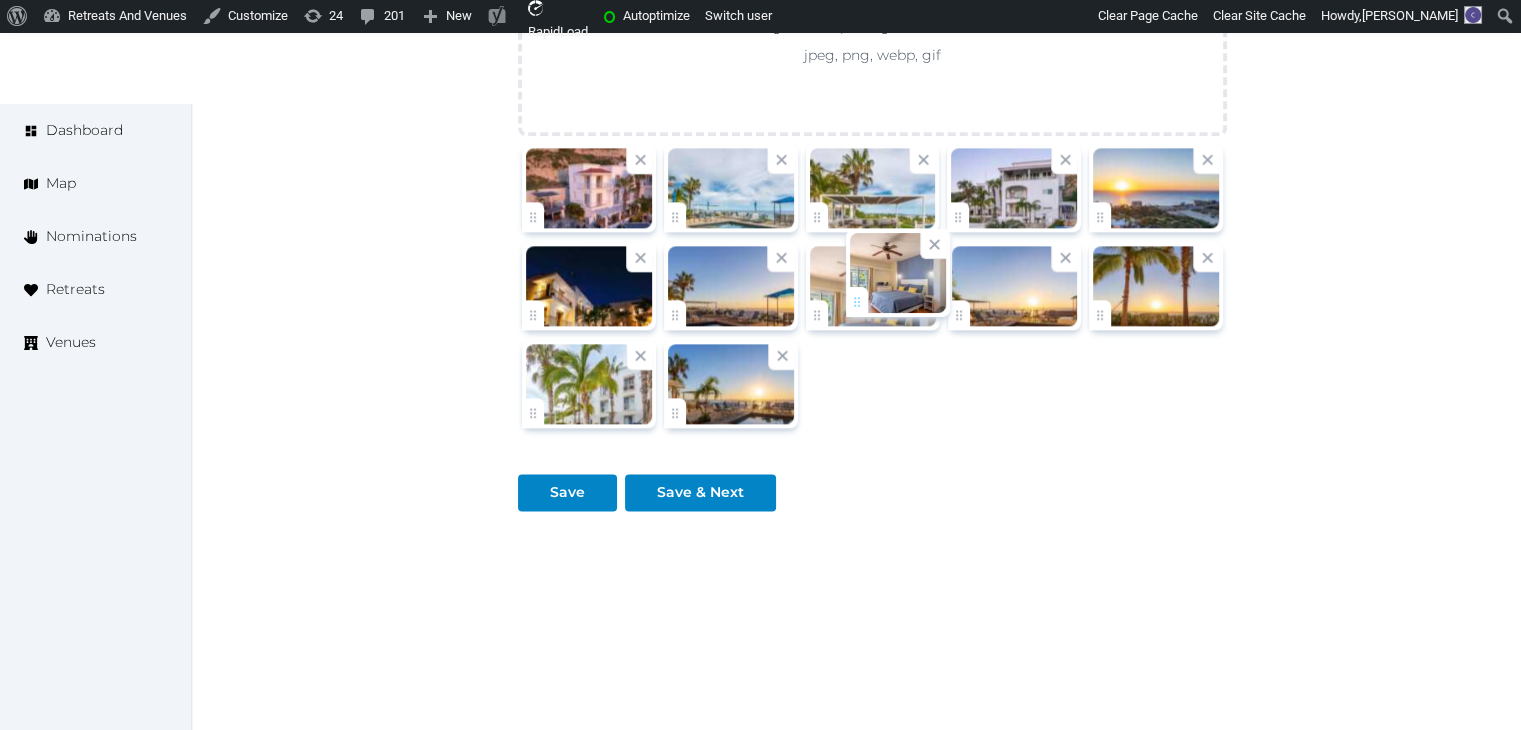 drag, startPoint x: 670, startPoint y: 412, endPoint x: 853, endPoint y: 305, distance: 211.98586 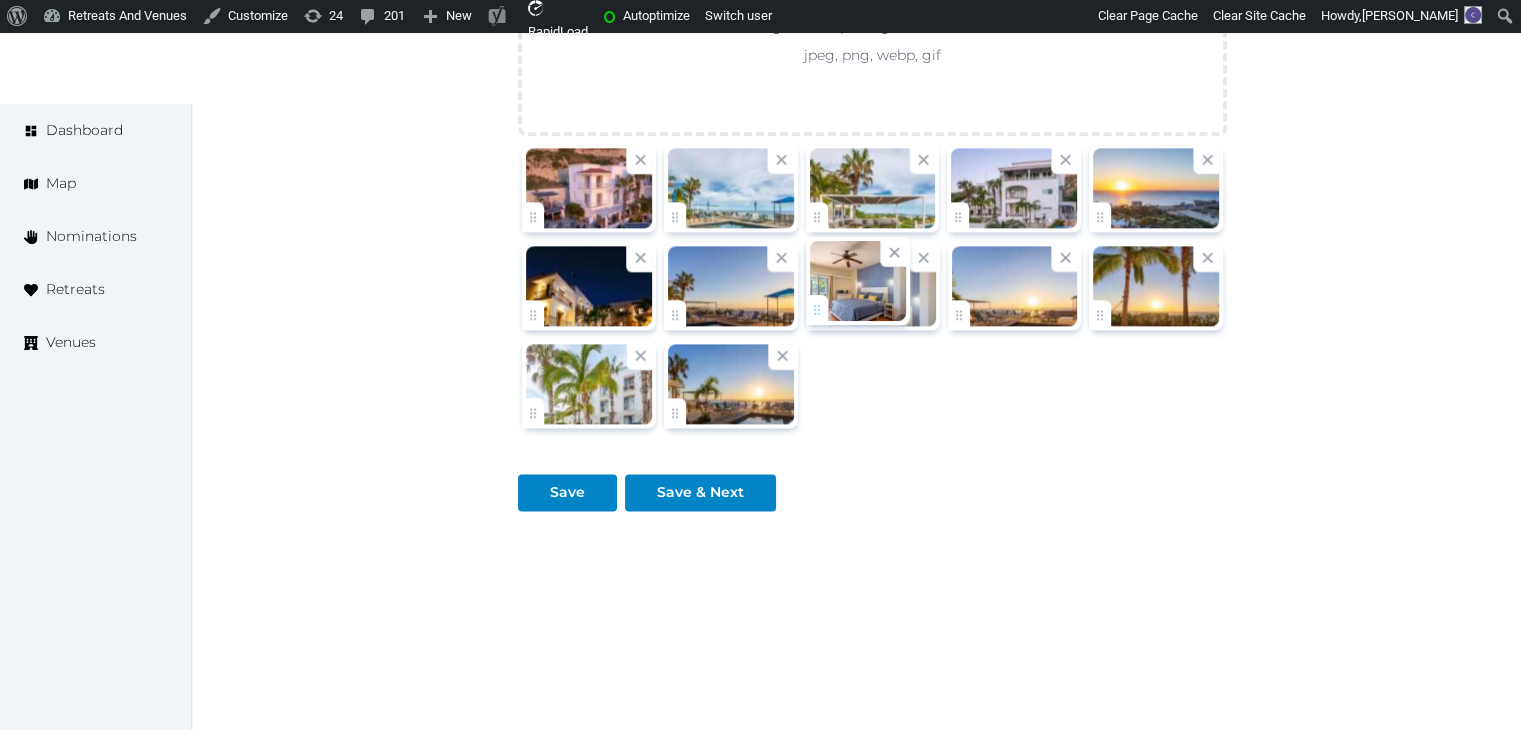 click on "Catherine Mesina   Account My Venue Listings My Retreats Logout      Dashboard Map Nominations Retreats Venues Edit venue 28 %  complete Fill out all the fields in your listing to increase its completion percentage.   A higher completion percentage will make your listing more attractive and result in better matches. MariaMar Suites   (Draft) Preview  listing   Open    Close CRM Lead Basic details Pricing and policies Retreat spaces Meeting spaces Accommodations Amenities Food and dining Activities and experiences Location Environment Types of retreats Brochures Notes Ownership Administration Activity Publish Fill all the fields on this page and save in order to   publish Archive Venue owned by Catherine Mesina jerinechase@gmail.com Copy ownership transfer link Share this link with any user to transfer ownership of this venue. Users without accounts will be directed to register. Copy update link Copy recommended link Copy shortlist link Name" at bounding box center [760, -806] 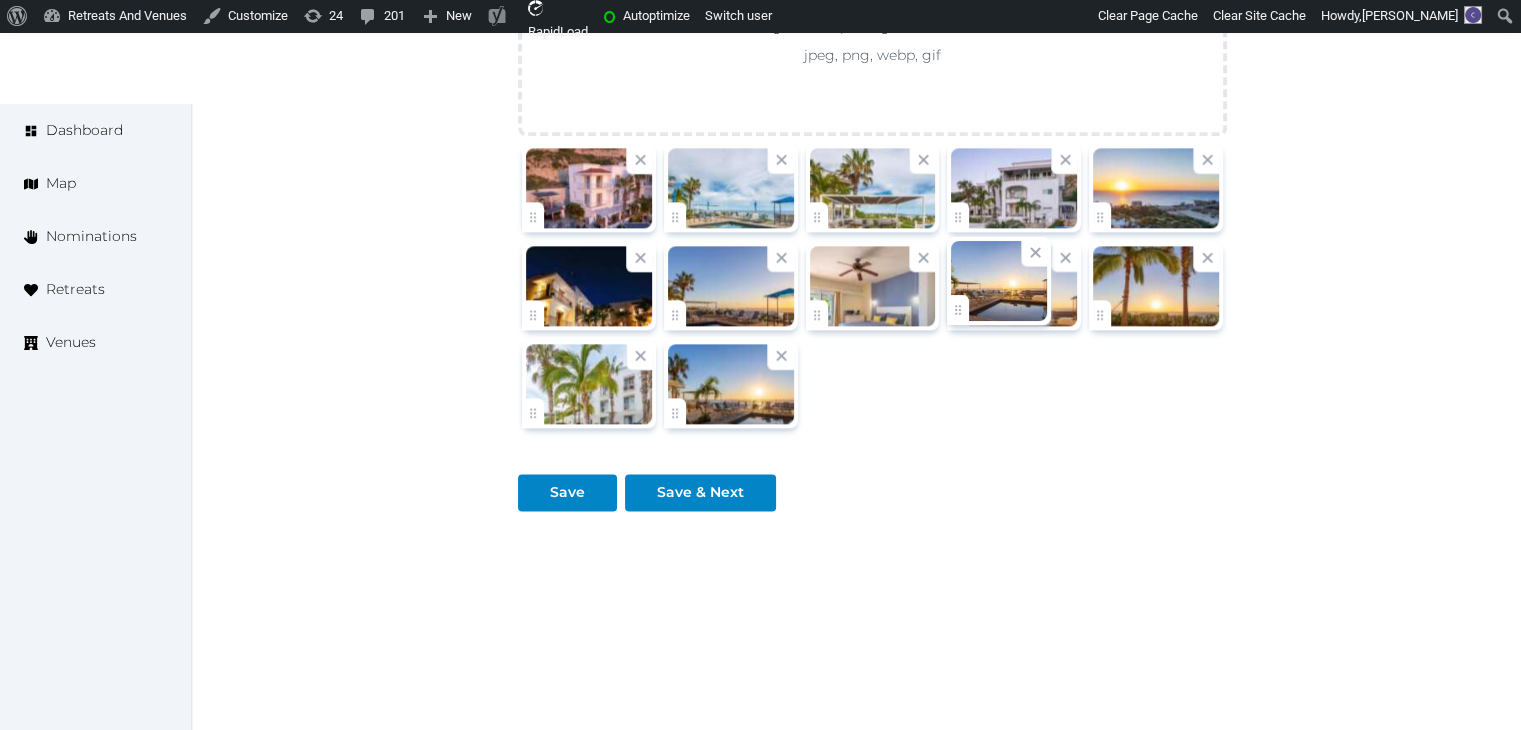 click on "Catherine Mesina   Account My Venue Listings My Retreats Logout      Dashboard Map Nominations Retreats Venues Edit venue 28 %  complete Fill out all the fields in your listing to increase its completion percentage.   A higher completion percentage will make your listing more attractive and result in better matches. MariaMar Suites   (Draft) Preview  listing   Open    Close CRM Lead Basic details Pricing and policies Retreat spaces Meeting spaces Accommodations Amenities Food and dining Activities and experiences Location Environment Types of retreats Brochures Notes Ownership Administration Activity Publish Fill all the fields on this page and save in order to   publish Archive Venue owned by Catherine Mesina jerinechase@gmail.com Copy ownership transfer link Share this link with any user to transfer ownership of this venue. Users without accounts will be directed to register. Copy update link Copy recommended link Copy shortlist link Name" at bounding box center [760, -806] 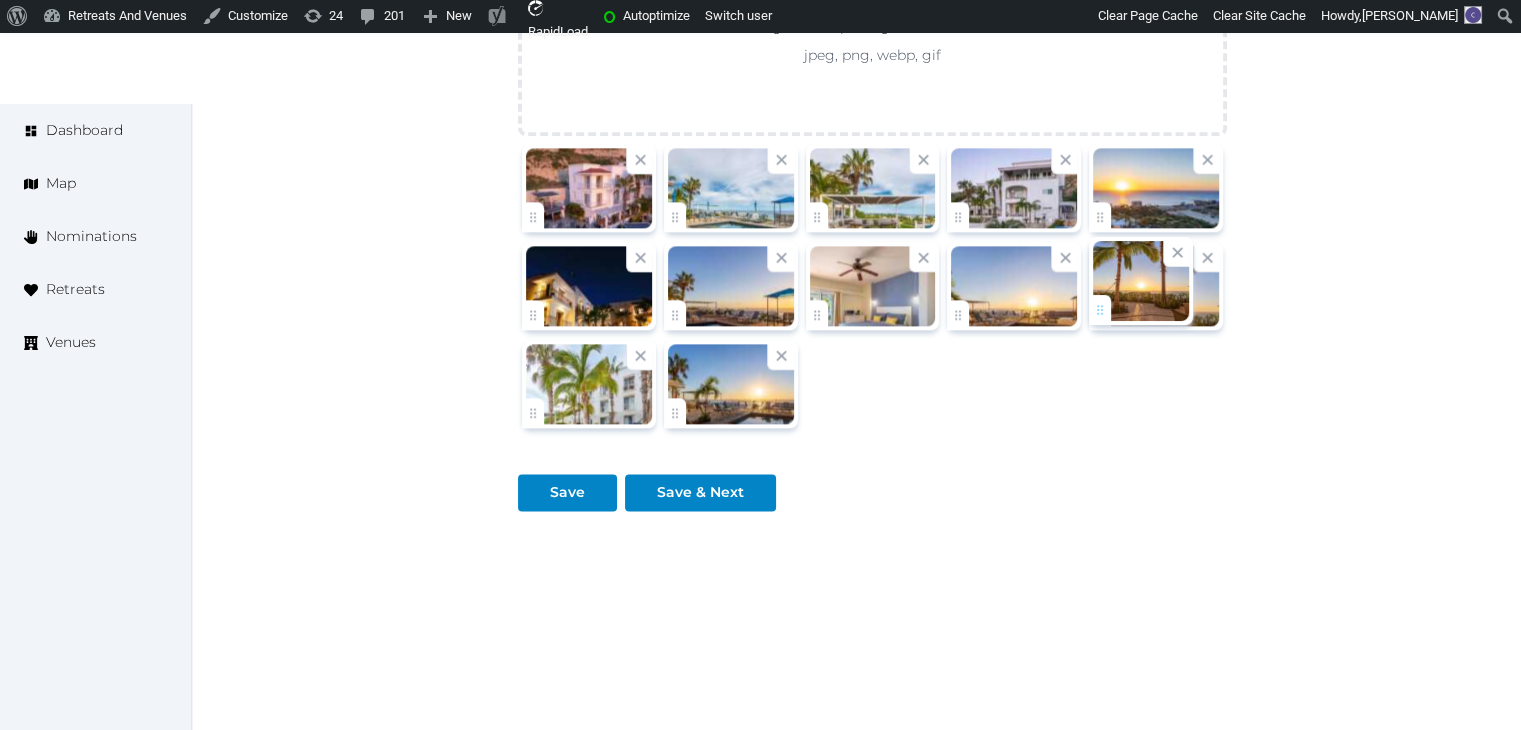click on "Catherine Mesina   Account My Venue Listings My Retreats Logout      Dashboard Map Nominations Retreats Venues Edit venue 28 %  complete Fill out all the fields in your listing to increase its completion percentage.   A higher completion percentage will make your listing more attractive and result in better matches. MariaMar Suites   (Draft) Preview  listing   Open    Close CRM Lead Basic details Pricing and policies Retreat spaces Meeting spaces Accommodations Amenities Food and dining Activities and experiences Location Environment Types of retreats Brochures Notes Ownership Administration Activity Publish Fill all the fields on this page and save in order to   publish Archive Venue owned by Catherine Mesina jerinechase@gmail.com Copy ownership transfer link Share this link with any user to transfer ownership of this venue. Users without accounts will be directed to register. Copy update link Copy recommended link Copy shortlist link Name" at bounding box center (760, -806) 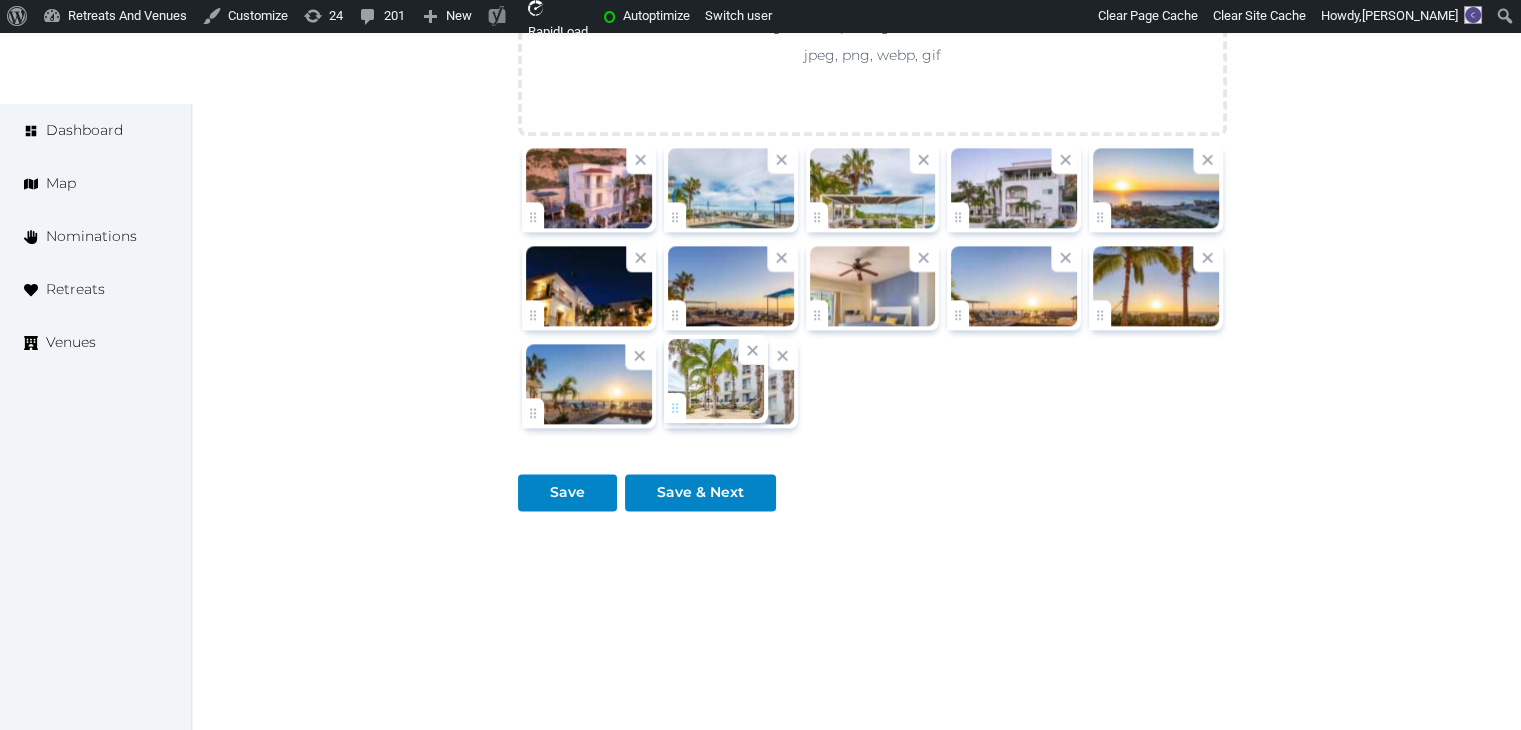drag, startPoint x: 539, startPoint y: 409, endPoint x: 728, endPoint y: 431, distance: 190.27611 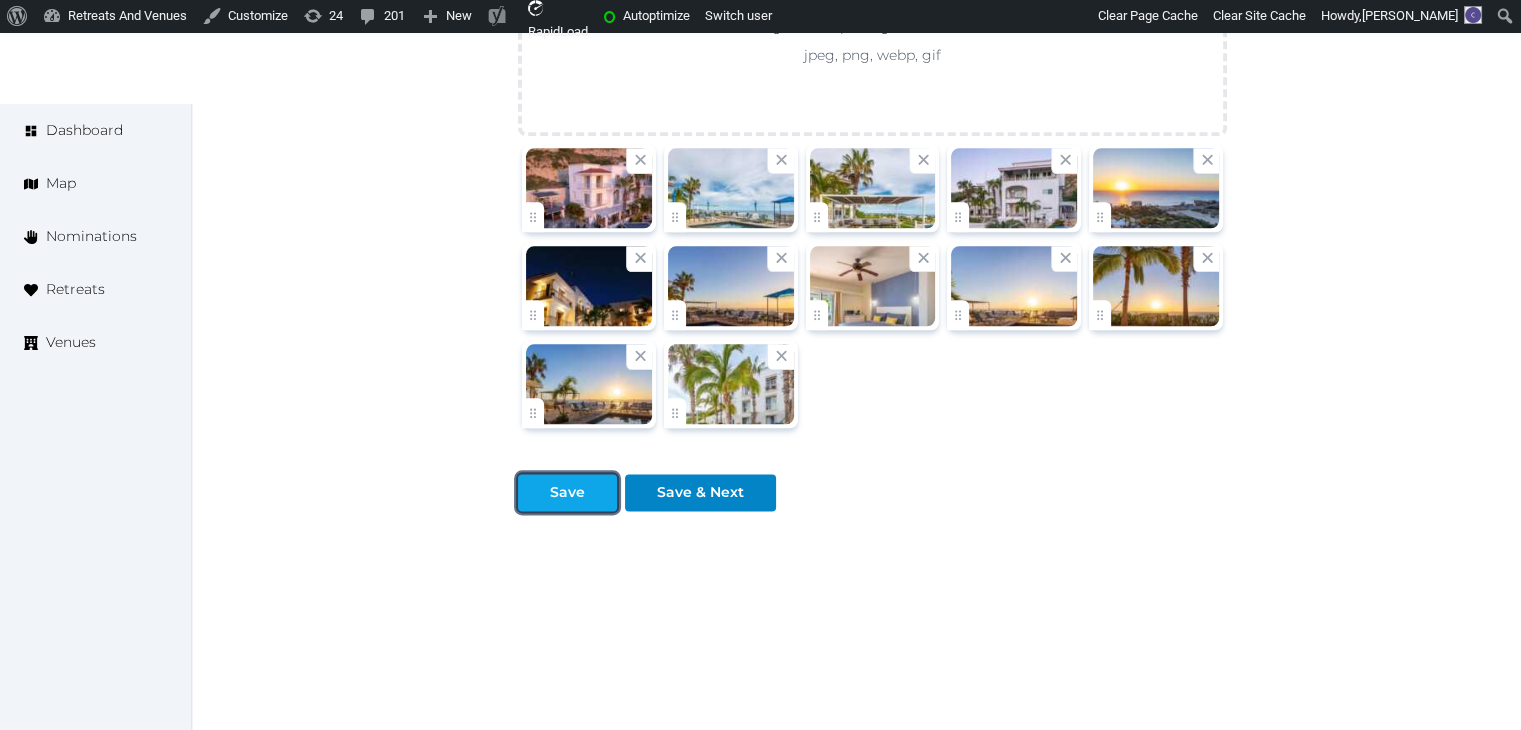 click on "Save" at bounding box center [567, 492] 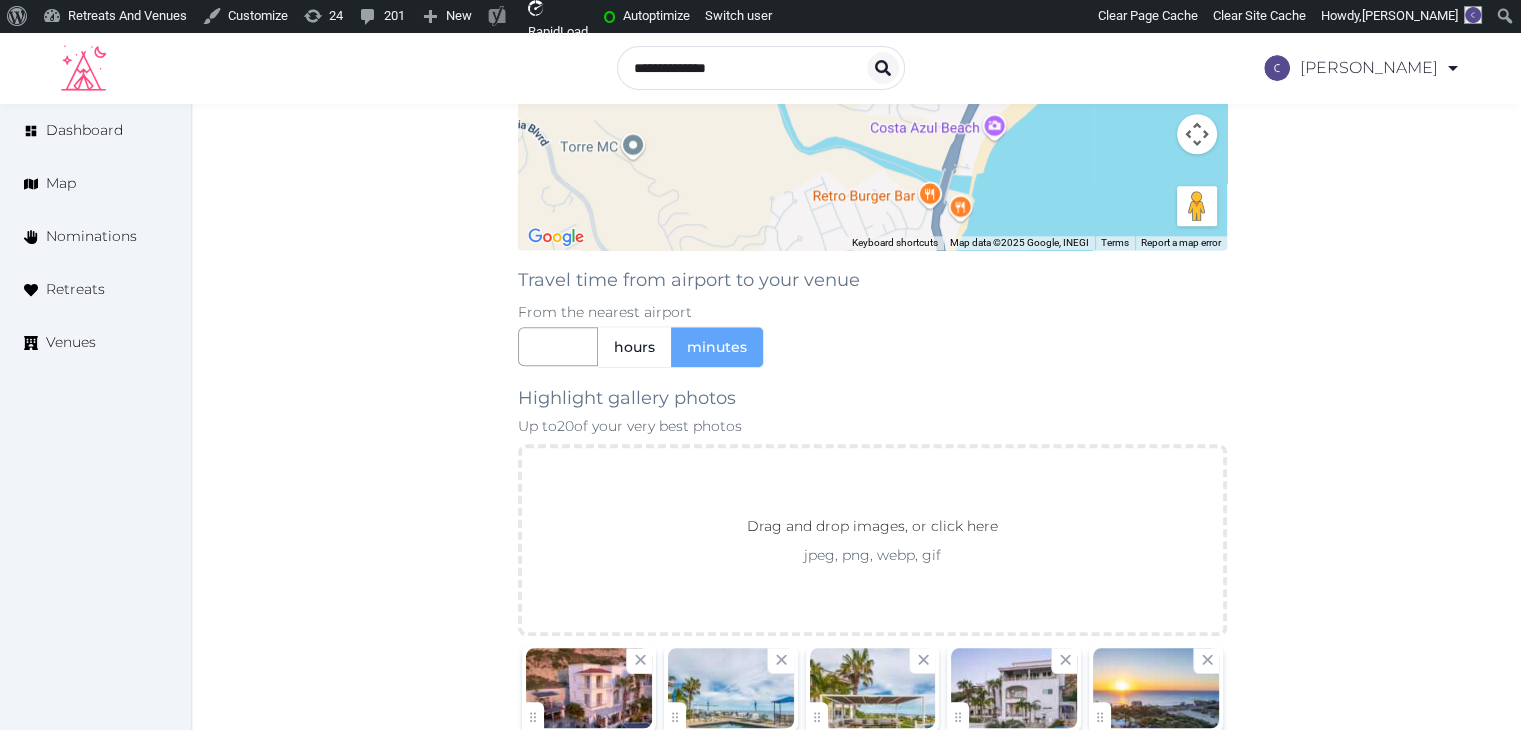 scroll, scrollTop: 578, scrollLeft: 0, axis: vertical 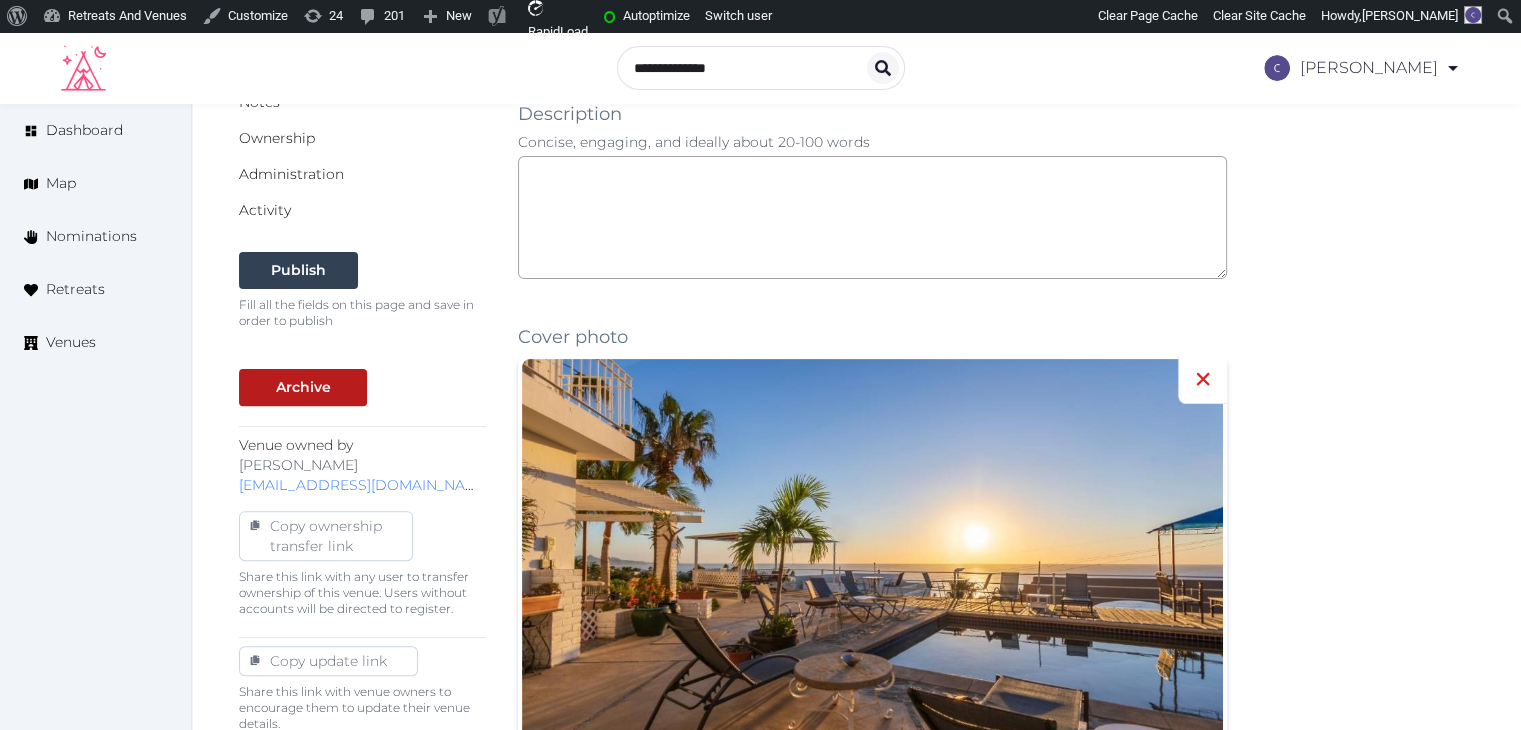 click 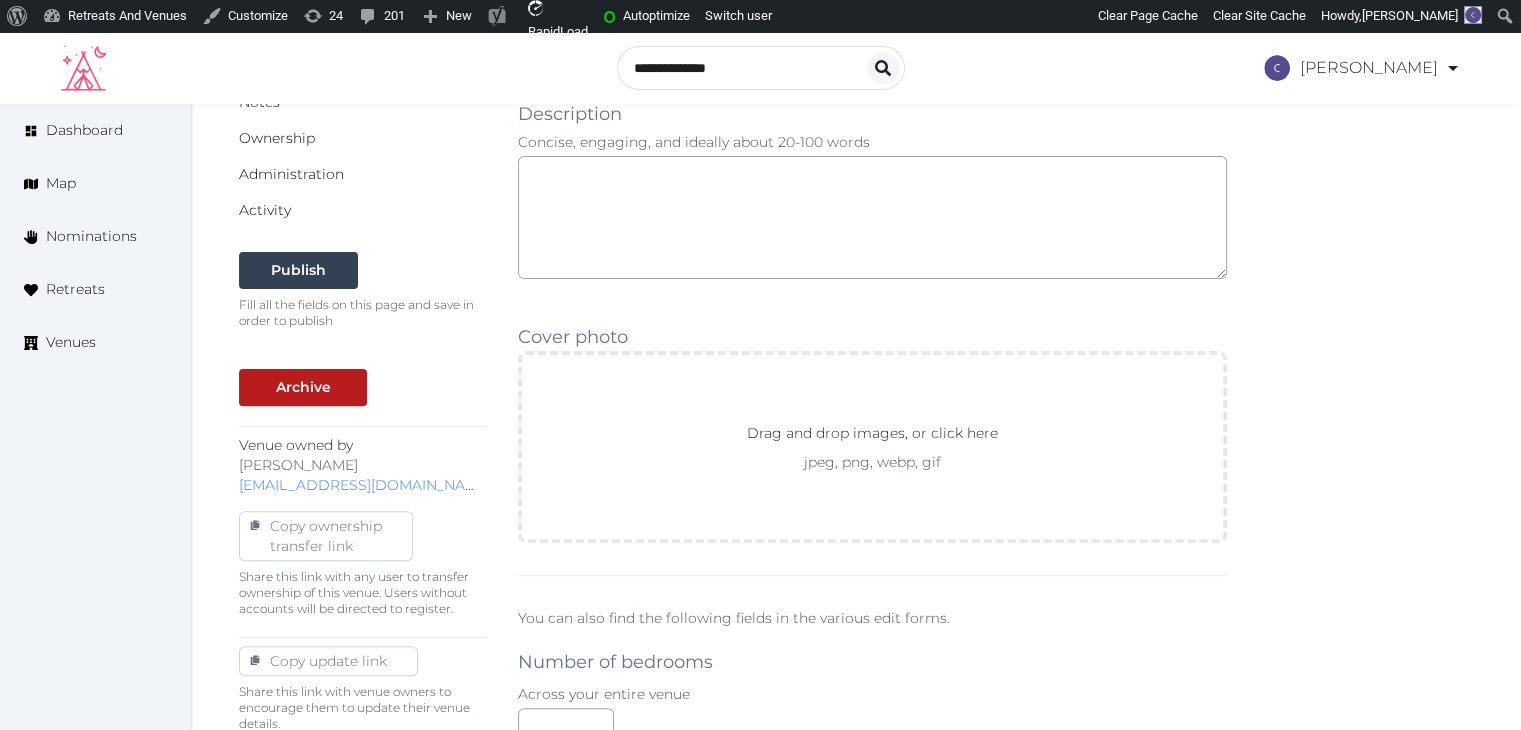 click on "Drag and drop images, or click here jpeg, png, webp, gif" at bounding box center [872, 447] 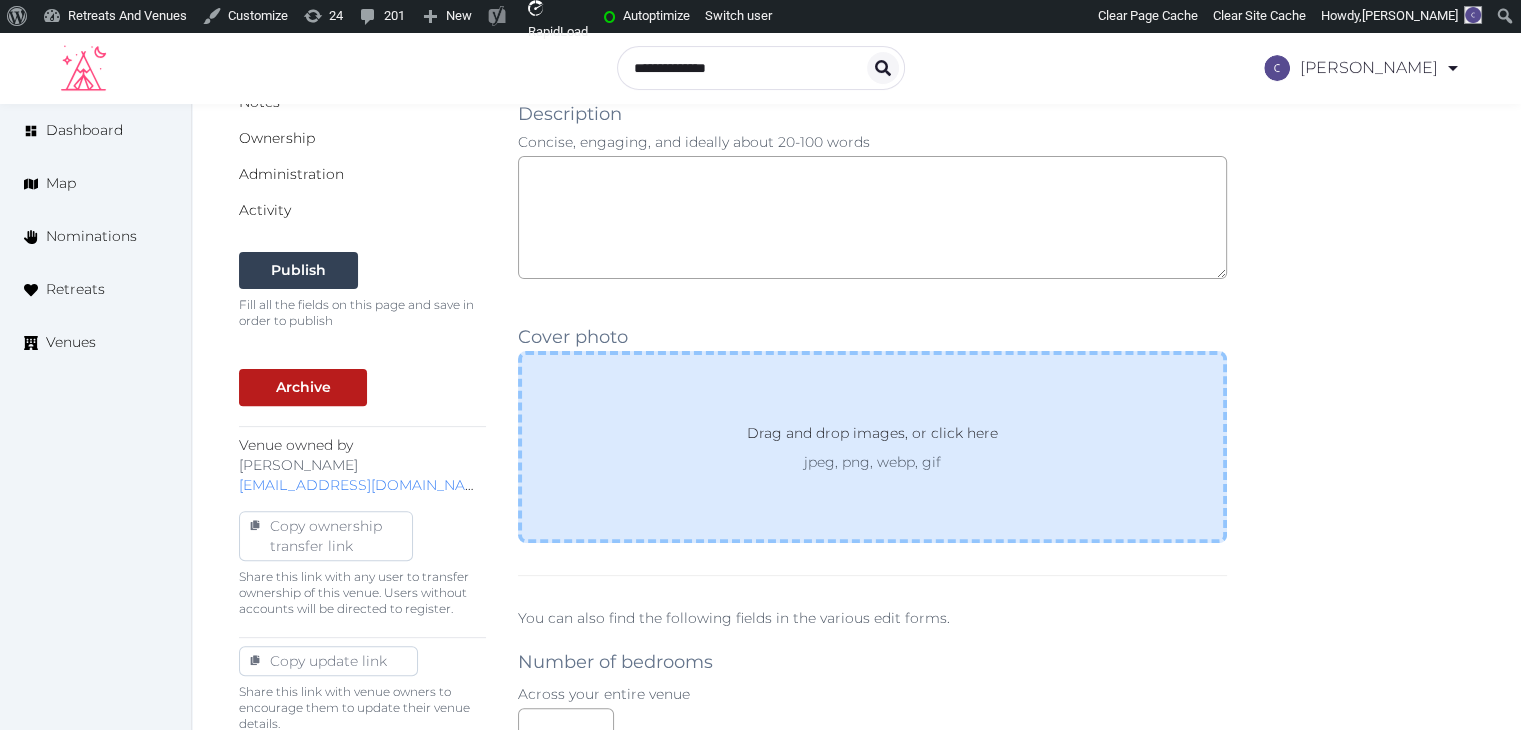 click on "Drag and drop images, or click here jpeg, png, webp, gif" at bounding box center (872, 447) 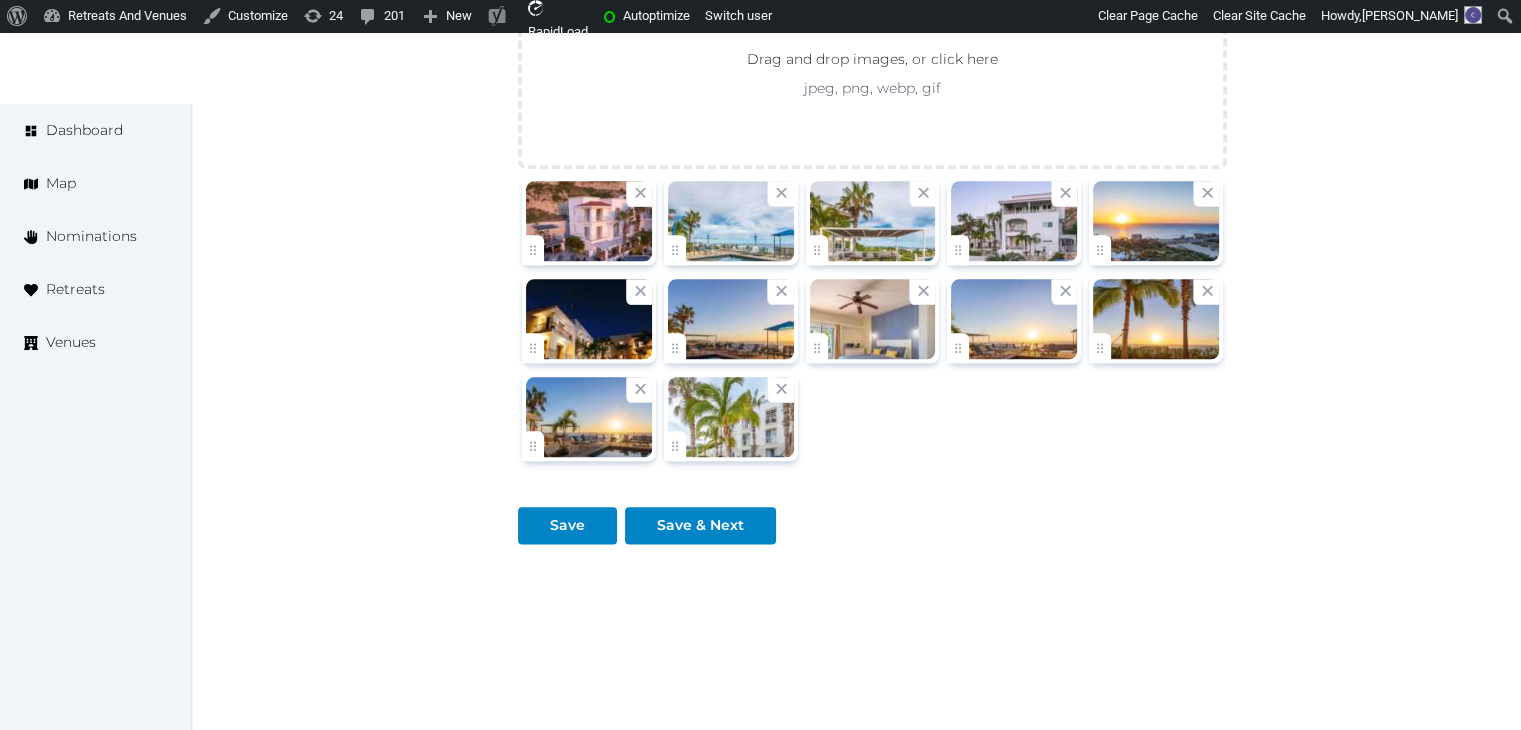 scroll, scrollTop: 2378, scrollLeft: 0, axis: vertical 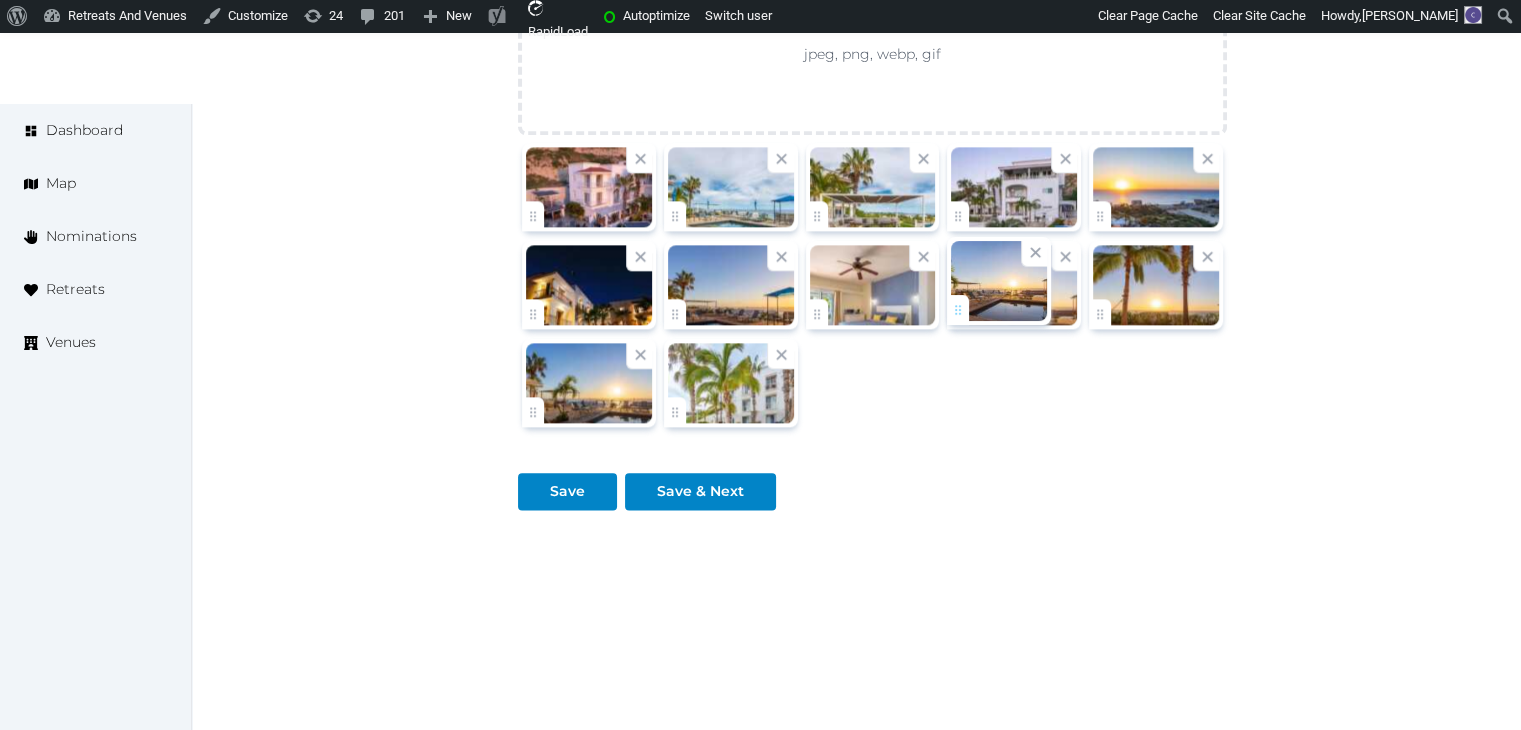 click on "Catherine Mesina   Account My Venue Listings My Retreats Logout      Dashboard Map Nominations Retreats Venues Edit venue 28 %  complete Fill out all the fields in your listing to increase its completion percentage.   A higher completion percentage will make your listing more attractive and result in better matches. MariaMar Suites   (Draft) Preview  listing   Open    Close CRM Lead Basic details Pricing and policies Retreat spaces Meeting spaces Accommodations Amenities Food and dining Activities and experiences Location Environment Types of retreats Brochures Notes Ownership Administration Activity Publish Fill all the fields on this page and save in order to   publish Archive Venue owned by Catherine Mesina jerinechase@gmail.com Copy ownership transfer link Share this link with any user to transfer ownership of this venue. Users without accounts will be directed to register. Copy update link Copy recommended link Copy shortlist link Name" at bounding box center [760, -806] 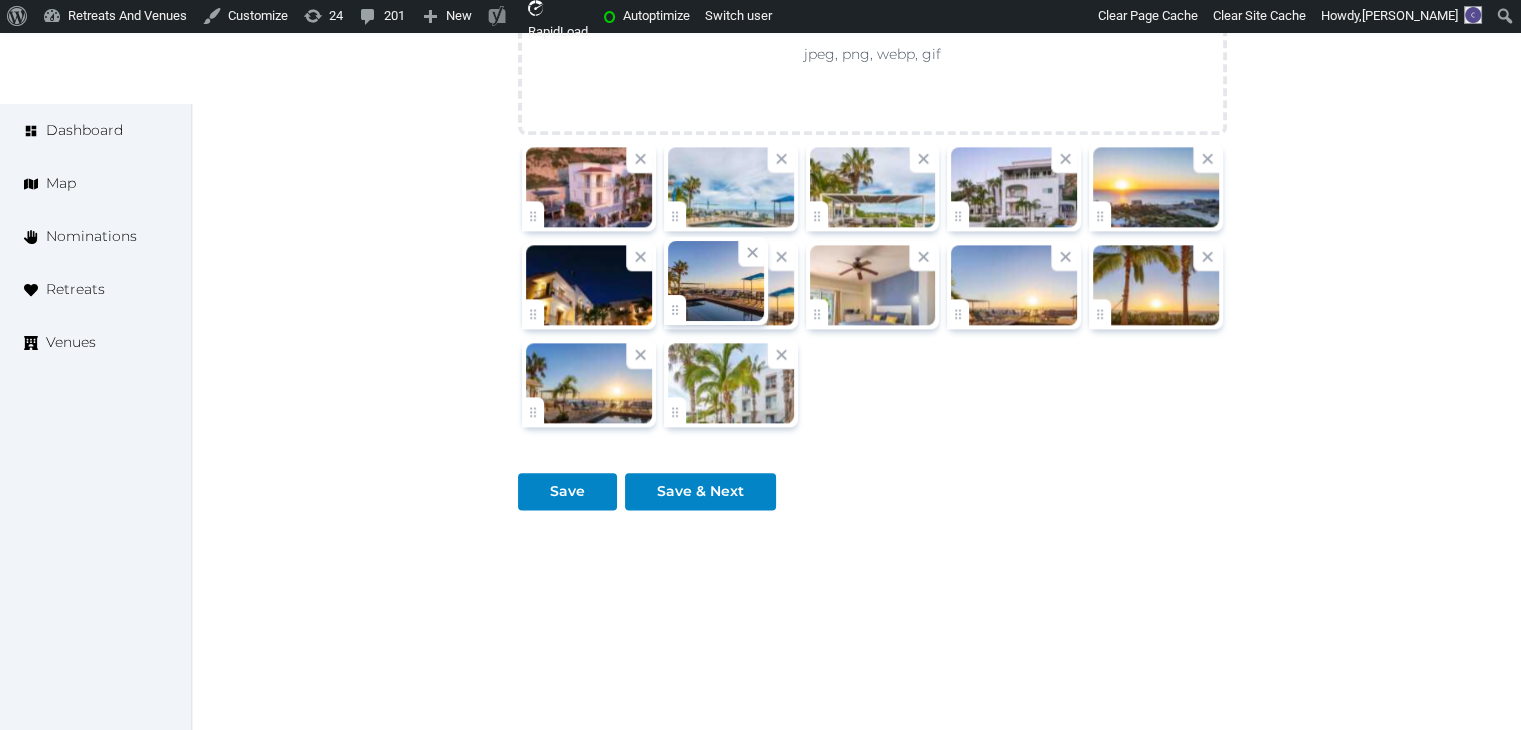 click on "Catherine Mesina   Account My Venue Listings My Retreats Logout      Dashboard Map Nominations Retreats Venues Edit venue 28 %  complete Fill out all the fields in your listing to increase its completion percentage.   A higher completion percentage will make your listing more attractive and result in better matches. MariaMar Suites   (Draft) Preview  listing   Open    Close CRM Lead Basic details Pricing and policies Retreat spaces Meeting spaces Accommodations Amenities Food and dining Activities and experiences Location Environment Types of retreats Brochures Notes Ownership Administration Activity Publish Fill all the fields on this page and save in order to   publish Archive Venue owned by Catherine Mesina jerinechase@gmail.com Copy ownership transfer link Share this link with any user to transfer ownership of this venue. Users without accounts will be directed to register. Copy update link Copy recommended link Copy shortlist link Name" at bounding box center [760, -806] 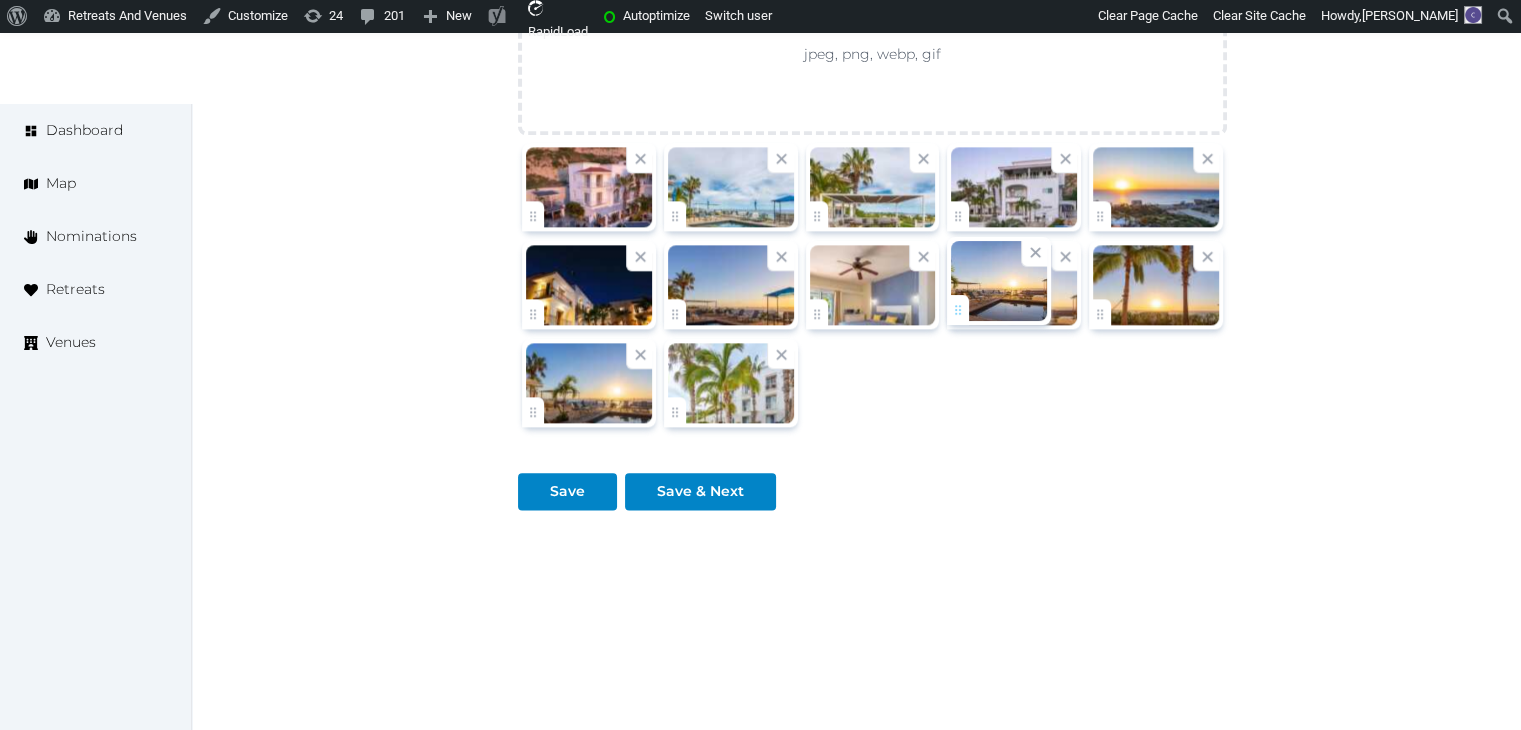 click on "Catherine Mesina   Account My Venue Listings My Retreats Logout      Dashboard Map Nominations Retreats Venues Edit venue 28 %  complete Fill out all the fields in your listing to increase its completion percentage.   A higher completion percentage will make your listing more attractive and result in better matches. MariaMar Suites   (Draft) Preview  listing   Open    Close CRM Lead Basic details Pricing and policies Retreat spaces Meeting spaces Accommodations Amenities Food and dining Activities and experiences Location Environment Types of retreats Brochures Notes Ownership Administration Activity Publish Fill all the fields on this page and save in order to   publish Archive Venue owned by Catherine Mesina jerinechase@gmail.com Copy ownership transfer link Share this link with any user to transfer ownership of this venue. Users without accounts will be directed to register. Copy update link Copy recommended link Copy shortlist link Name" at bounding box center [760, -806] 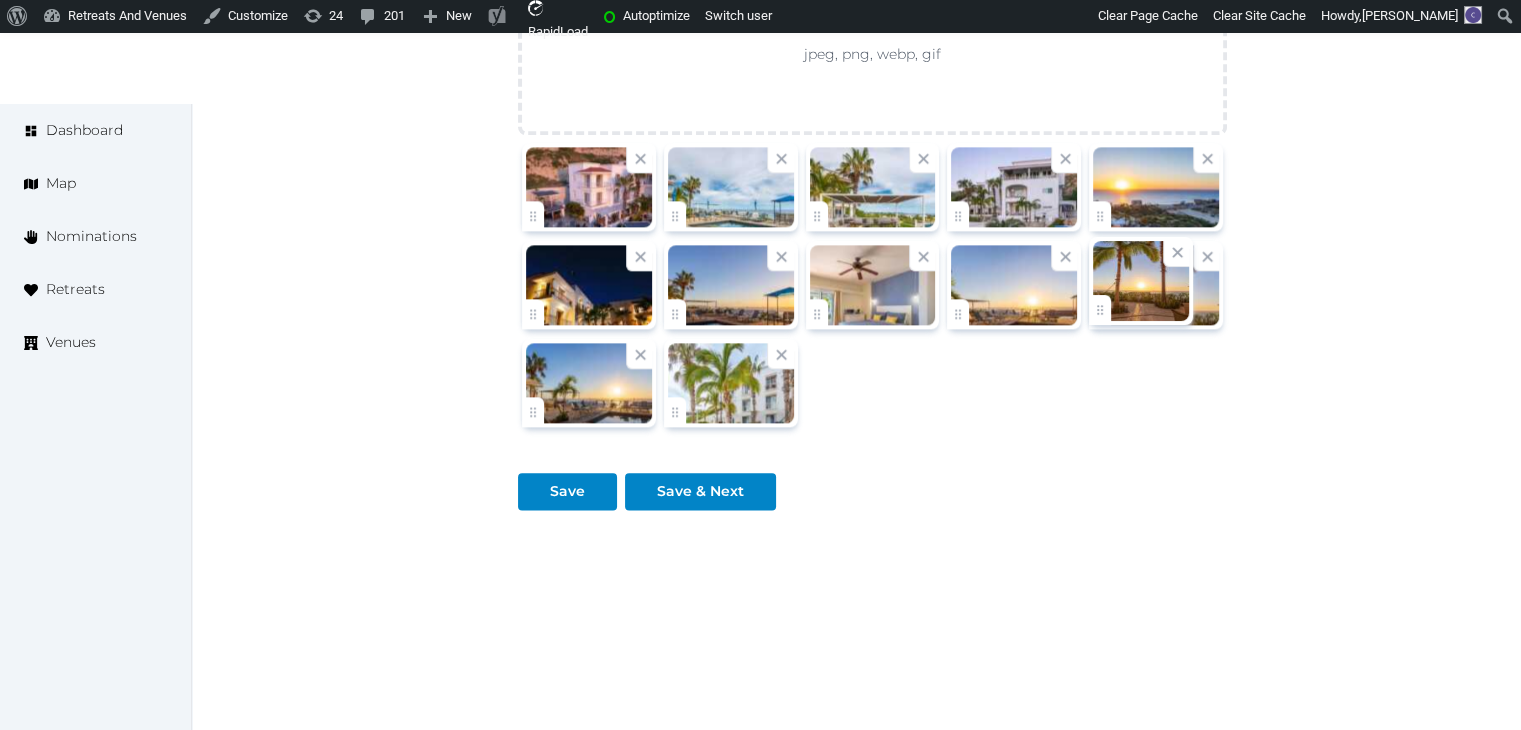 click on "Catherine Mesina   Account My Venue Listings My Retreats Logout      Dashboard Map Nominations Retreats Venues Edit venue 28 %  complete Fill out all the fields in your listing to increase its completion percentage.   A higher completion percentage will make your listing more attractive and result in better matches. MariaMar Suites   (Draft) Preview  listing   Open    Close CRM Lead Basic details Pricing and policies Retreat spaces Meeting spaces Accommodations Amenities Food and dining Activities and experiences Location Environment Types of retreats Brochures Notes Ownership Administration Activity Publish Fill all the fields on this page and save in order to   publish Archive Venue owned by Catherine Mesina jerinechase@gmail.com Copy ownership transfer link Share this link with any user to transfer ownership of this venue. Users without accounts will be directed to register. Copy update link Copy recommended link Copy shortlist link Name" at bounding box center (760, -806) 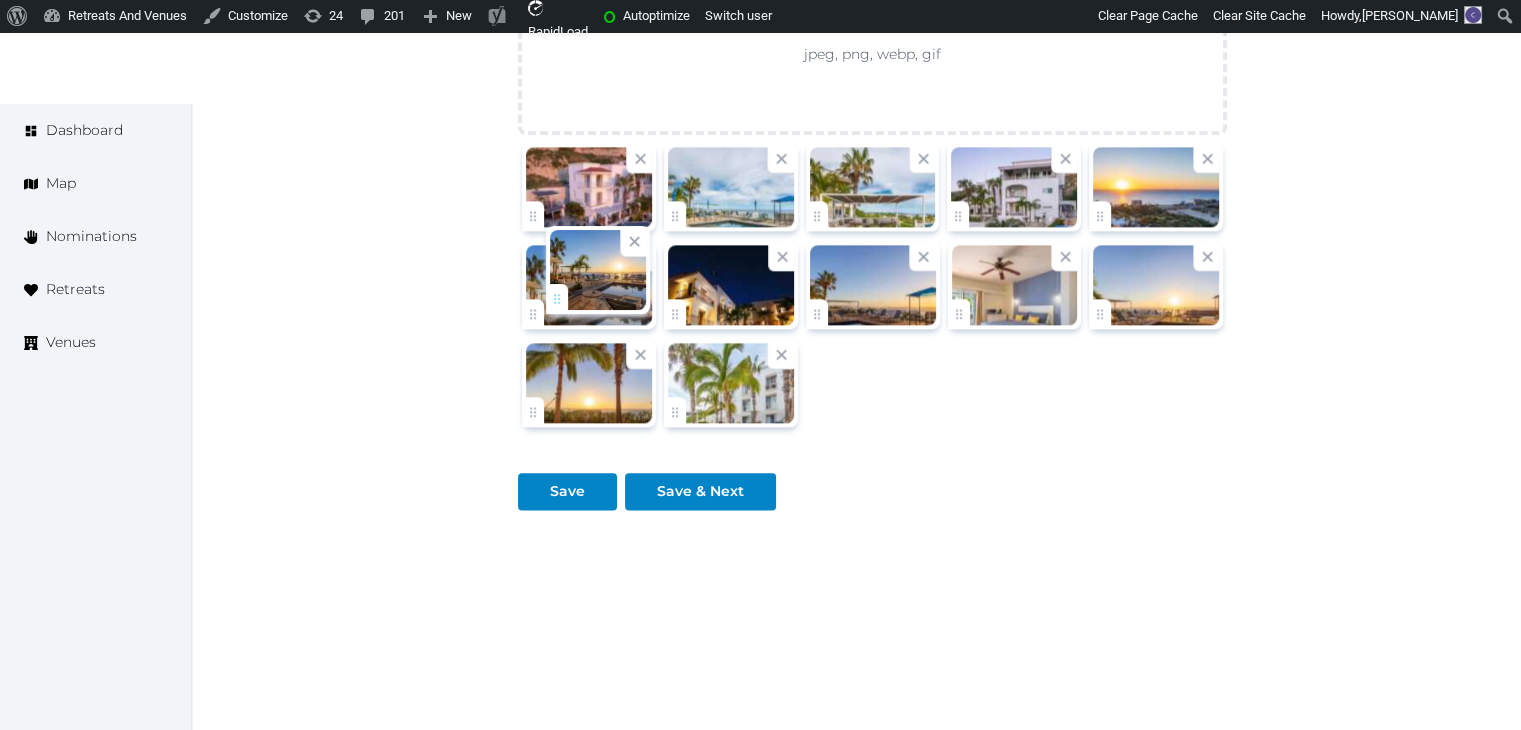 drag, startPoint x: 537, startPoint y: 408, endPoint x: 561, endPoint y: 300, distance: 110.63454 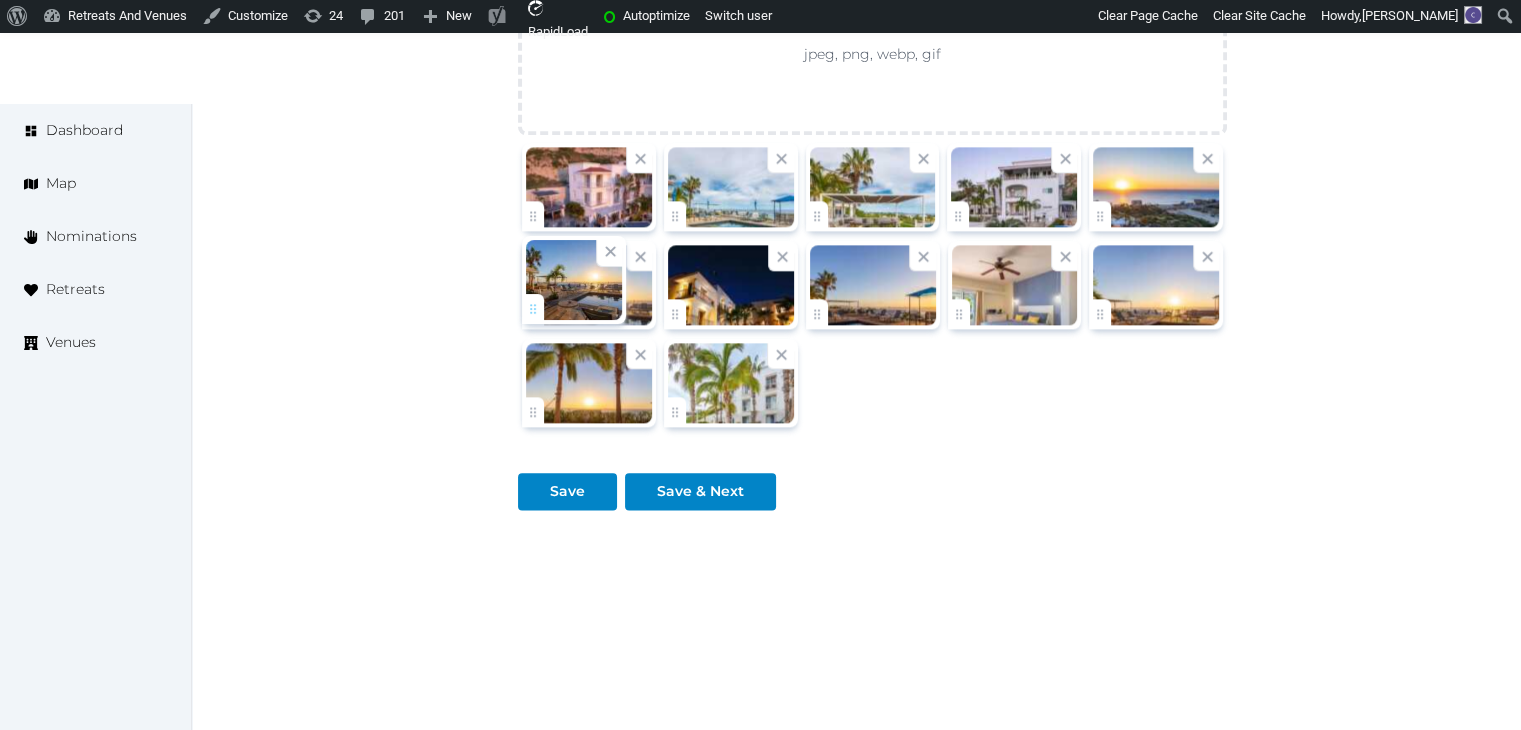click on "Catherine Mesina   Account My Venue Listings My Retreats Logout      Dashboard Map Nominations Retreats Venues Edit venue 28 %  complete Fill out all the fields in your listing to increase its completion percentage.   A higher completion percentage will make your listing more attractive and result in better matches. MariaMar Suites   (Draft) Preview  listing   Open    Close CRM Lead Basic details Pricing and policies Retreat spaces Meeting spaces Accommodations Amenities Food and dining Activities and experiences Location Environment Types of retreats Brochures Notes Ownership Administration Activity Publish Fill all the fields on this page and save in order to   publish Archive Venue owned by Catherine Mesina jerinechase@gmail.com Copy ownership transfer link Share this link with any user to transfer ownership of this venue. Users without accounts will be directed to register. Copy update link Copy recommended link Copy shortlist link Name" at bounding box center [760, -806] 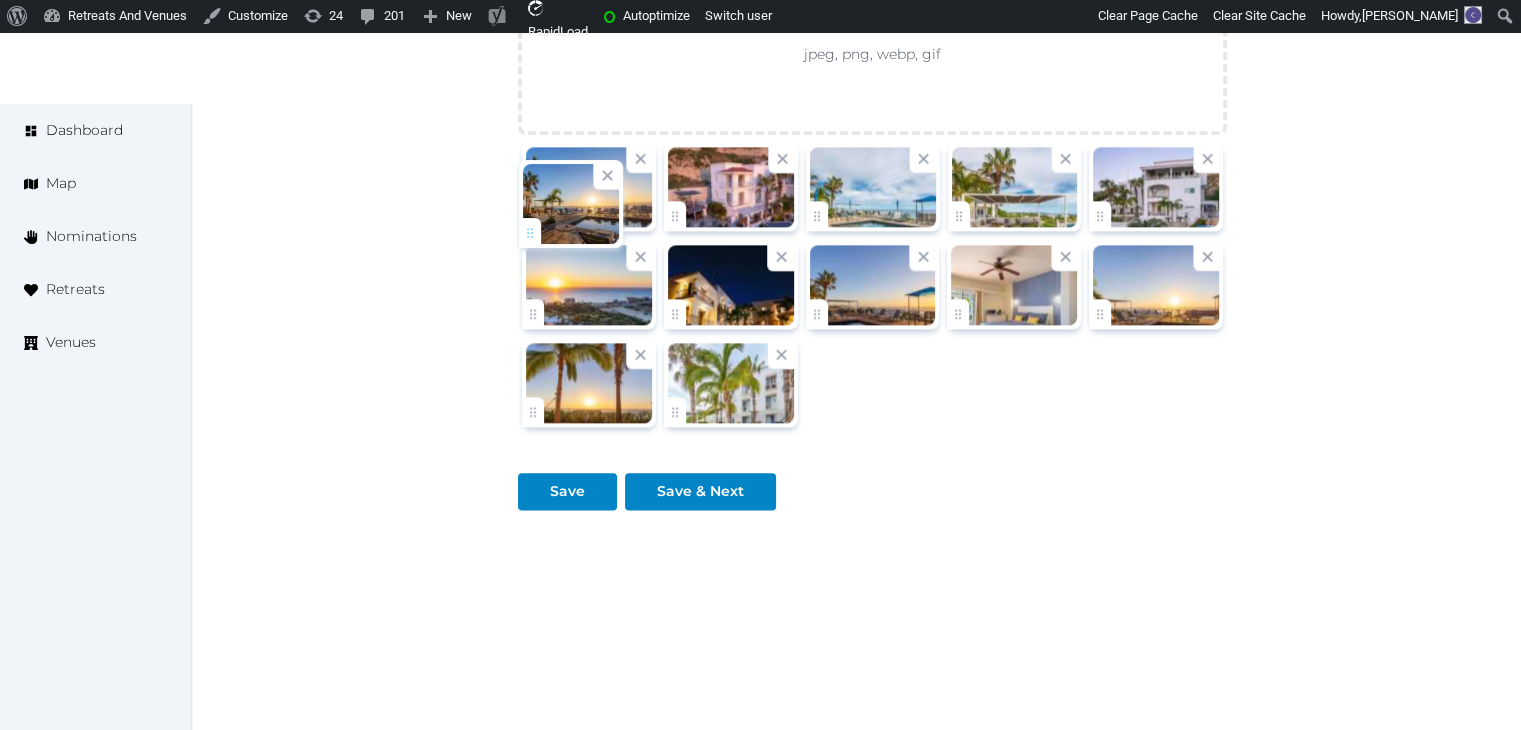drag, startPoint x: 543, startPoint y: 305, endPoint x: 548, endPoint y: 209, distance: 96.13012 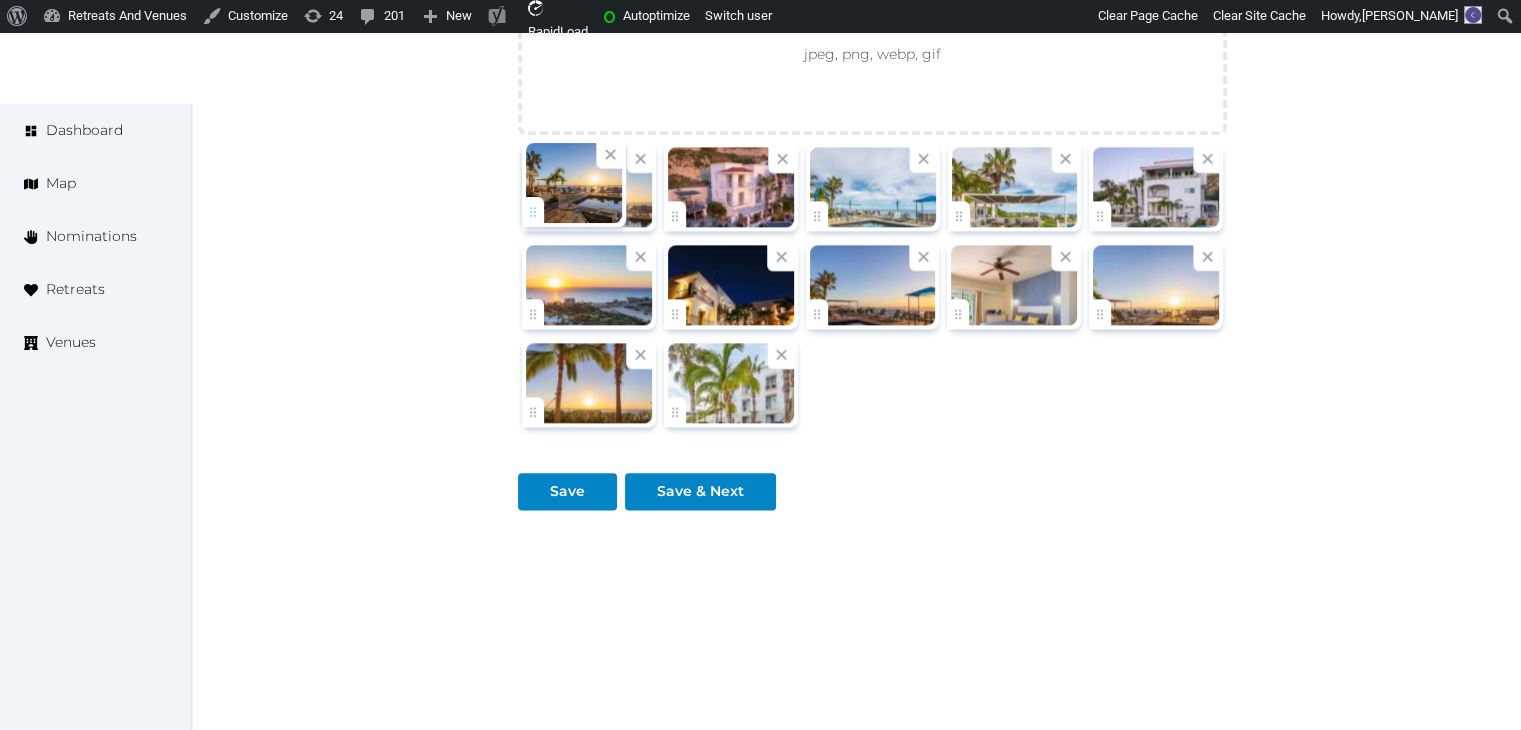 click on "Catherine Mesina   Account My Venue Listings My Retreats Logout      Dashboard Map Nominations Retreats Venues Edit venue 28 %  complete Fill out all the fields in your listing to increase its completion percentage.   A higher completion percentage will make your listing more attractive and result in better matches. MariaMar Suites   (Draft) Preview  listing   Open    Close CRM Lead Basic details Pricing and policies Retreat spaces Meeting spaces Accommodations Amenities Food and dining Activities and experiences Location Environment Types of retreats Brochures Notes Ownership Administration Activity Publish Fill all the fields on this page and save in order to   publish Archive Venue owned by Catherine Mesina jerinechase@gmail.com Copy ownership transfer link Share this link with any user to transfer ownership of this venue. Users without accounts will be directed to register. Copy update link Copy recommended link Copy shortlist link Name" at bounding box center [760, -806] 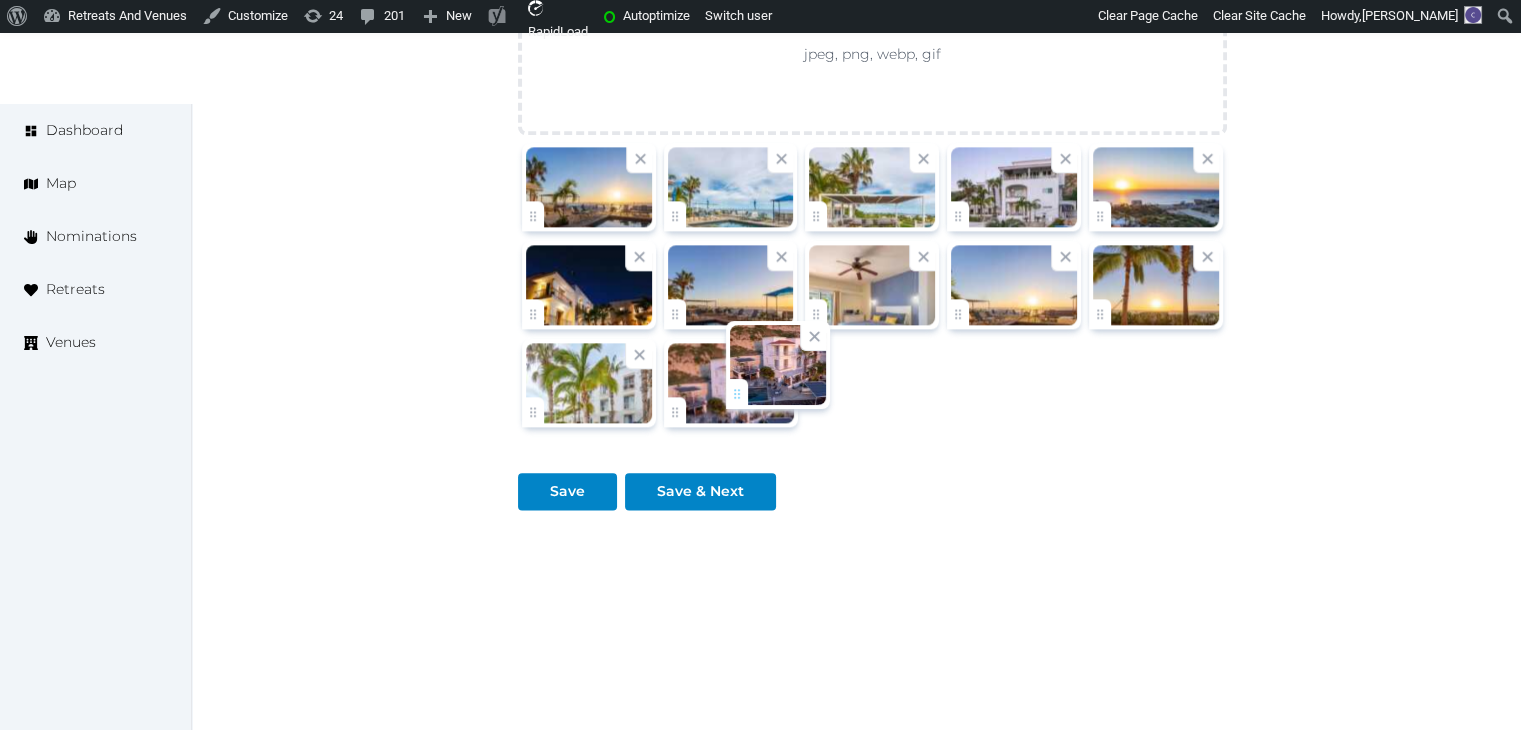 drag, startPoint x: 670, startPoint y: 205, endPoint x: 733, endPoint y: 398, distance: 203.02217 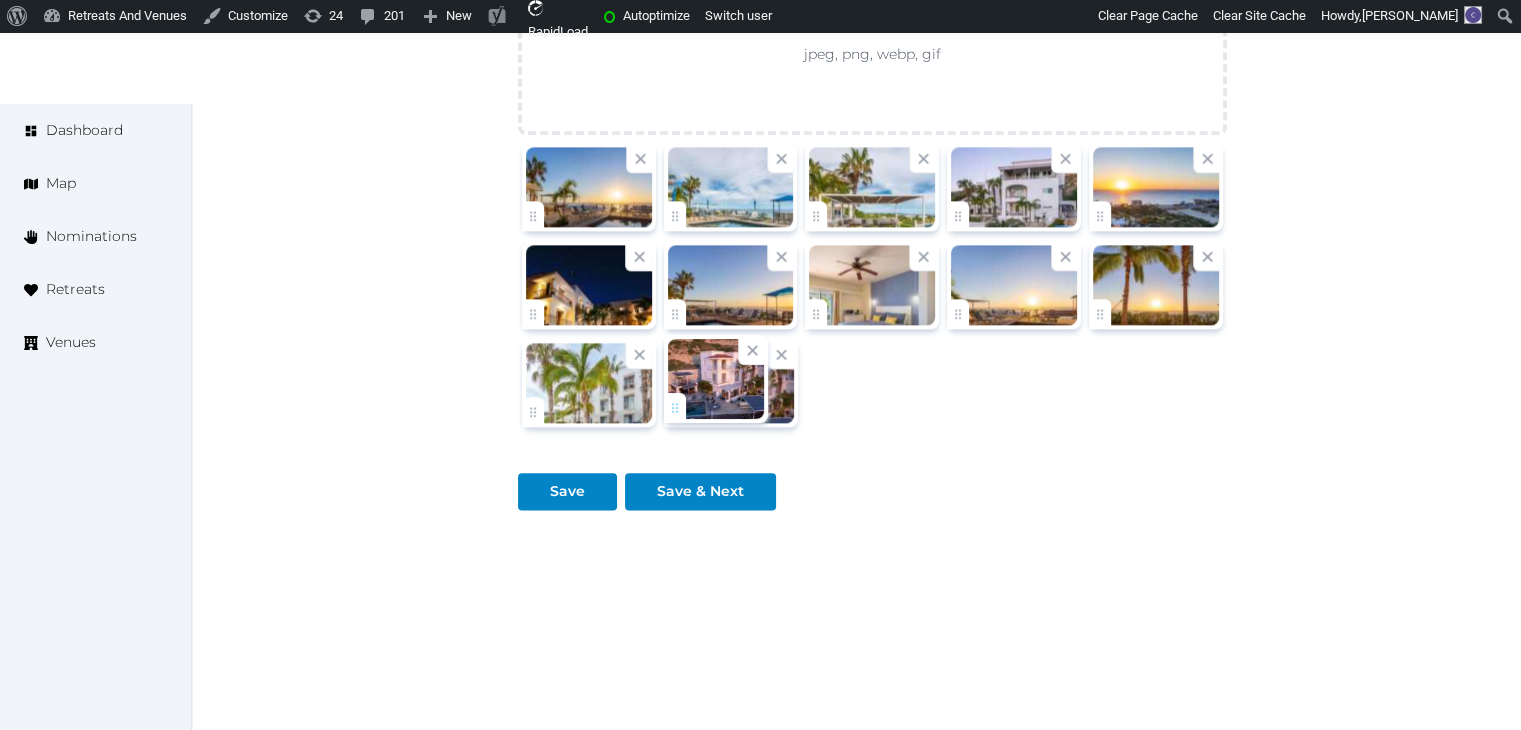 click on "Catherine Mesina   Account My Venue Listings My Retreats Logout      Dashboard Map Nominations Retreats Venues Edit venue 28 %  complete Fill out all the fields in your listing to increase its completion percentage.   A higher completion percentage will make your listing more attractive and result in better matches. MariaMar Suites   (Draft) Preview  listing   Open    Close CRM Lead Basic details Pricing and policies Retreat spaces Meeting spaces Accommodations Amenities Food and dining Activities and experiences Location Environment Types of retreats Brochures Notes Ownership Administration Activity Publish Fill all the fields on this page and save in order to   publish Archive Venue owned by Catherine Mesina jerinechase@gmail.com Copy ownership transfer link Share this link with any user to transfer ownership of this venue. Users without accounts will be directed to register. Copy update link Copy recommended link Copy shortlist link Name" at bounding box center (760, -806) 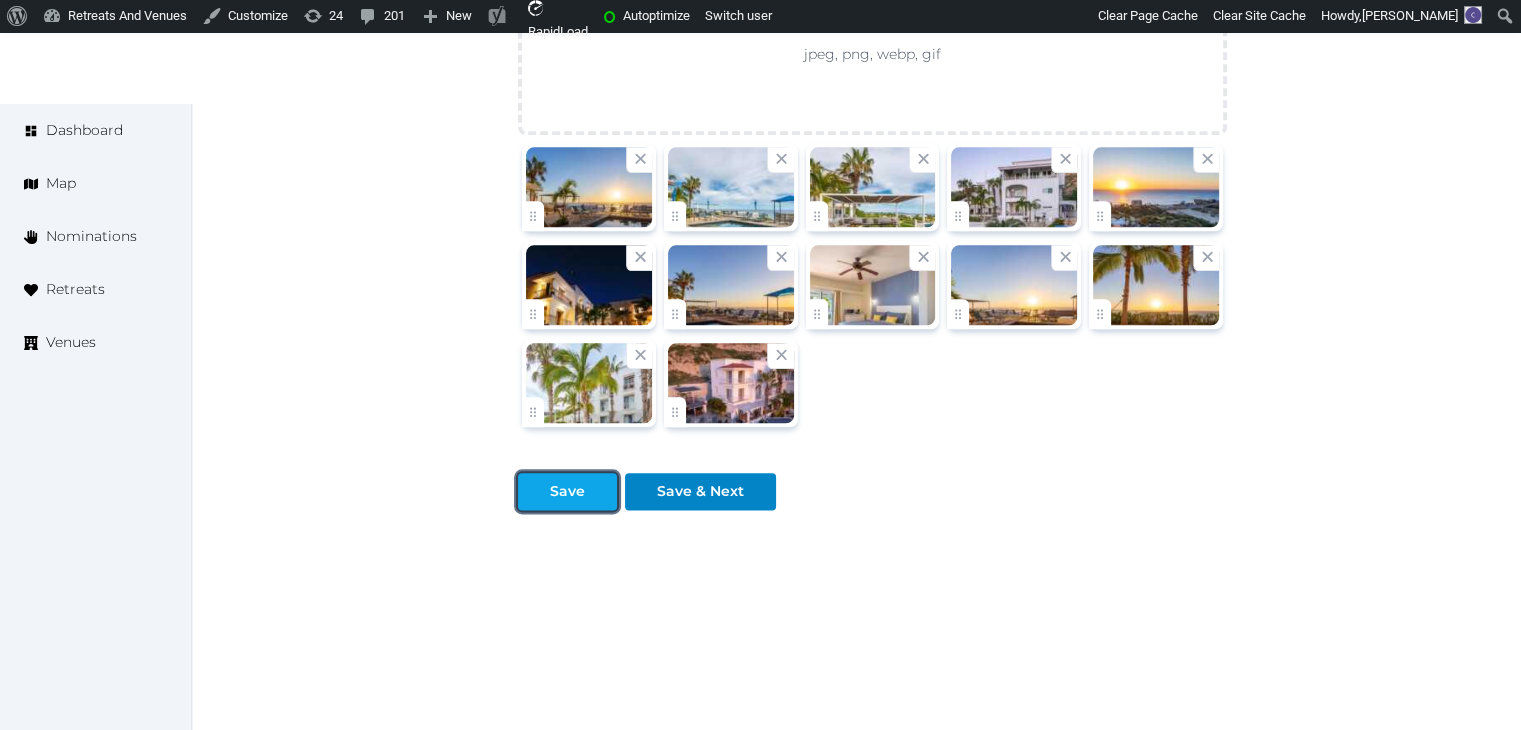 click at bounding box center (601, 491) 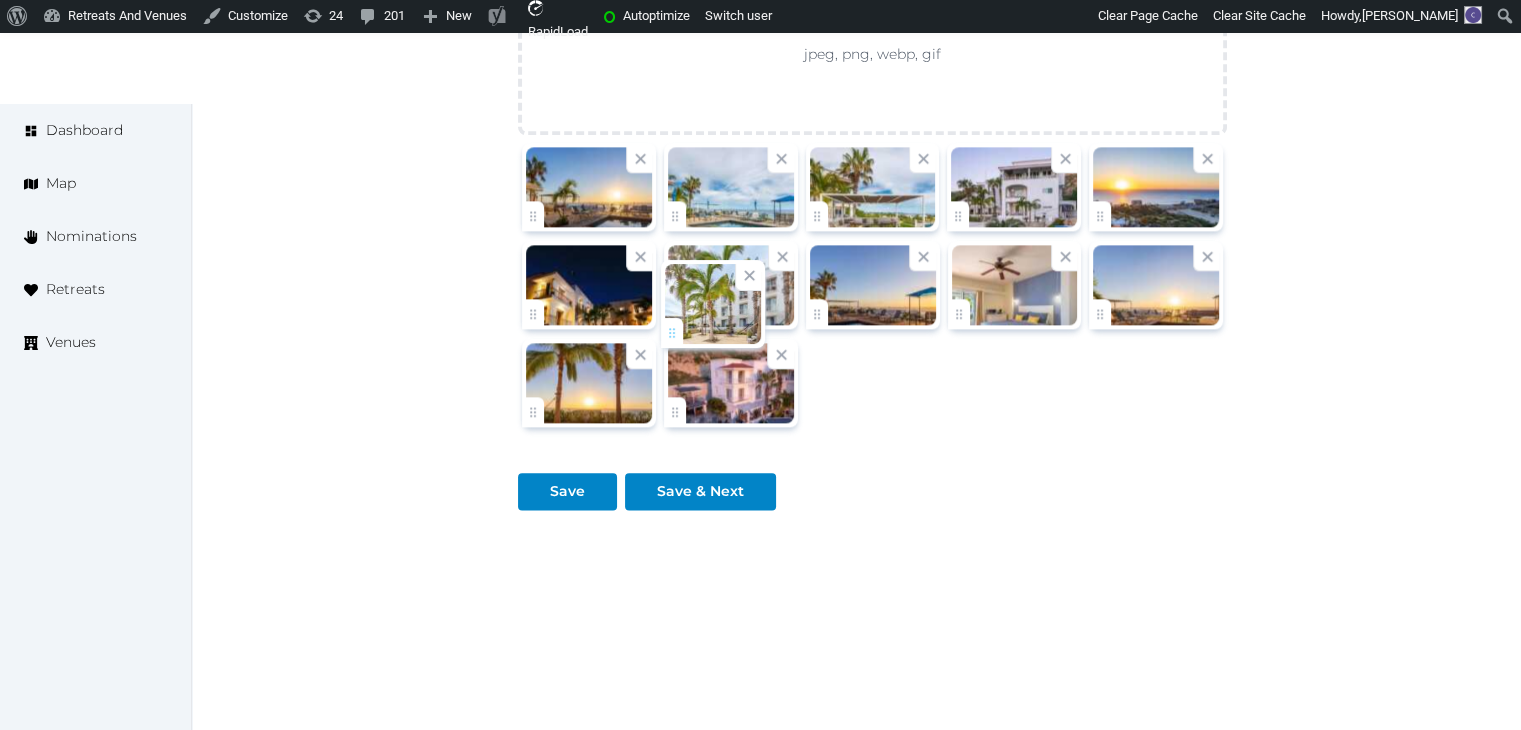 drag, startPoint x: 540, startPoint y: 405, endPoint x: 683, endPoint y: 326, distance: 163.37074 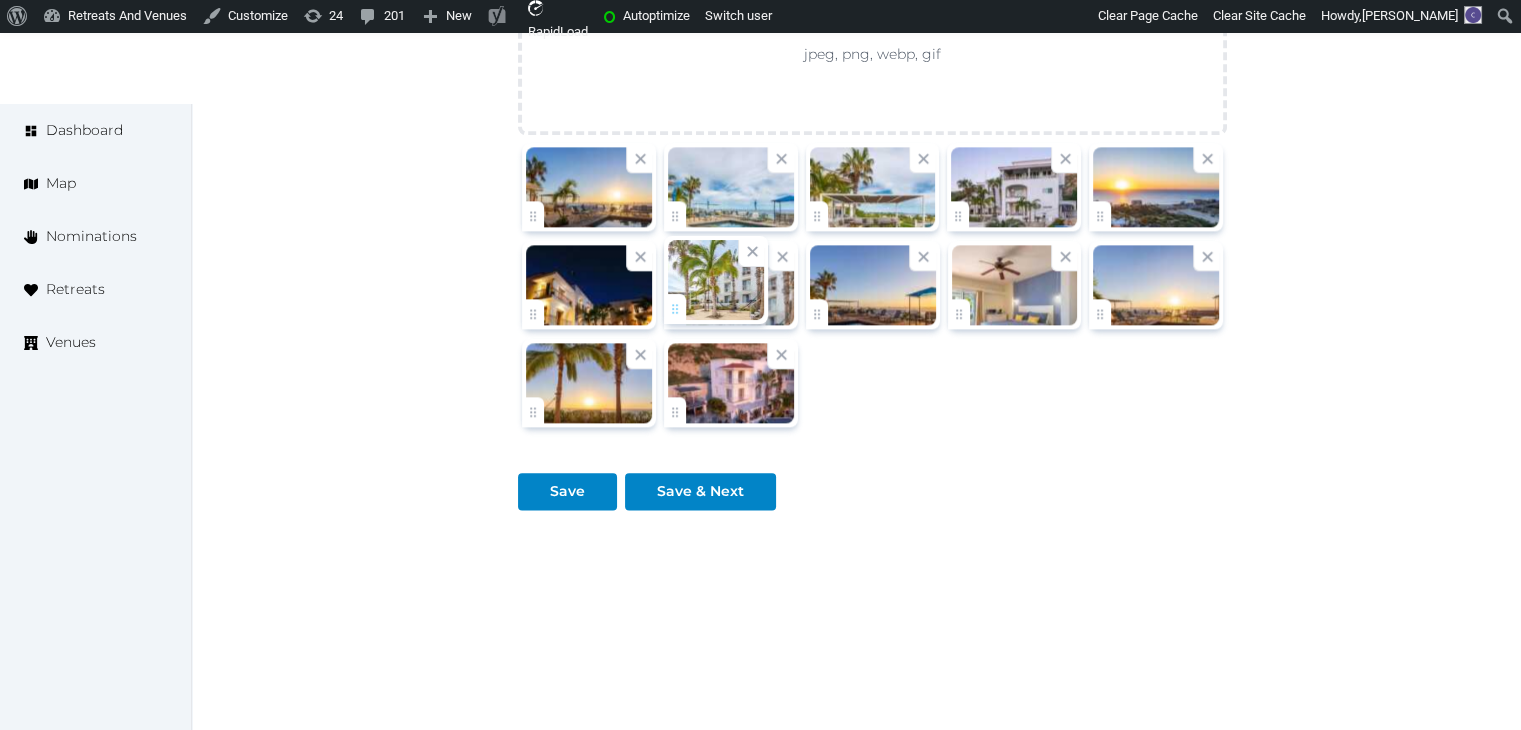 click on "Catherine Mesina   Account My Venue Listings My Retreats Logout      Dashboard Map Nominations Retreats Venues Edit venue 28 %  complete Fill out all the fields in your listing to increase its completion percentage.   A higher completion percentage will make your listing more attractive and result in better matches. MariaMar Suites   (Draft) Preview  listing   Open    Close CRM Lead Basic details Pricing and policies Retreat spaces Meeting spaces Accommodations Amenities Food and dining Activities and experiences Location Environment Types of retreats Brochures Notes Ownership Administration Activity Publish Fill all the fields on this page and save in order to   publish Archive Venue owned by Catherine Mesina jerinechase@gmail.com Copy ownership transfer link Share this link with any user to transfer ownership of this venue. Users without accounts will be directed to register. Copy update link Copy recommended link Copy shortlist link Name" at bounding box center [760, -806] 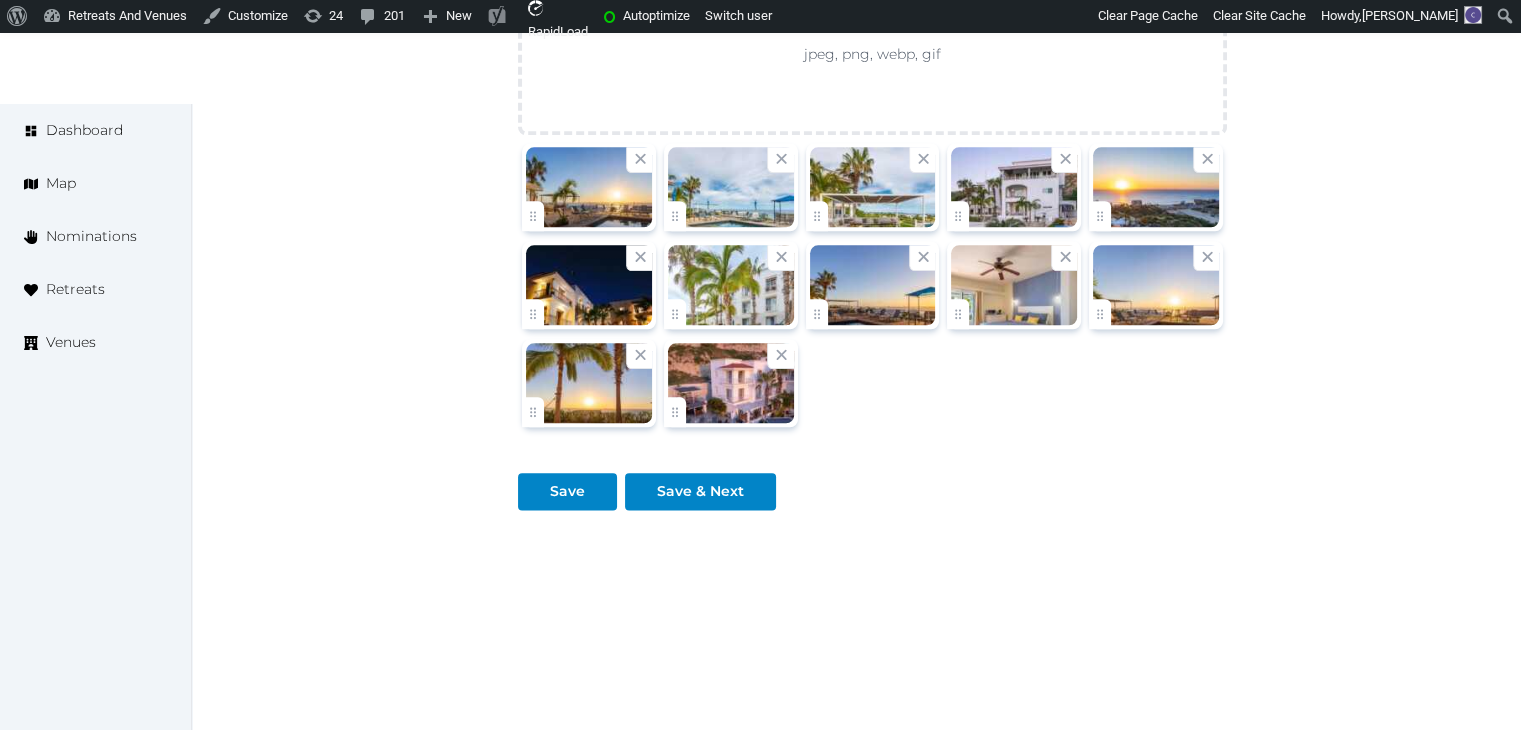 click at bounding box center (731, 285) 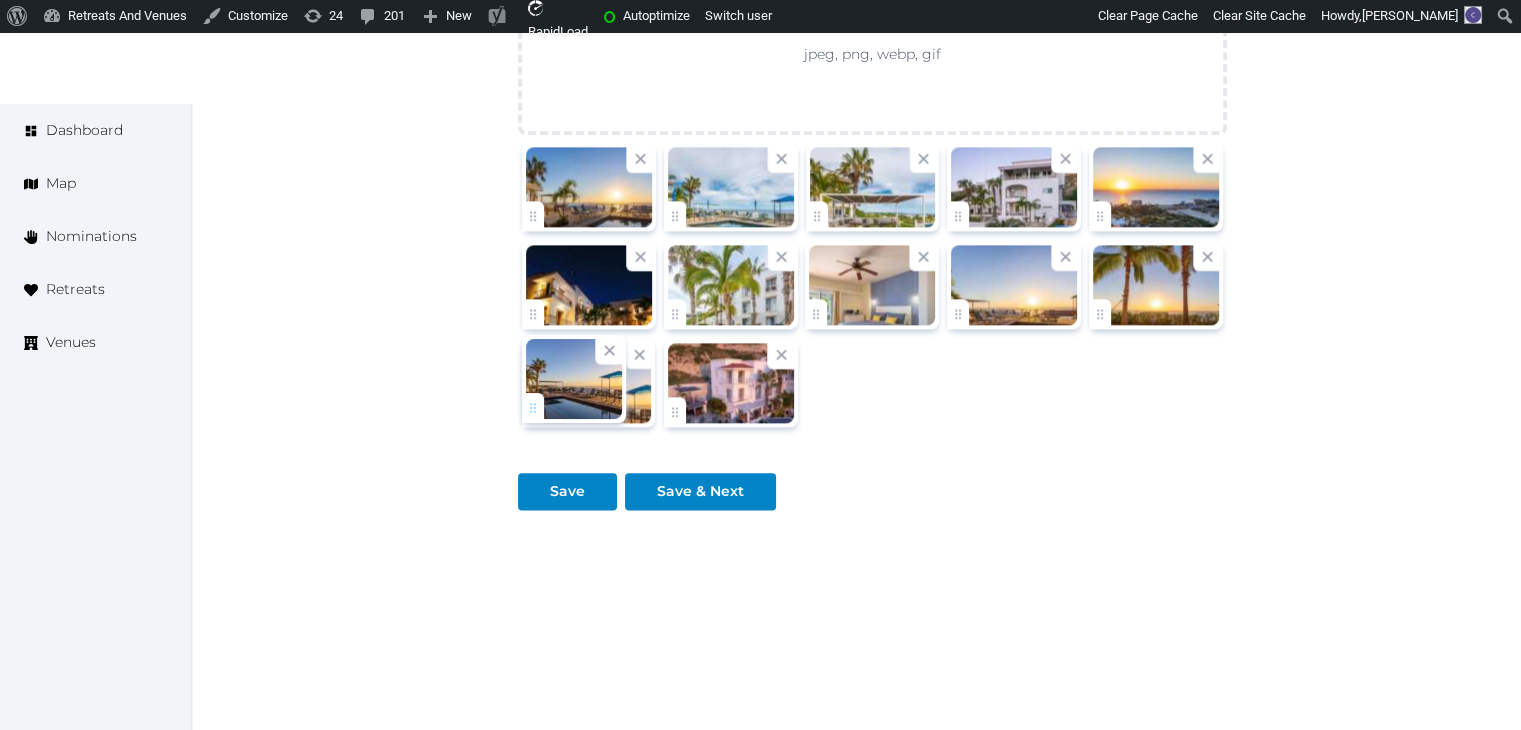 drag, startPoint x: 816, startPoint y: 308, endPoint x: 525, endPoint y: 398, distance: 304.59973 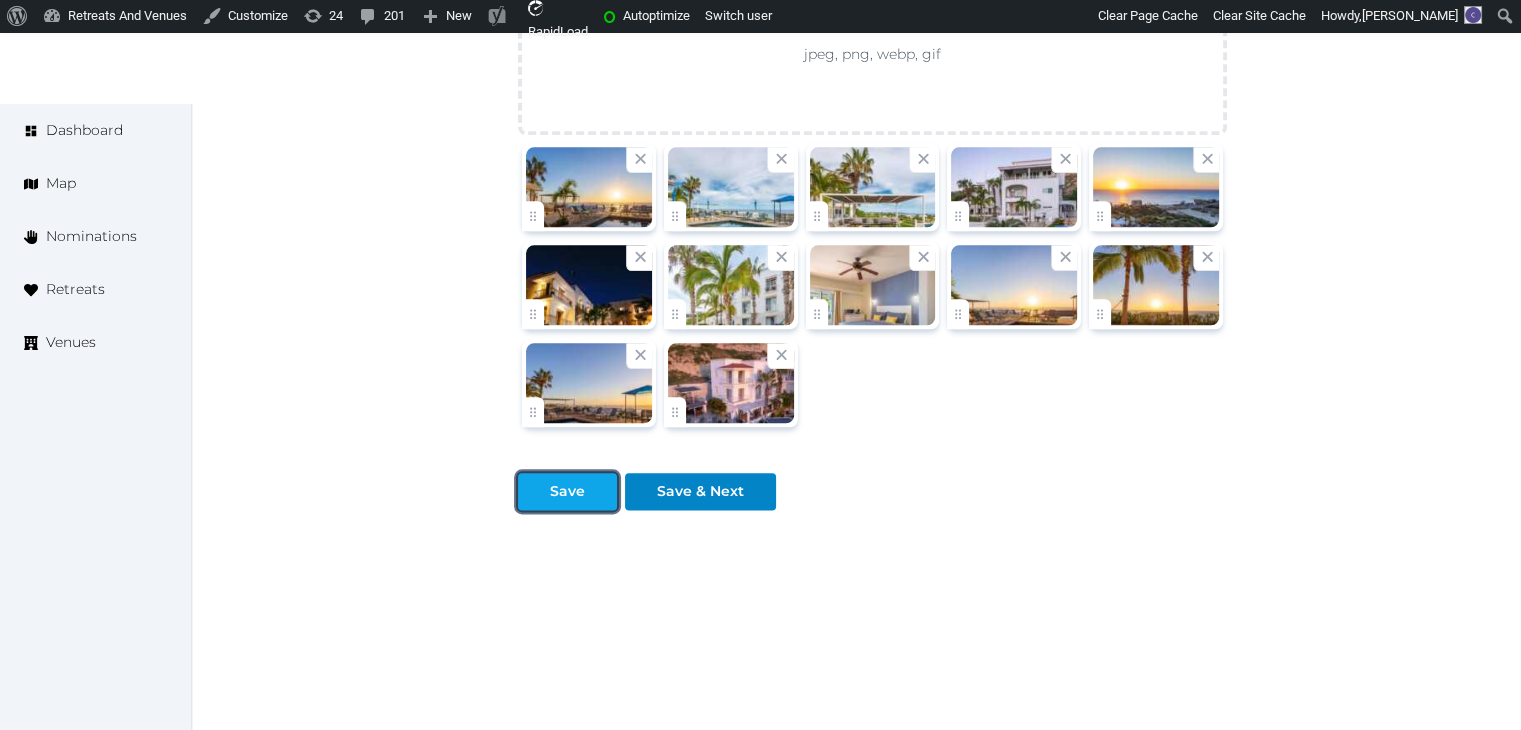 click on "Save" at bounding box center [567, 491] 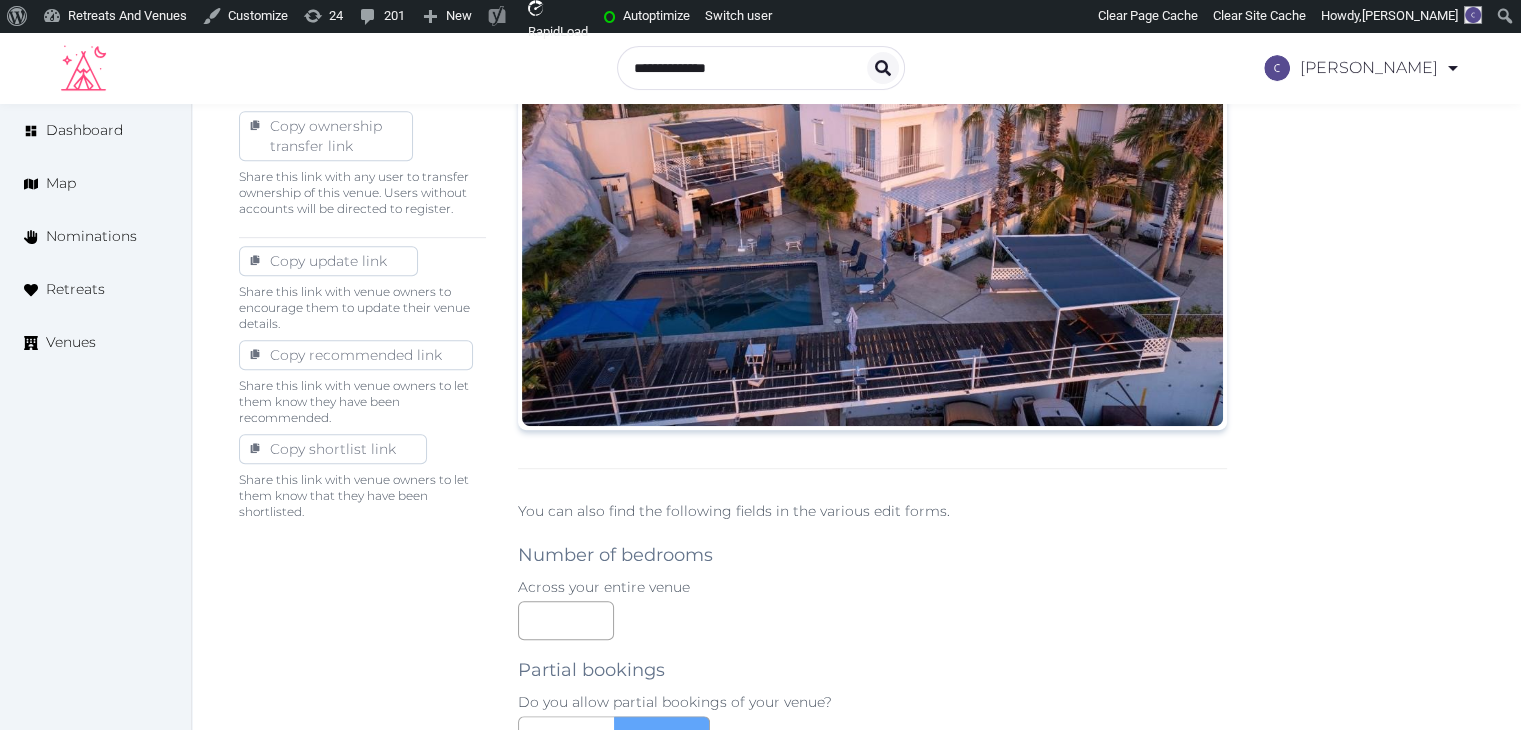 scroll, scrollTop: 1078, scrollLeft: 0, axis: vertical 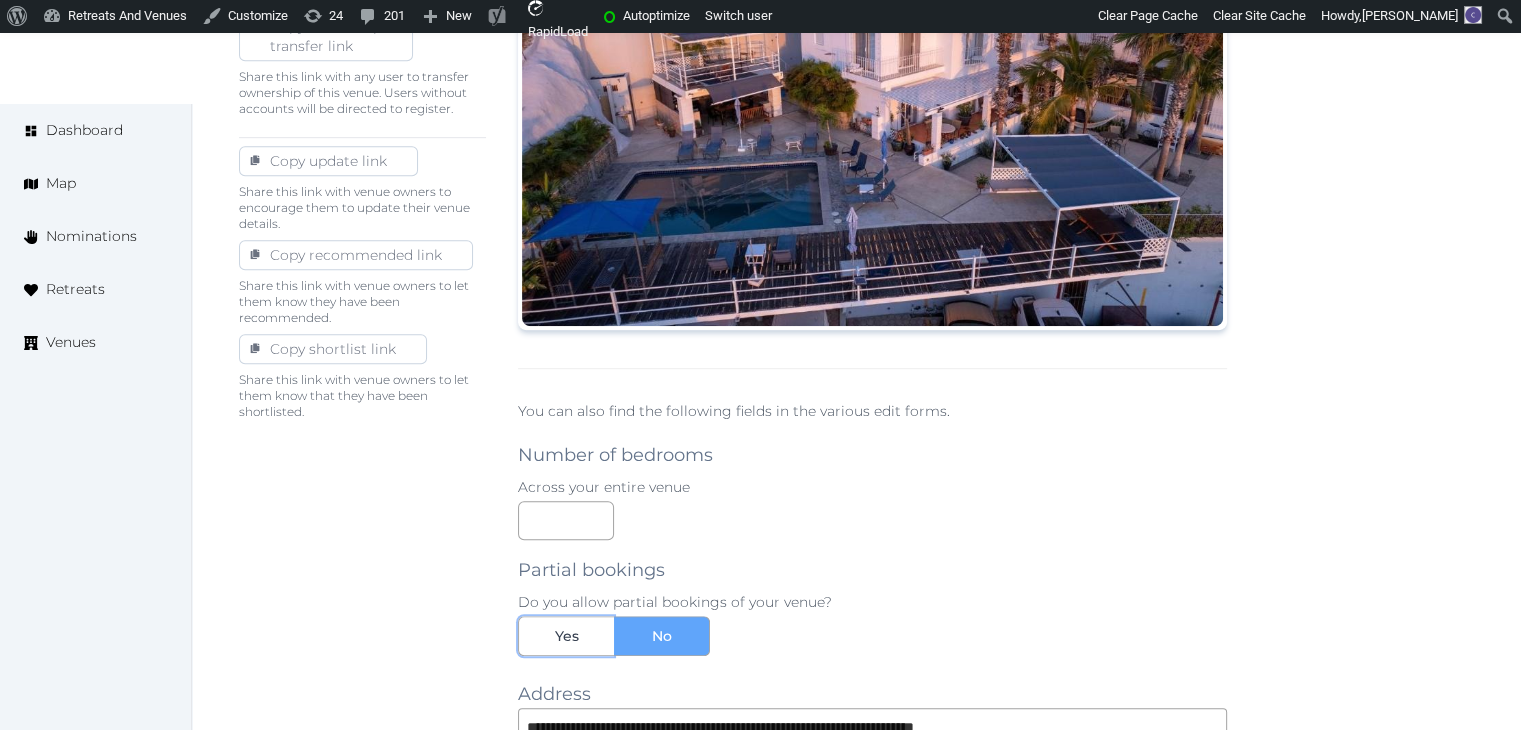 click on "Yes" at bounding box center (566, 636) 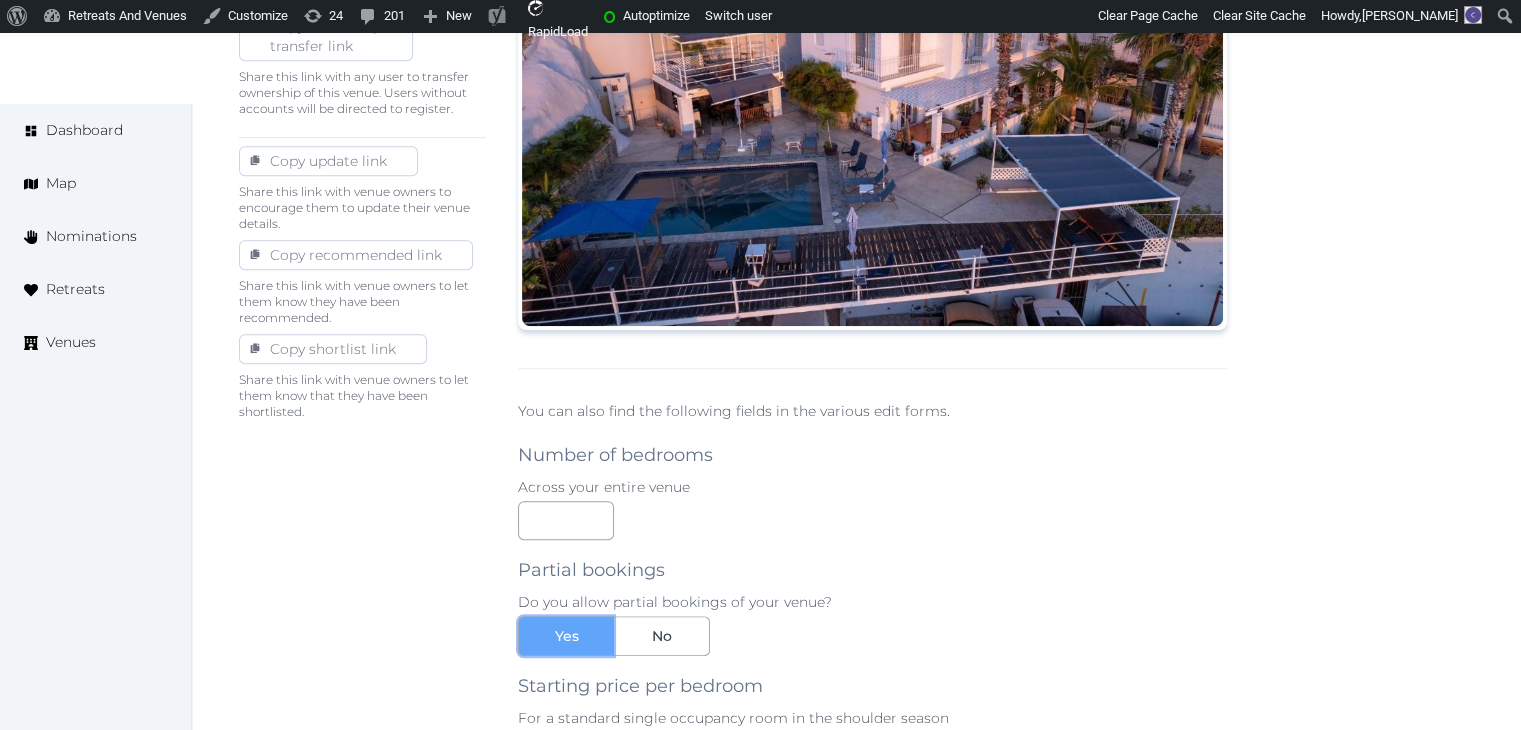 scroll, scrollTop: 1578, scrollLeft: 0, axis: vertical 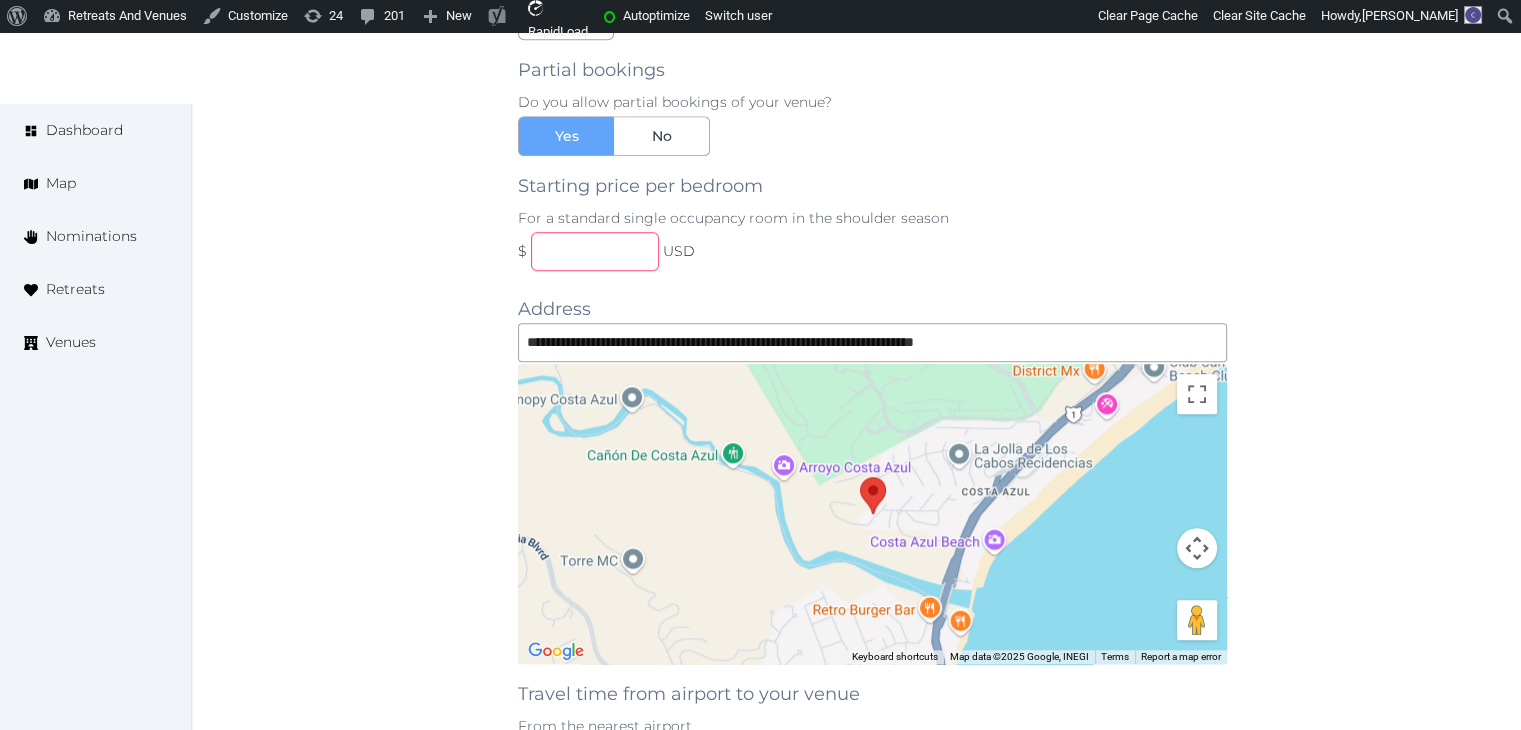 click at bounding box center (595, 251) 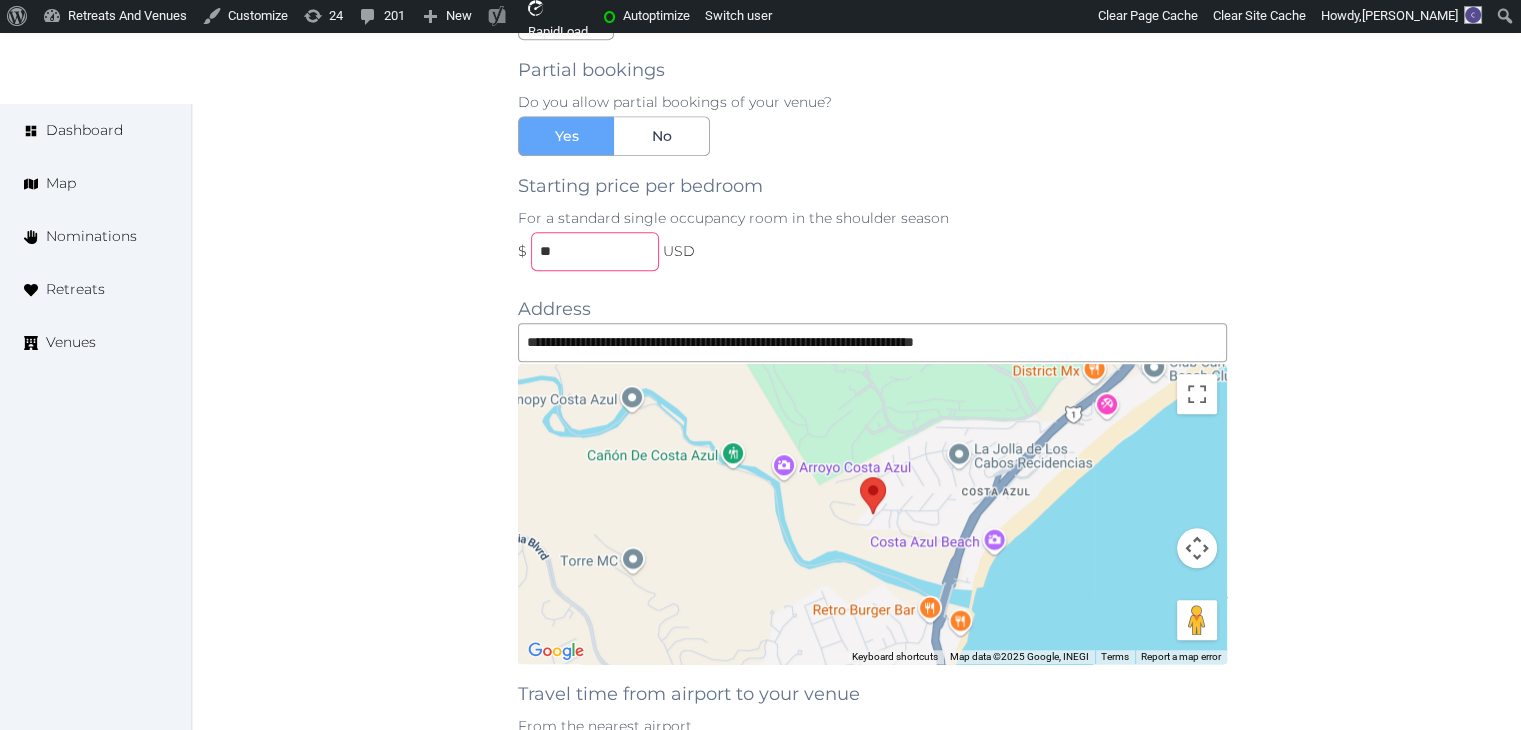 type on "**" 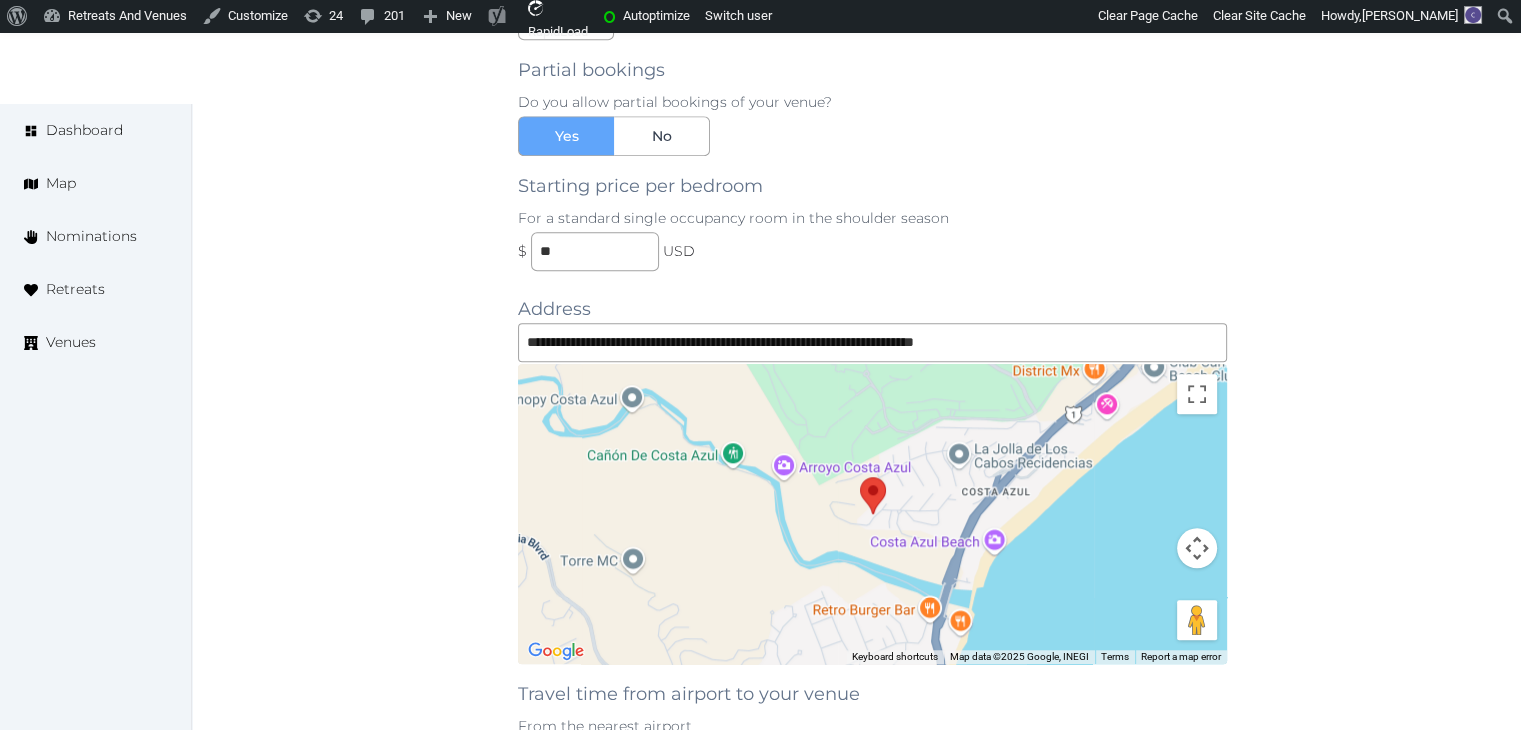 click on "**********" at bounding box center (856, 136) 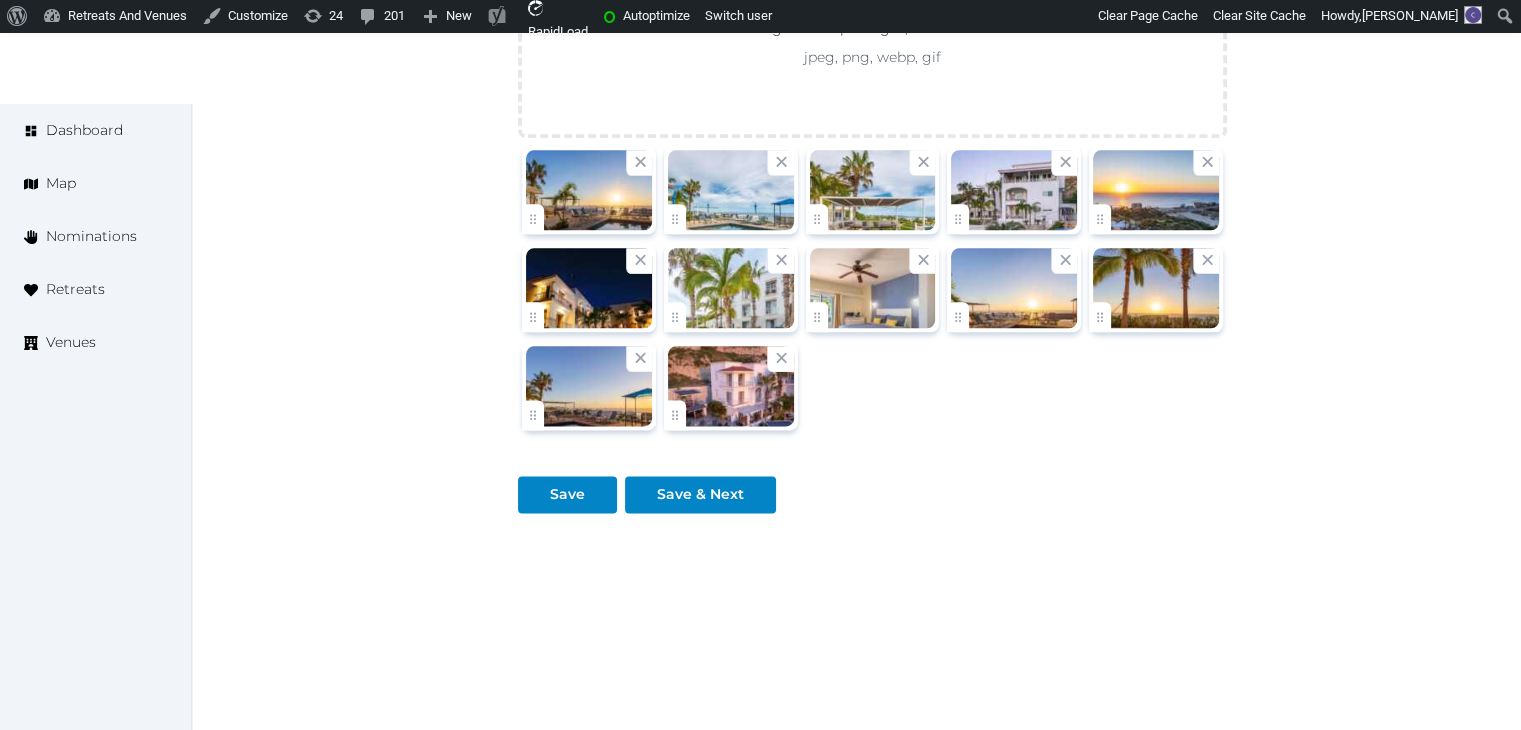 scroll, scrollTop: 2492, scrollLeft: 0, axis: vertical 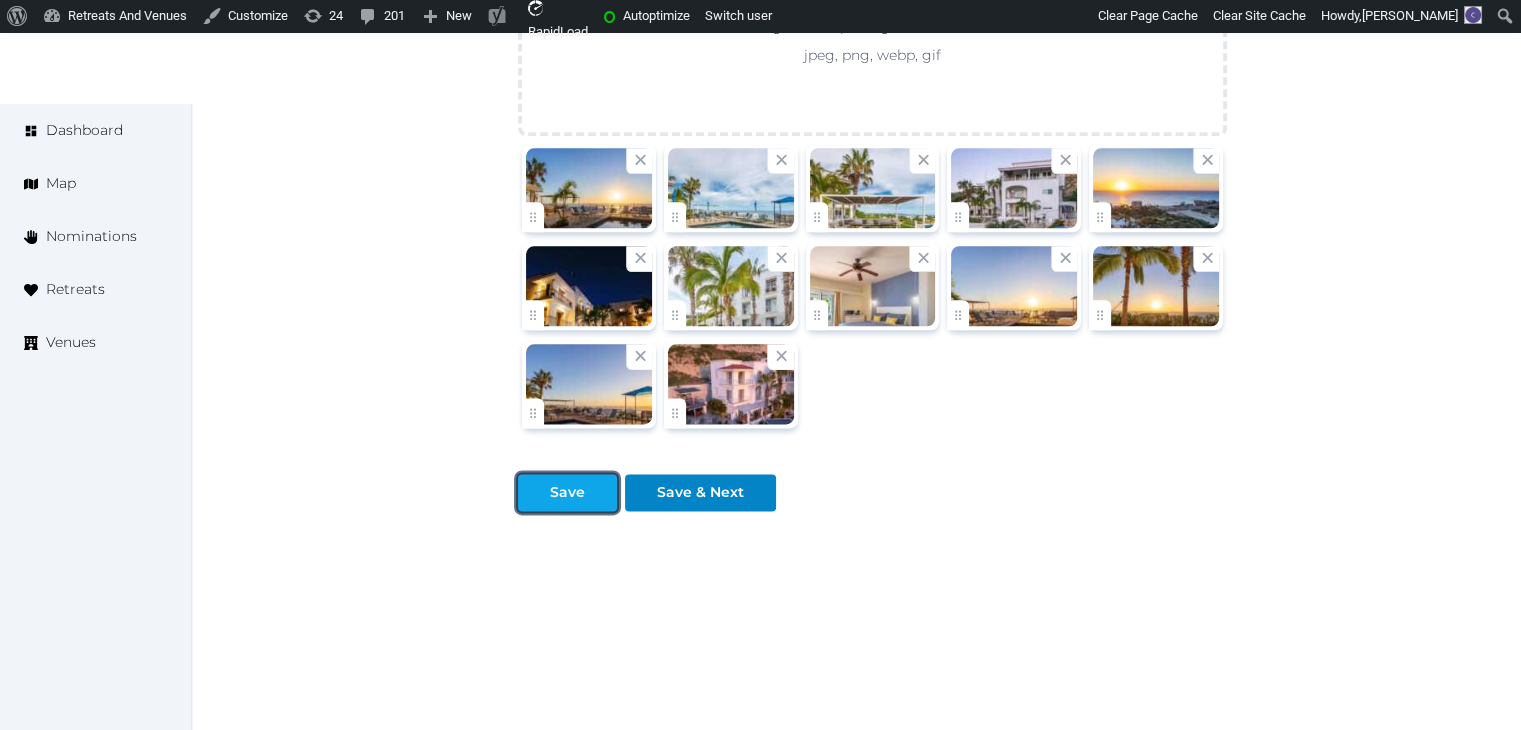 click on "Save" at bounding box center (567, 492) 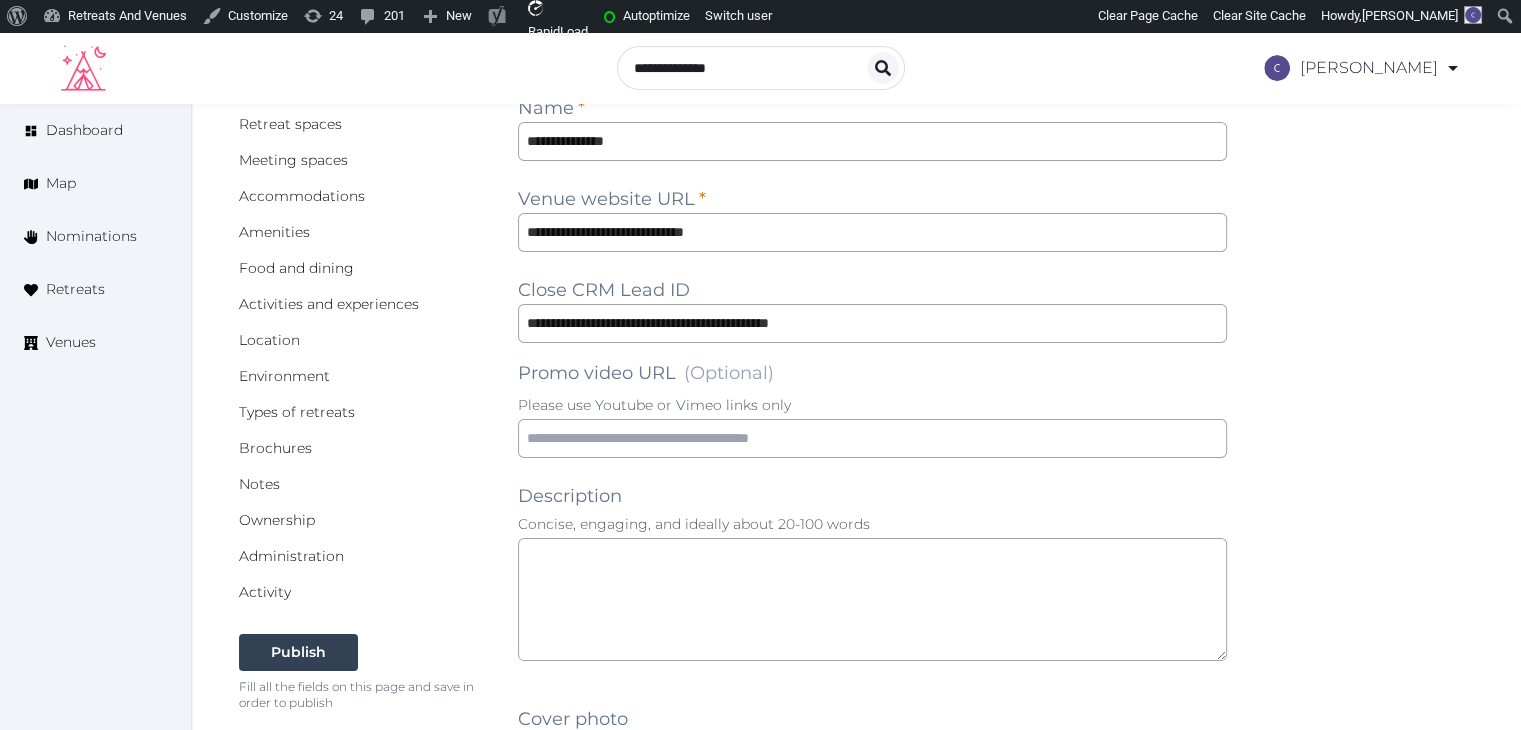 scroll, scrollTop: 0, scrollLeft: 0, axis: both 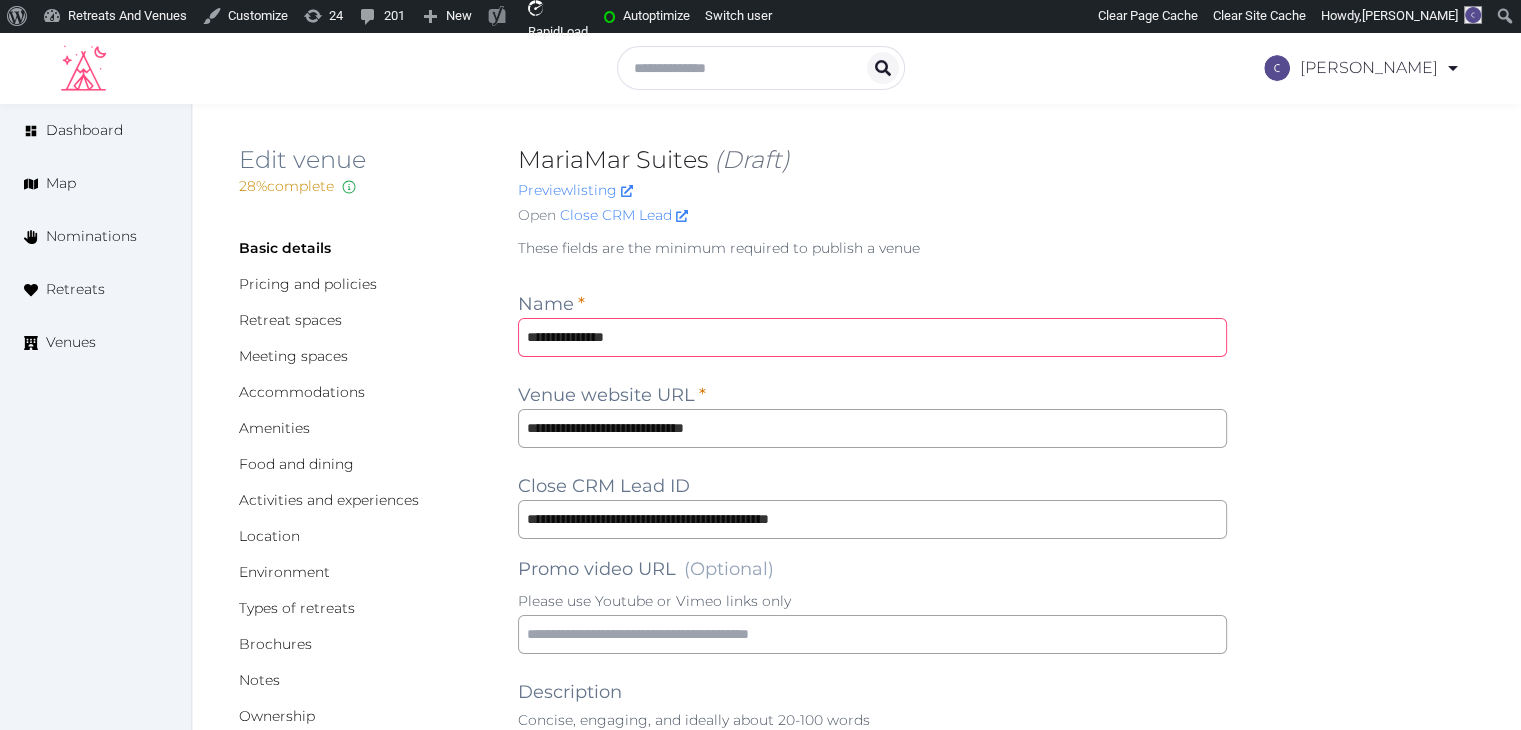 click on "**********" at bounding box center (872, 337) 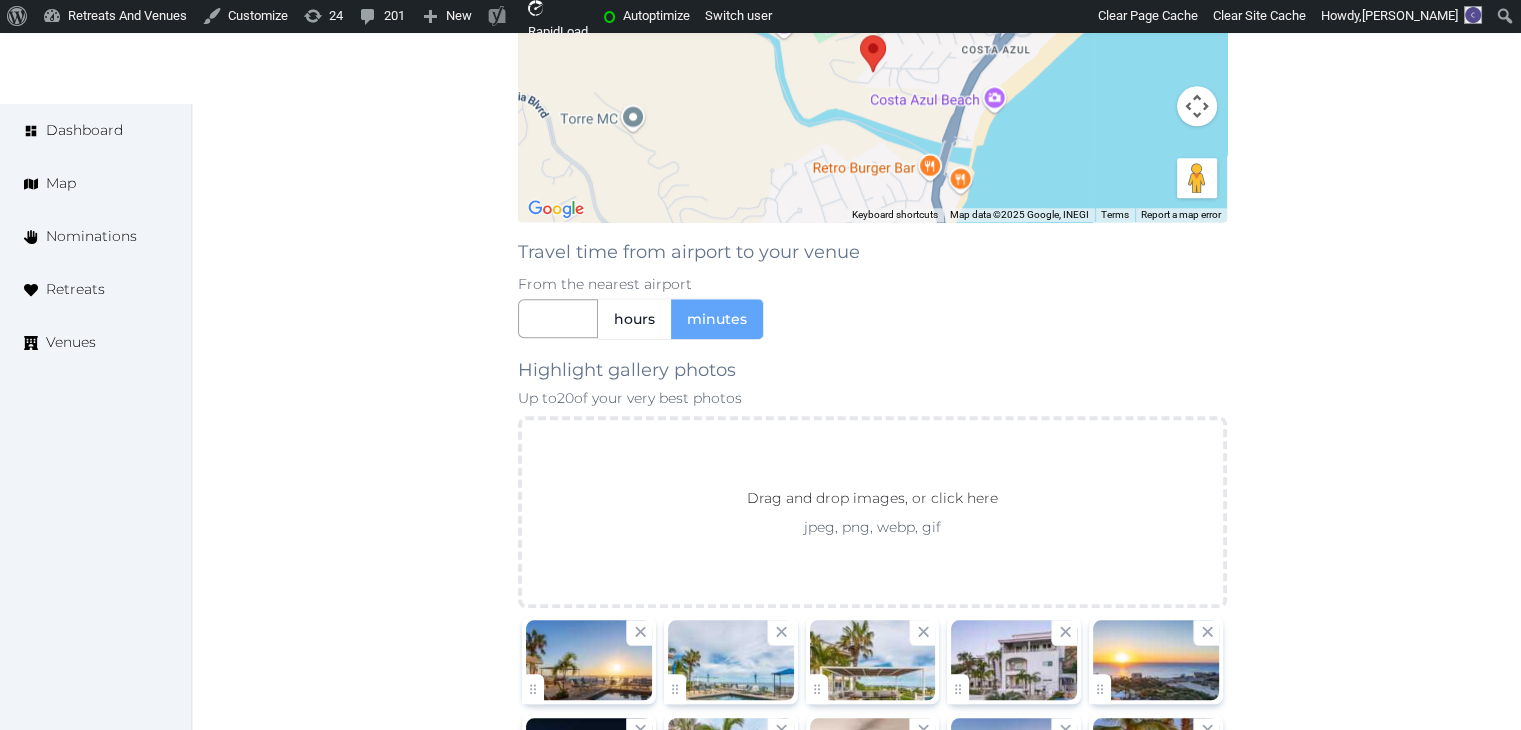 scroll, scrollTop: 2492, scrollLeft: 0, axis: vertical 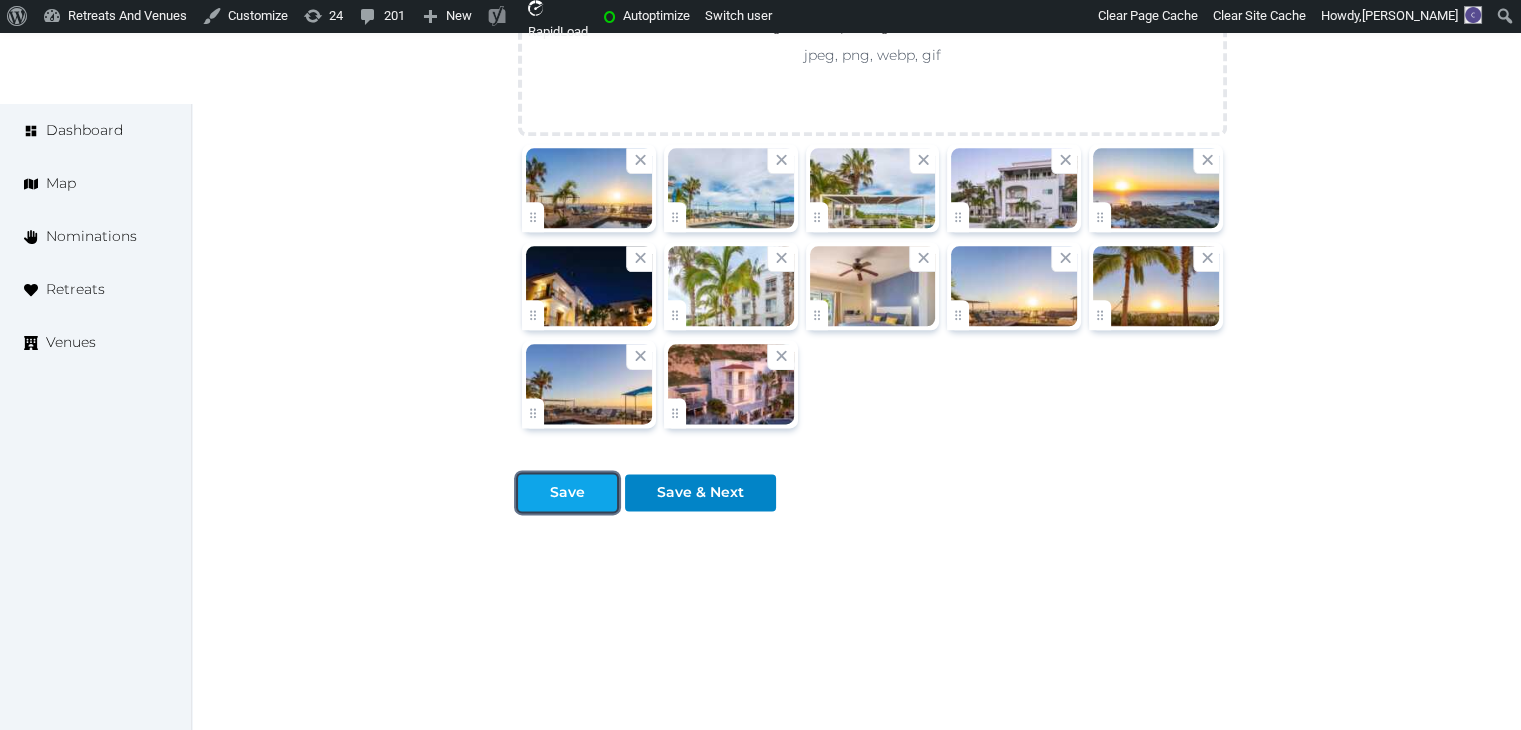 click on "Save" at bounding box center (567, 492) 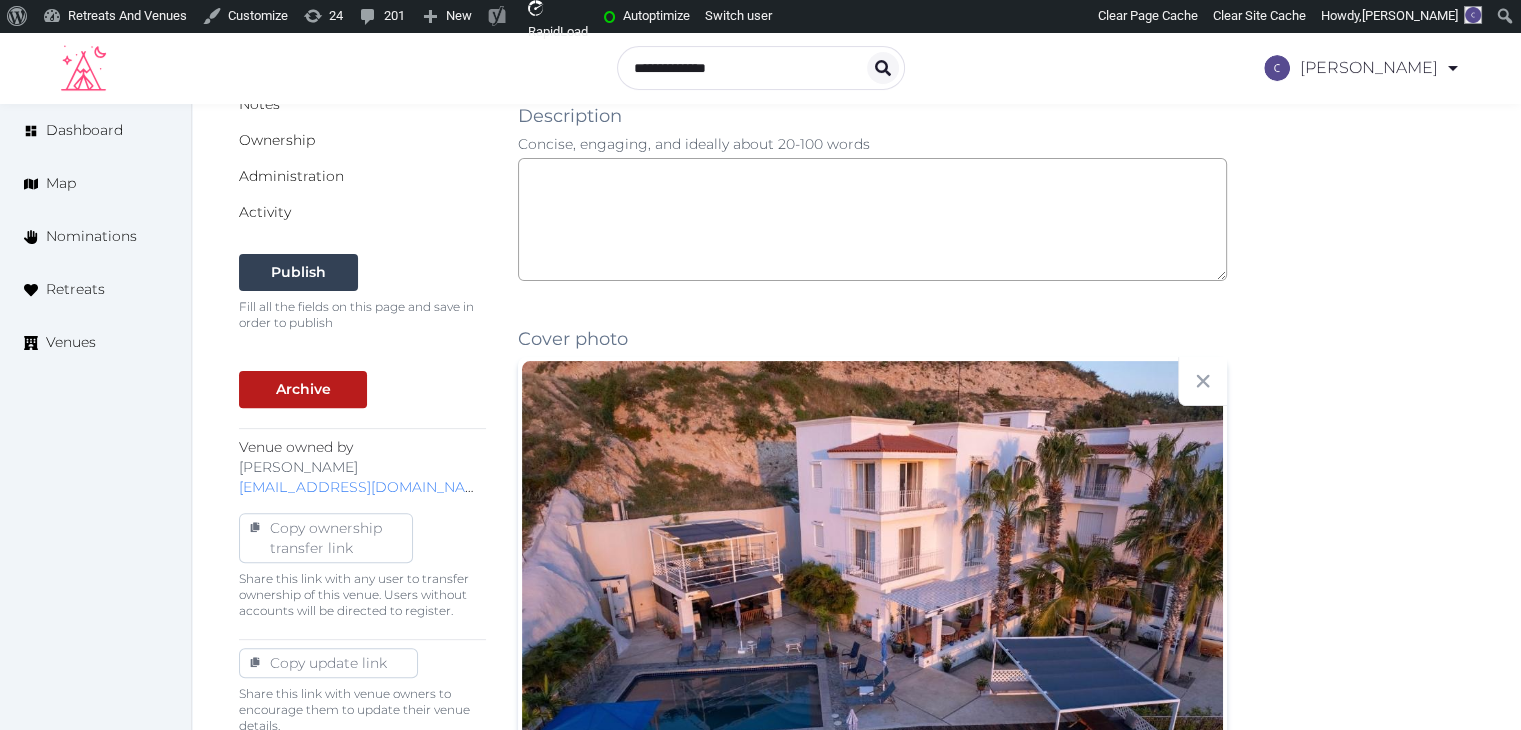 scroll, scrollTop: 392, scrollLeft: 0, axis: vertical 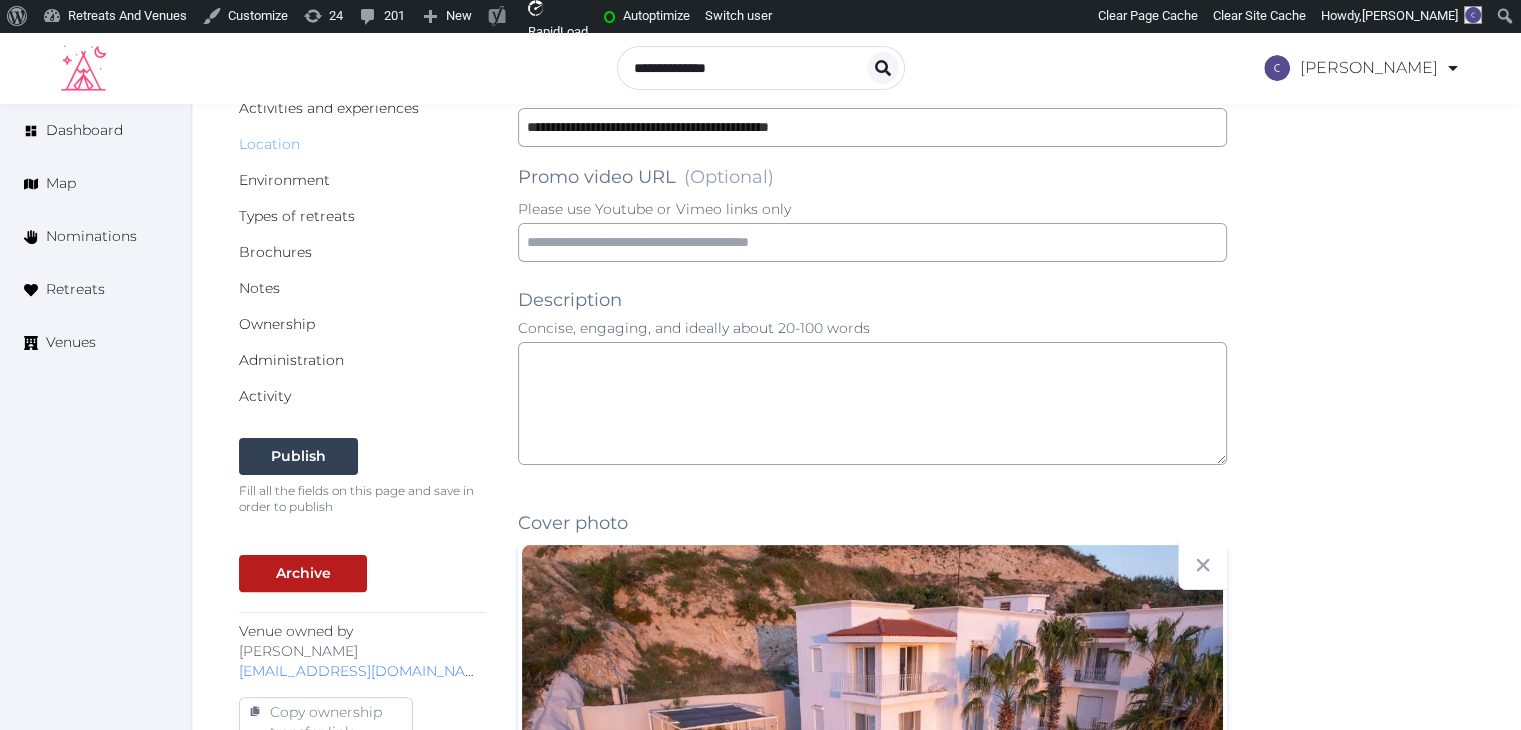 click on "Location" at bounding box center (269, 144) 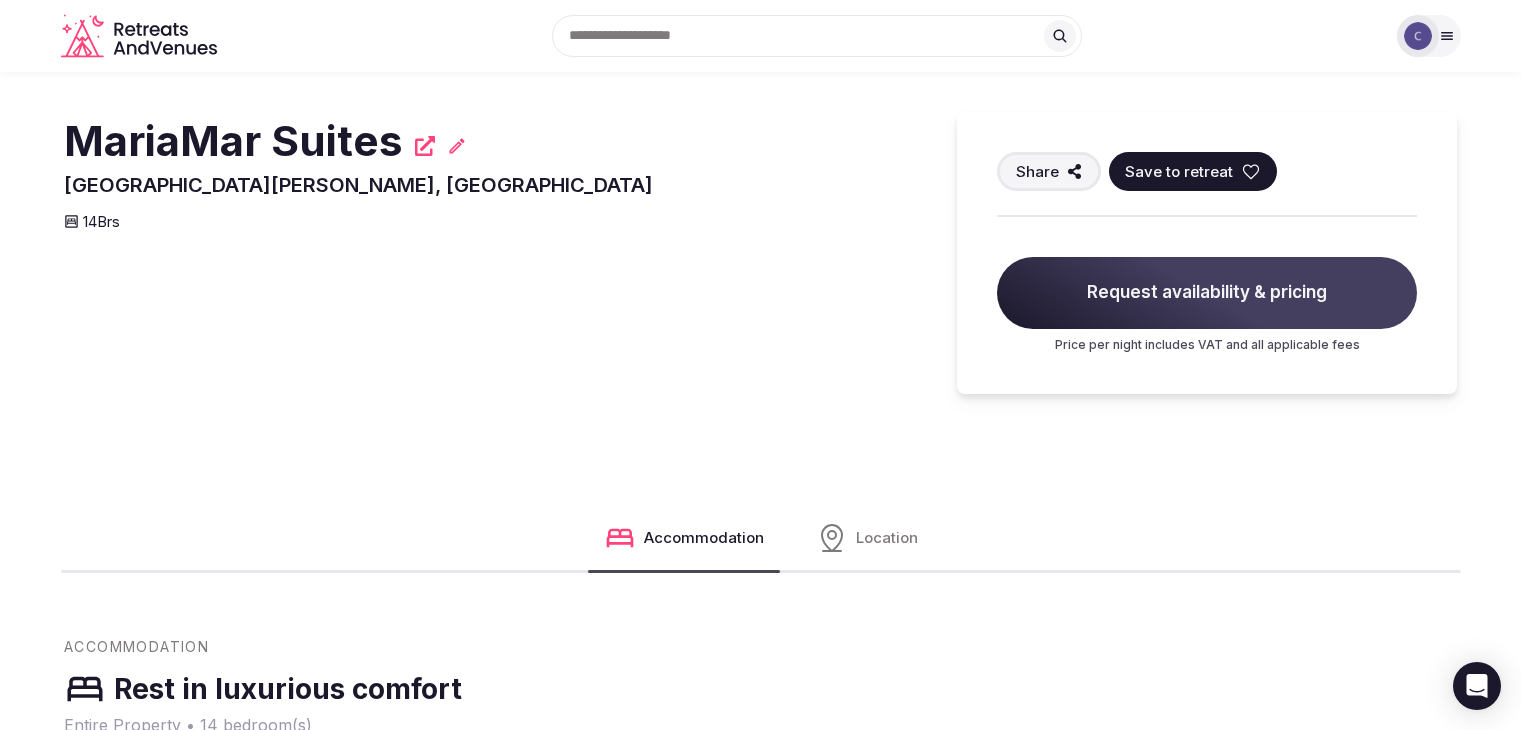 scroll, scrollTop: 0, scrollLeft: 0, axis: both 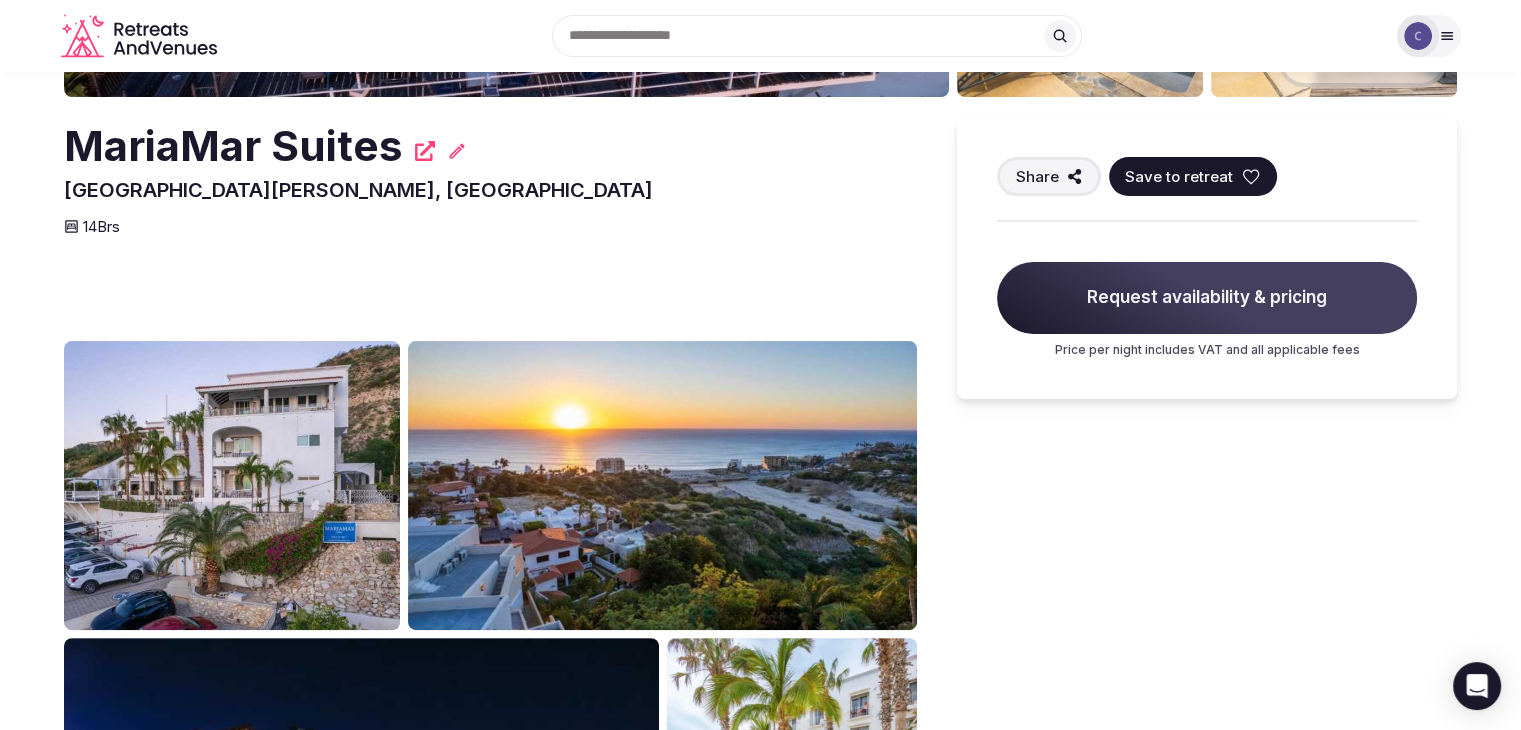 click on "MariaMar Suites" at bounding box center (233, 146) 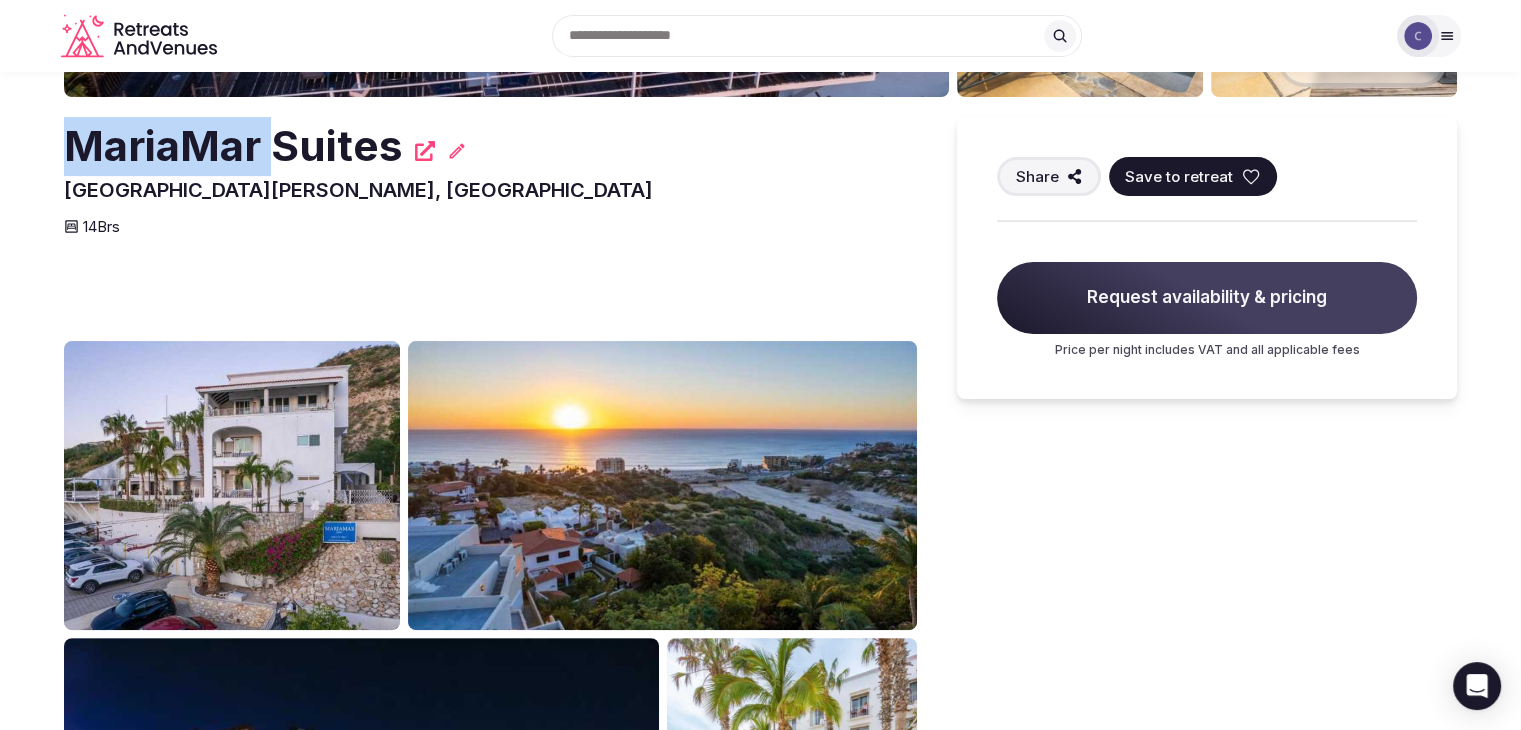 click on "MariaMar Suites" at bounding box center (233, 146) 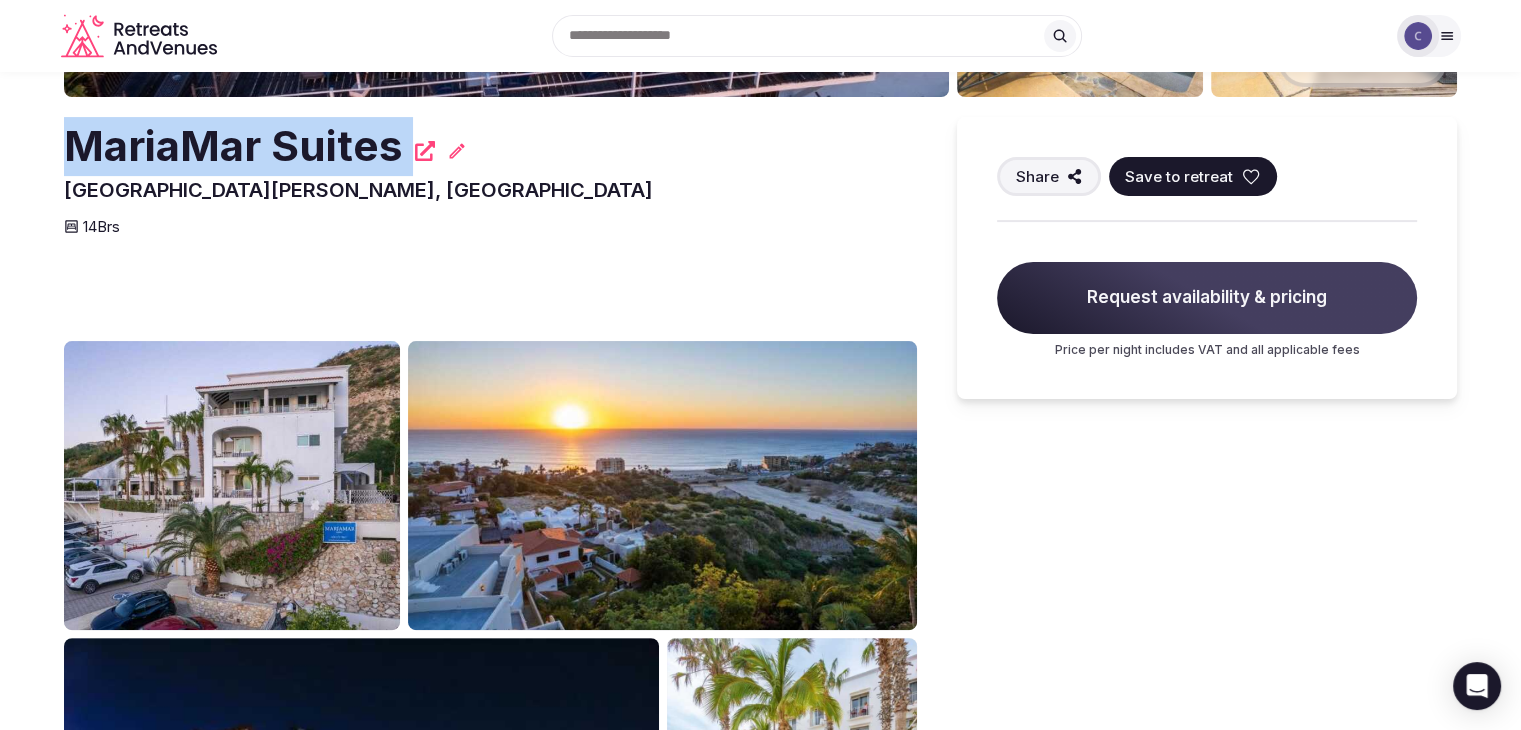 click on "MariaMar Suites" at bounding box center (233, 146) 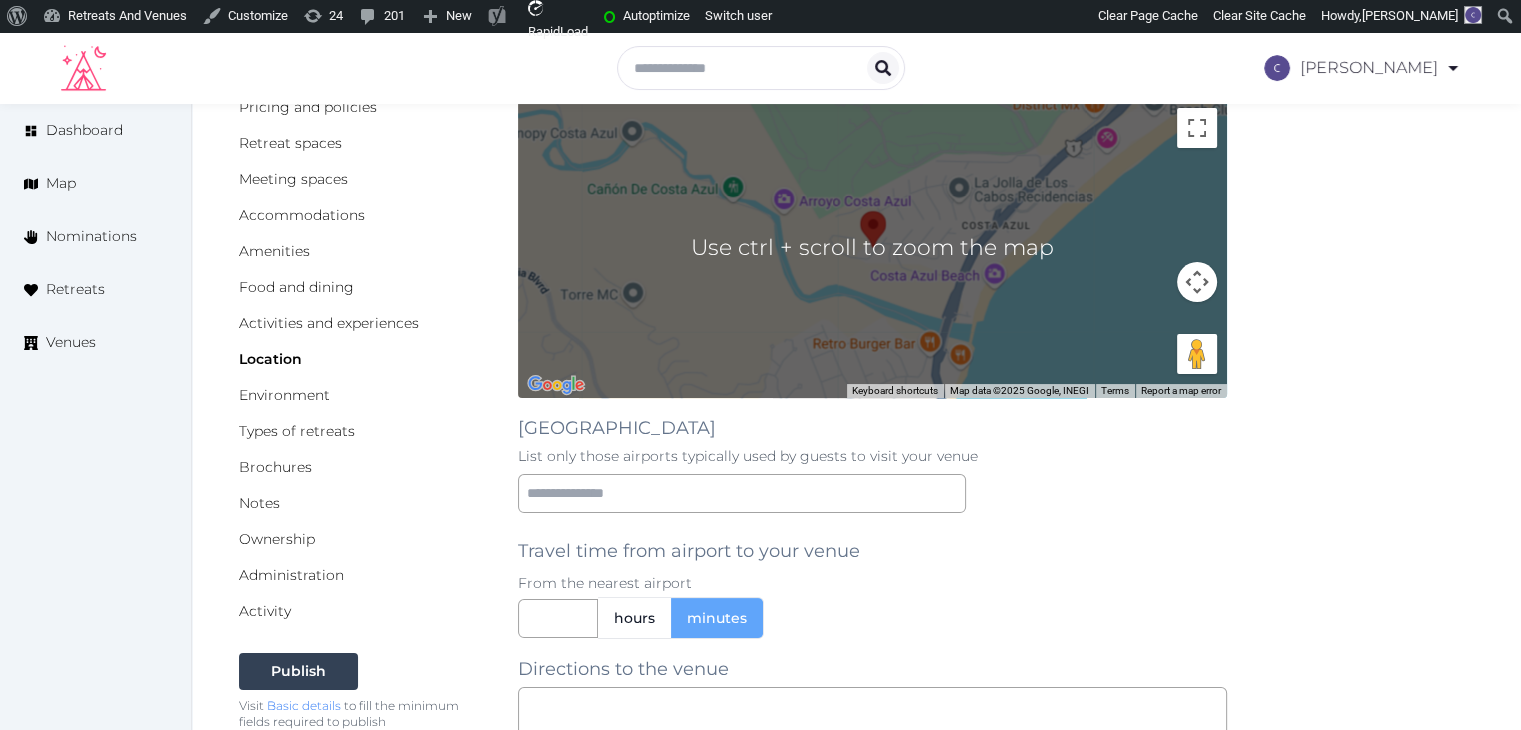scroll, scrollTop: 200, scrollLeft: 0, axis: vertical 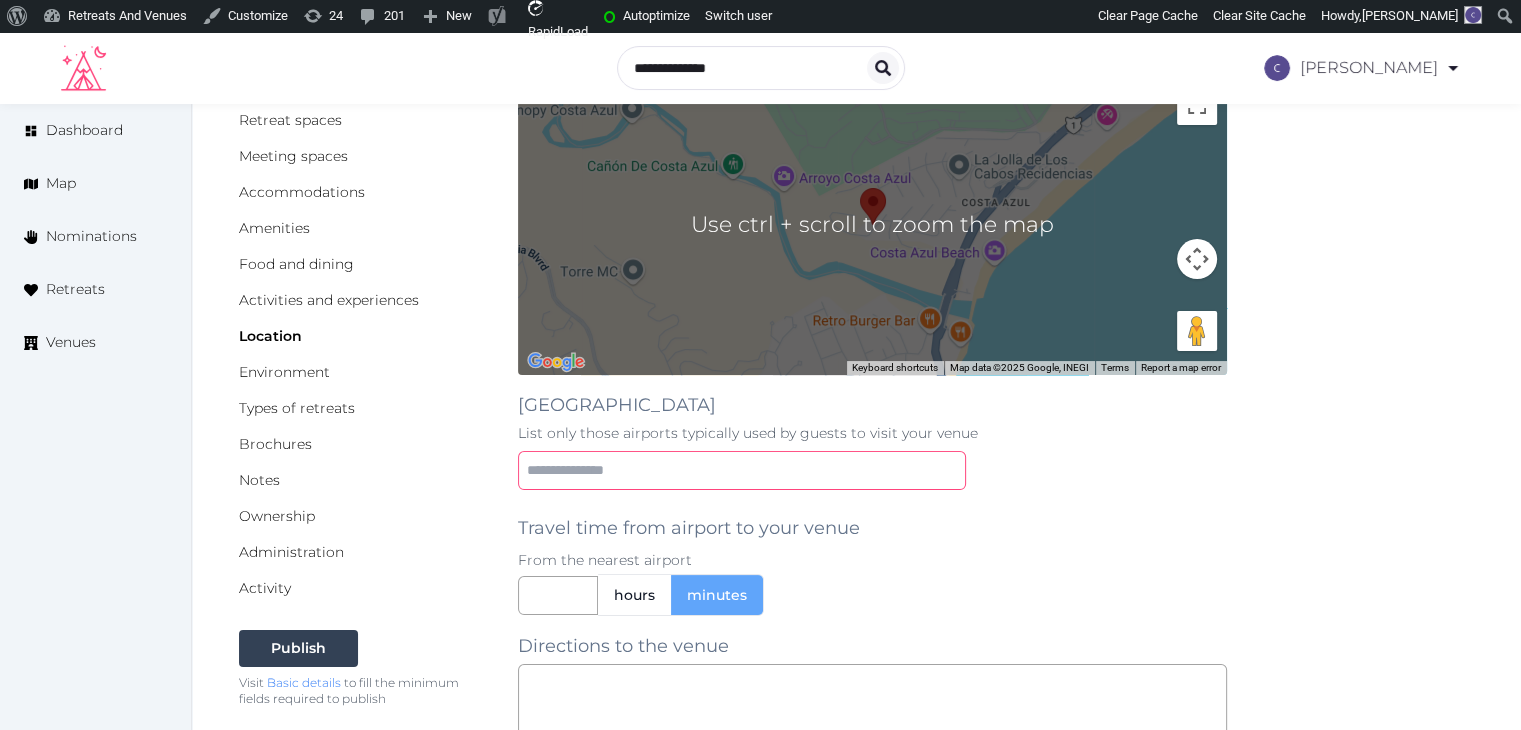 click at bounding box center (742, 470) 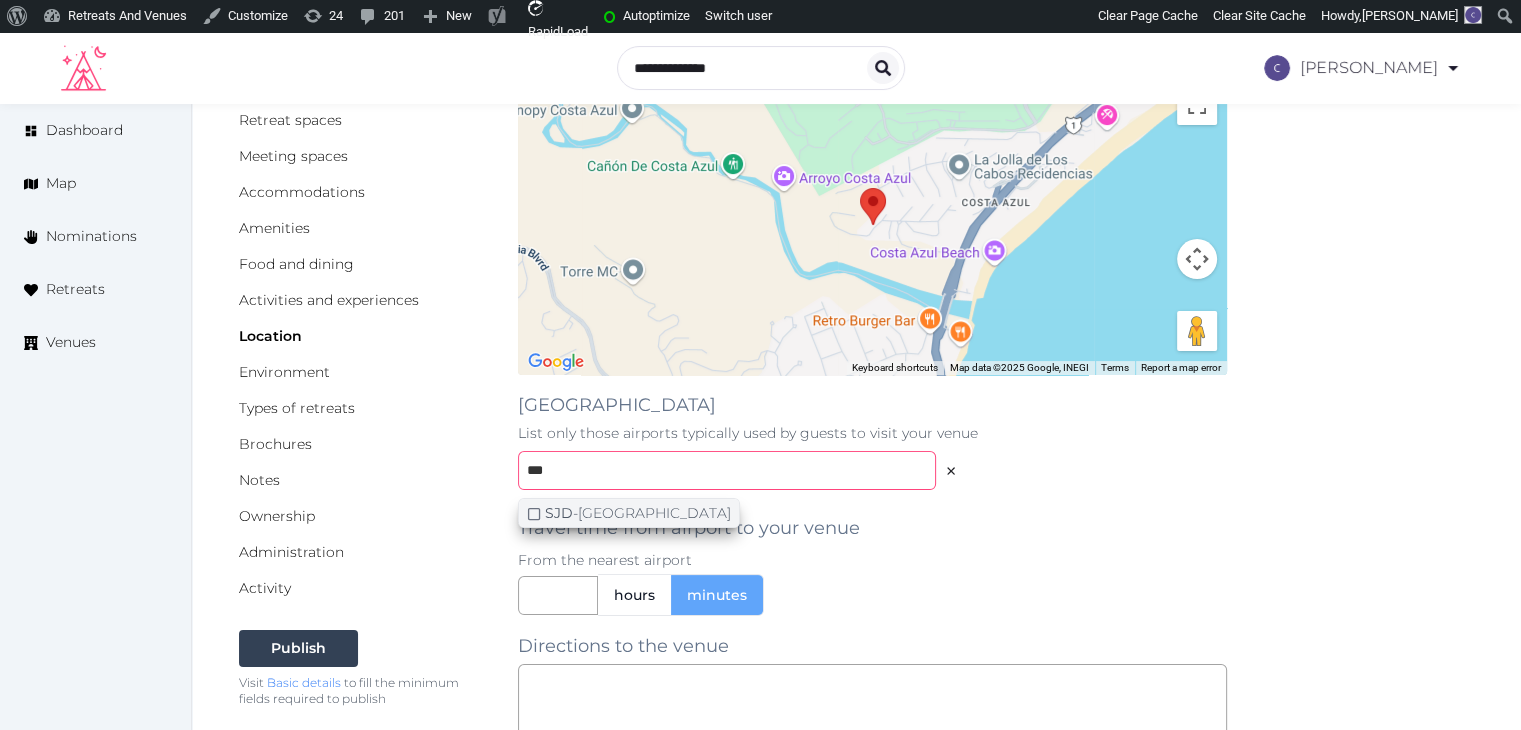type on "***" 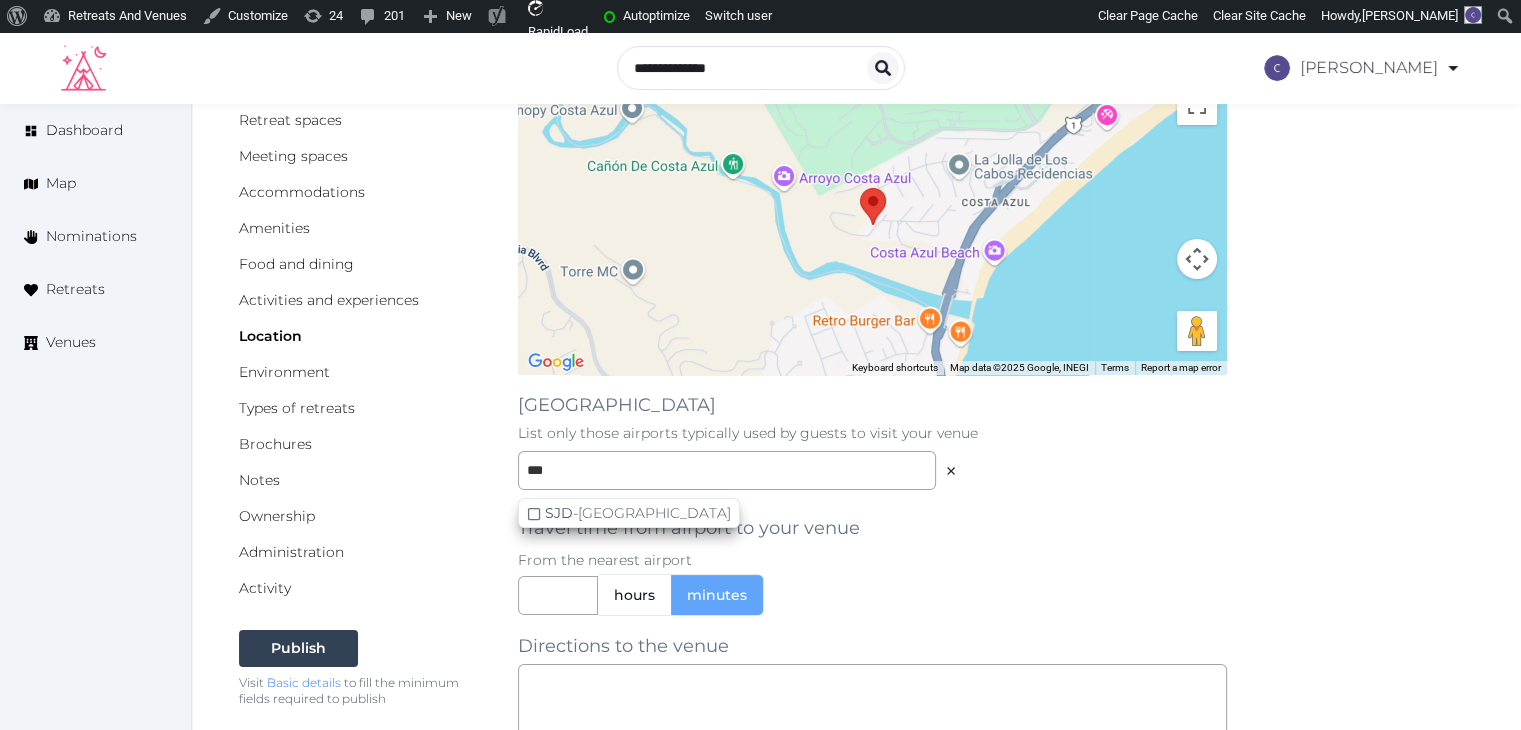 drag, startPoint x: 718, startPoint y: 505, endPoint x: 704, endPoint y: 517, distance: 18.439089 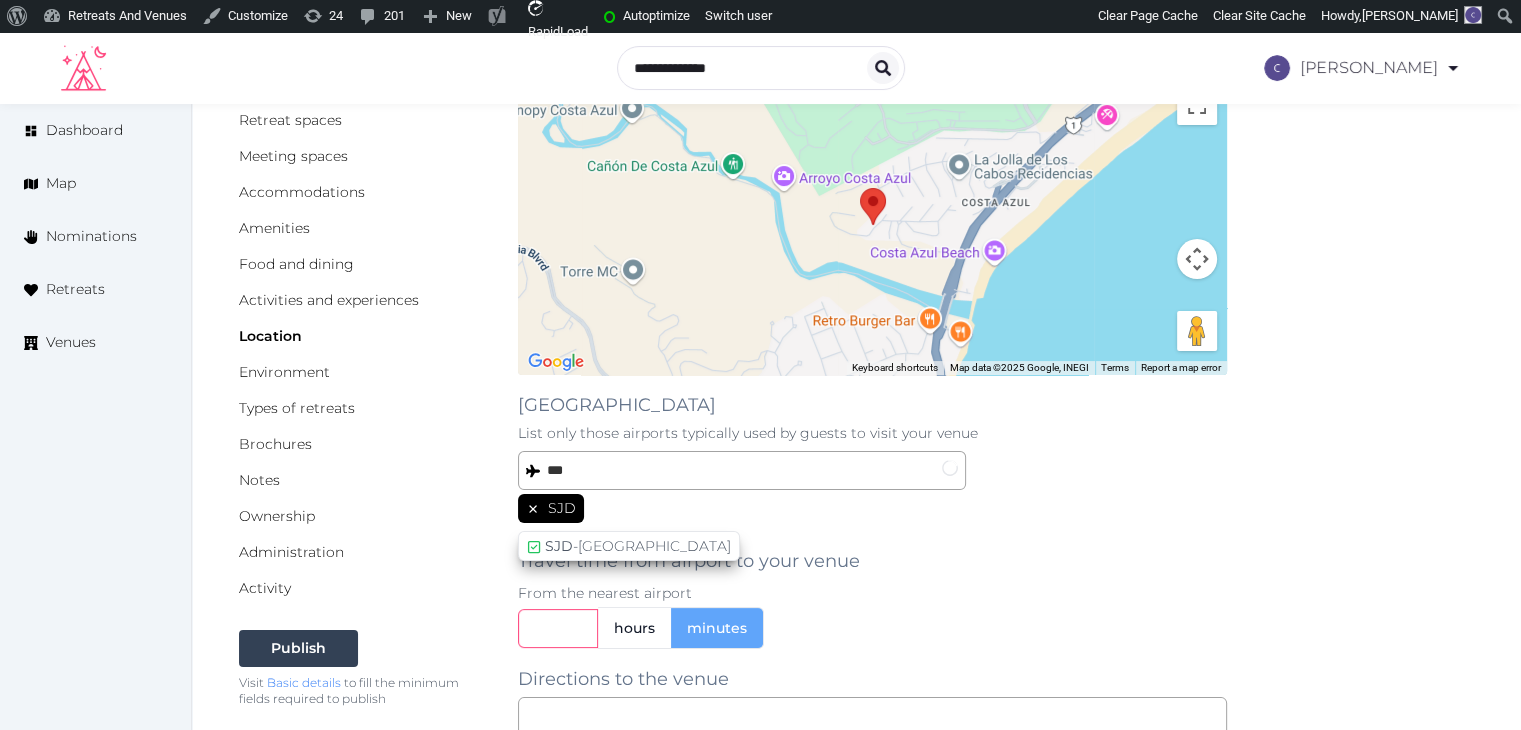 click at bounding box center (558, 628) 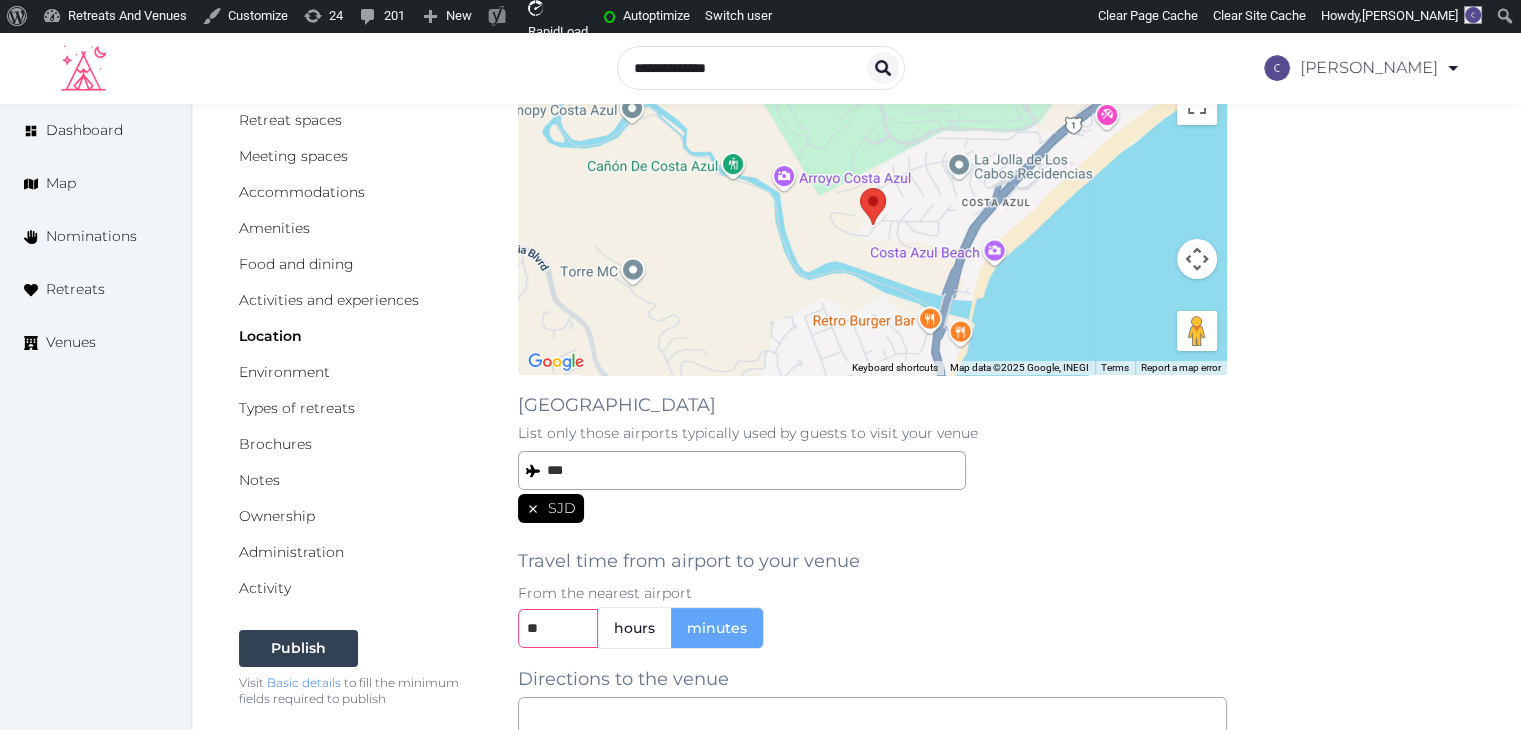 type on "**" 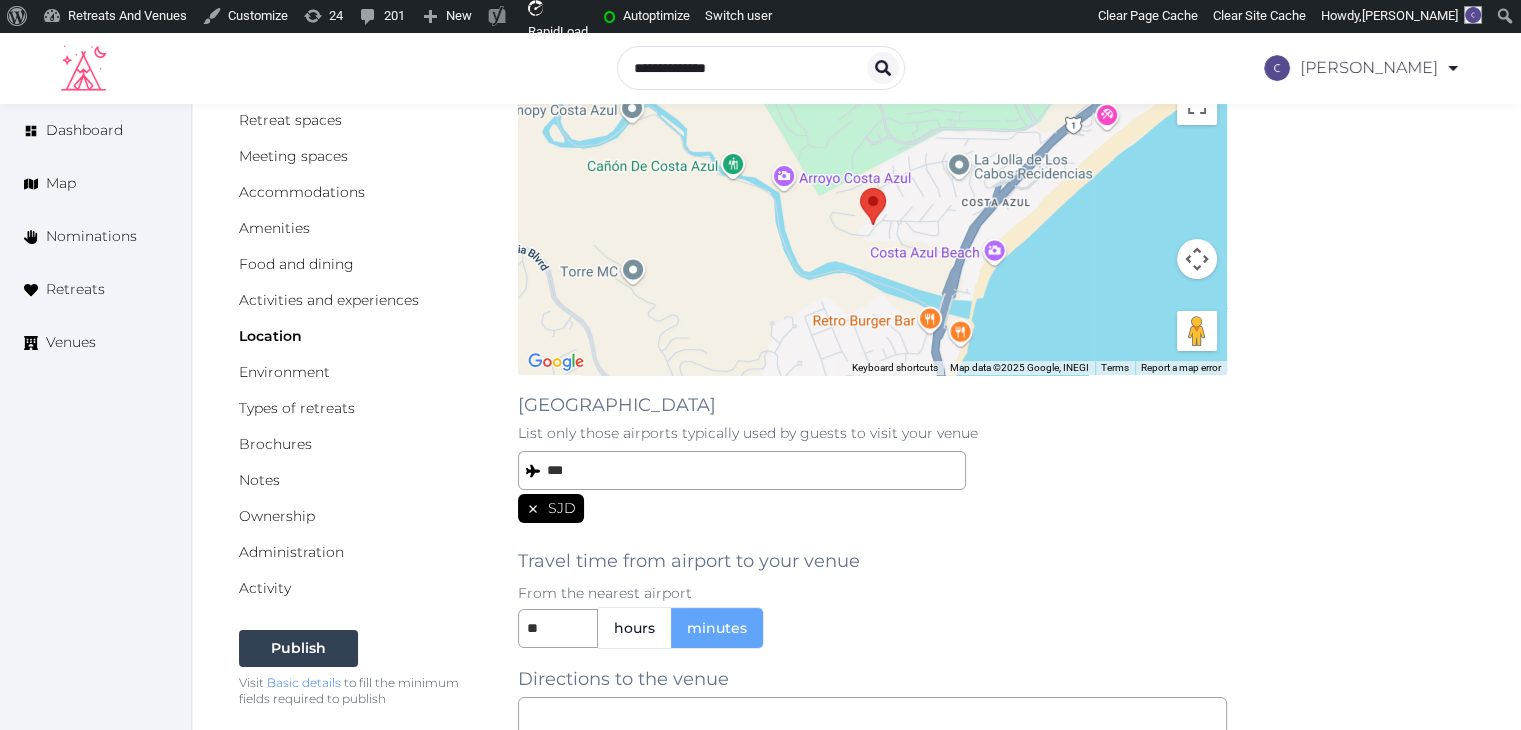 click on "** hours minutes" at bounding box center (872, 628) 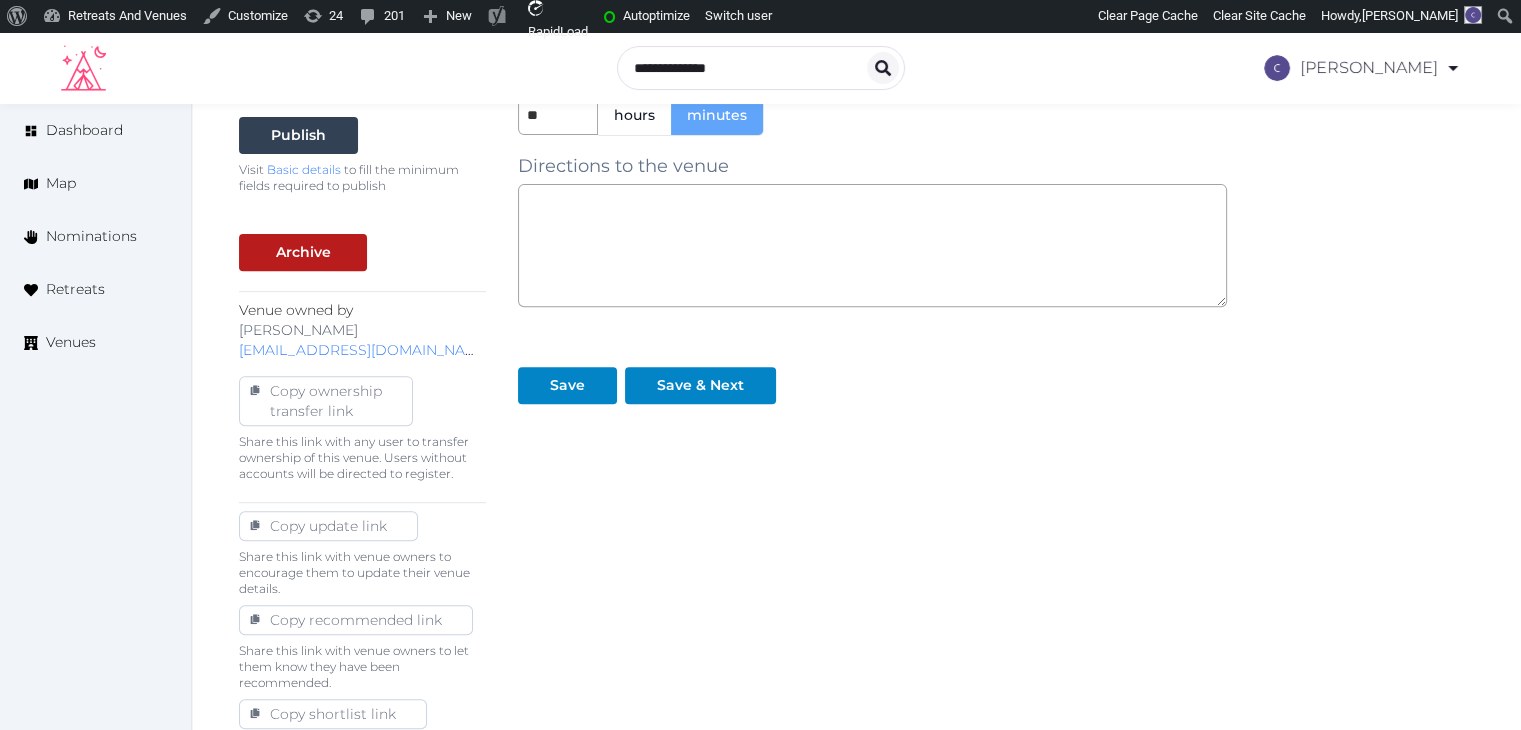 scroll, scrollTop: 698, scrollLeft: 0, axis: vertical 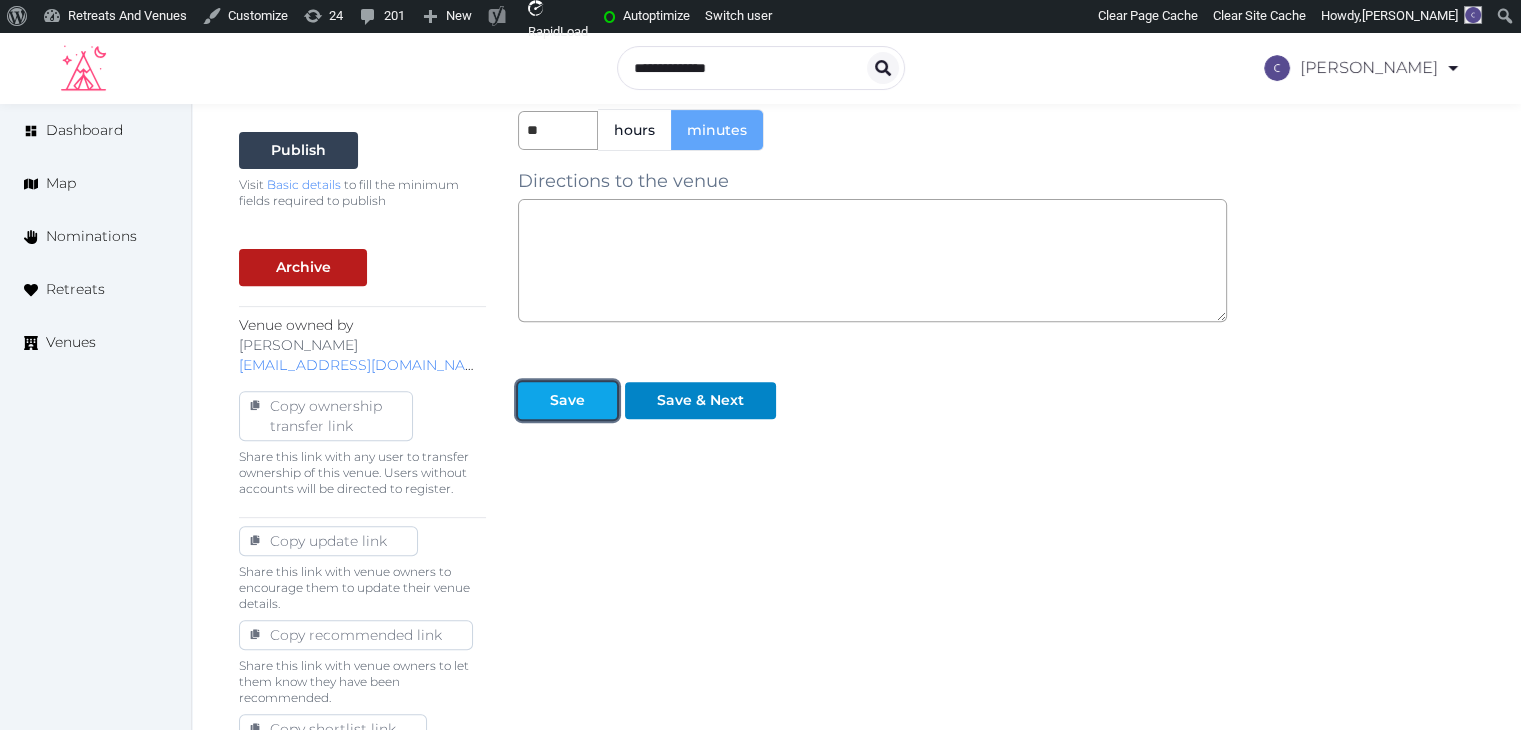 click on "Save" at bounding box center (567, 400) 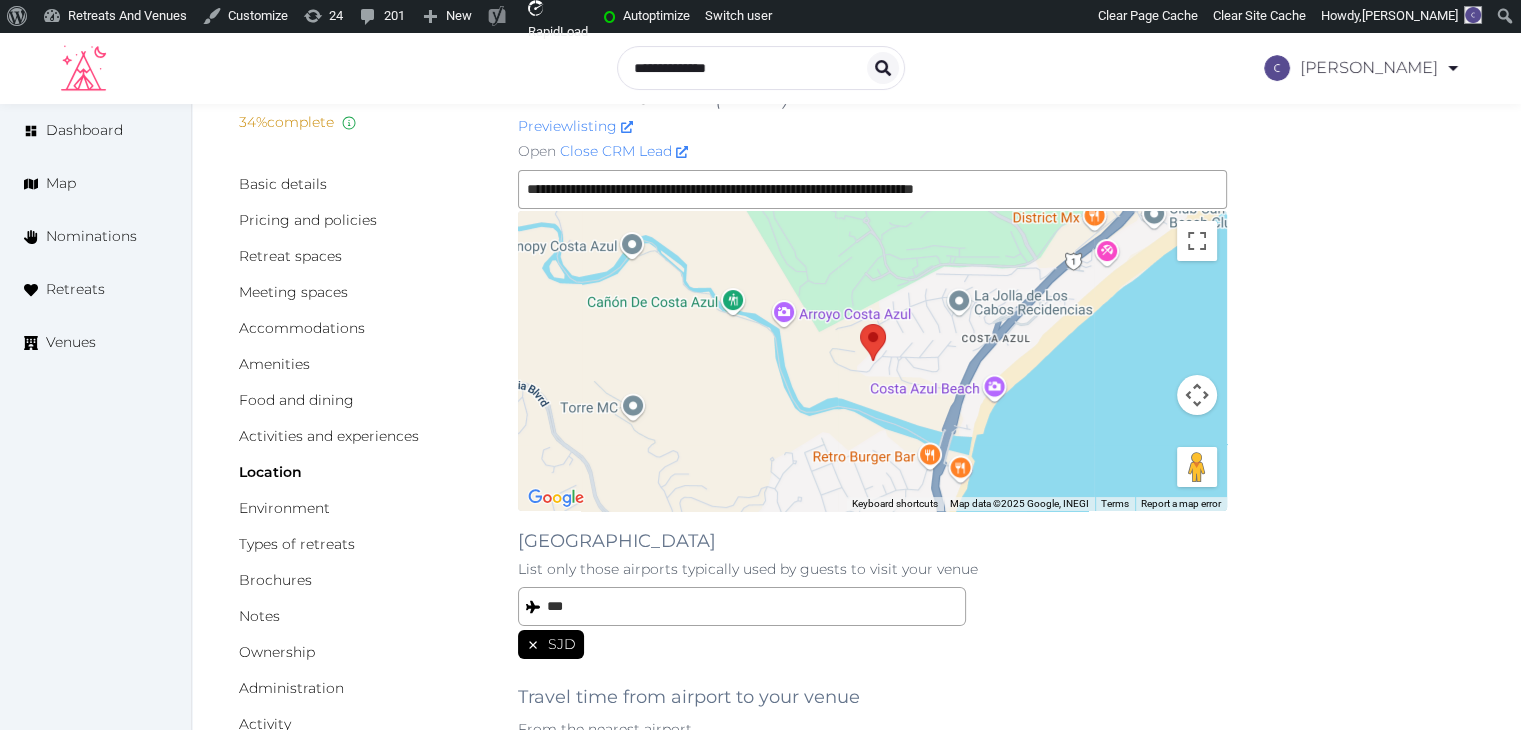 scroll, scrollTop: 0, scrollLeft: 0, axis: both 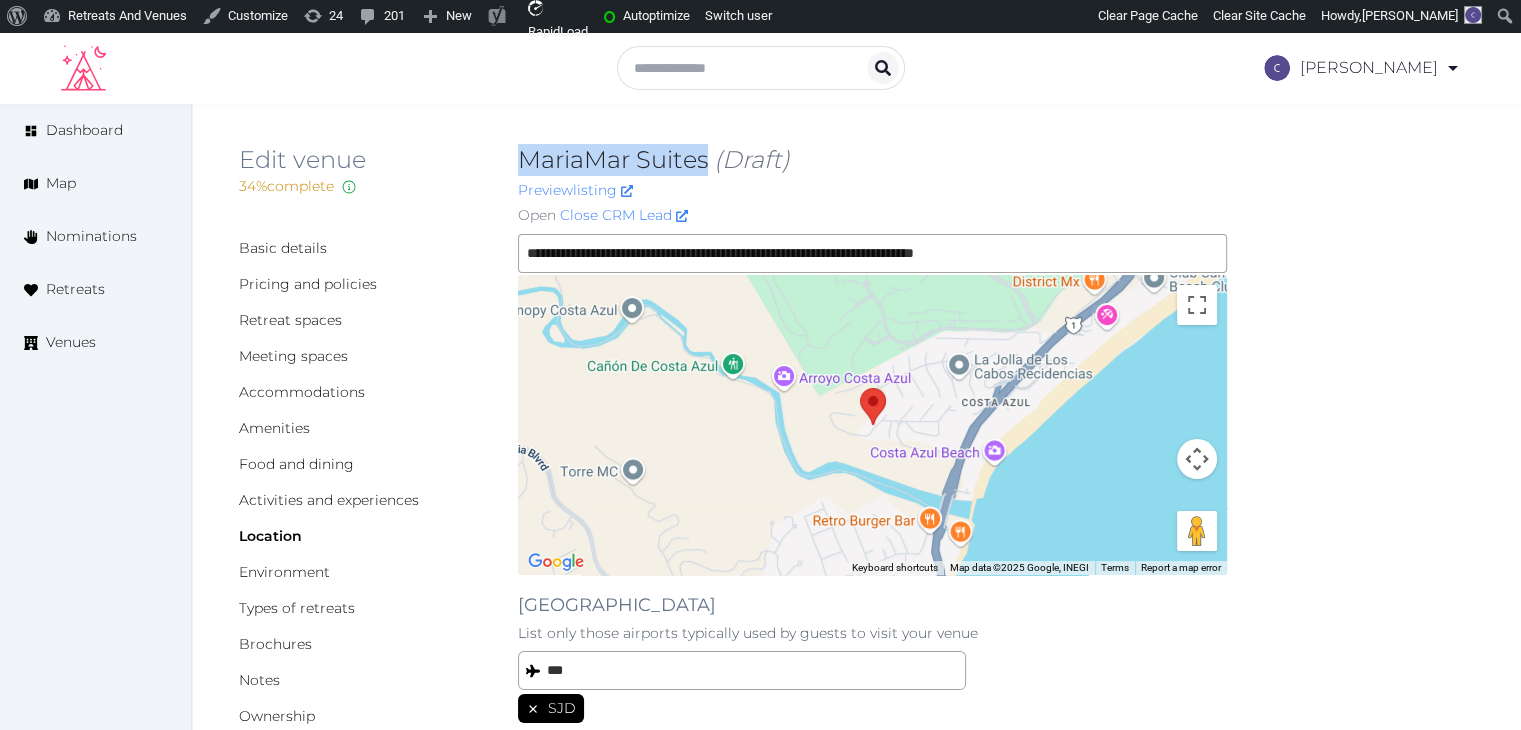 drag, startPoint x: 520, startPoint y: 155, endPoint x: 708, endPoint y: 155, distance: 188 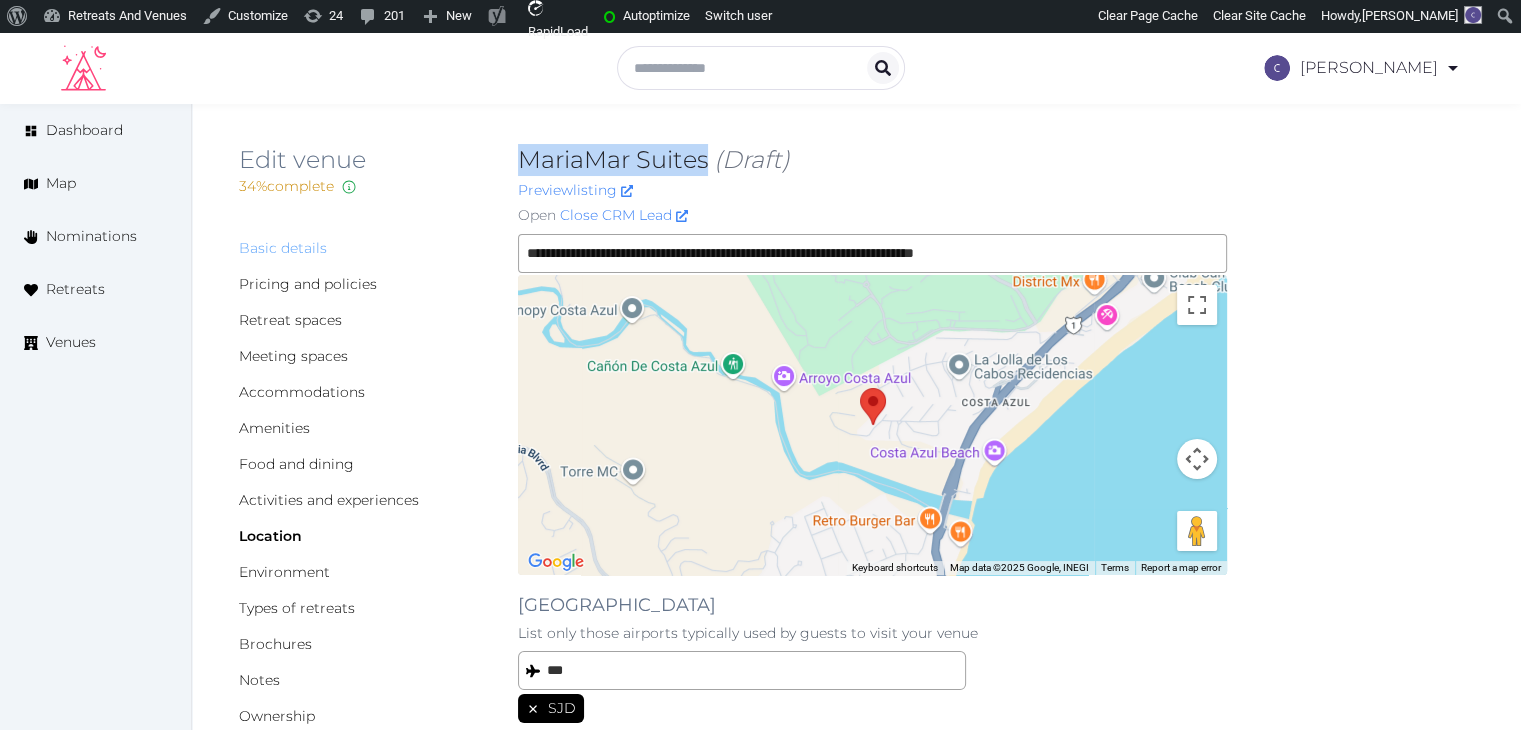 click on "Basic details" at bounding box center [283, 248] 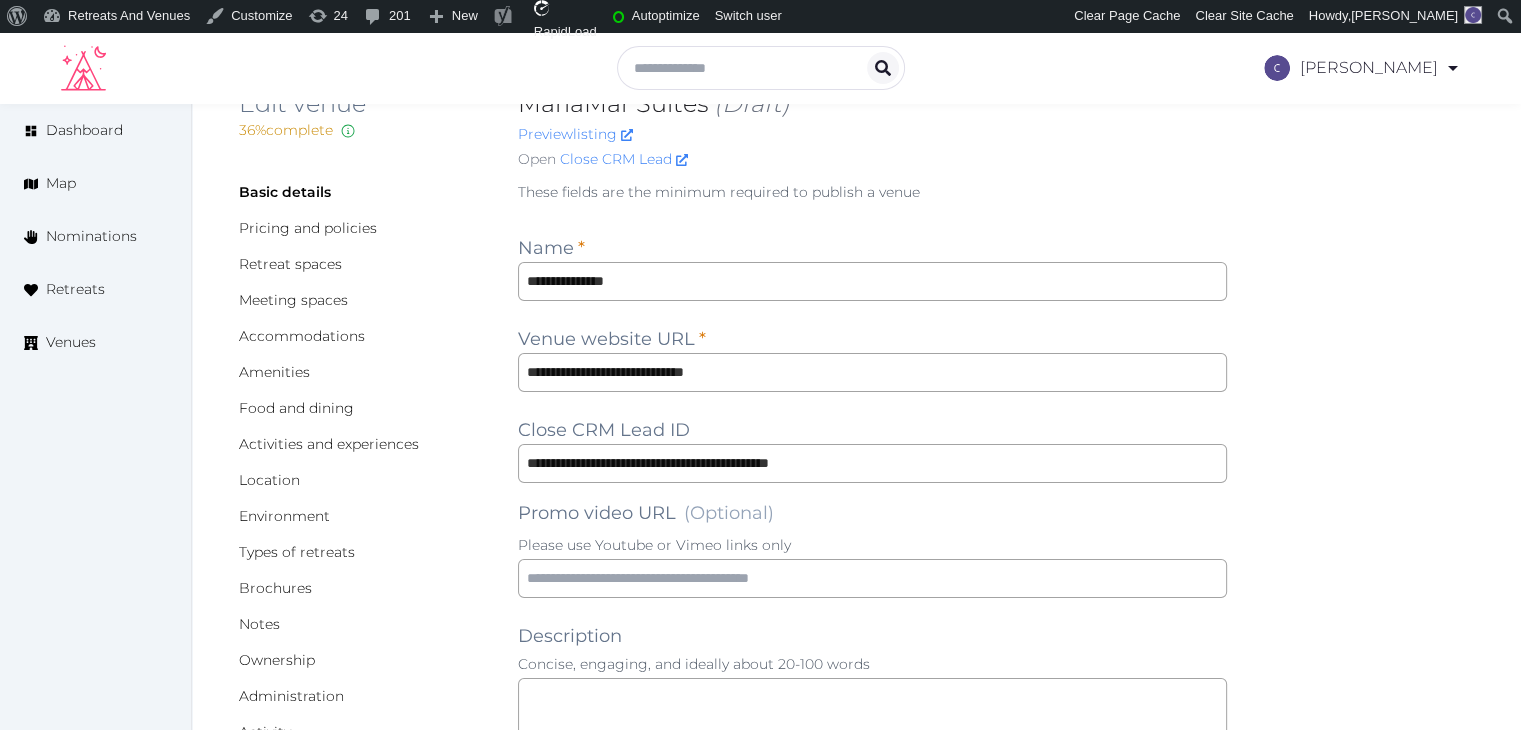 scroll, scrollTop: 100, scrollLeft: 0, axis: vertical 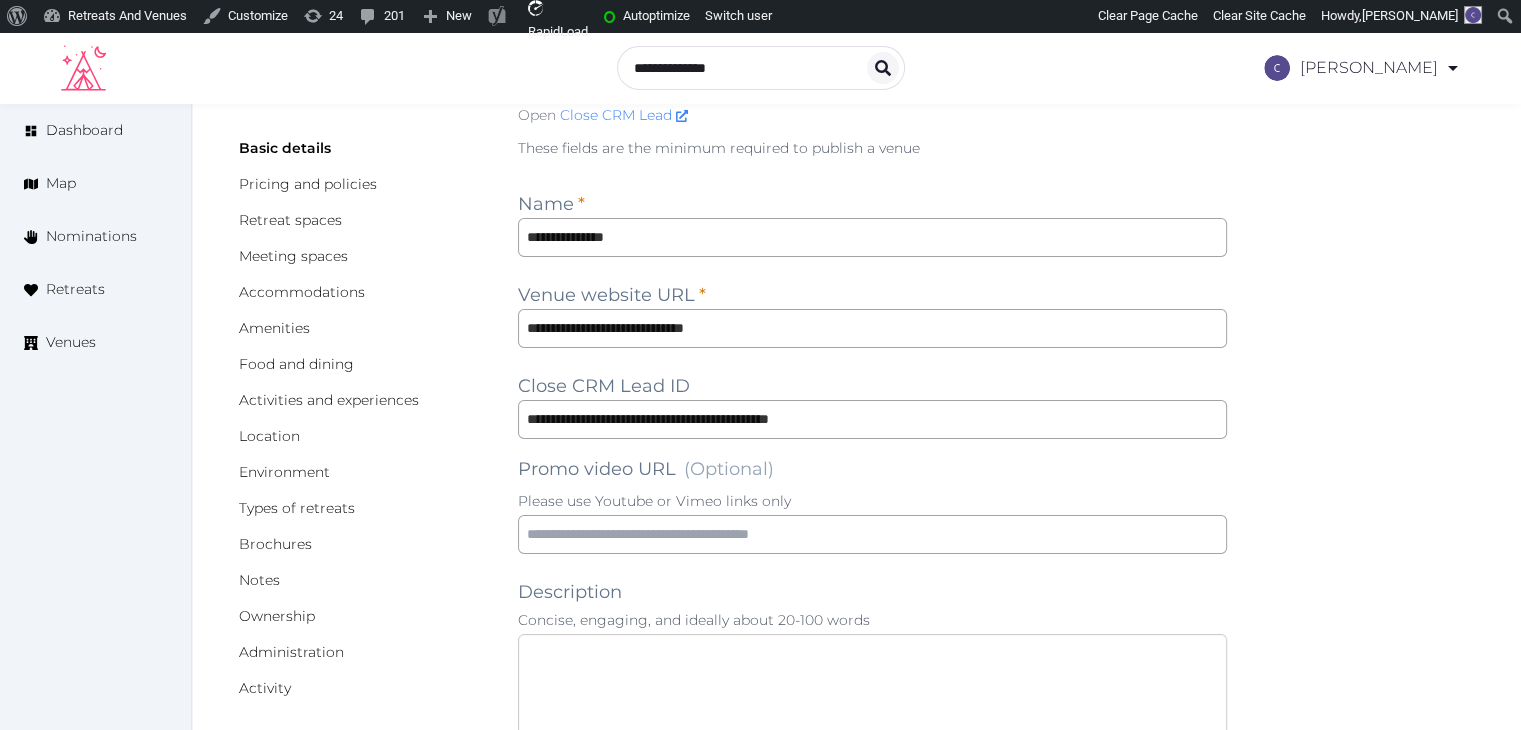 click at bounding box center [872, 695] 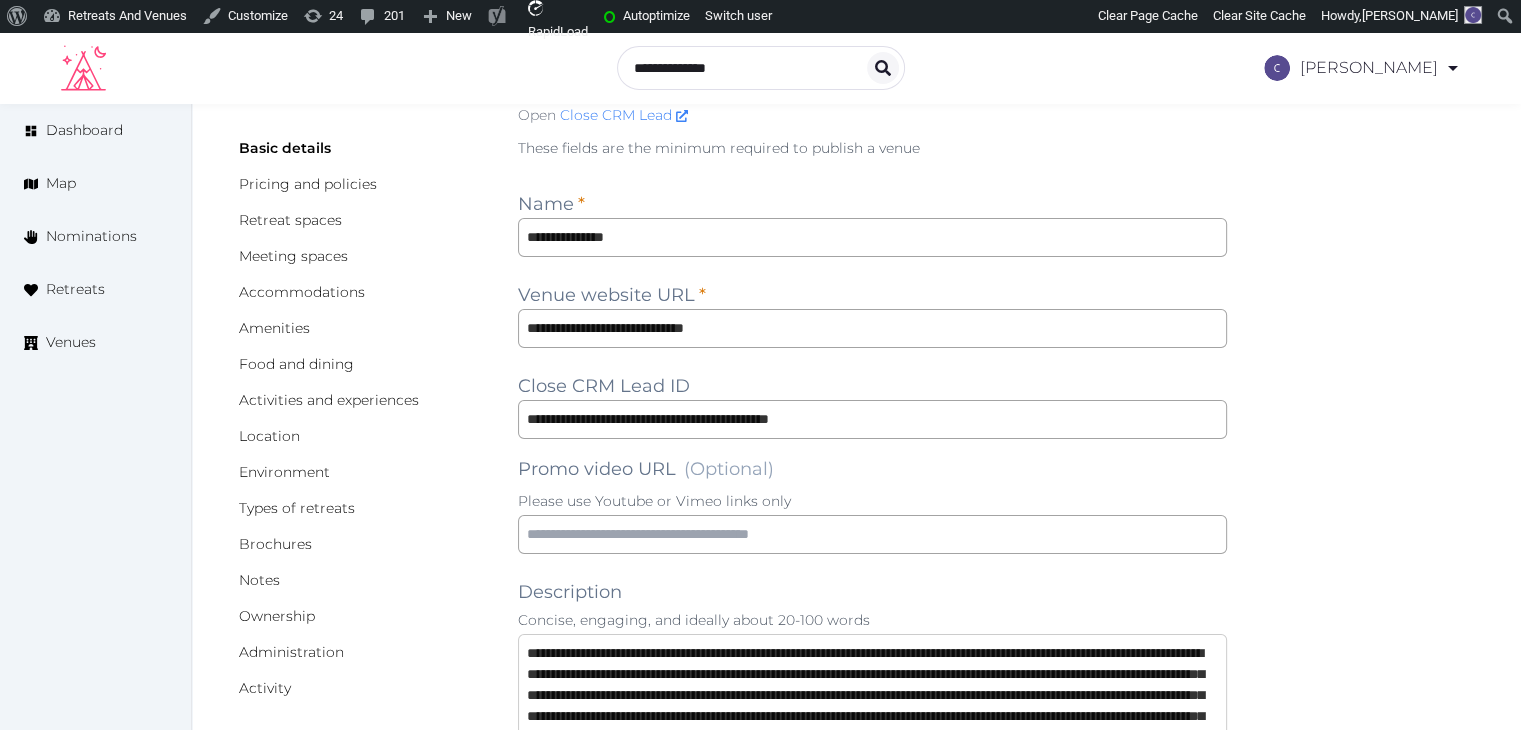 scroll, scrollTop: 52, scrollLeft: 0, axis: vertical 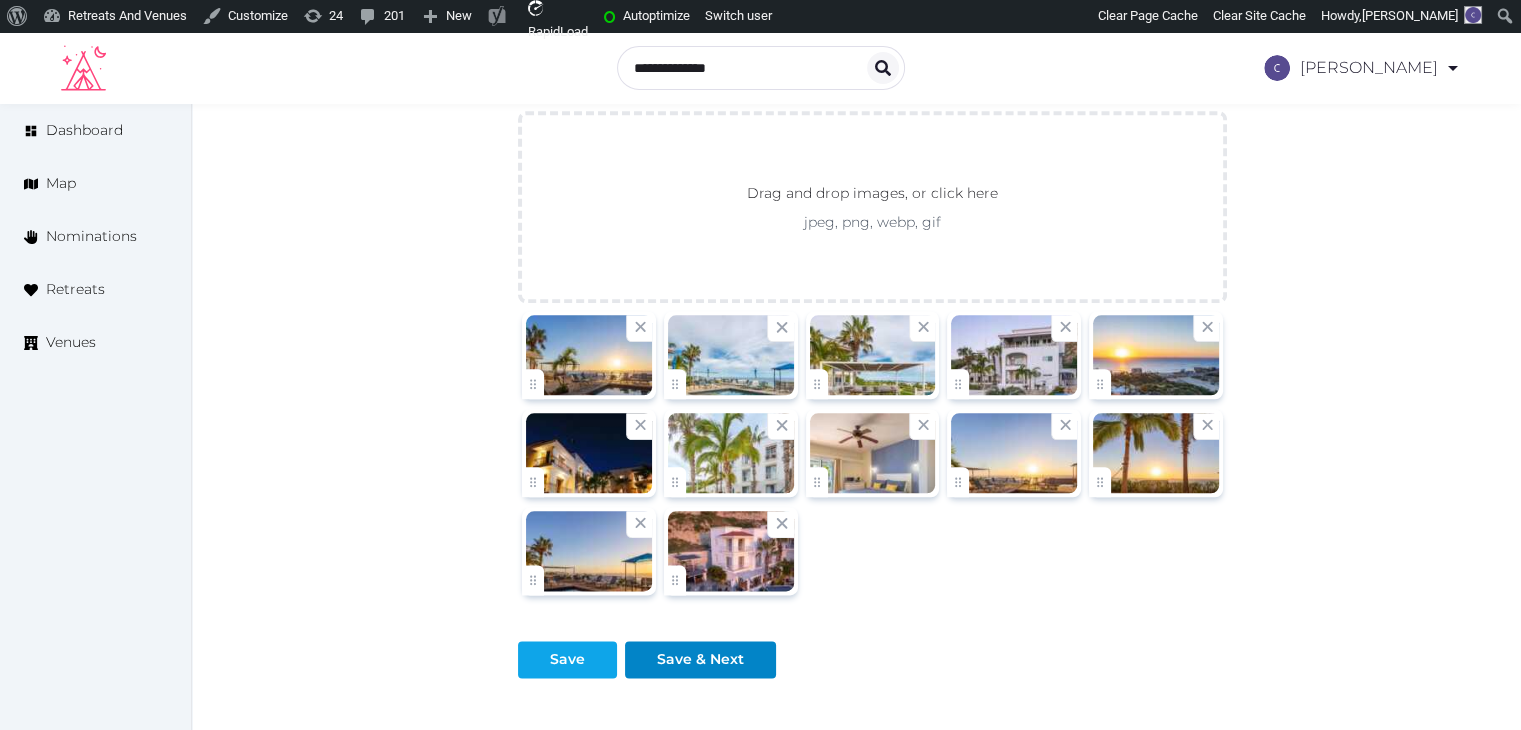 type on "**********" 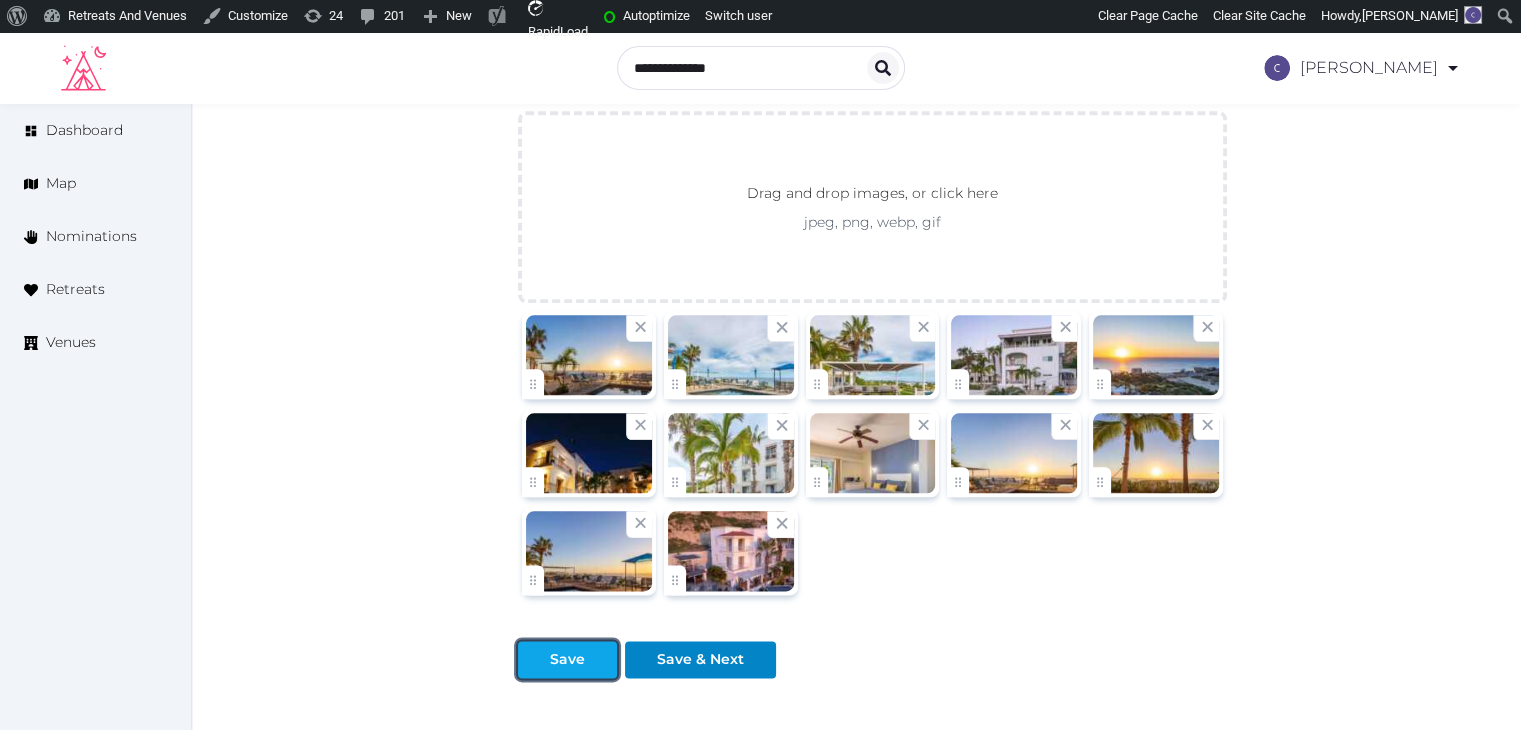 click on "Save" at bounding box center [567, 659] 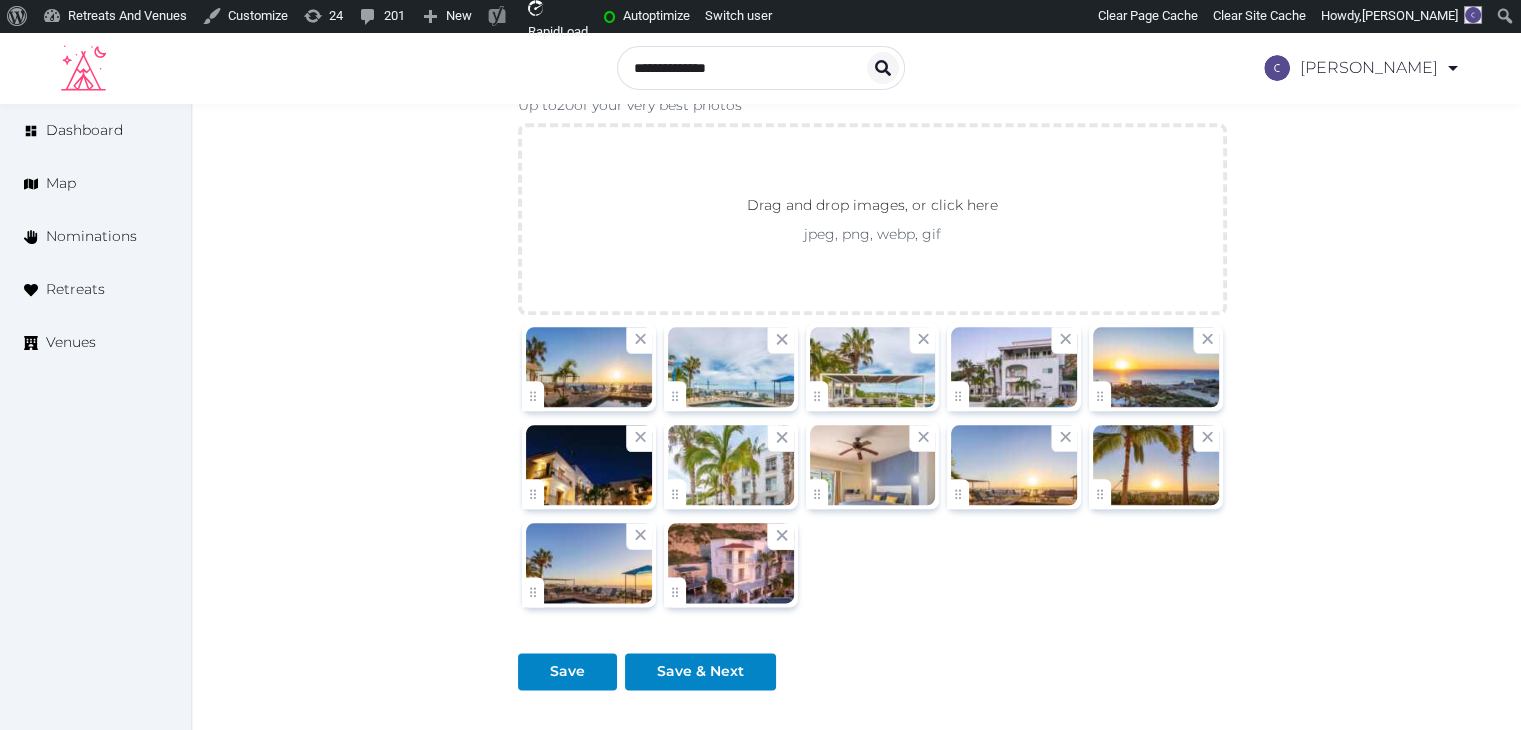 scroll, scrollTop: 2324, scrollLeft: 0, axis: vertical 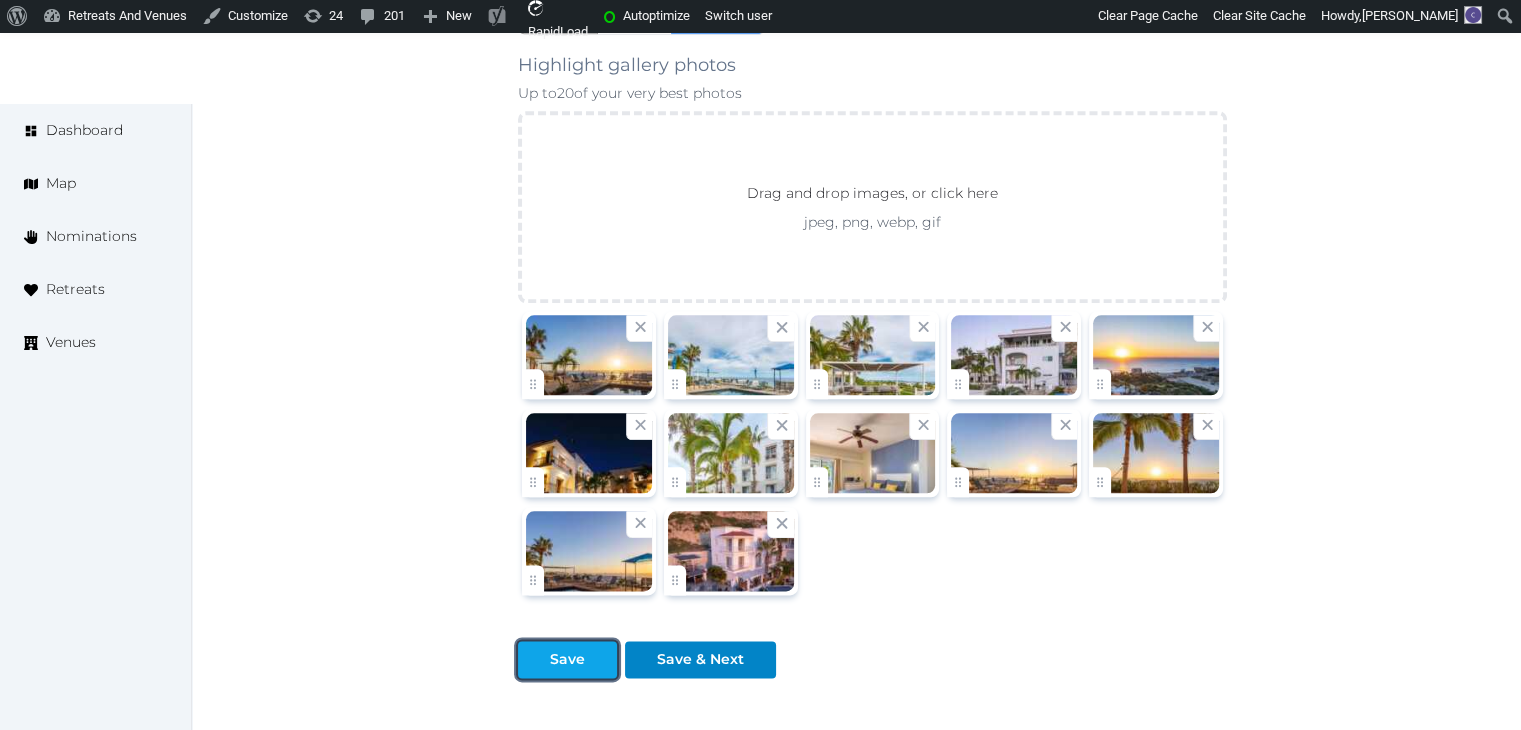 click on "Save" at bounding box center (567, 659) 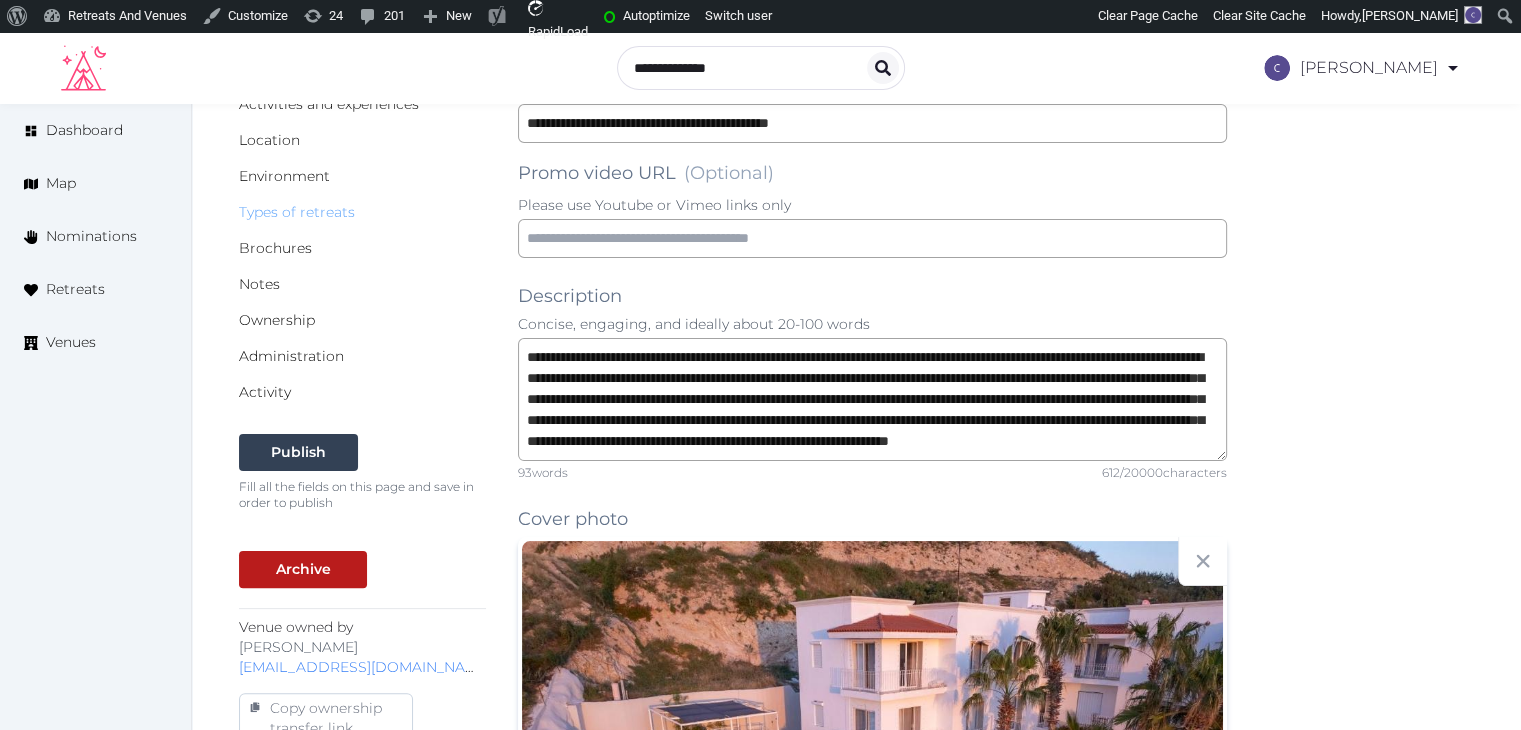 scroll, scrollTop: 296, scrollLeft: 0, axis: vertical 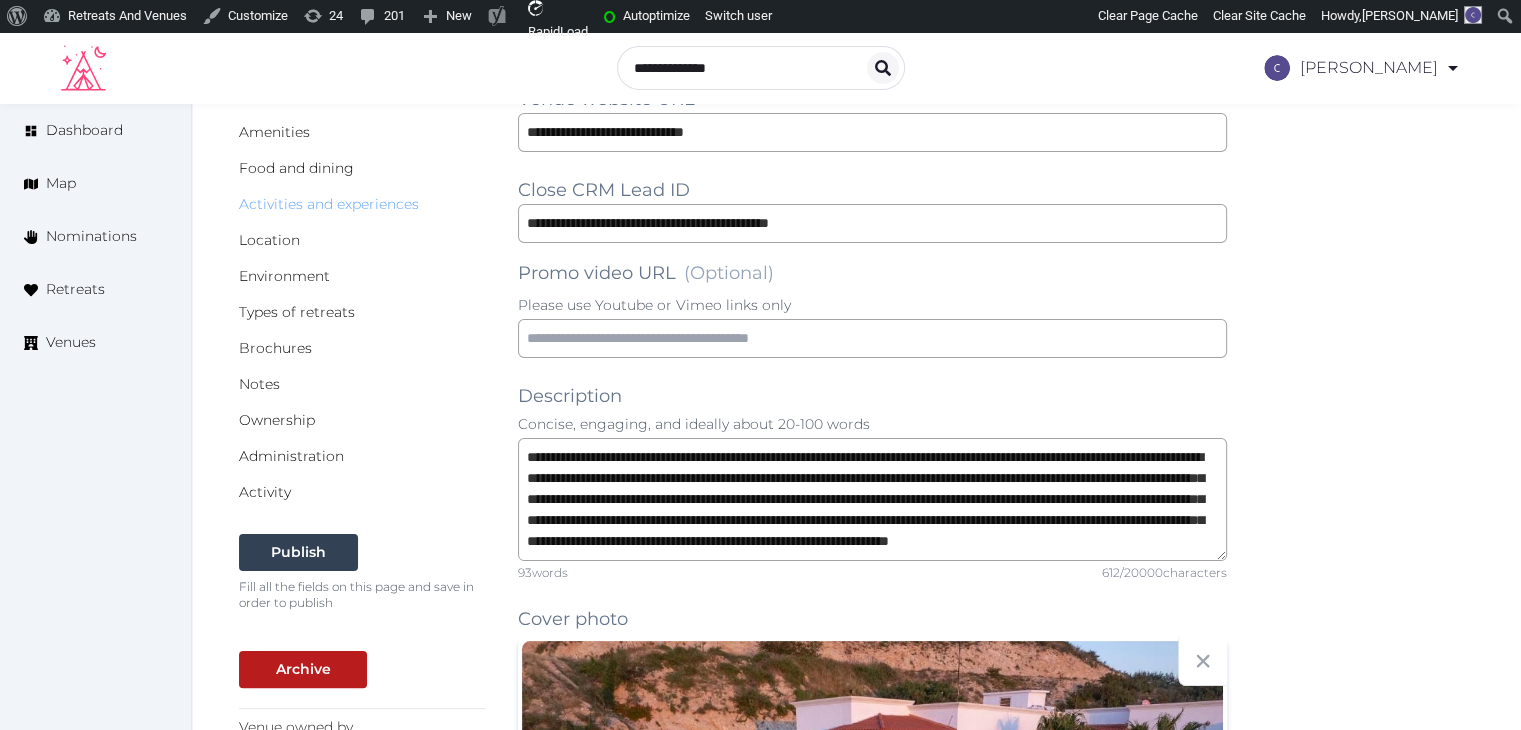 click on "Activities and experiences" at bounding box center [329, 204] 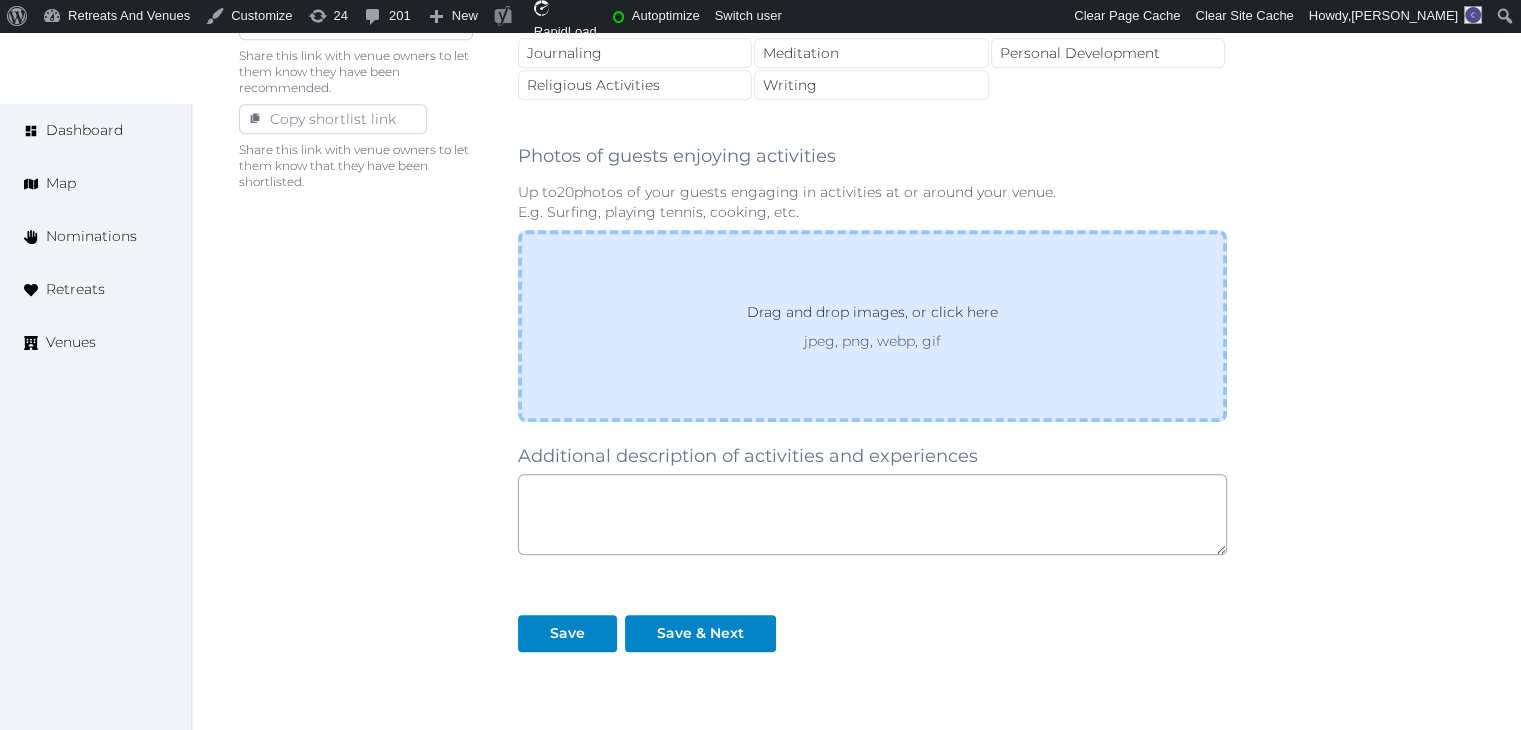 scroll, scrollTop: 1300, scrollLeft: 0, axis: vertical 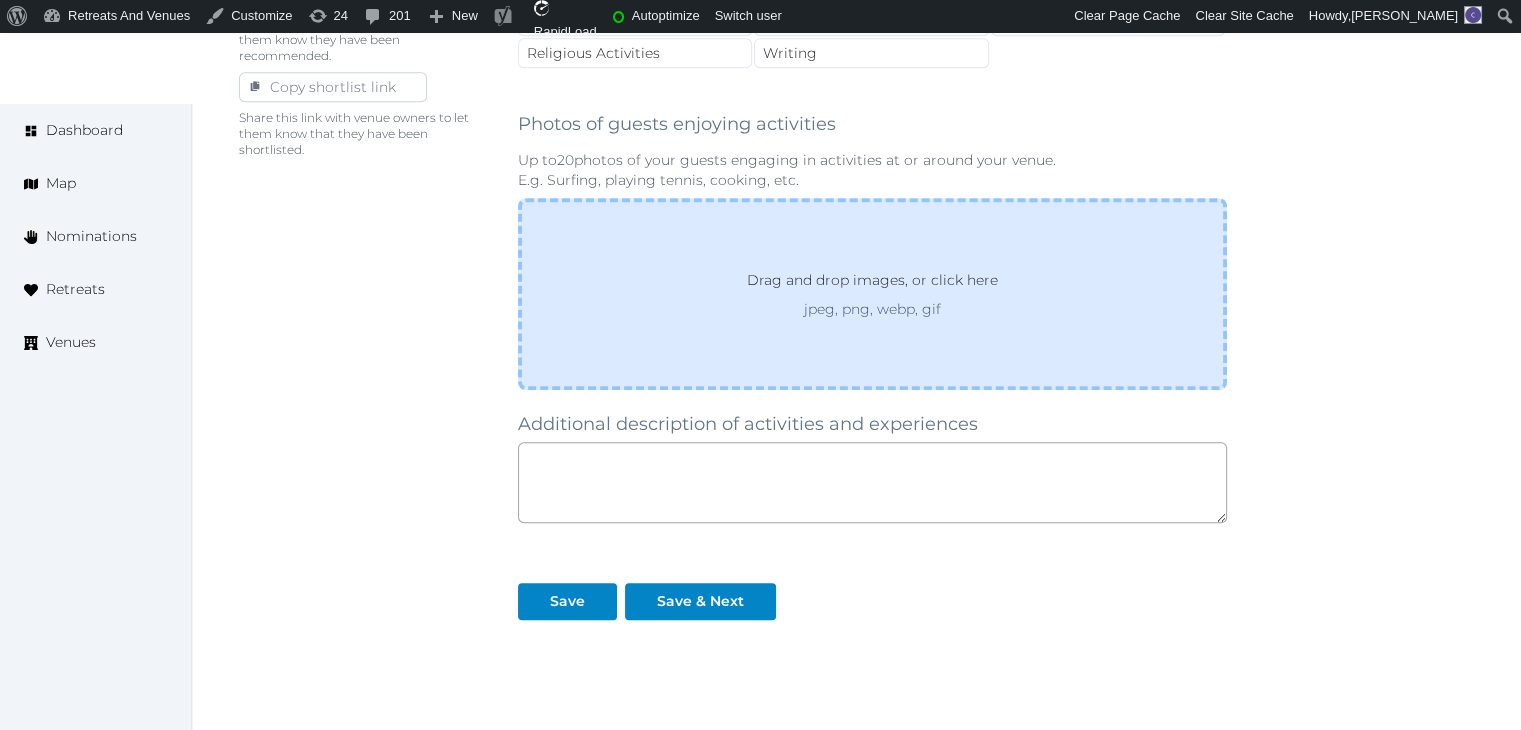 click on "Drag and drop images, or click here jpeg, png, webp, gif" at bounding box center (872, 294) 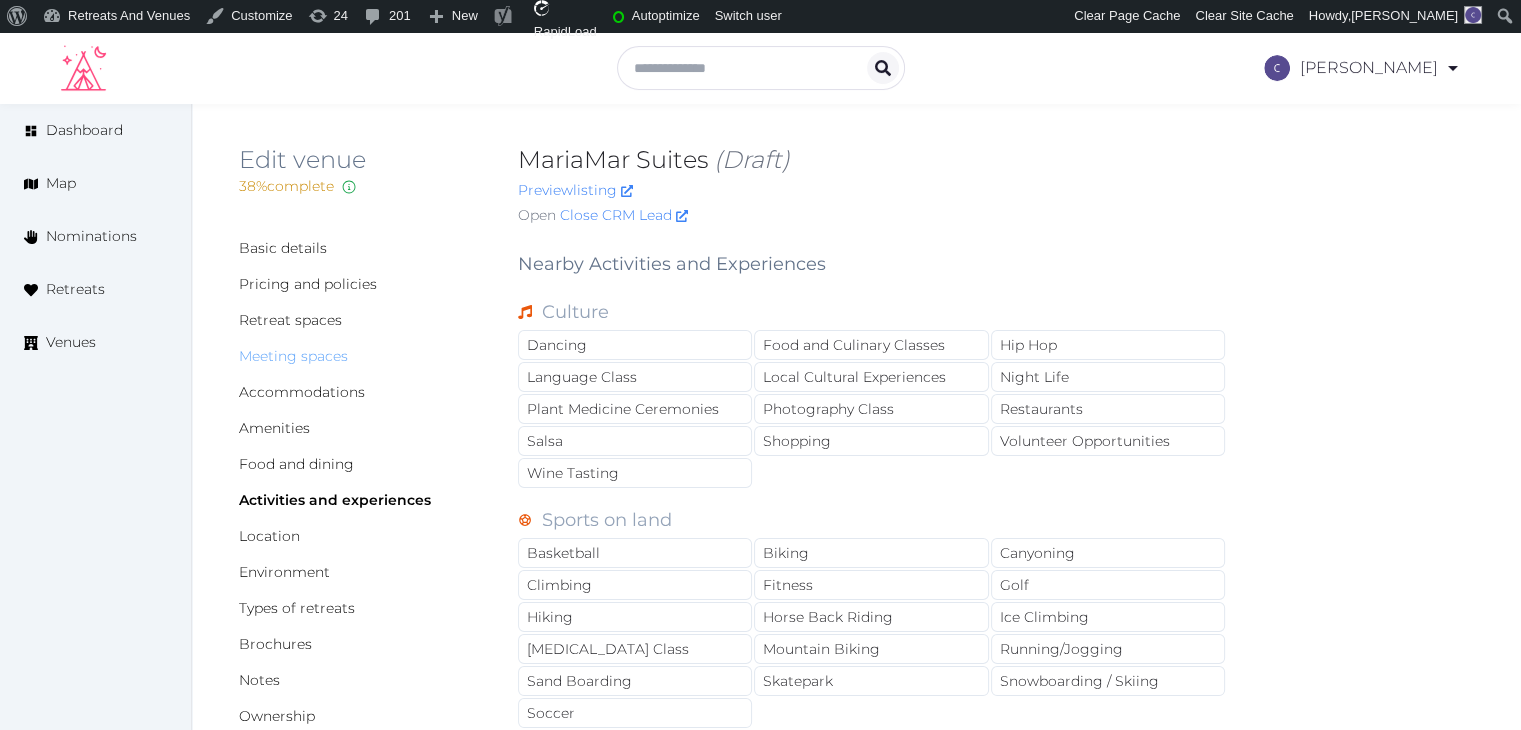scroll, scrollTop: 100, scrollLeft: 0, axis: vertical 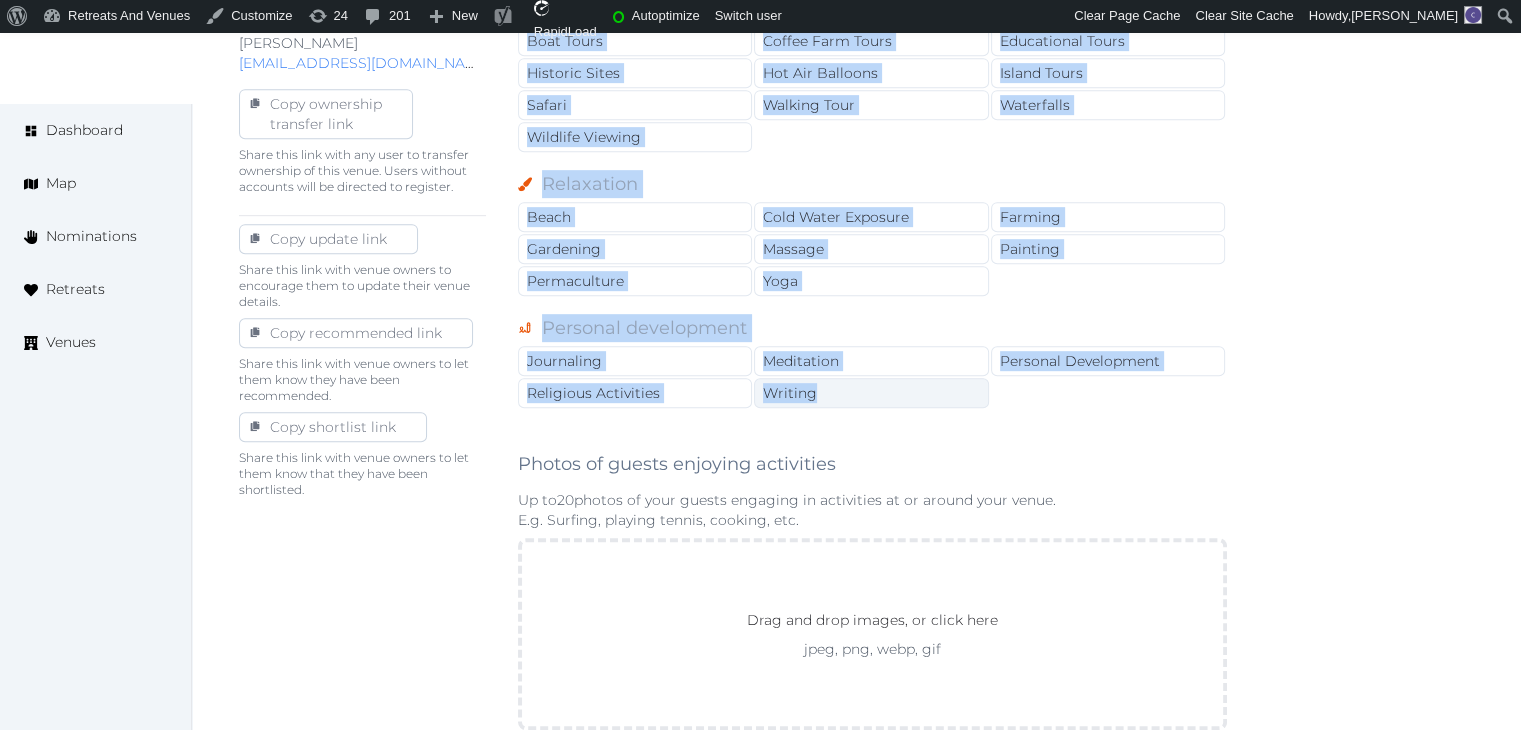 drag, startPoint x: 513, startPoint y: 166, endPoint x: 848, endPoint y: 381, distance: 398.05777 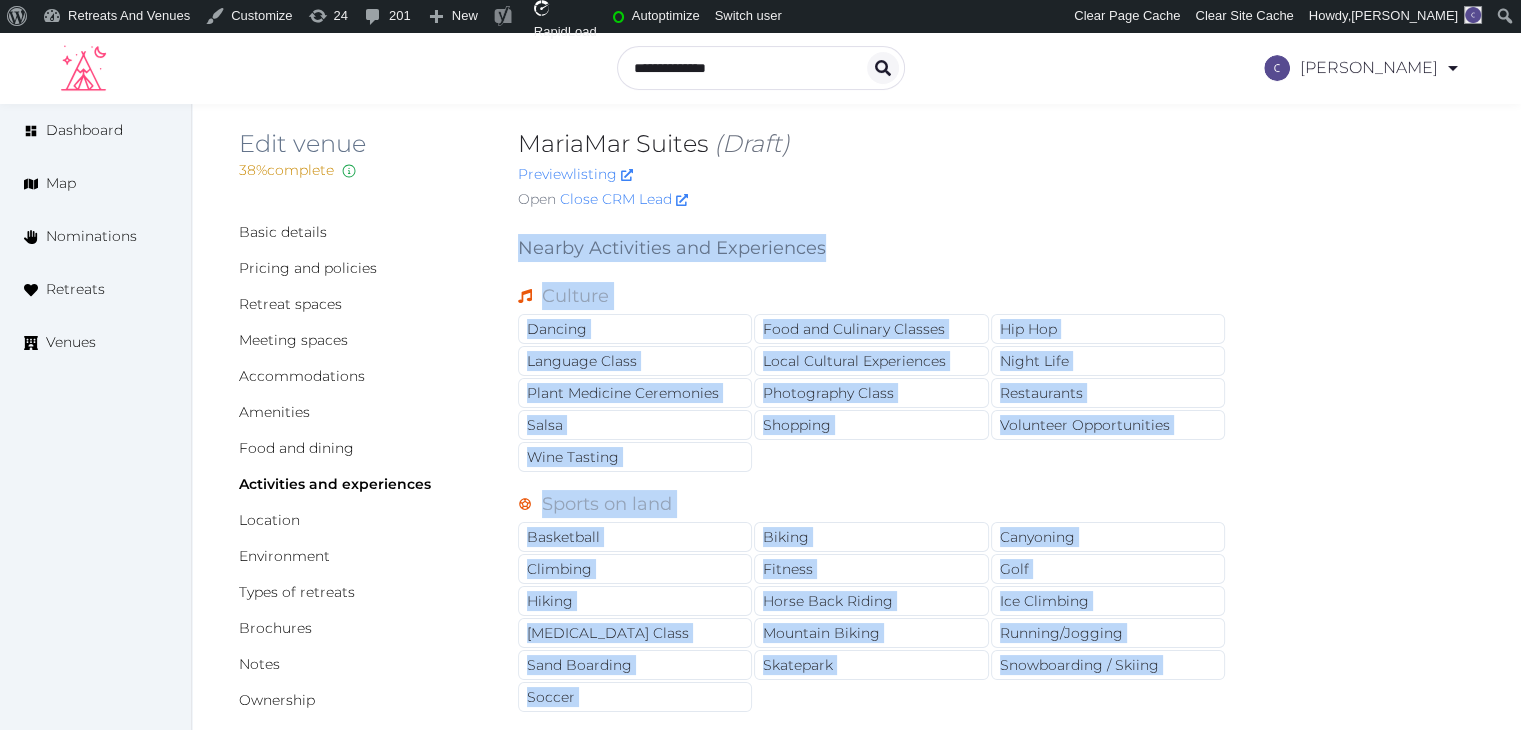 scroll, scrollTop: 0, scrollLeft: 0, axis: both 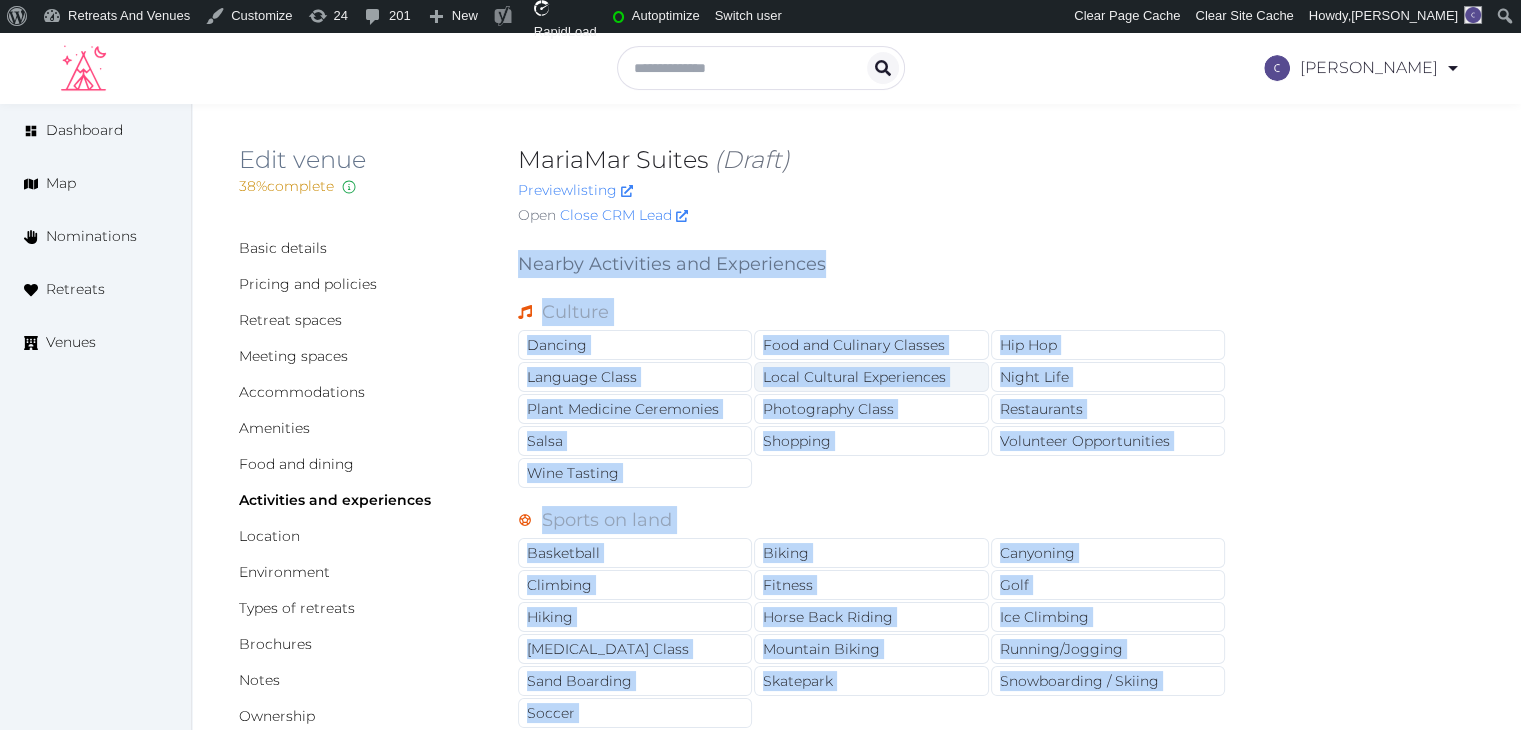click on "Local Cultural Experiences" at bounding box center [871, 377] 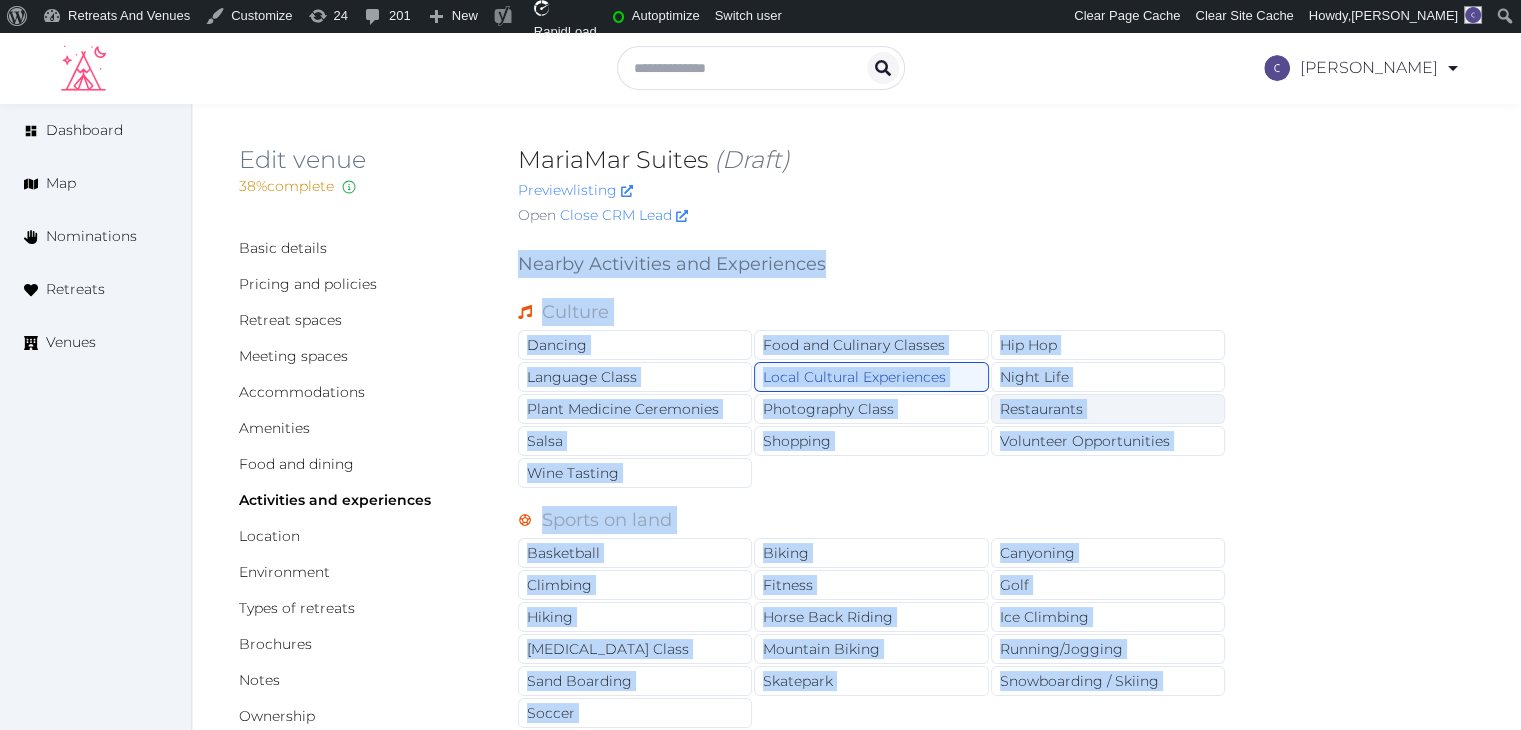 click on "Restaurants" at bounding box center (1108, 409) 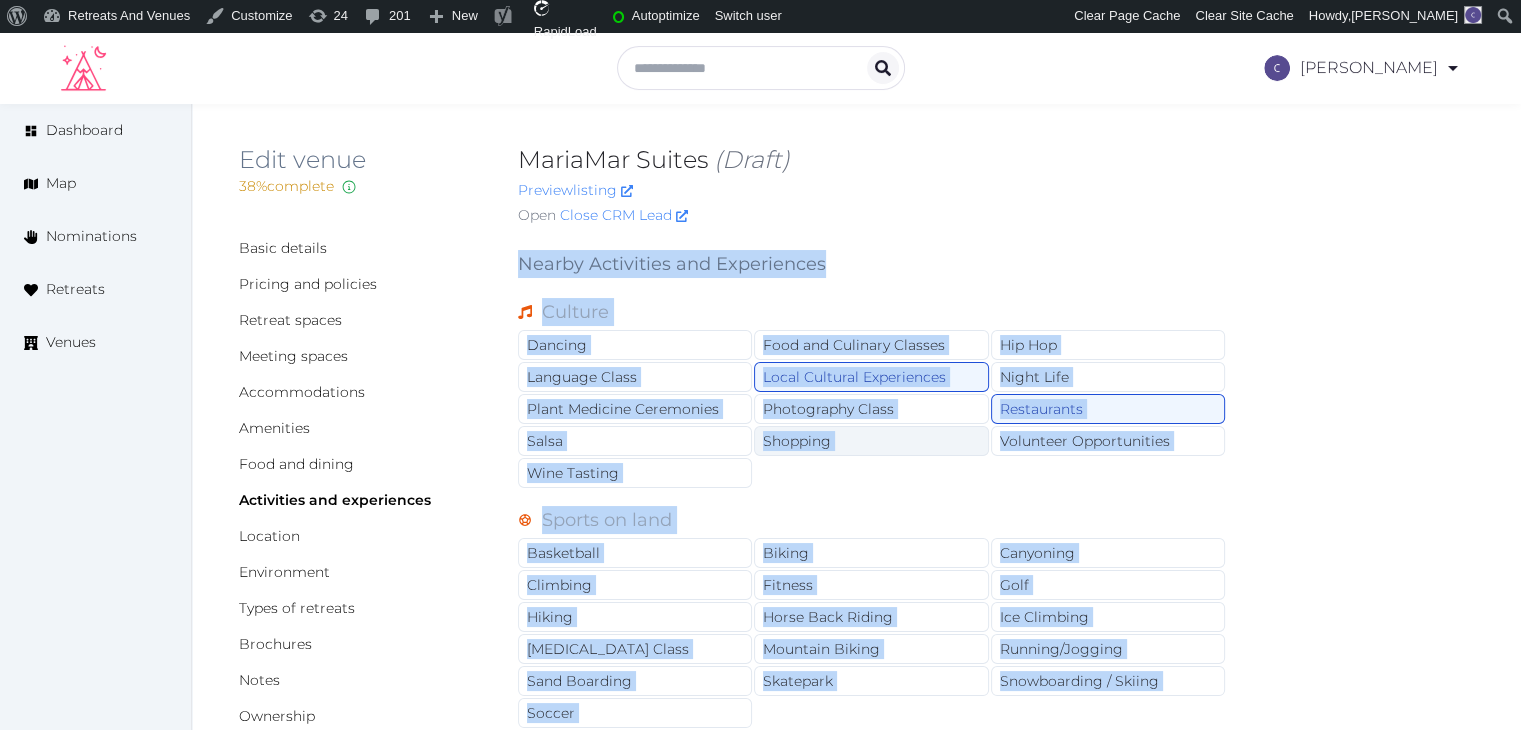 click on "Shopping" at bounding box center [871, 441] 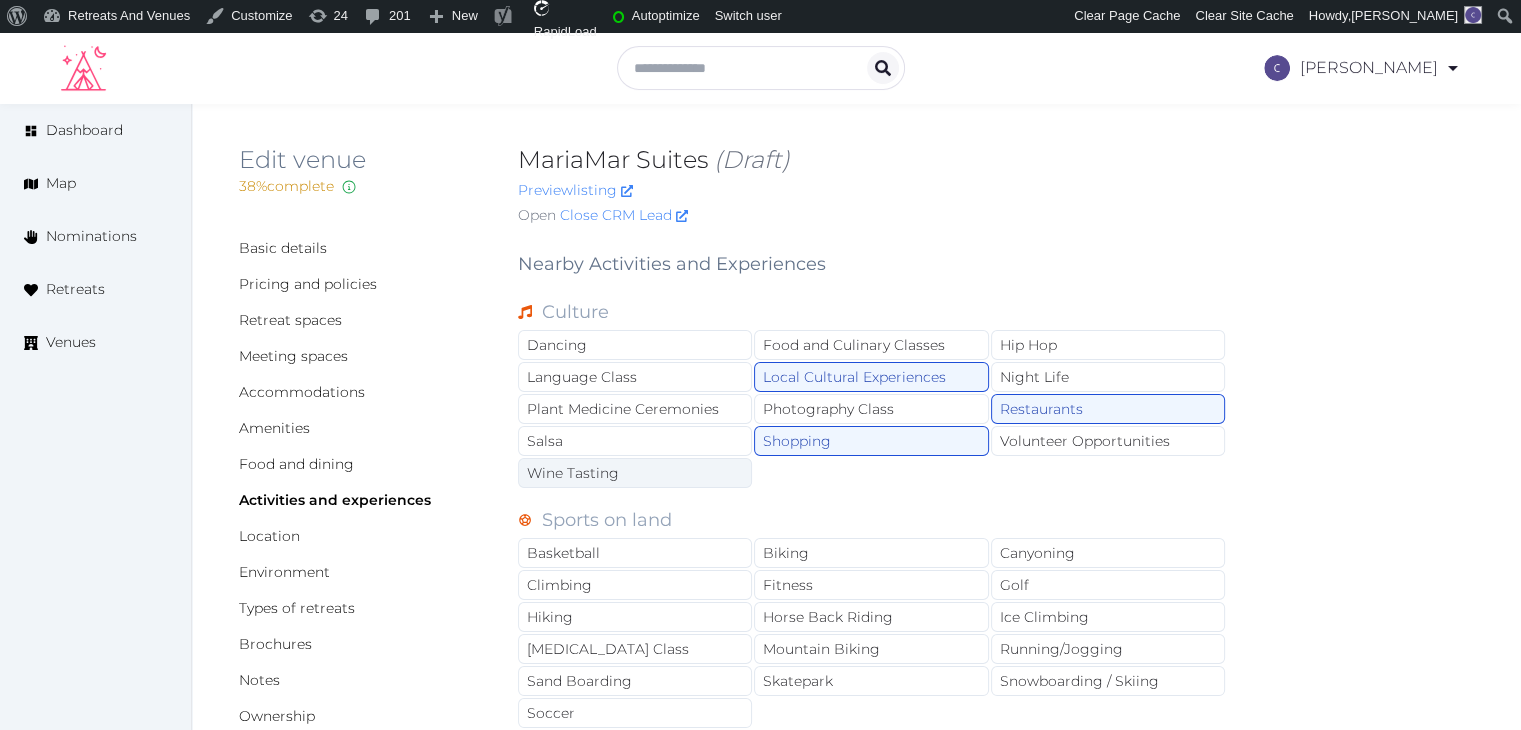 click on "Wine Tasting" at bounding box center (635, 473) 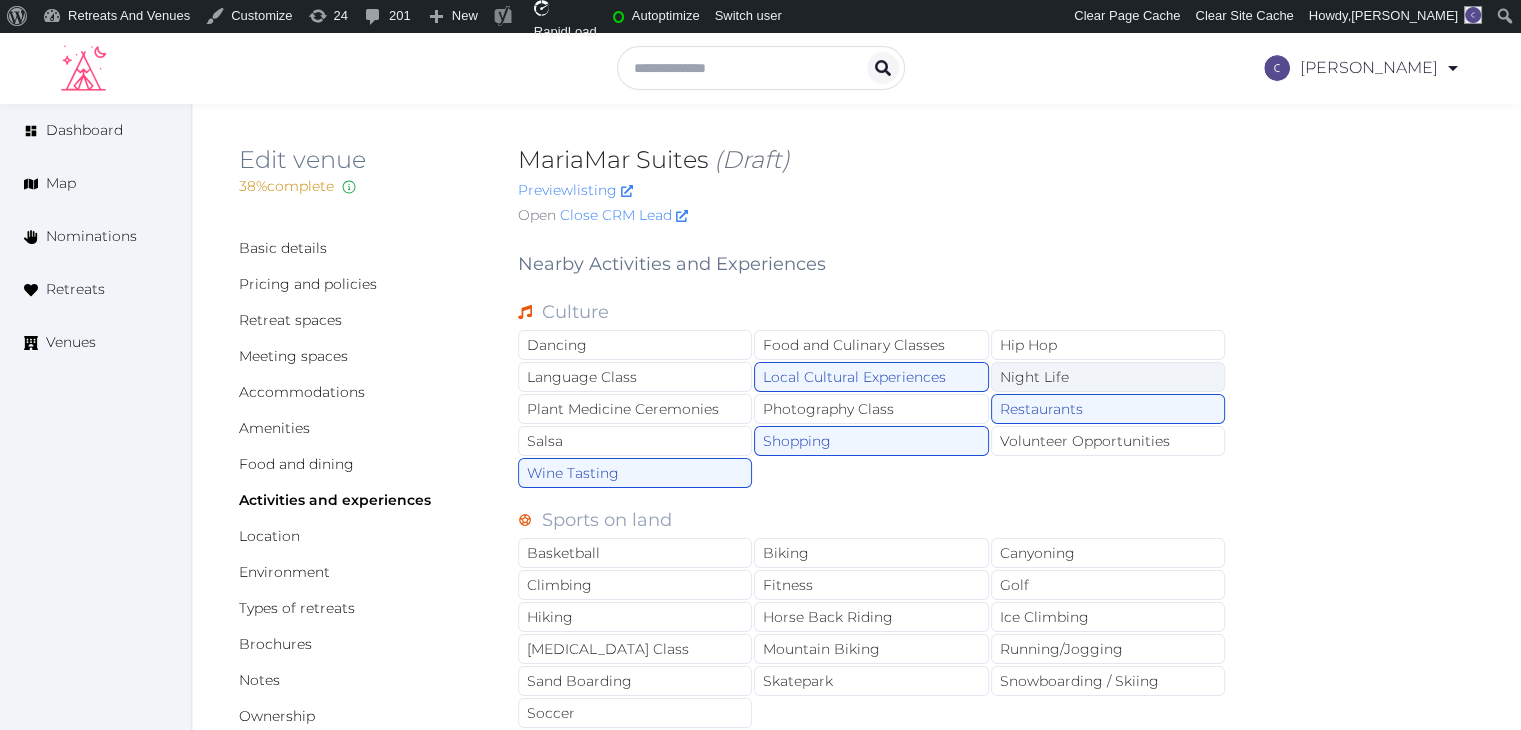 click on "Night Life" at bounding box center [1108, 377] 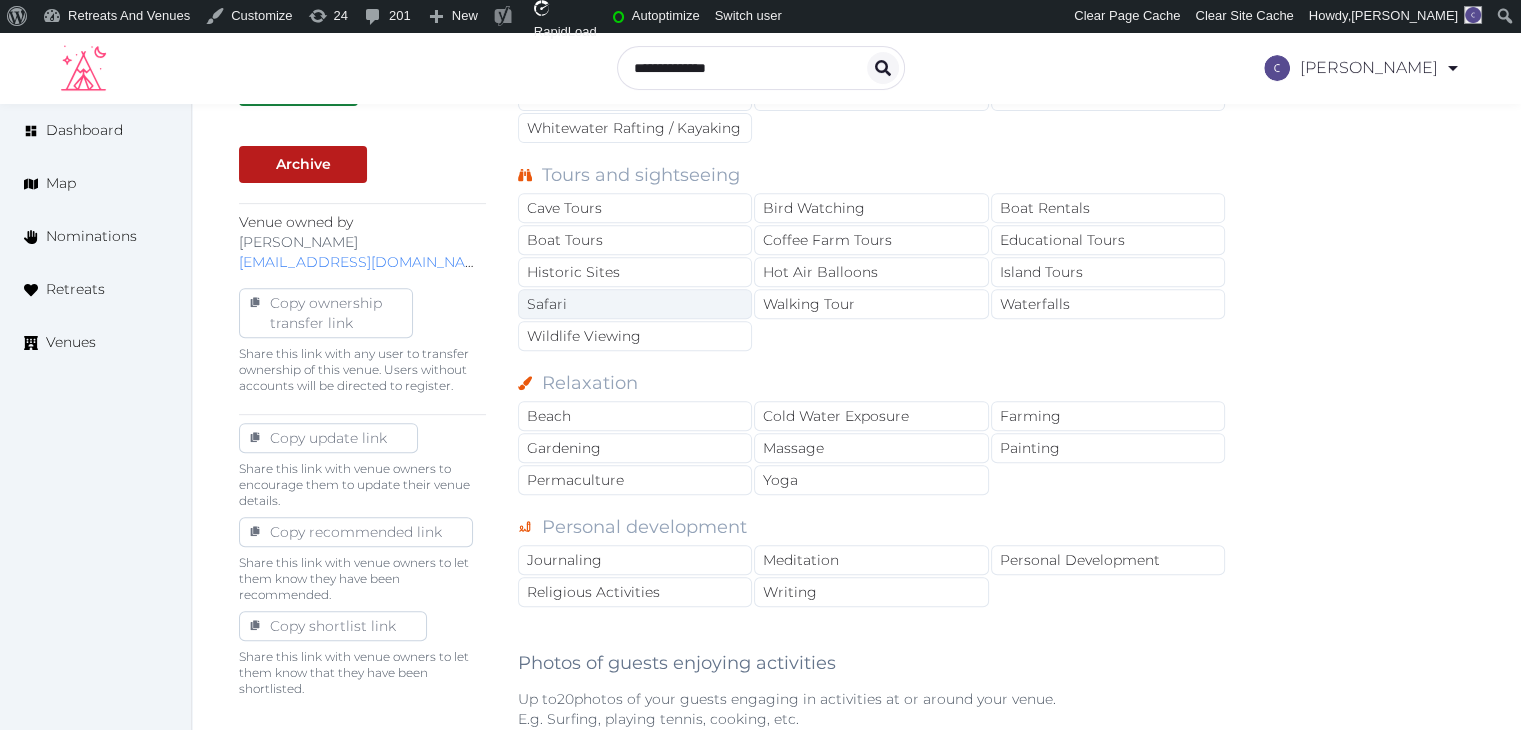 scroll, scrollTop: 700, scrollLeft: 0, axis: vertical 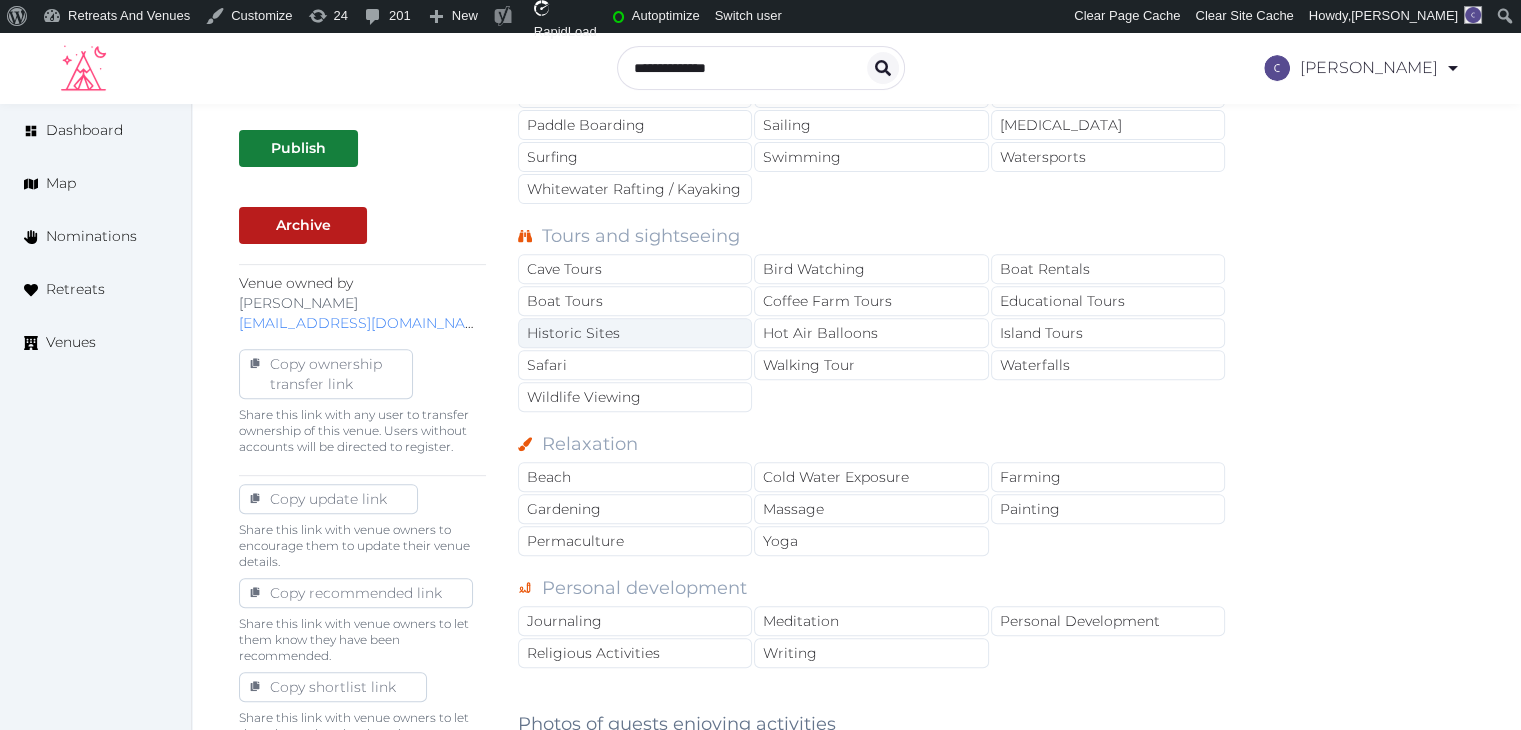 click on "Historic Sites" at bounding box center (635, 333) 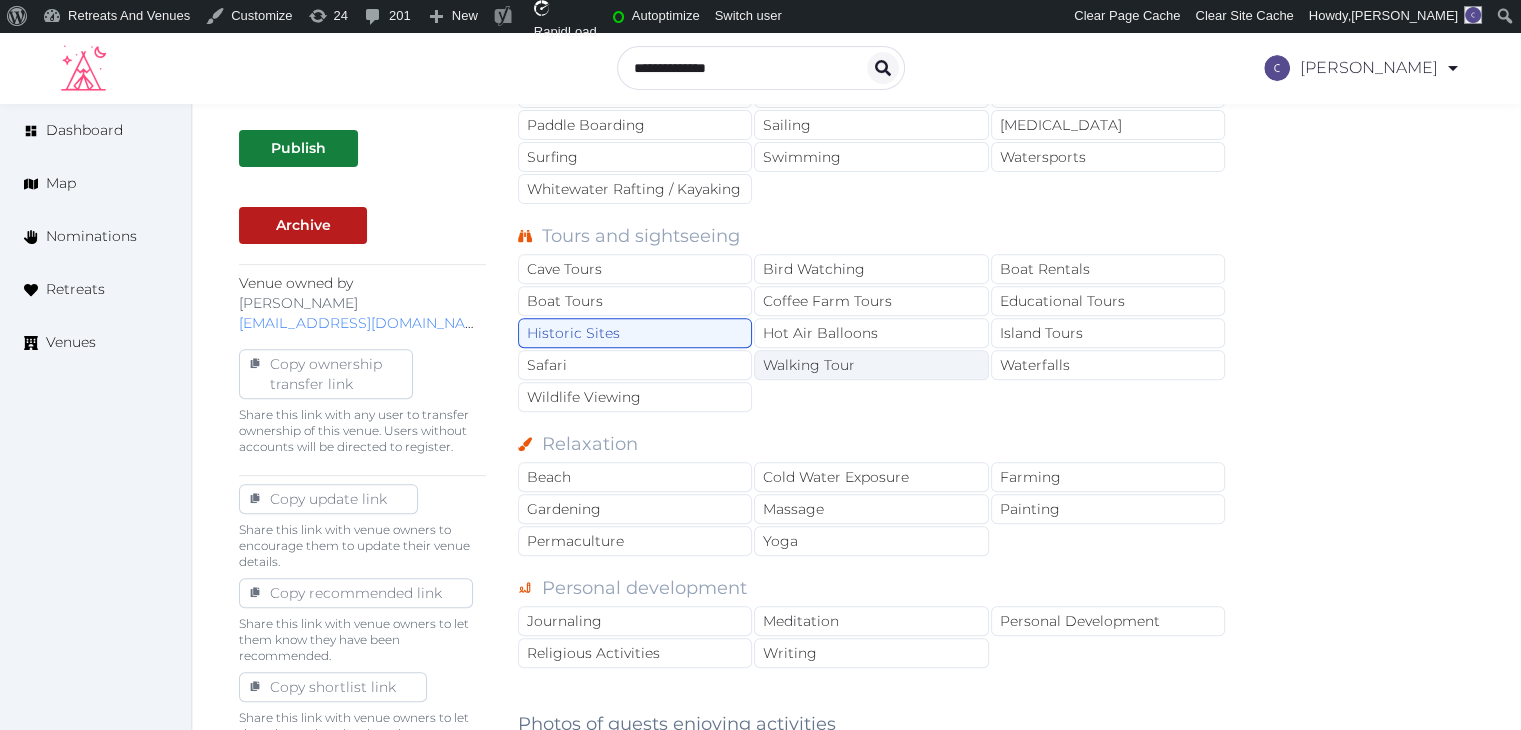 click on "Walking Tour" at bounding box center (871, 365) 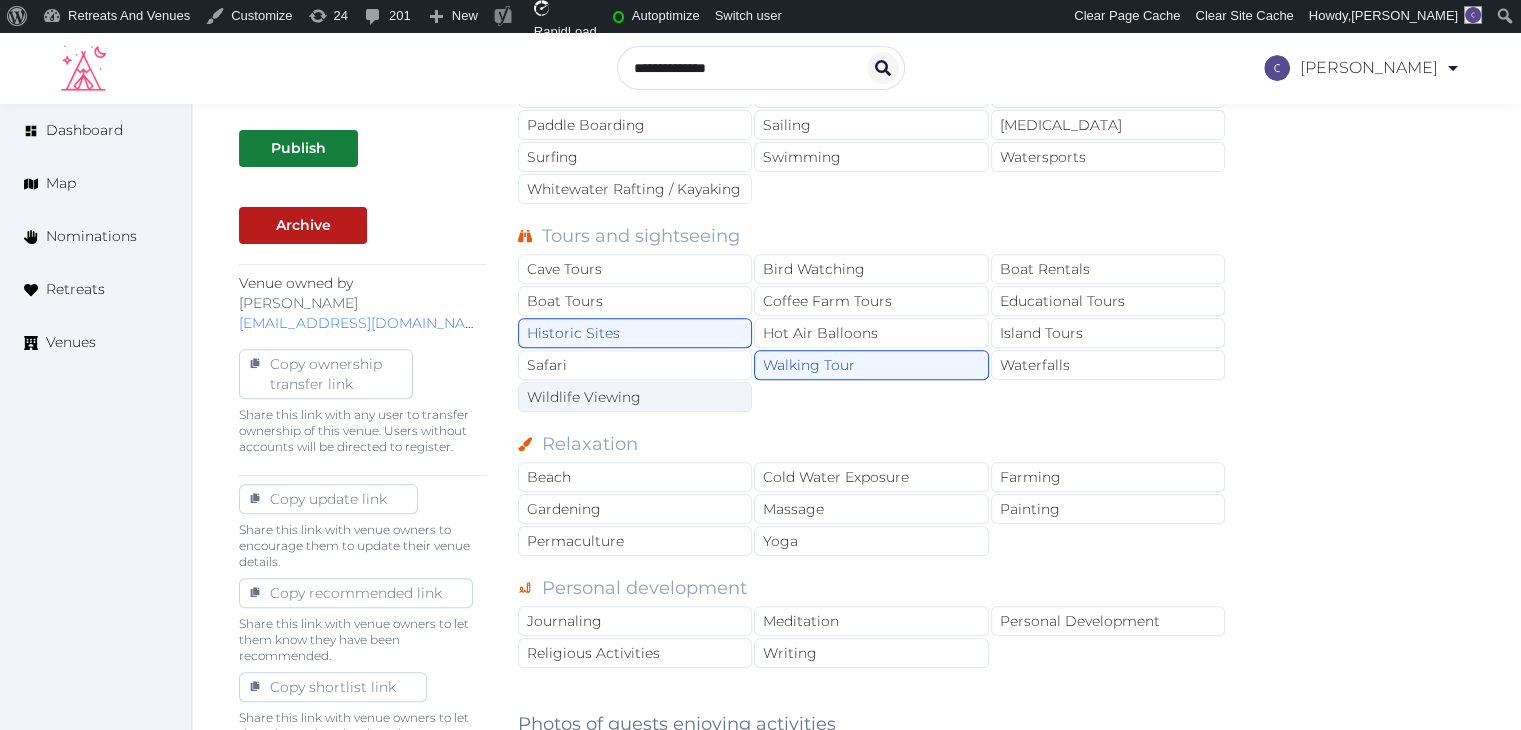 click on "Wildlife Viewing" at bounding box center [635, 397] 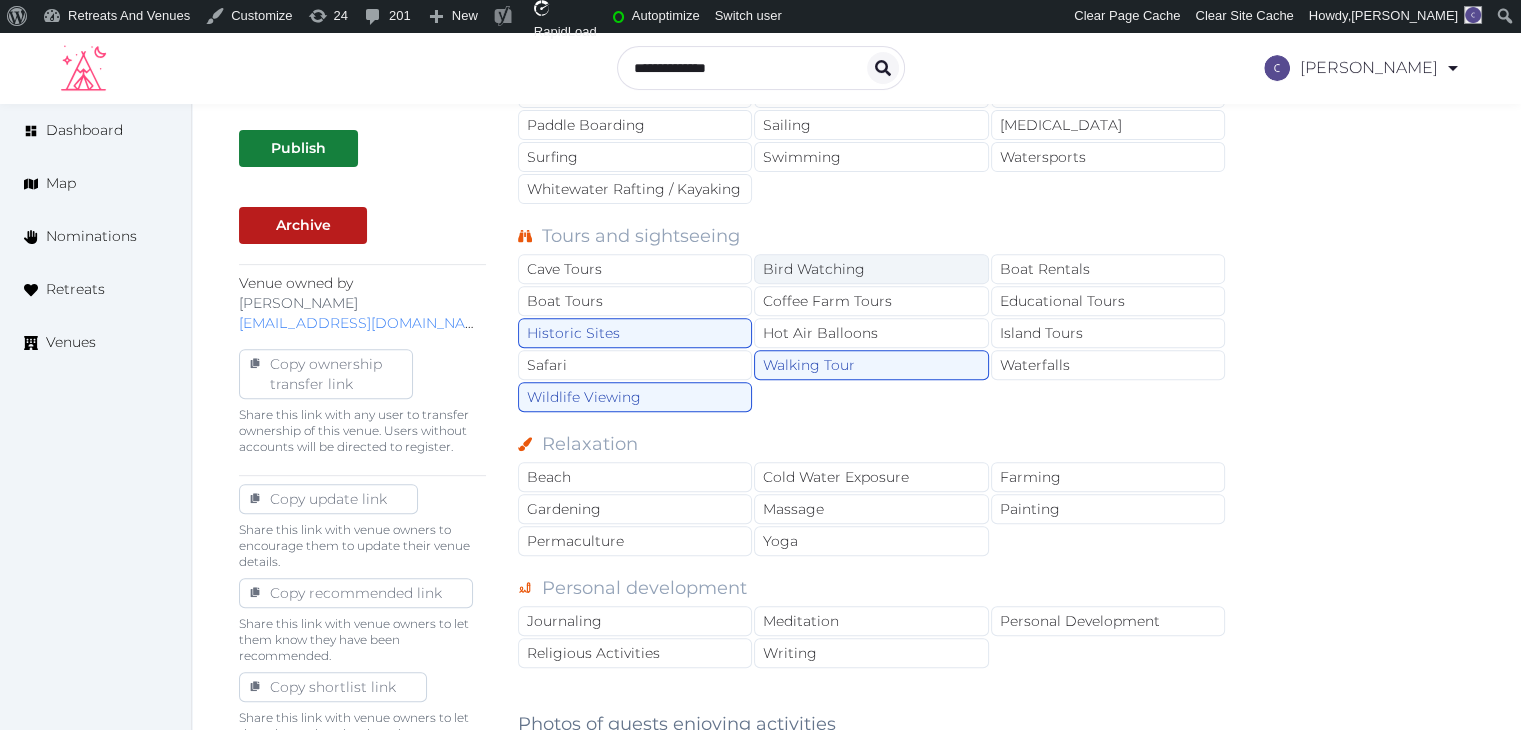 click on "Bird Watching" at bounding box center (871, 269) 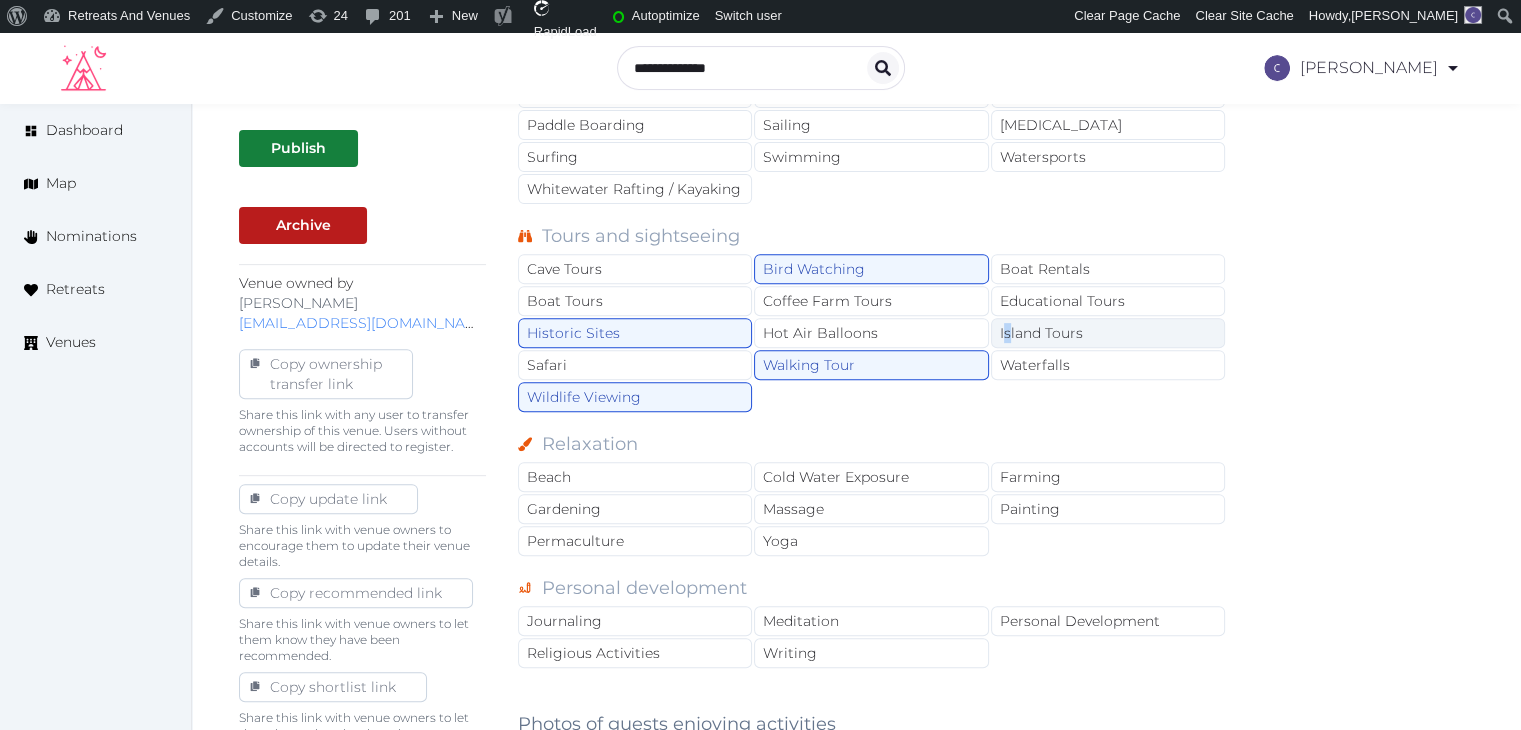 click on "Island Tours" at bounding box center (1108, 333) 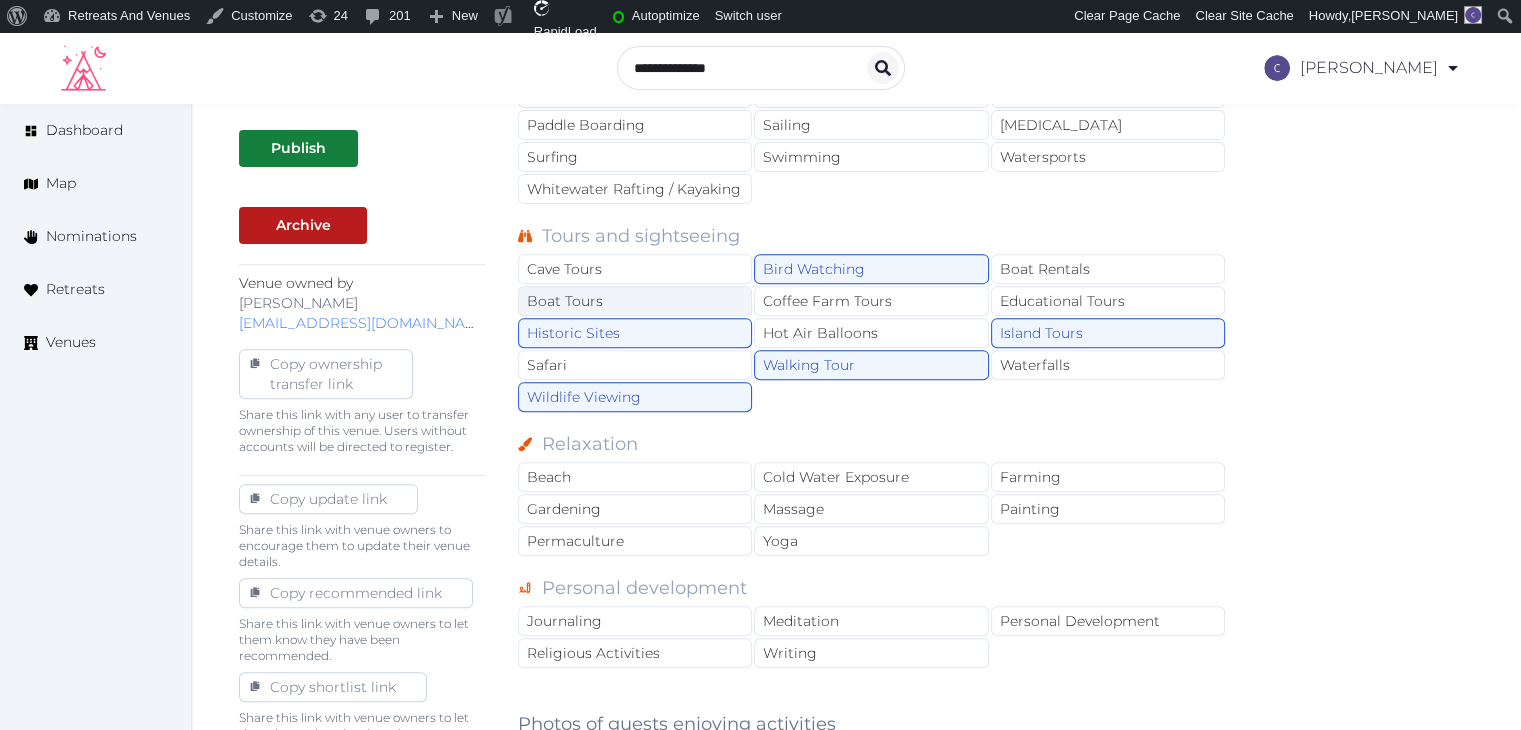 click on "Boat Tours" at bounding box center (635, 301) 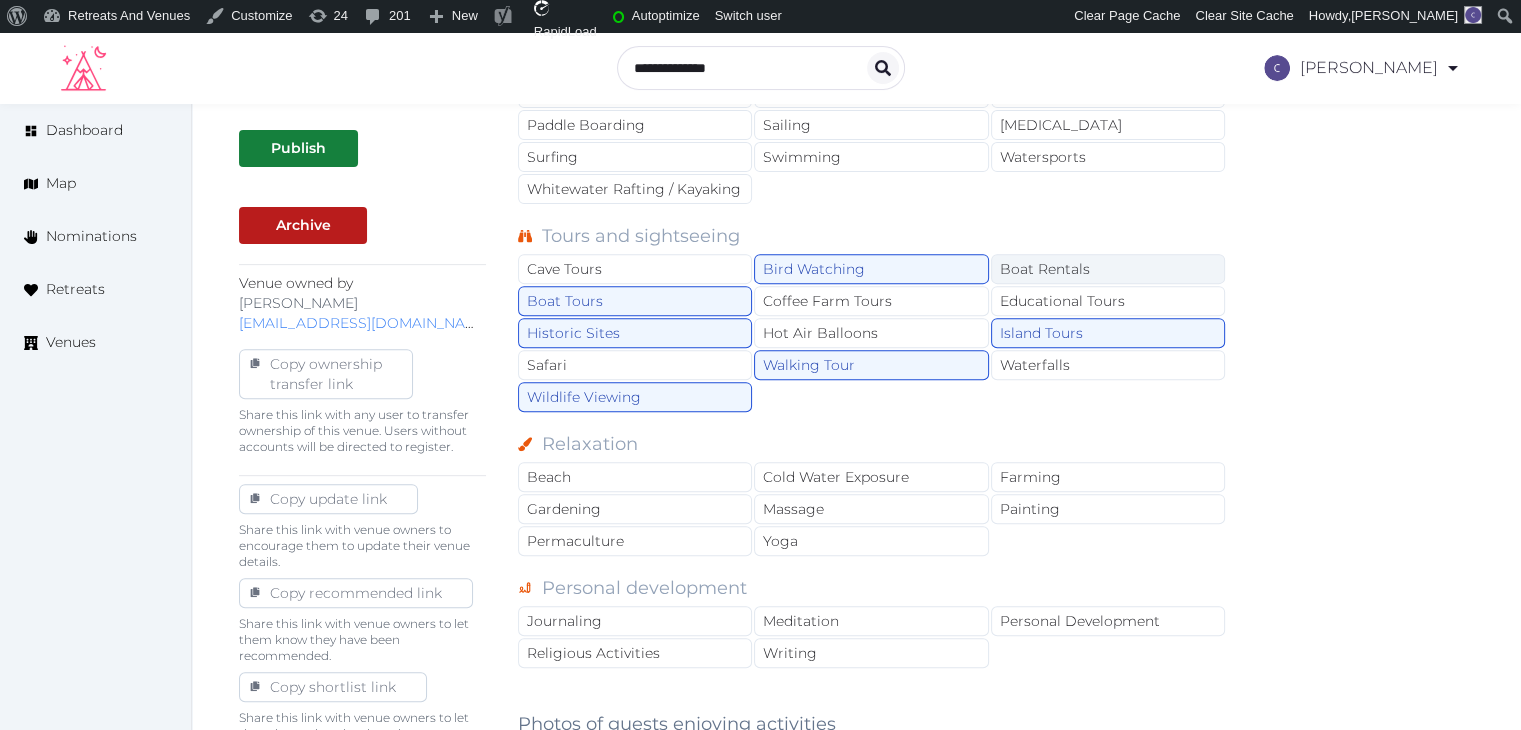 click on "Boat Rentals" at bounding box center [1108, 269] 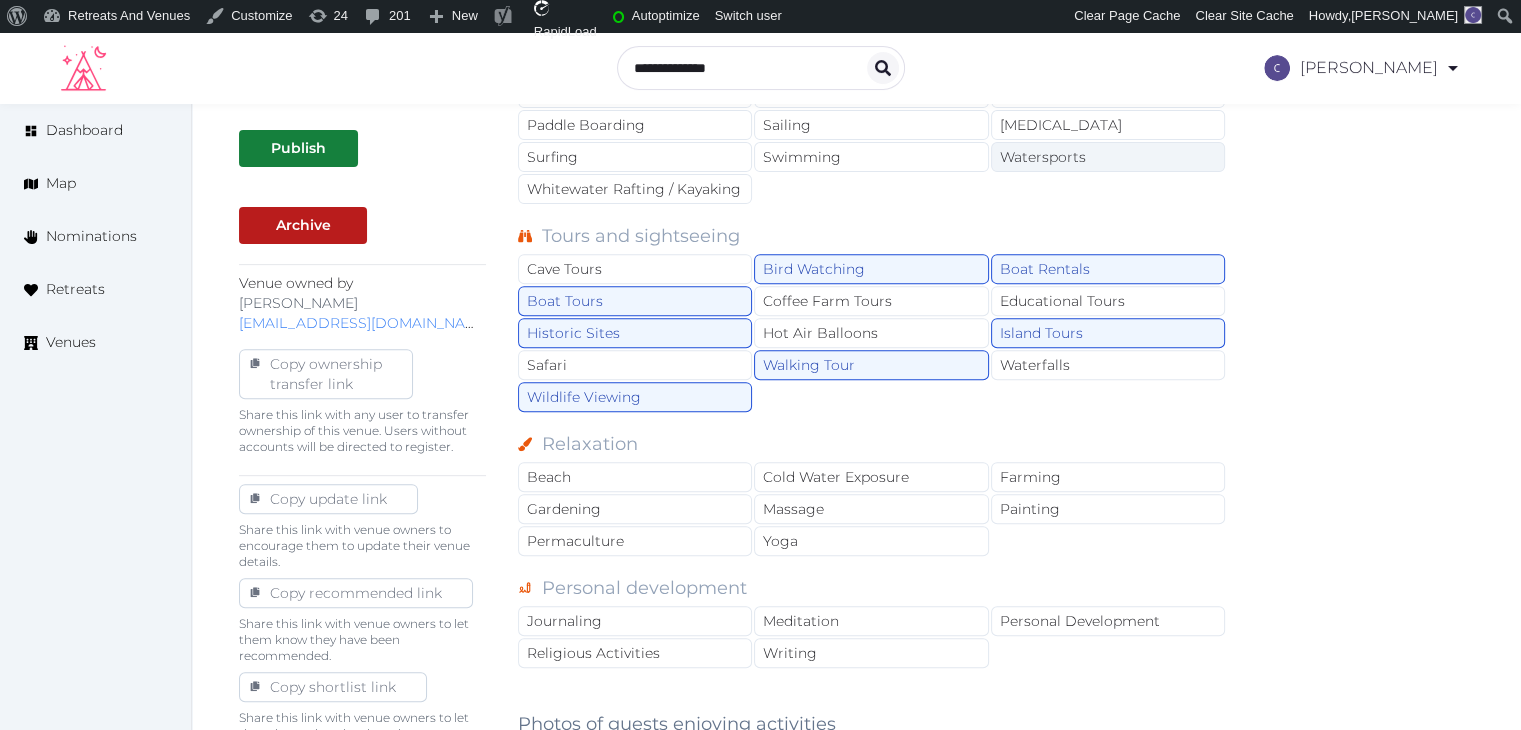 click on "Watersports" at bounding box center [1108, 157] 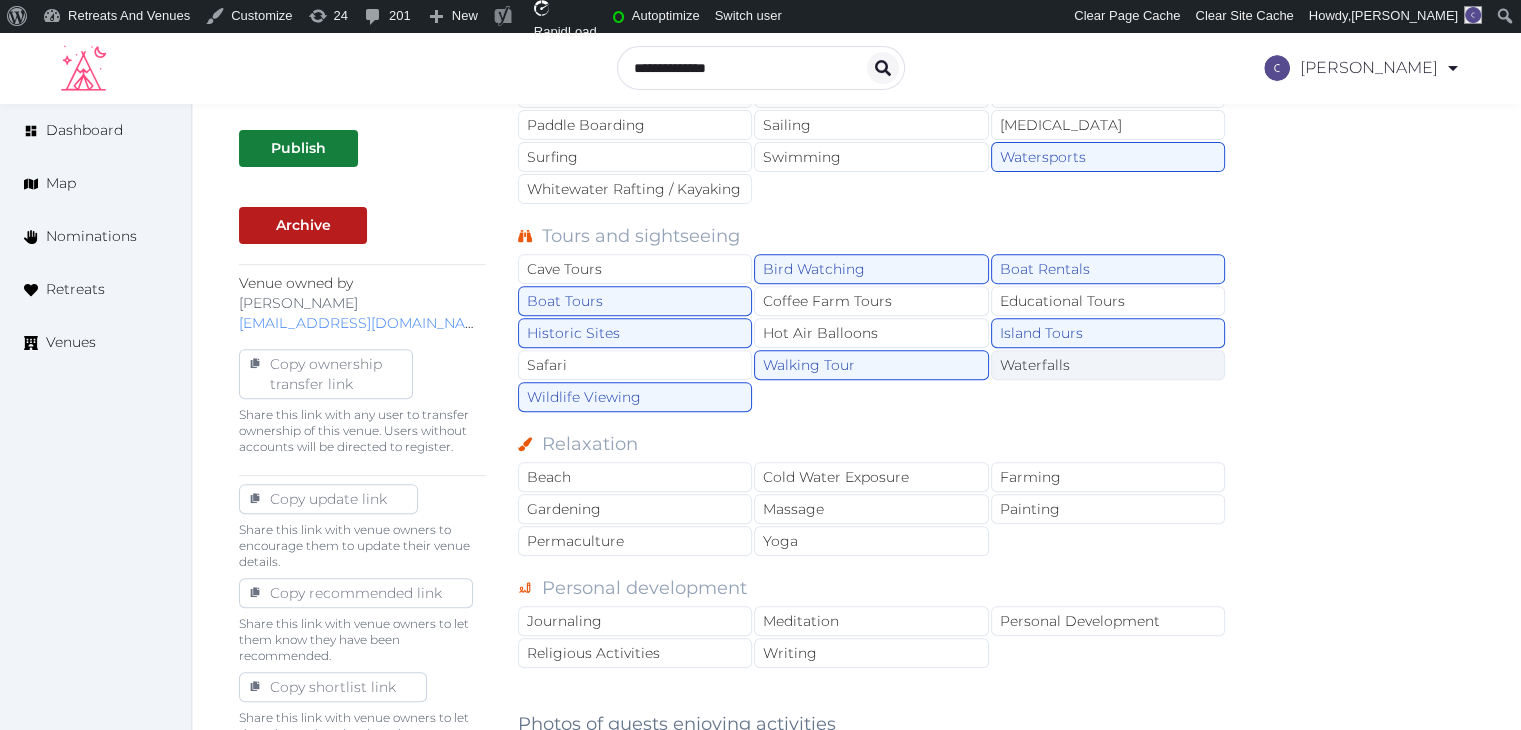 click on "Waterfalls" at bounding box center [1108, 365] 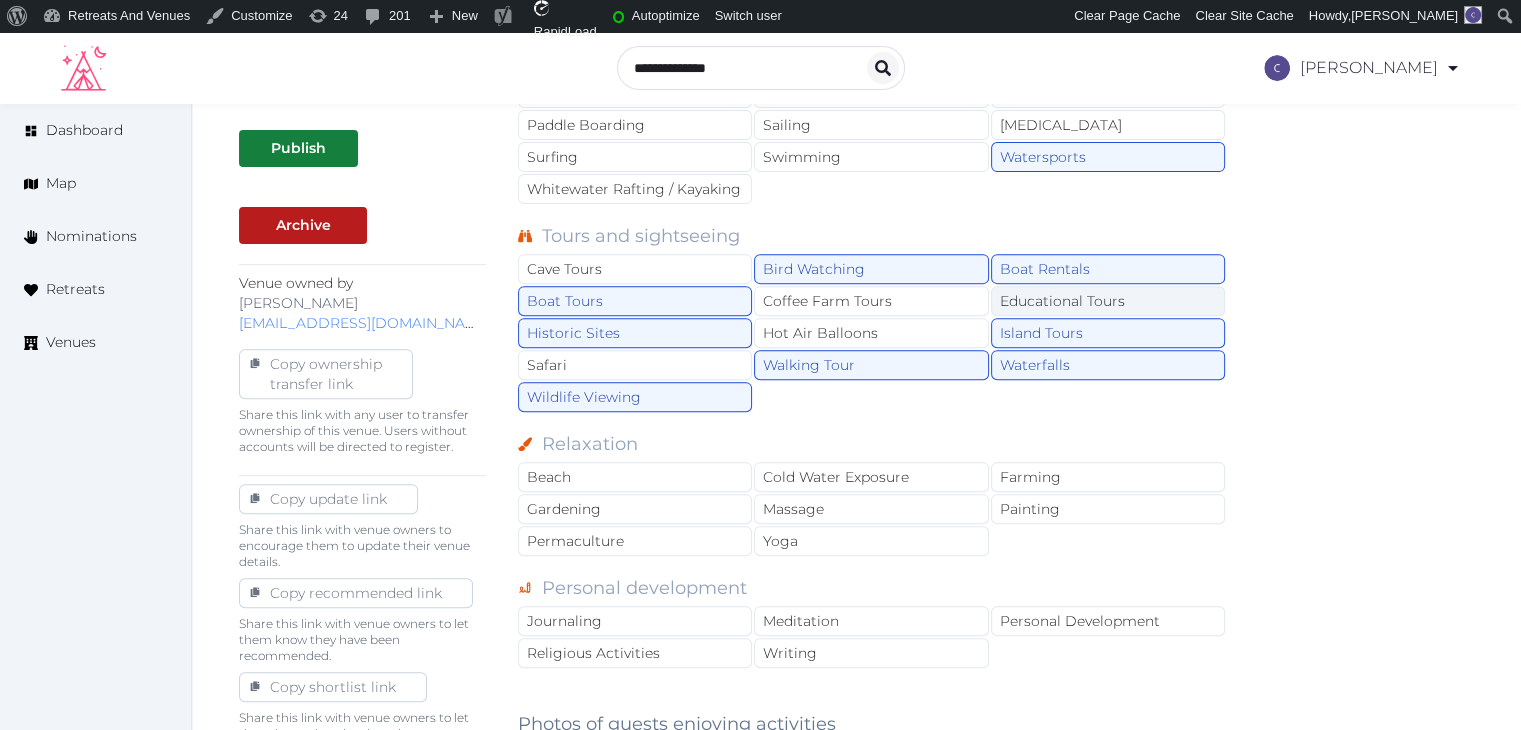 click on "Educational Tours" at bounding box center [1108, 301] 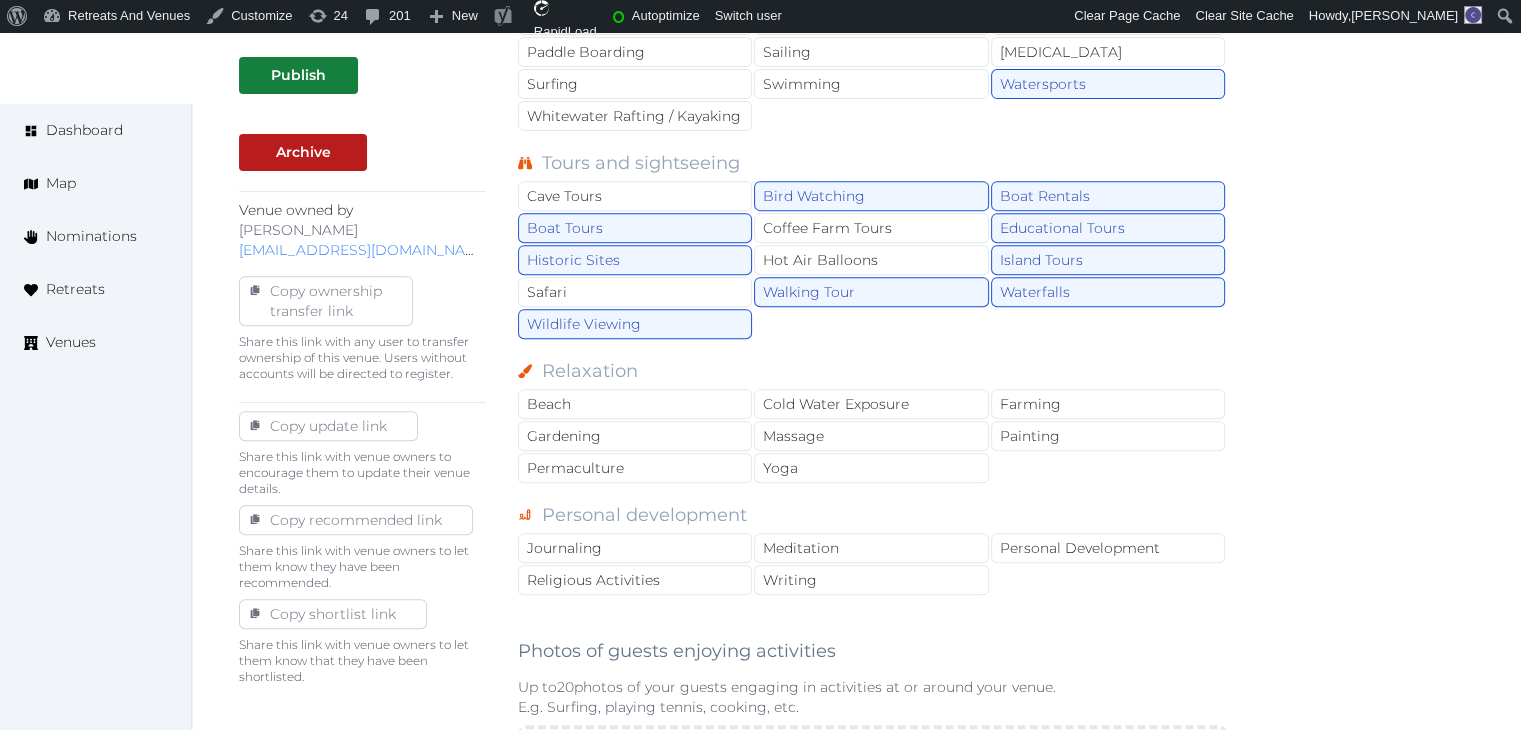 scroll, scrollTop: 800, scrollLeft: 0, axis: vertical 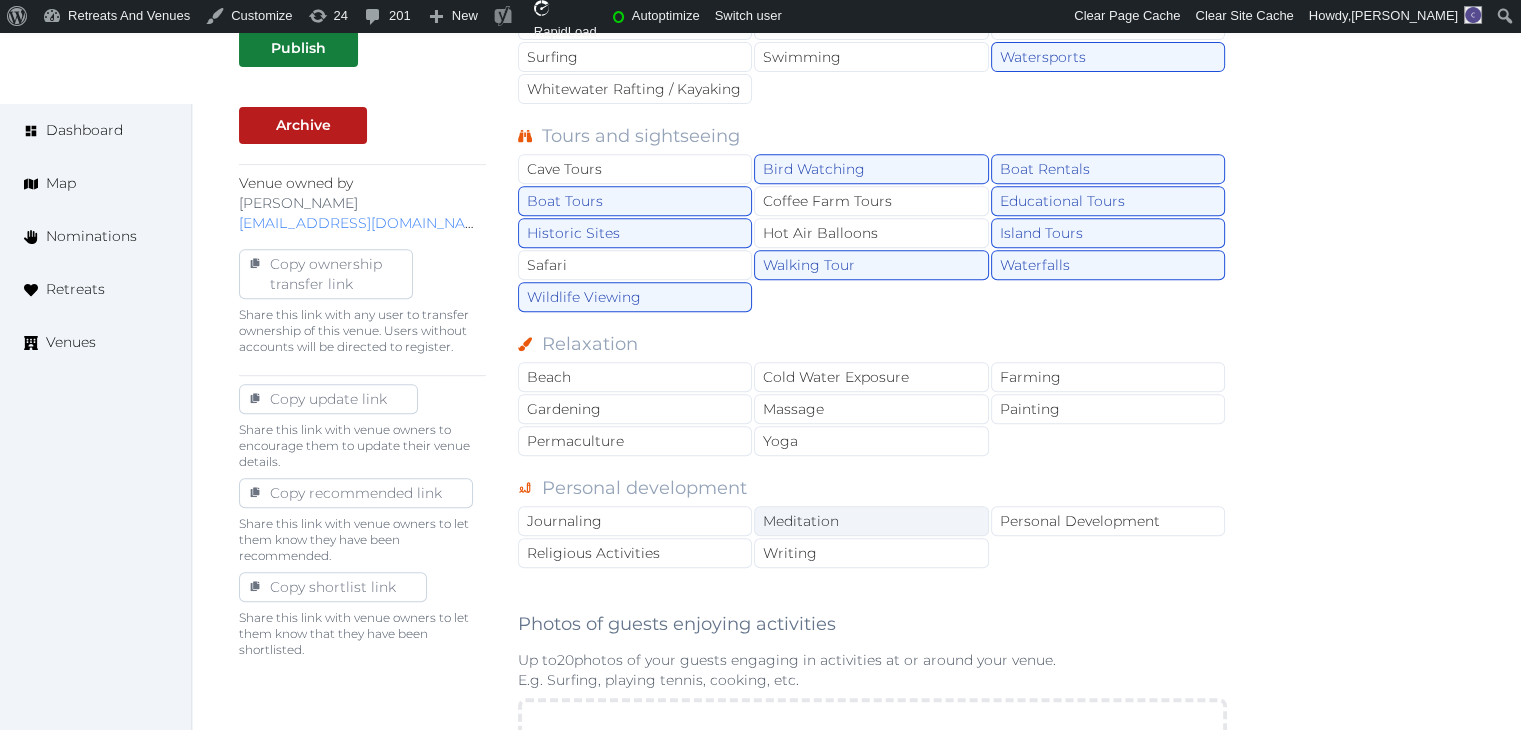 click on "Meditation" at bounding box center [871, 521] 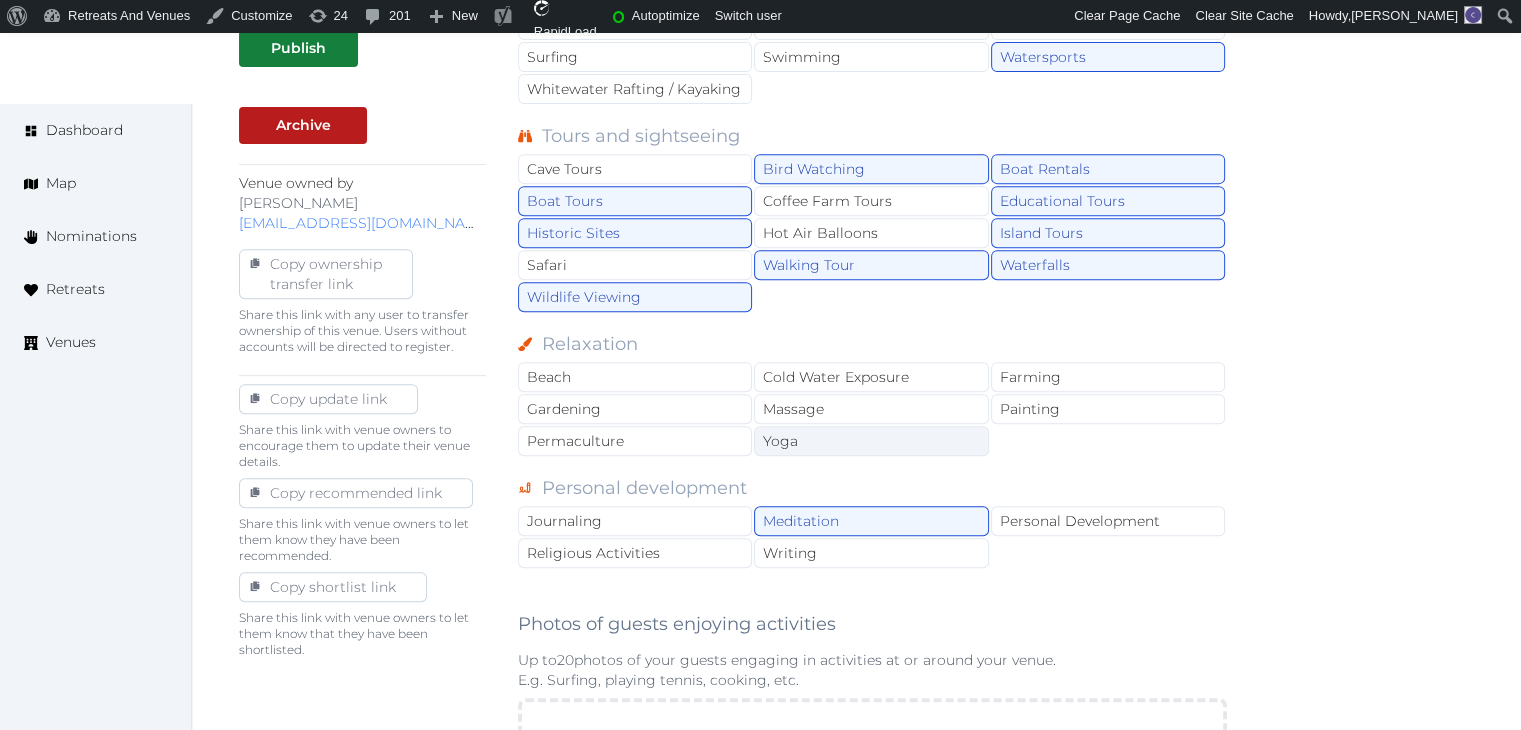 click on "Yoga" at bounding box center [871, 441] 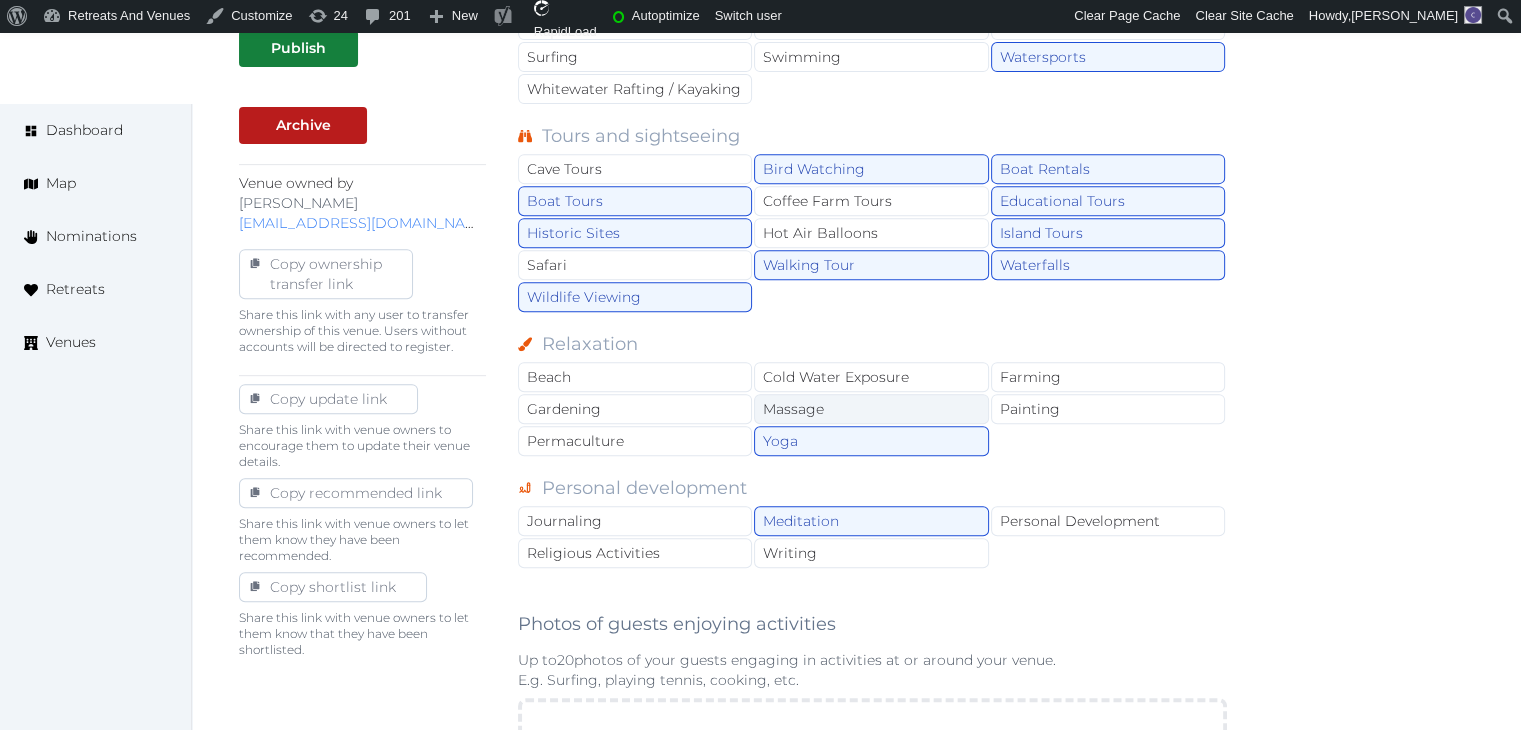 click on "Massage" at bounding box center (871, 409) 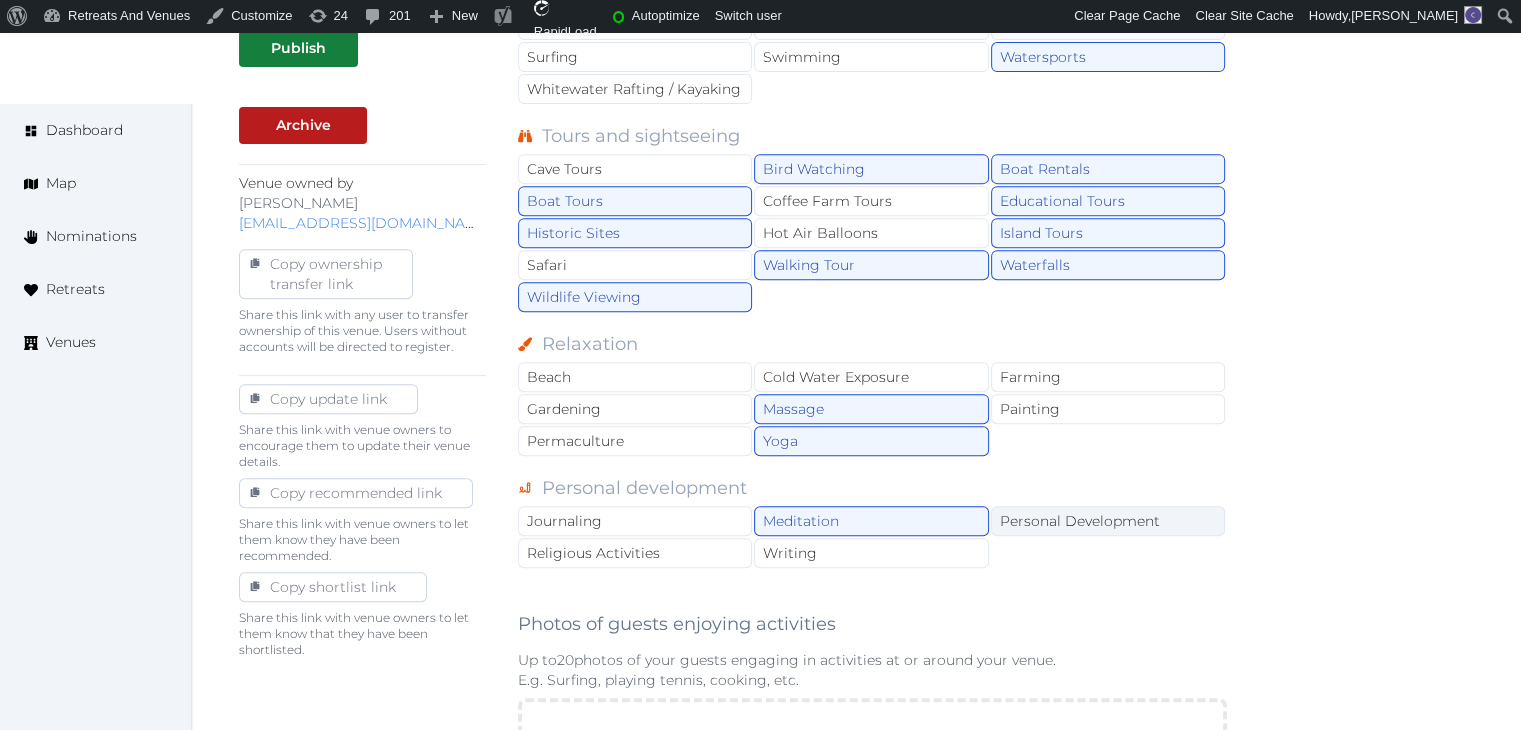 click on "Personal Development" at bounding box center (1108, 521) 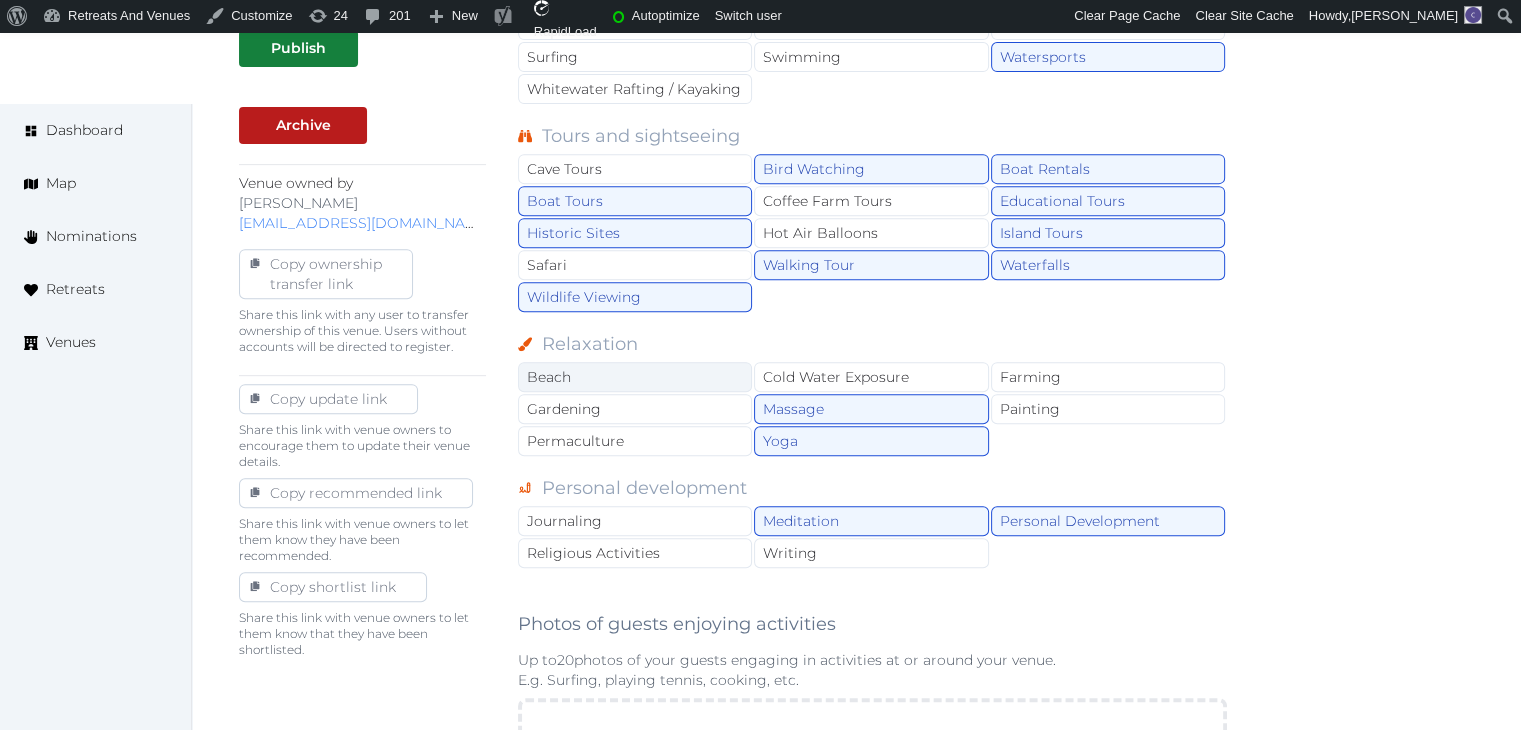click on "Beach" at bounding box center [635, 377] 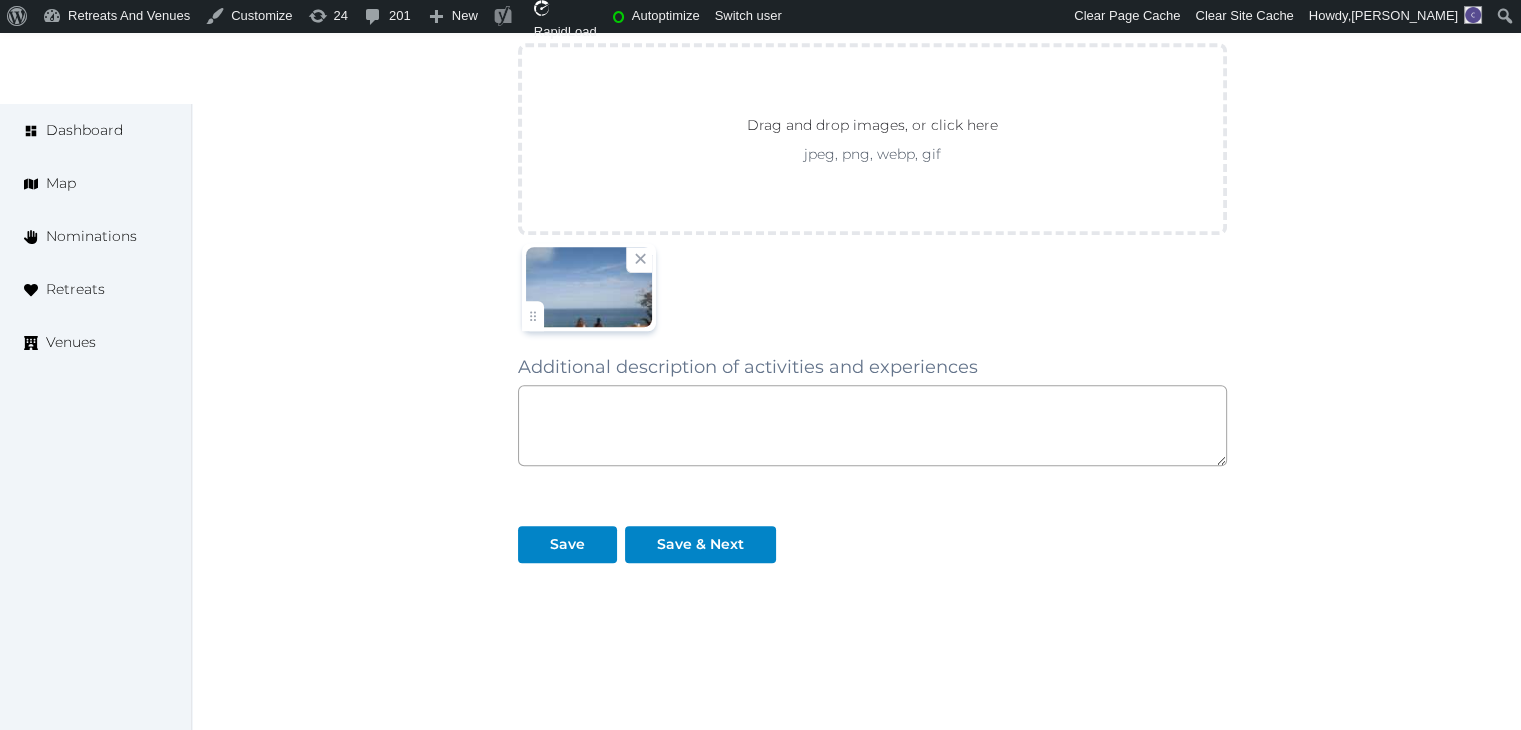 scroll, scrollTop: 1501, scrollLeft: 0, axis: vertical 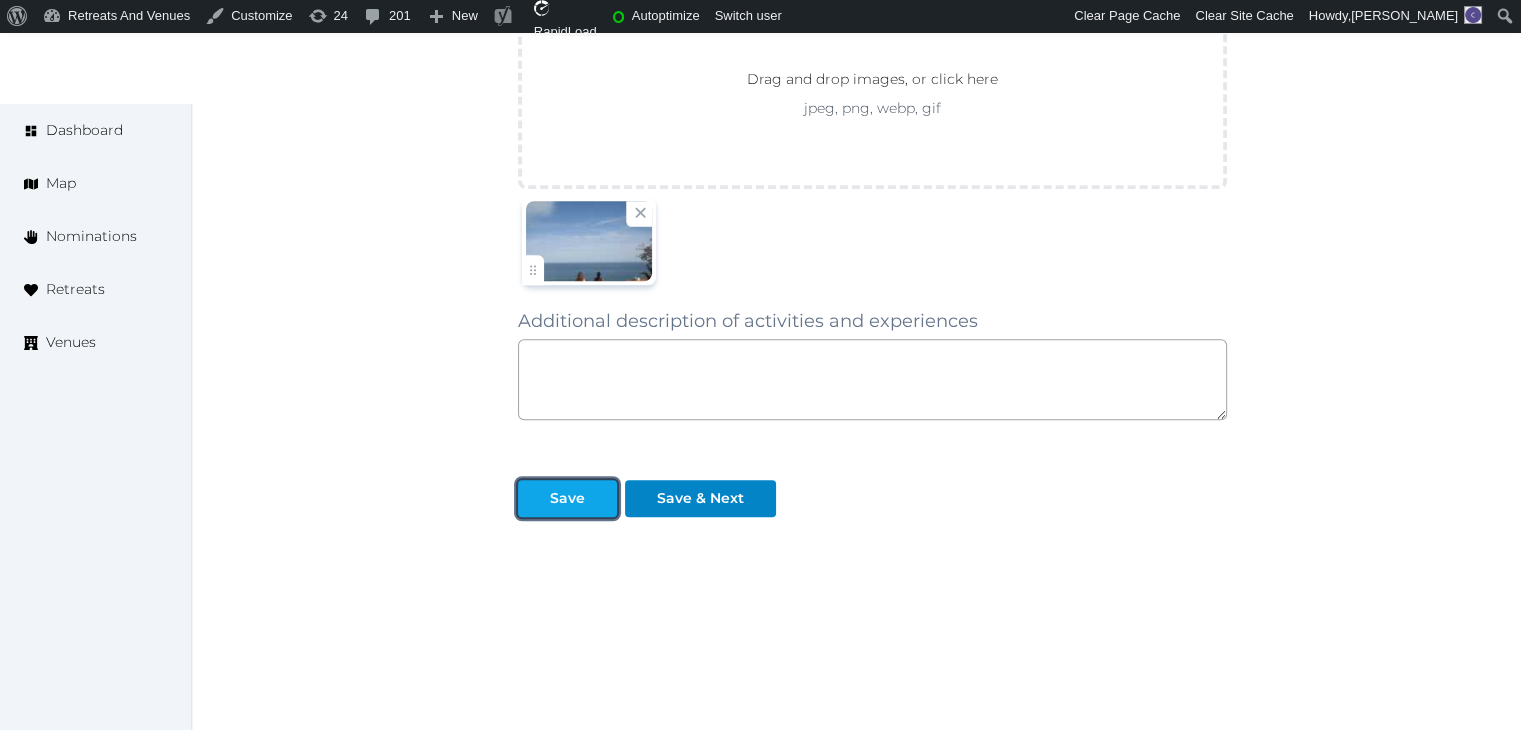 click on "Save" at bounding box center (567, 498) 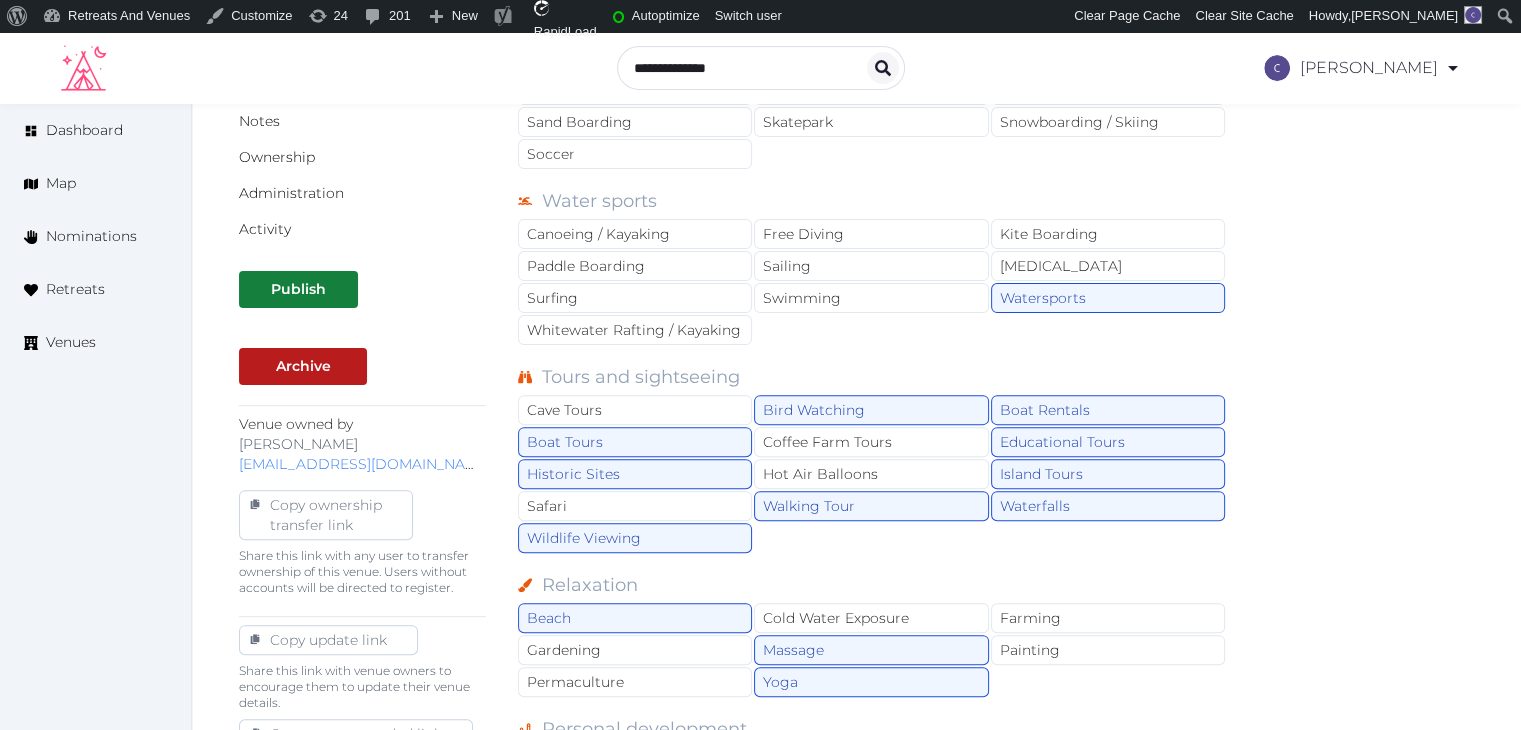 scroll, scrollTop: 401, scrollLeft: 0, axis: vertical 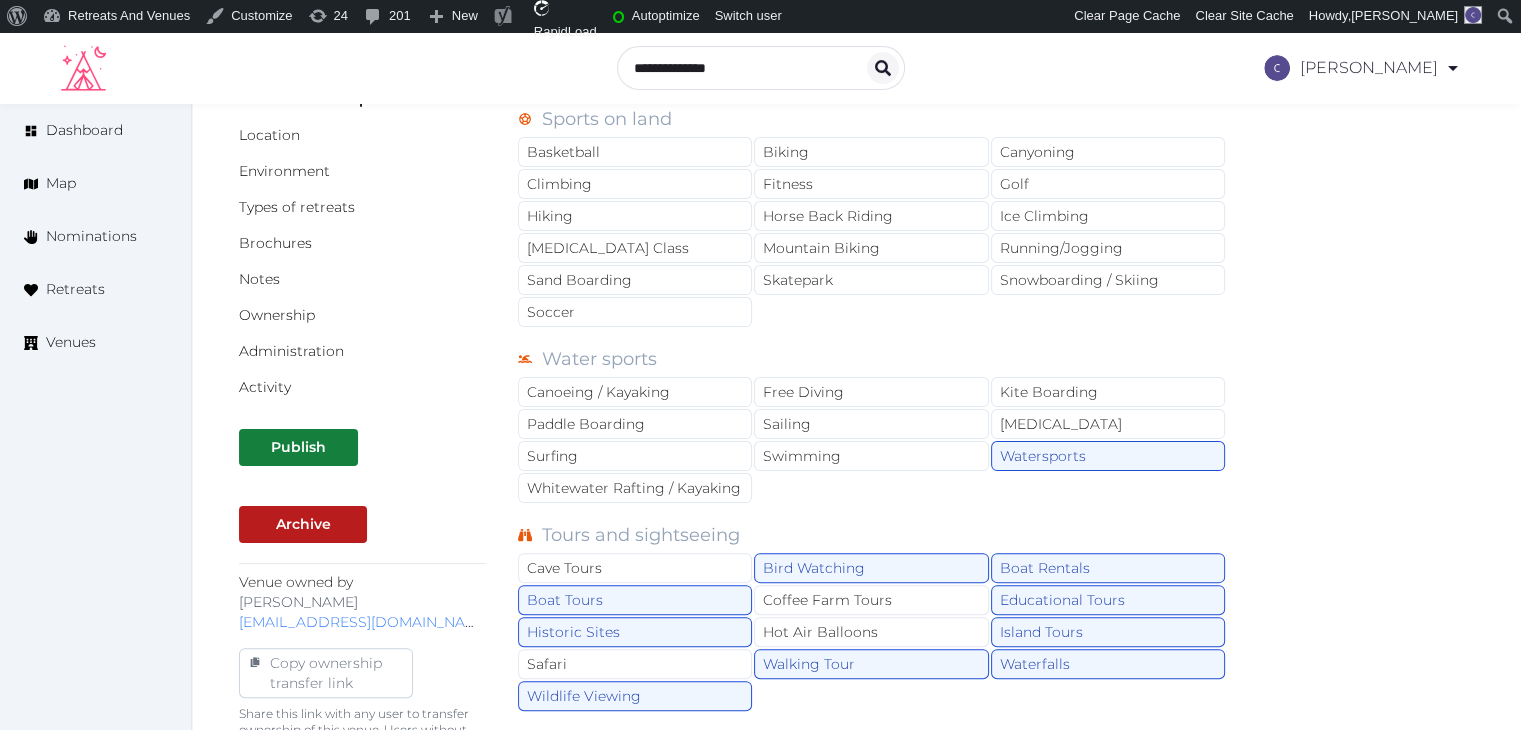 click on "Canoeing / Kayaking Free Diving Kite Boarding Paddle Boarding Sailing Scuba Diving Surfing Swimming Watersports Whitewater Rafting / Kayaking" at bounding box center [872, 441] 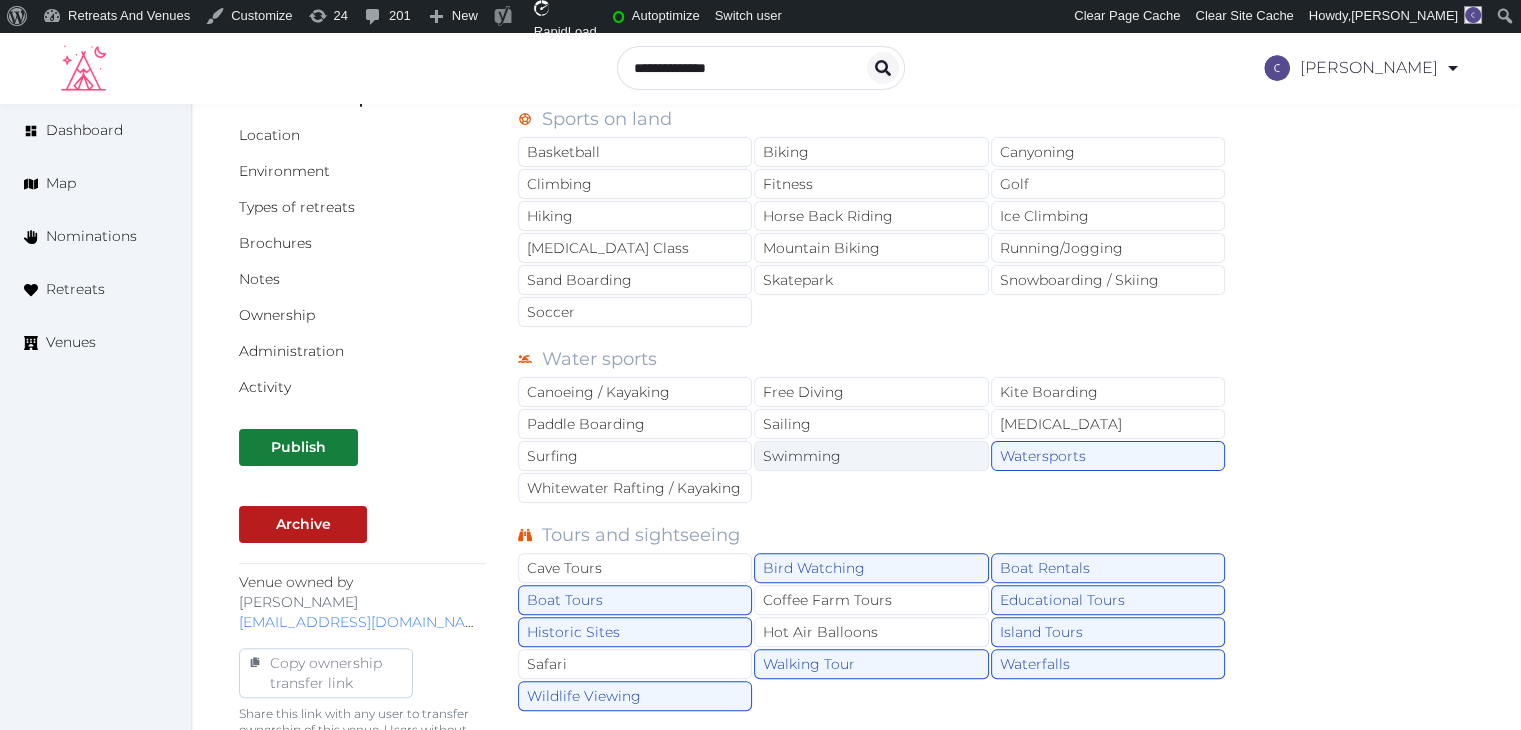 click on "Swimming" at bounding box center [871, 456] 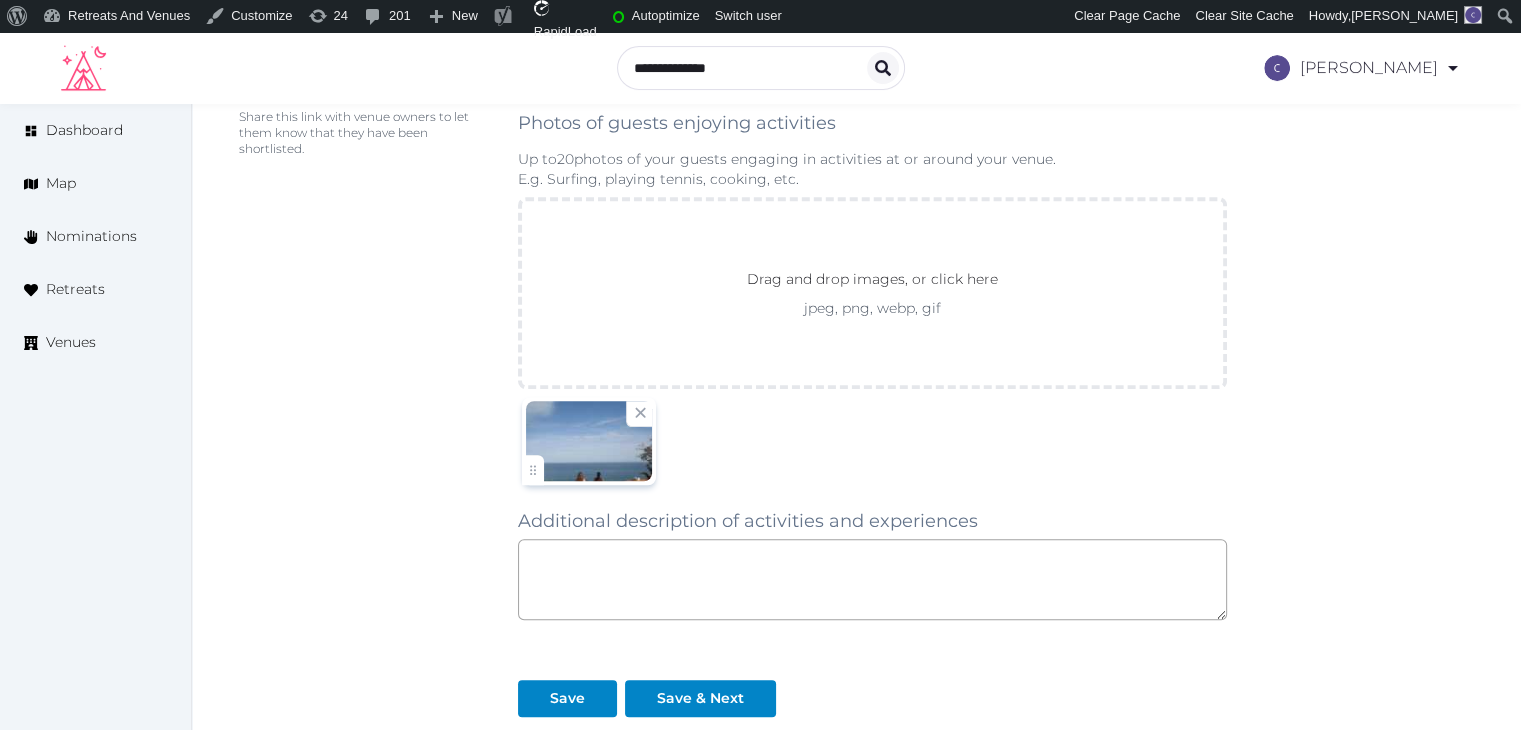 scroll, scrollTop: 1501, scrollLeft: 0, axis: vertical 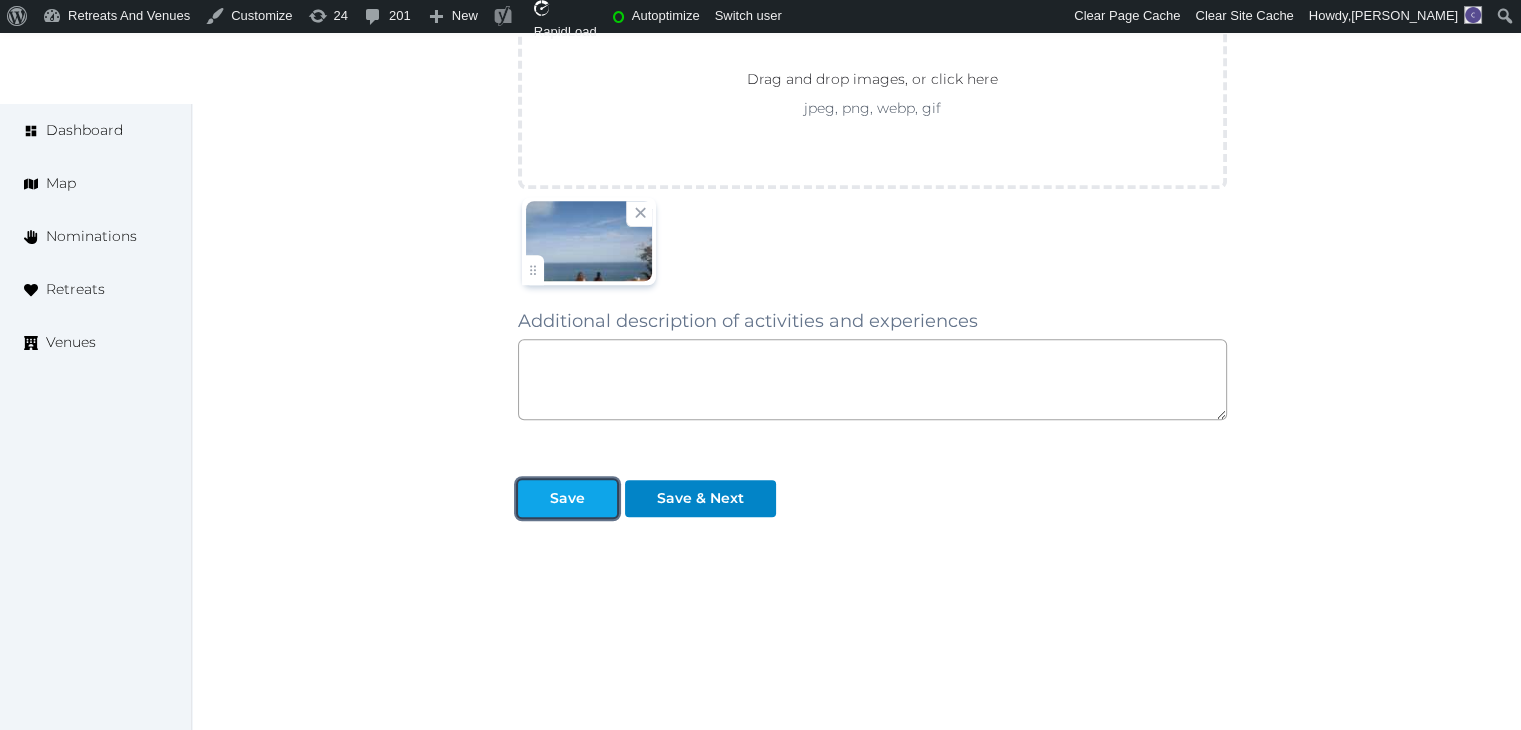 click on "Save" at bounding box center (567, 498) 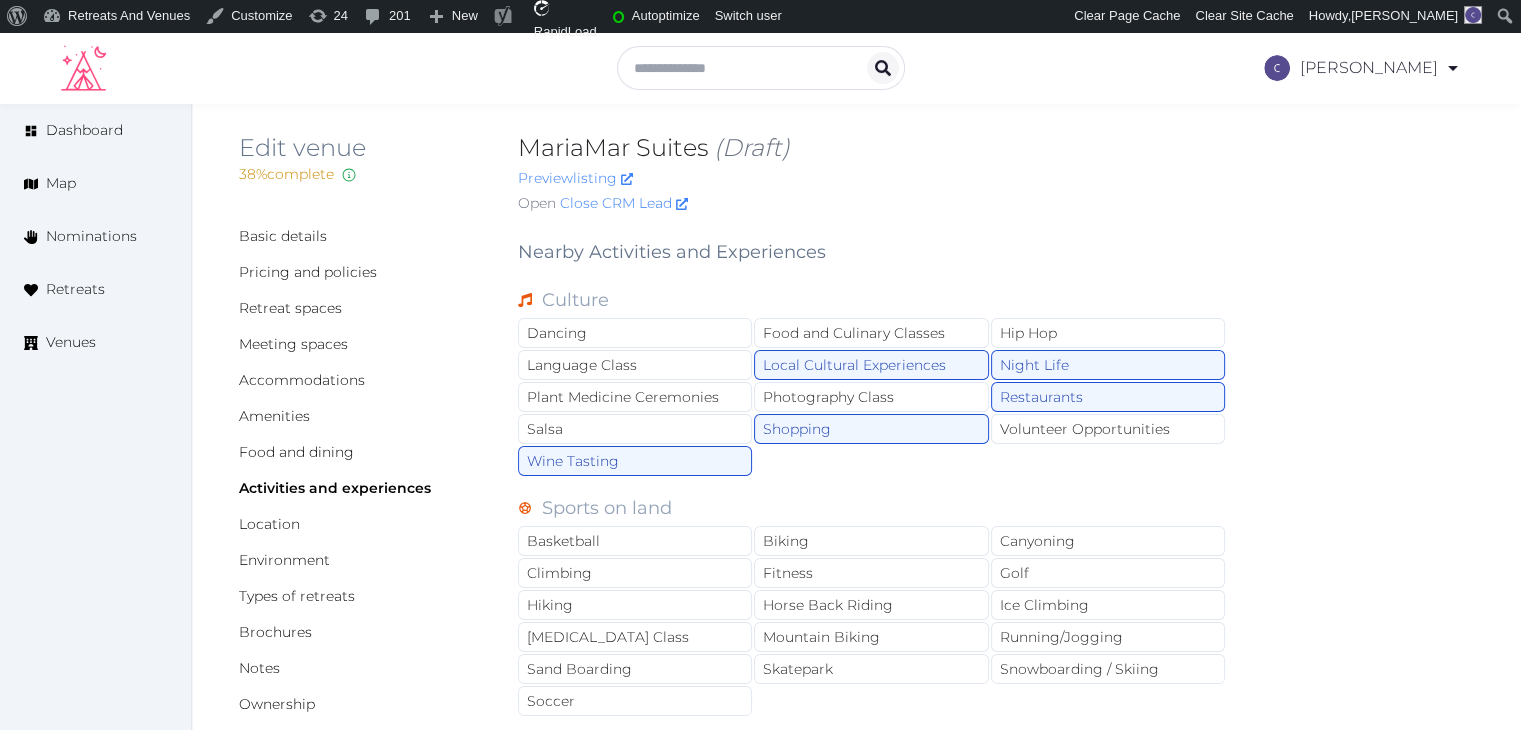 scroll, scrollTop: 0, scrollLeft: 0, axis: both 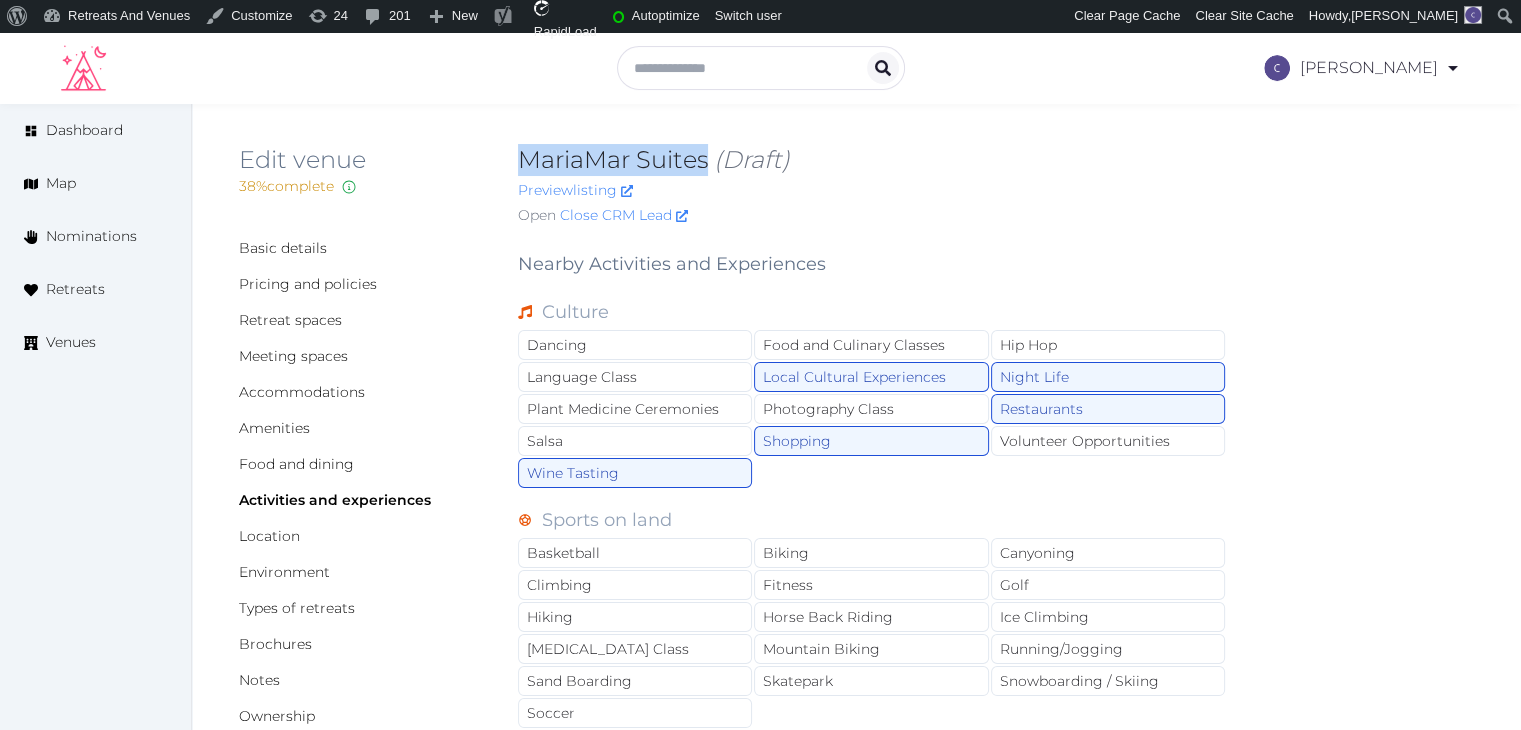 drag, startPoint x: 514, startPoint y: 162, endPoint x: 710, endPoint y: 168, distance: 196.09181 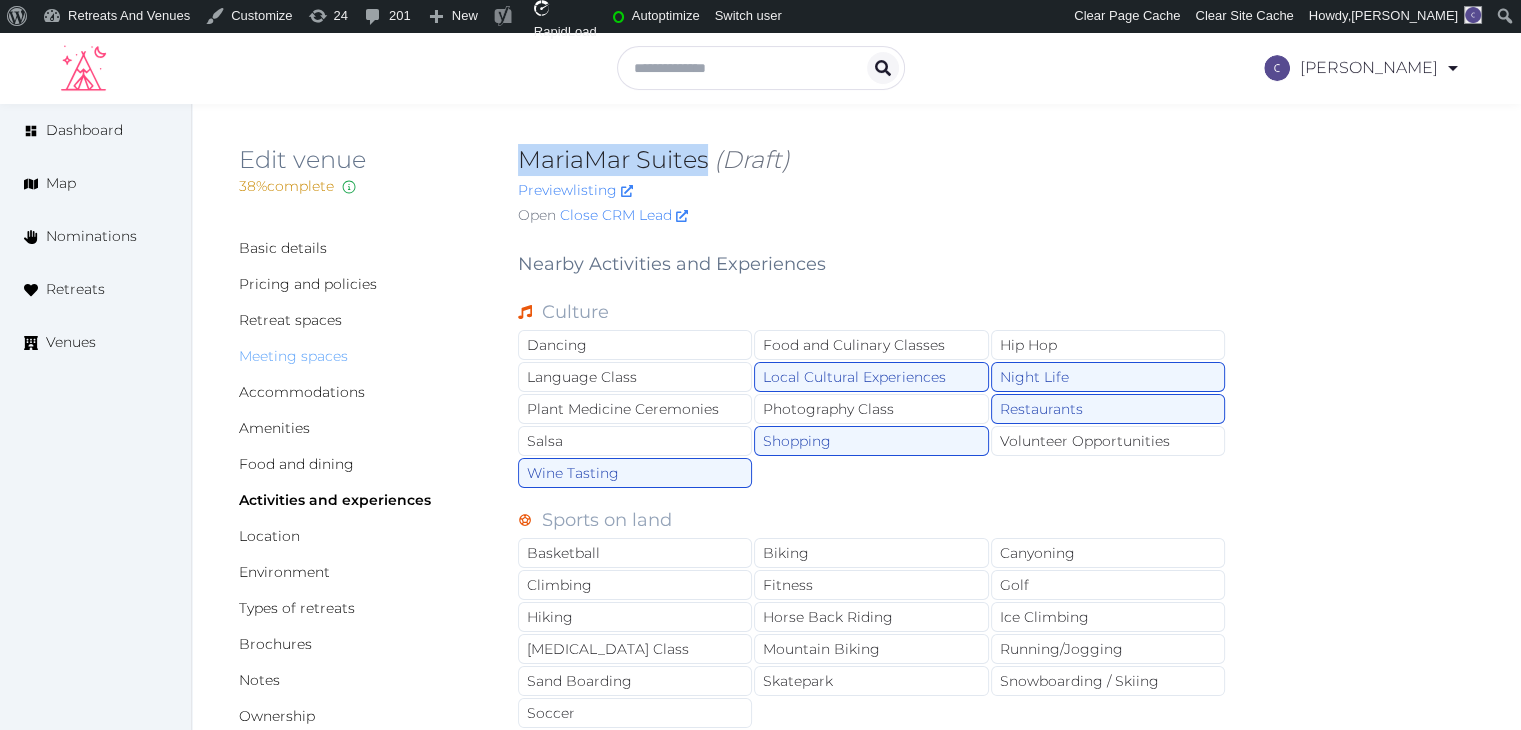 click on "Meeting spaces" at bounding box center (293, 356) 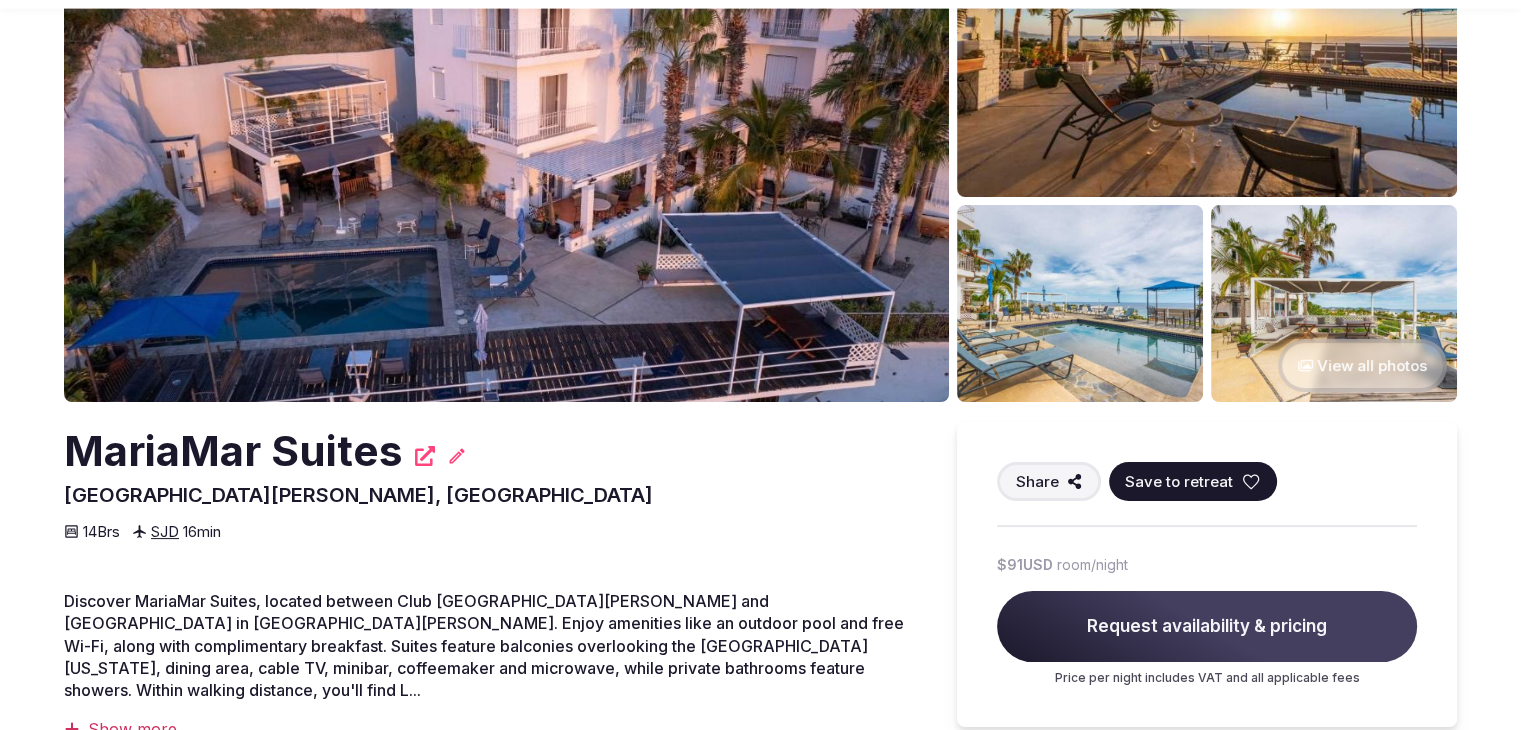 scroll, scrollTop: 200, scrollLeft: 0, axis: vertical 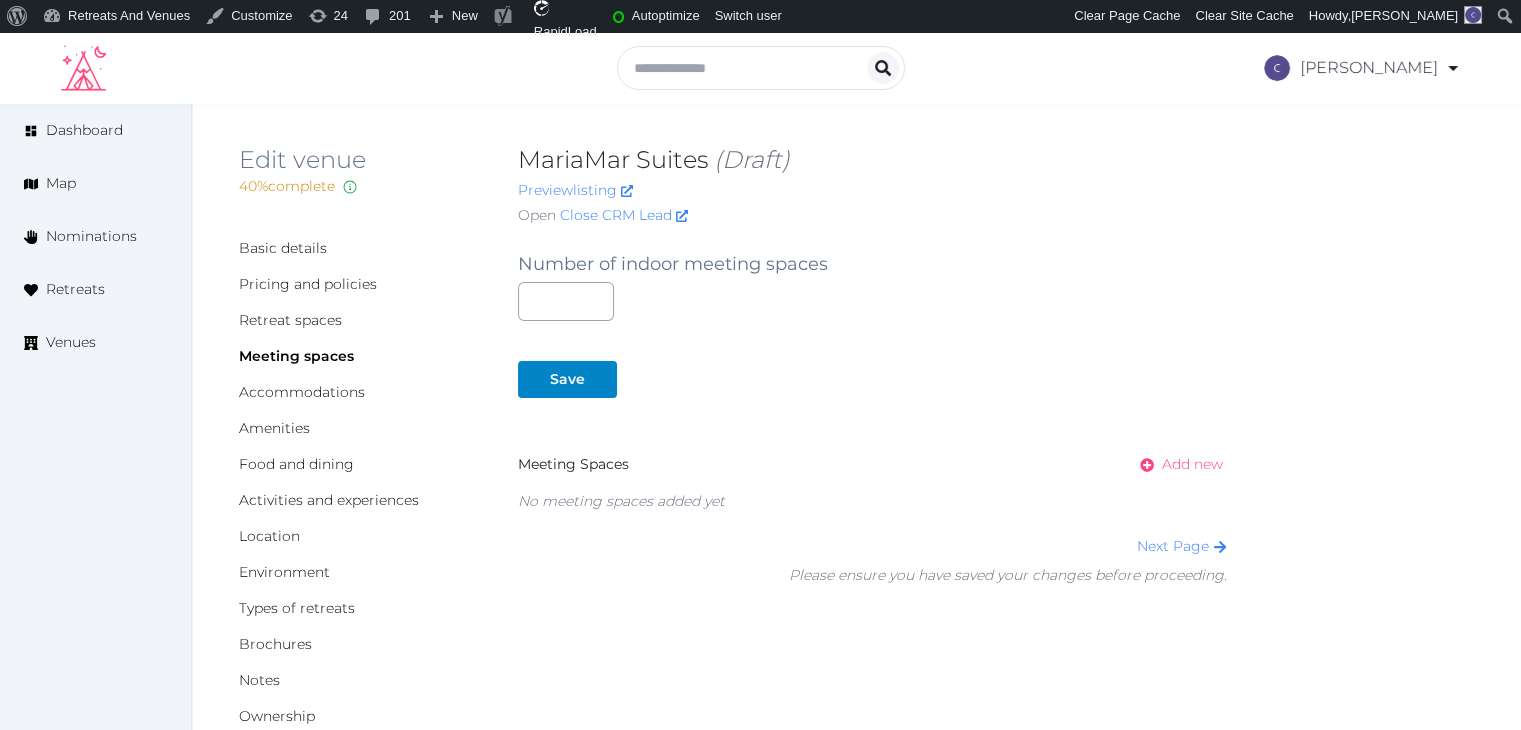 click on "Add new" at bounding box center [1192, 464] 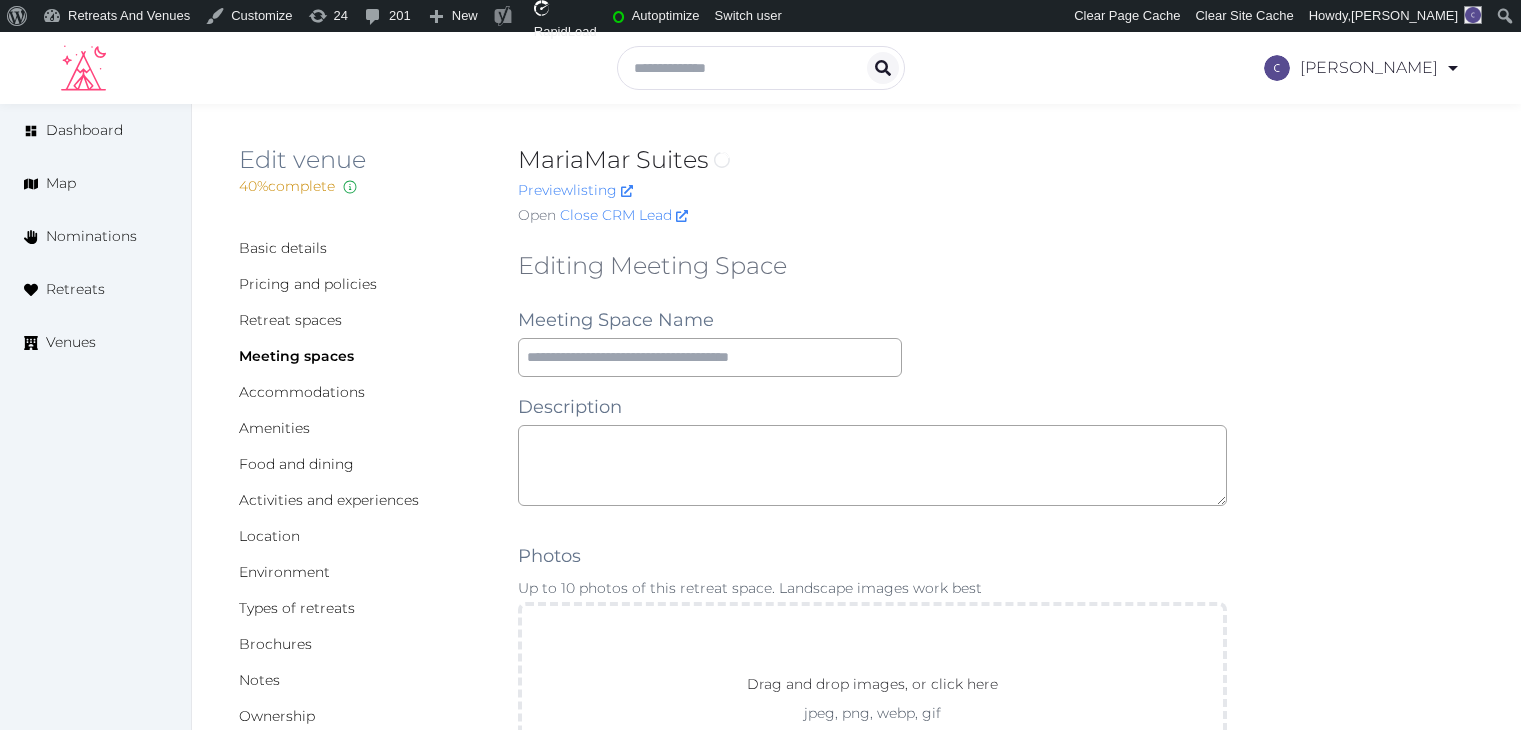 scroll, scrollTop: 0, scrollLeft: 0, axis: both 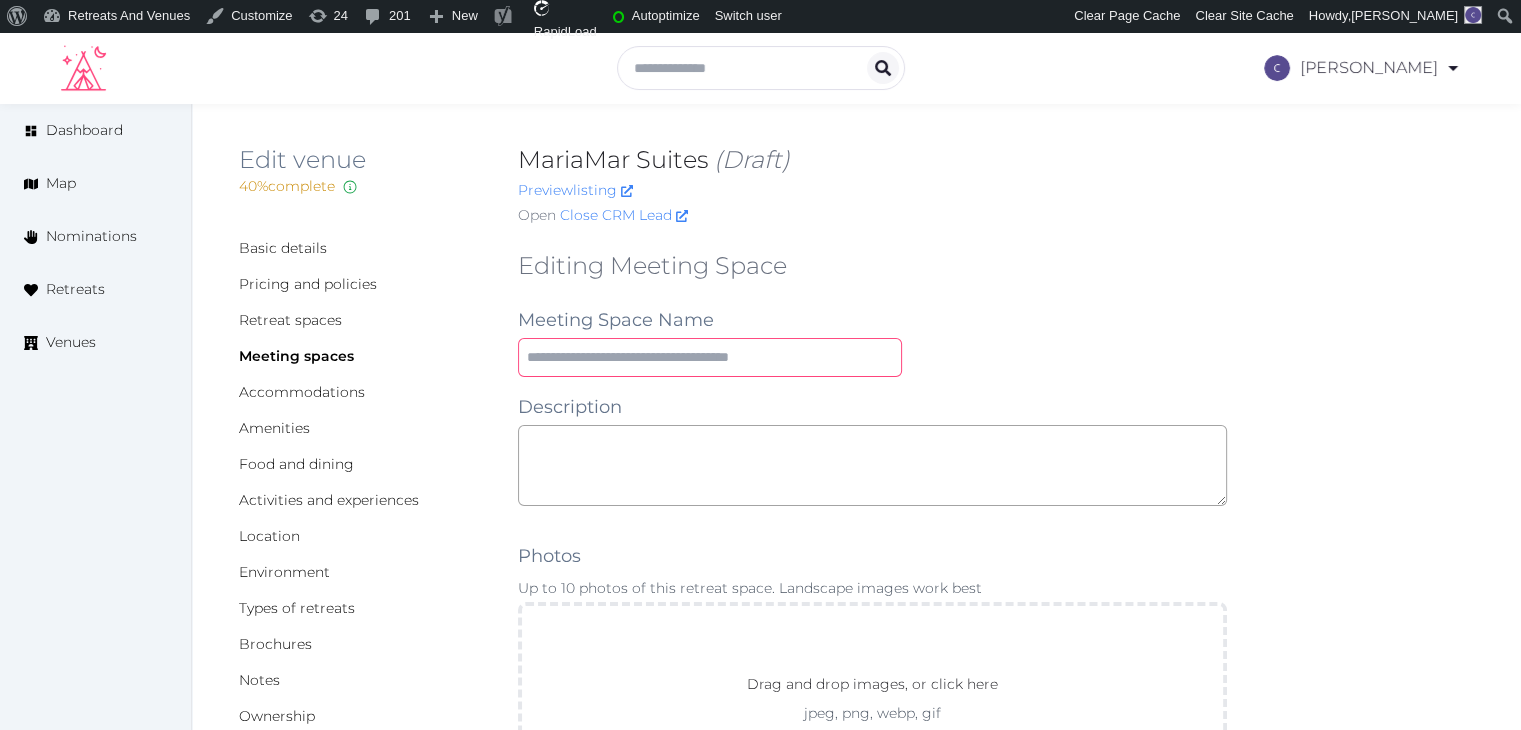 click at bounding box center [710, 357] 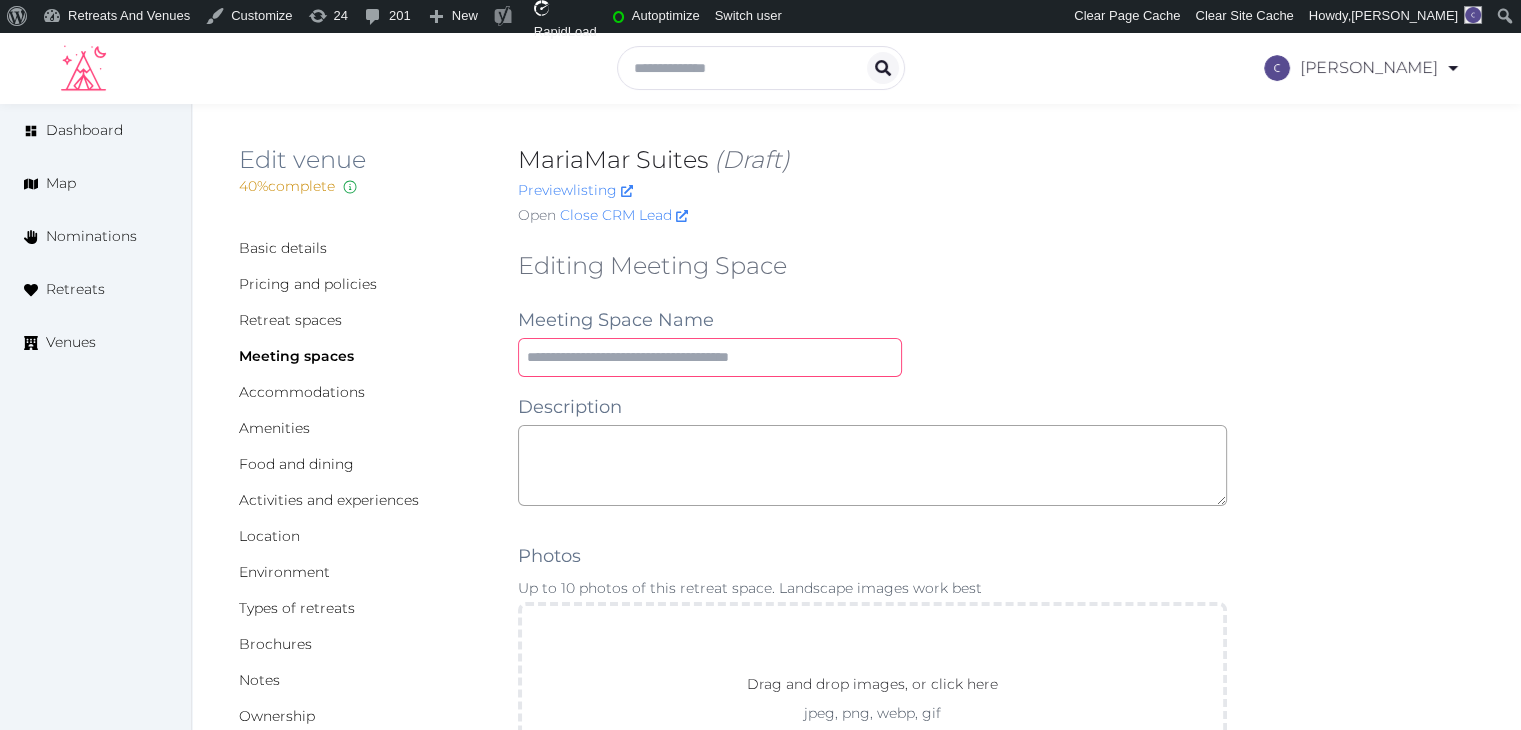 paste on "**********" 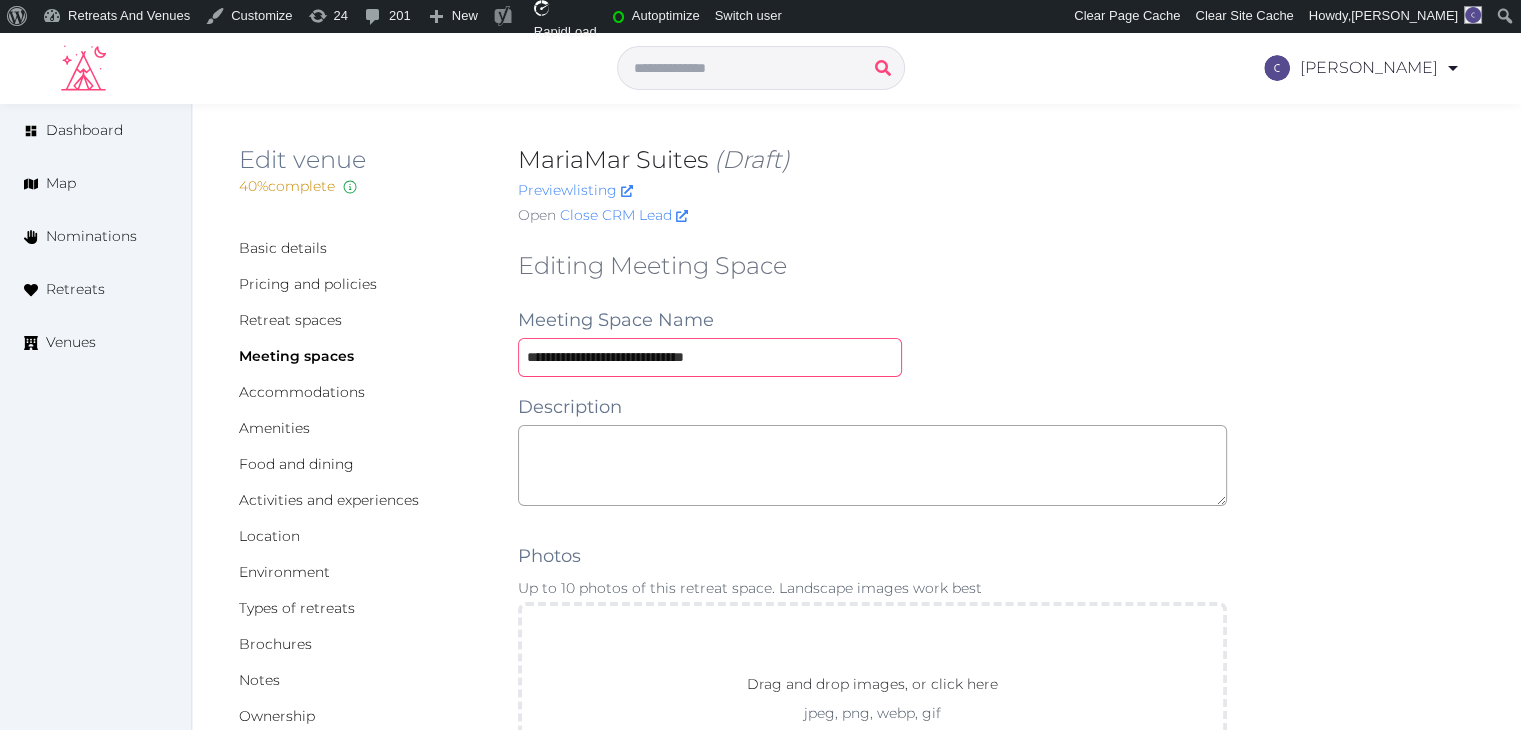 type on "**********" 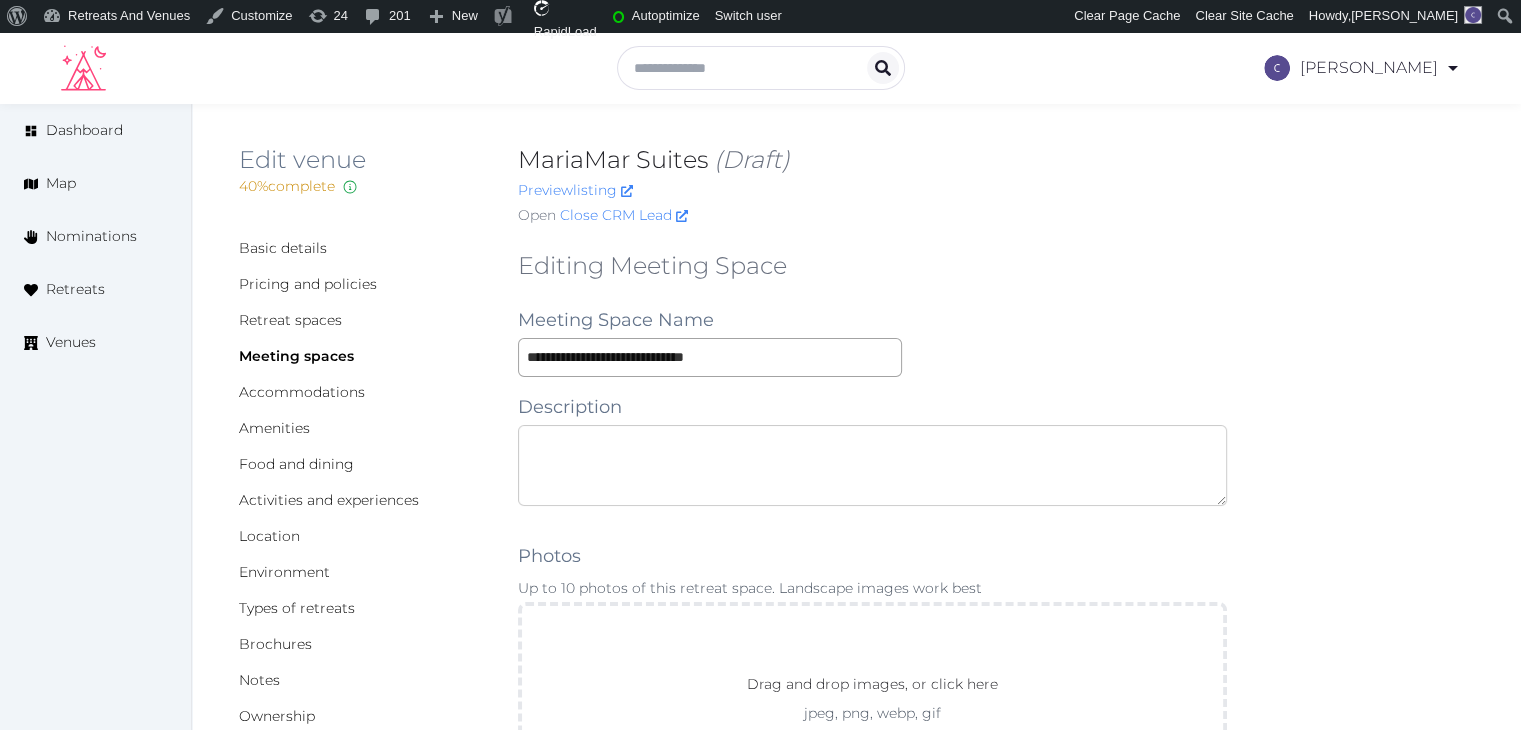 click at bounding box center [872, 465] 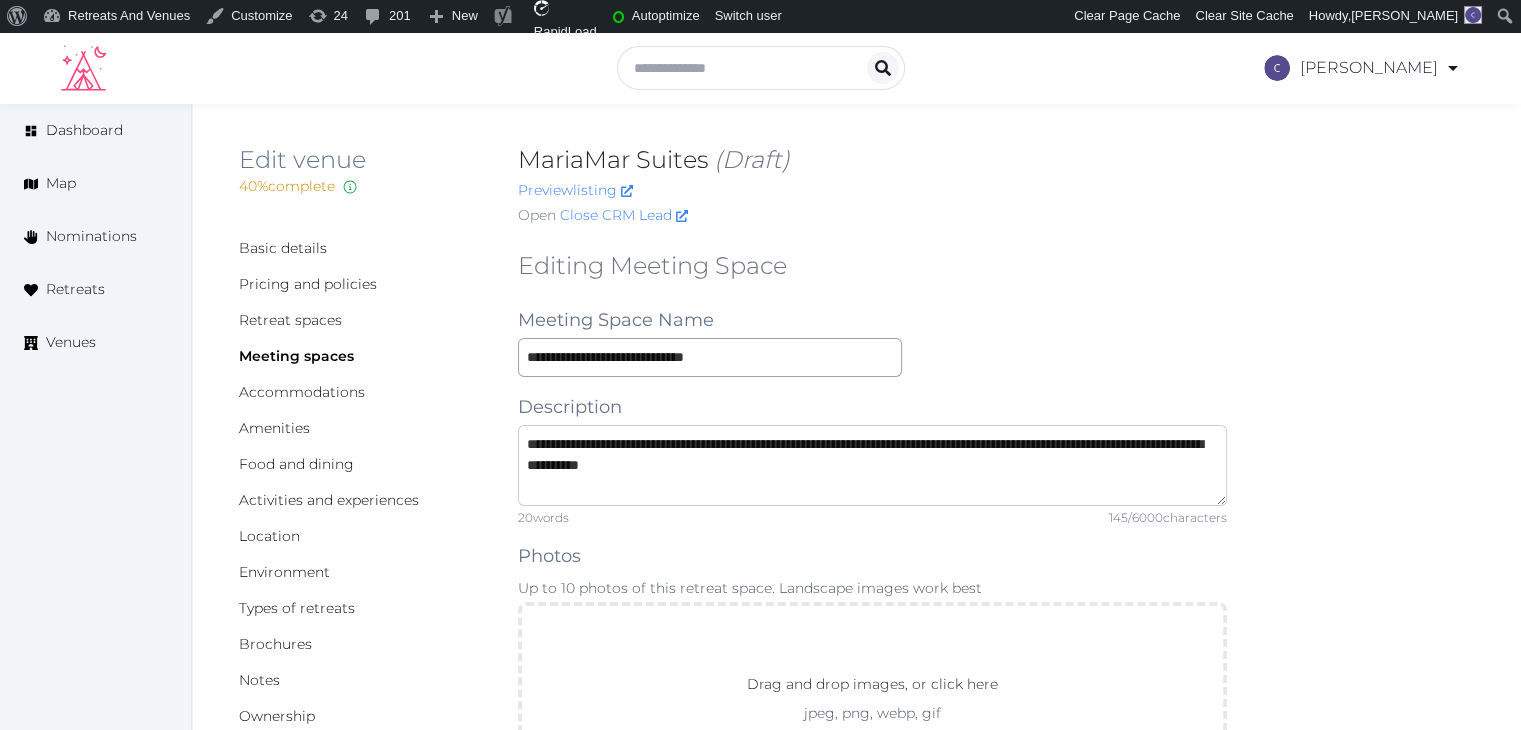 drag, startPoint x: 537, startPoint y: 439, endPoint x: 484, endPoint y: 433, distance: 53.338543 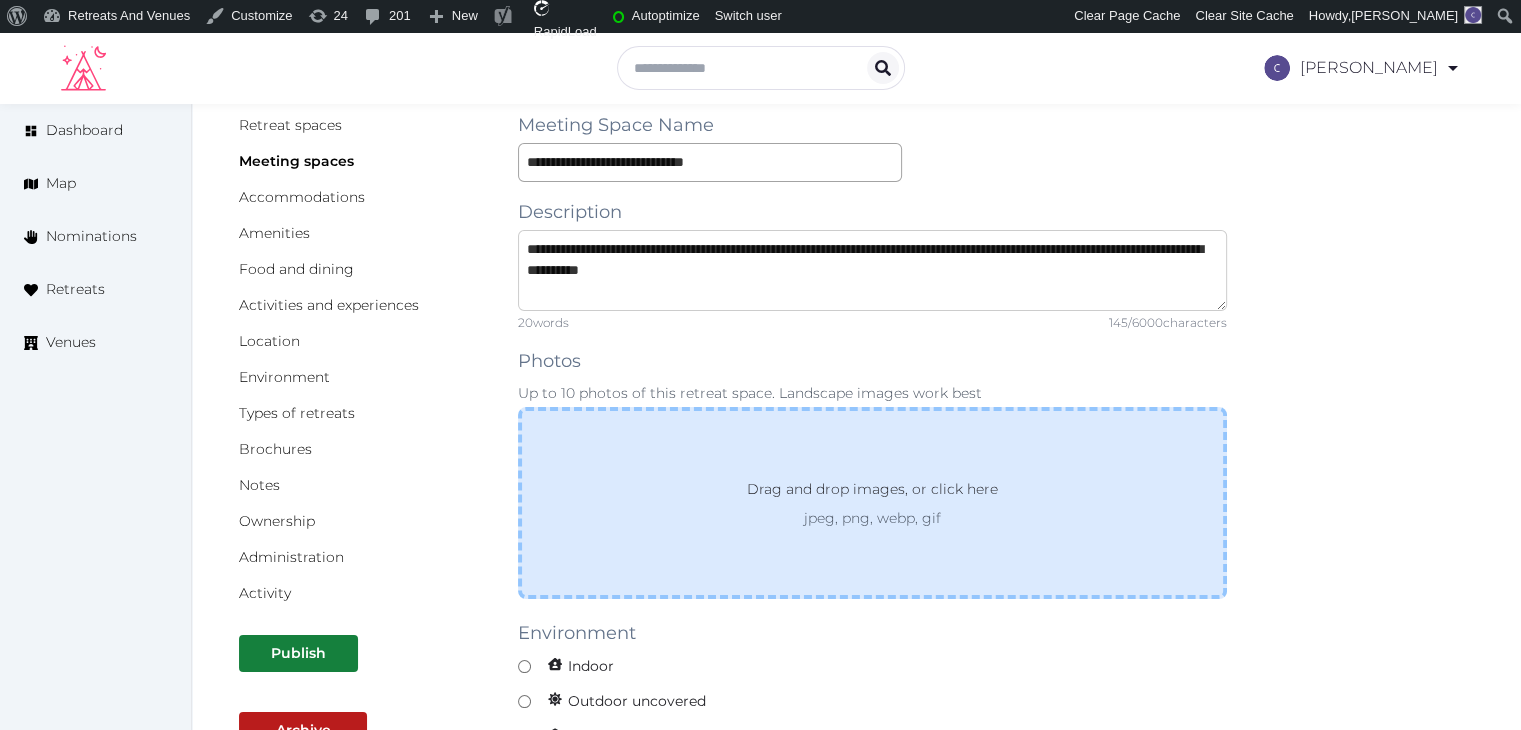 scroll, scrollTop: 200, scrollLeft: 0, axis: vertical 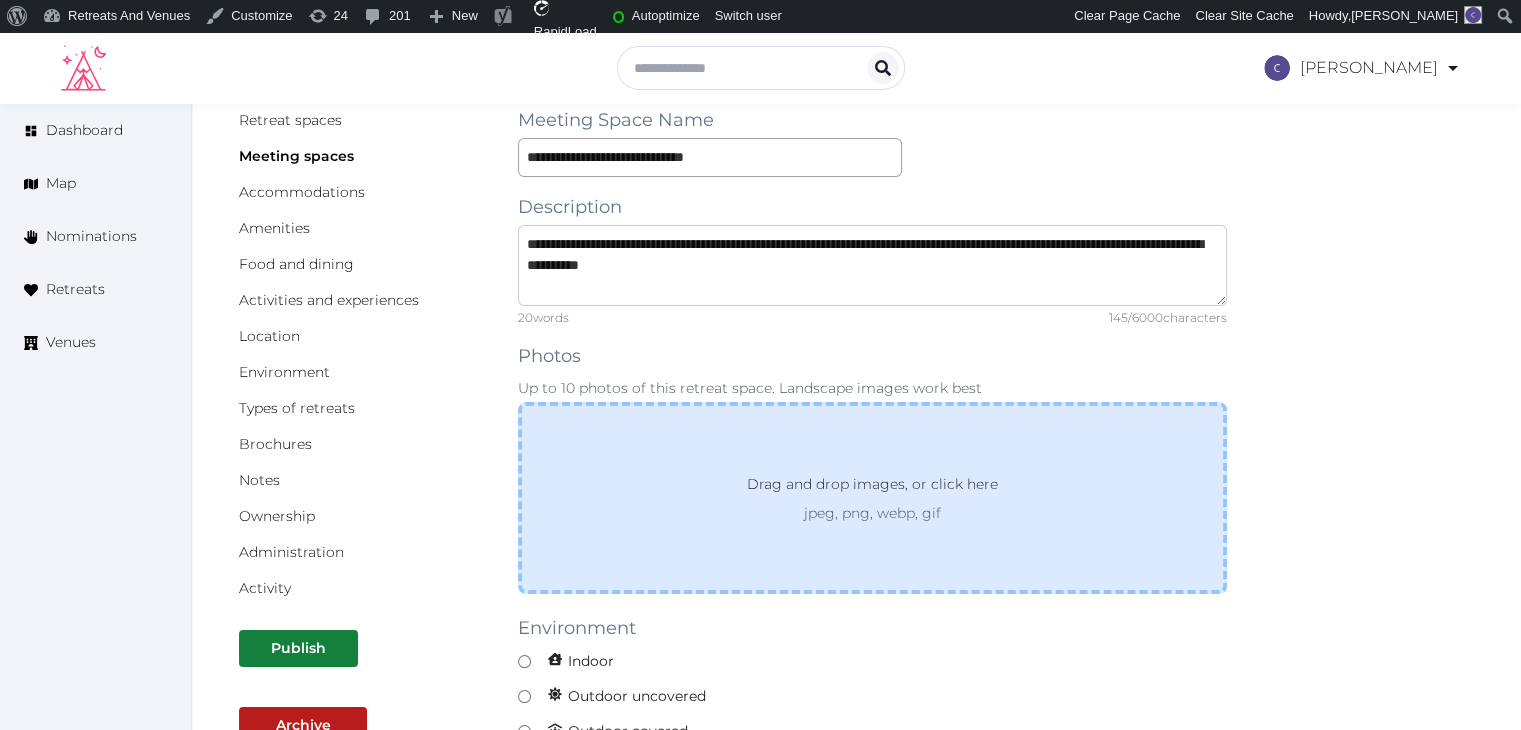 type on "**********" 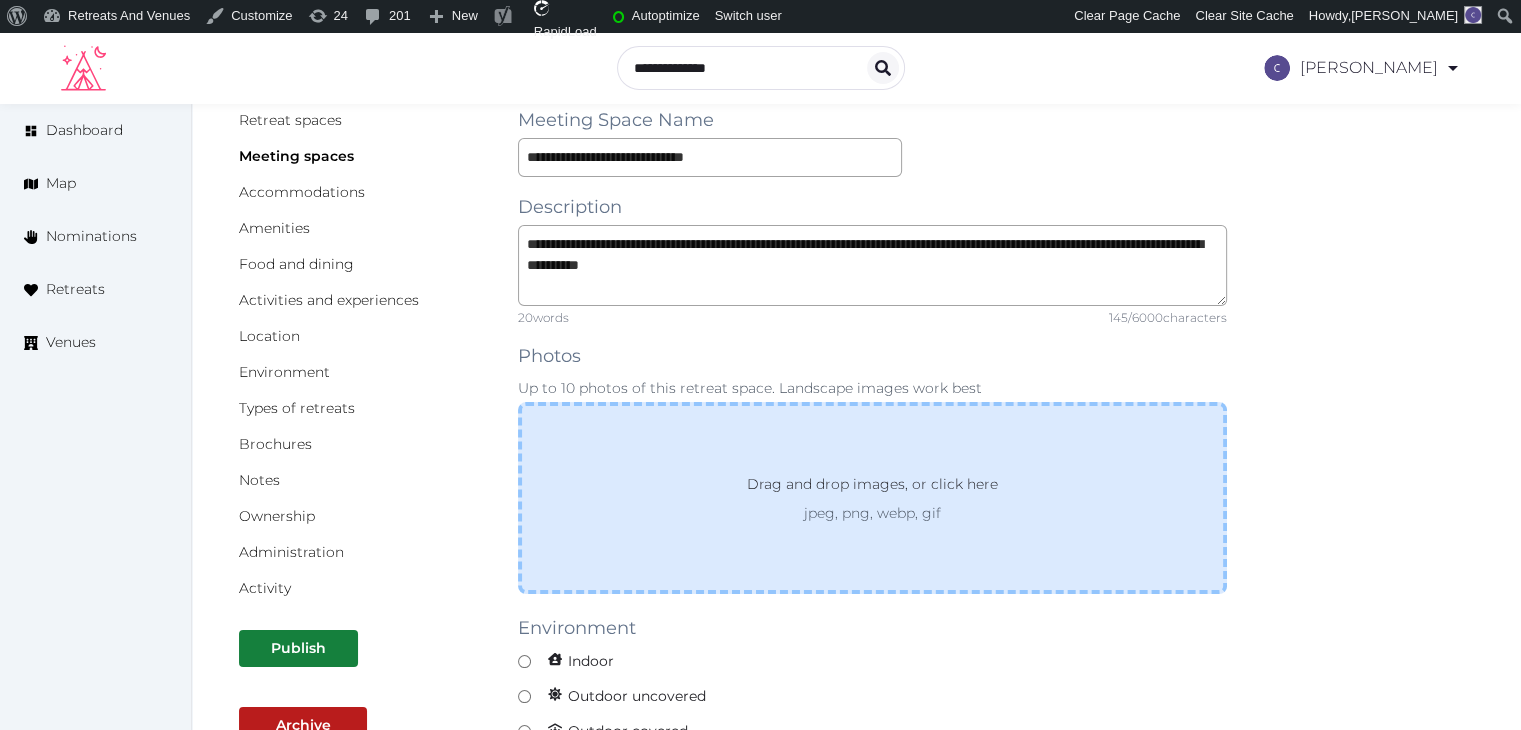 click on "Drag and drop images, or click here jpeg, png, webp, gif" at bounding box center [872, 498] 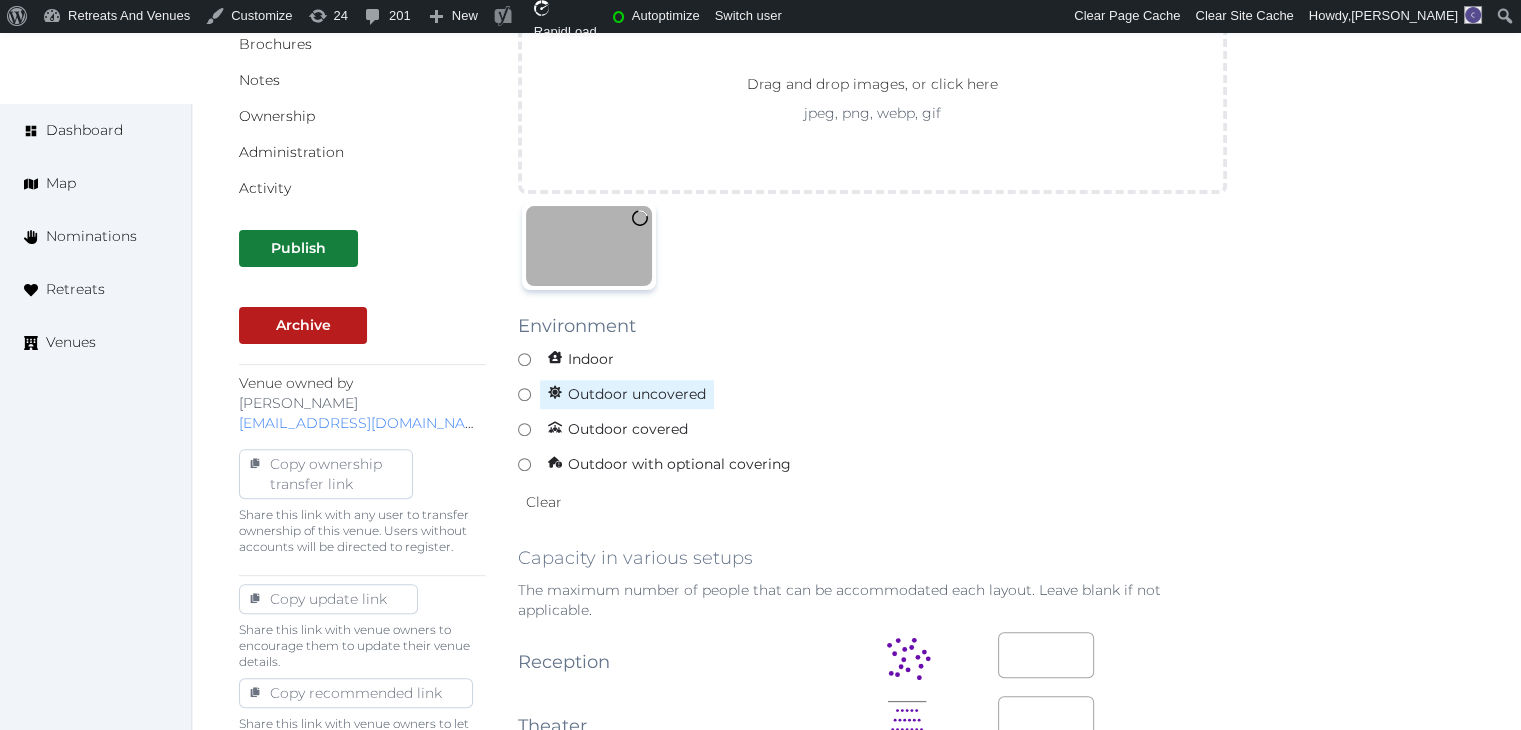 click on "Outdoor uncovered" at bounding box center (627, 394) 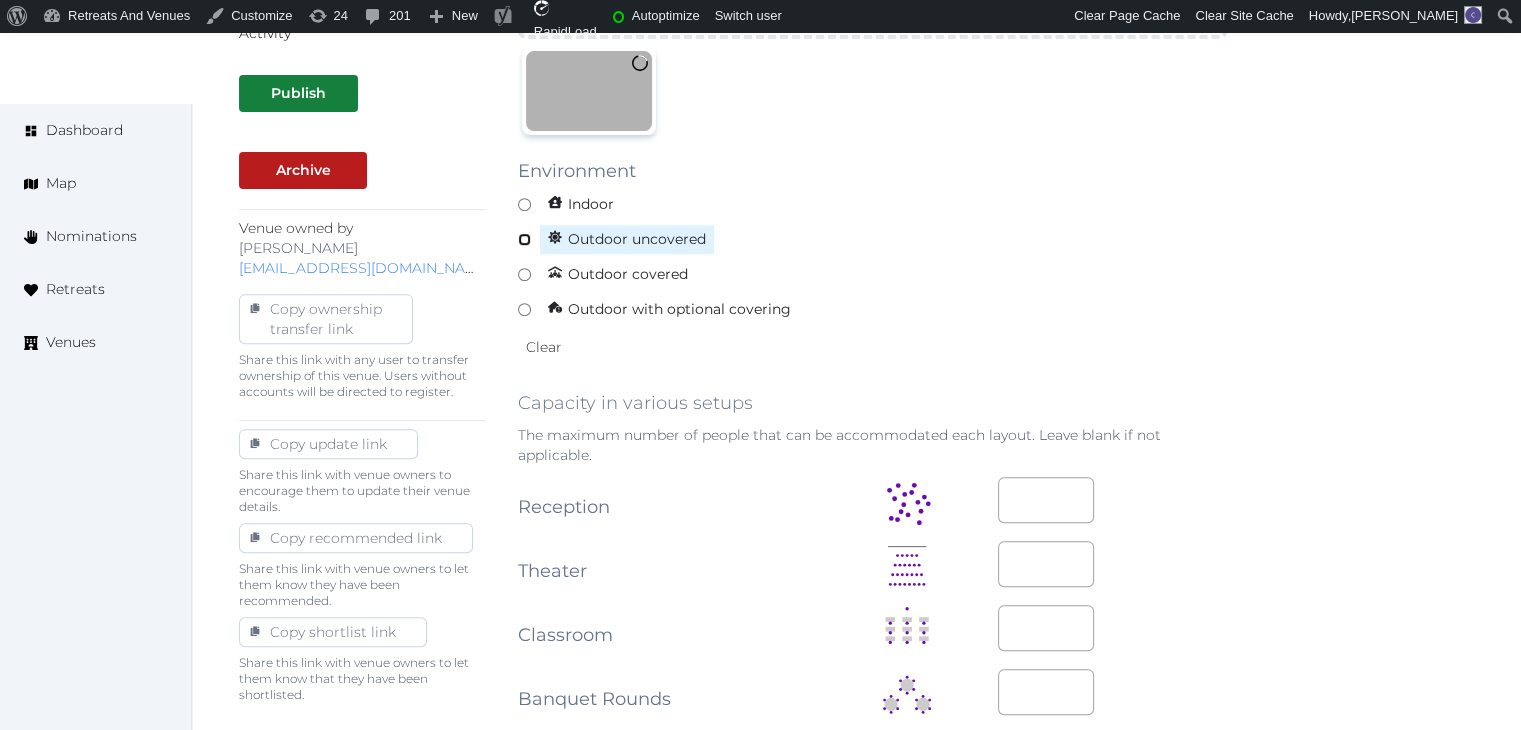 scroll, scrollTop: 800, scrollLeft: 0, axis: vertical 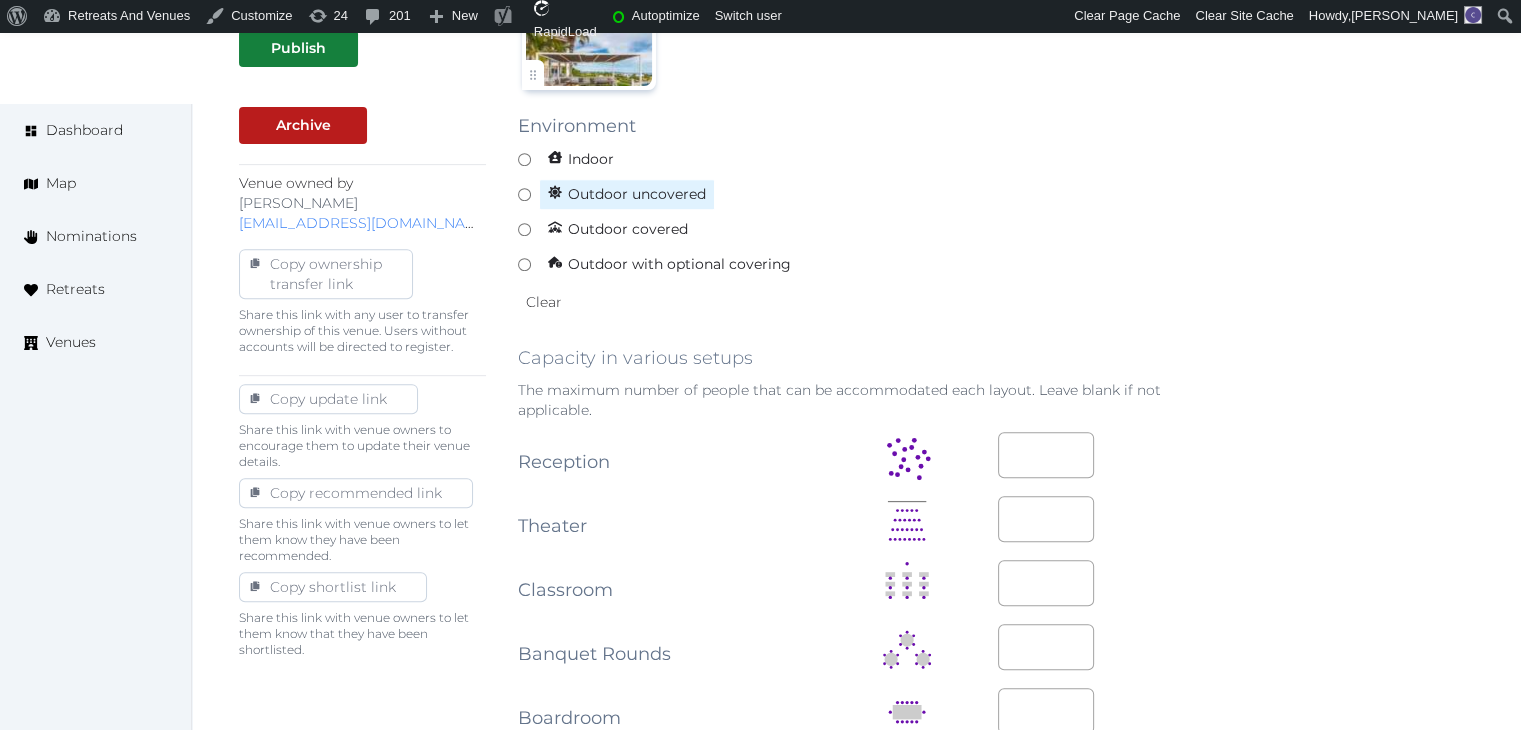 click on "Outdoor uncovered" at bounding box center [627, 194] 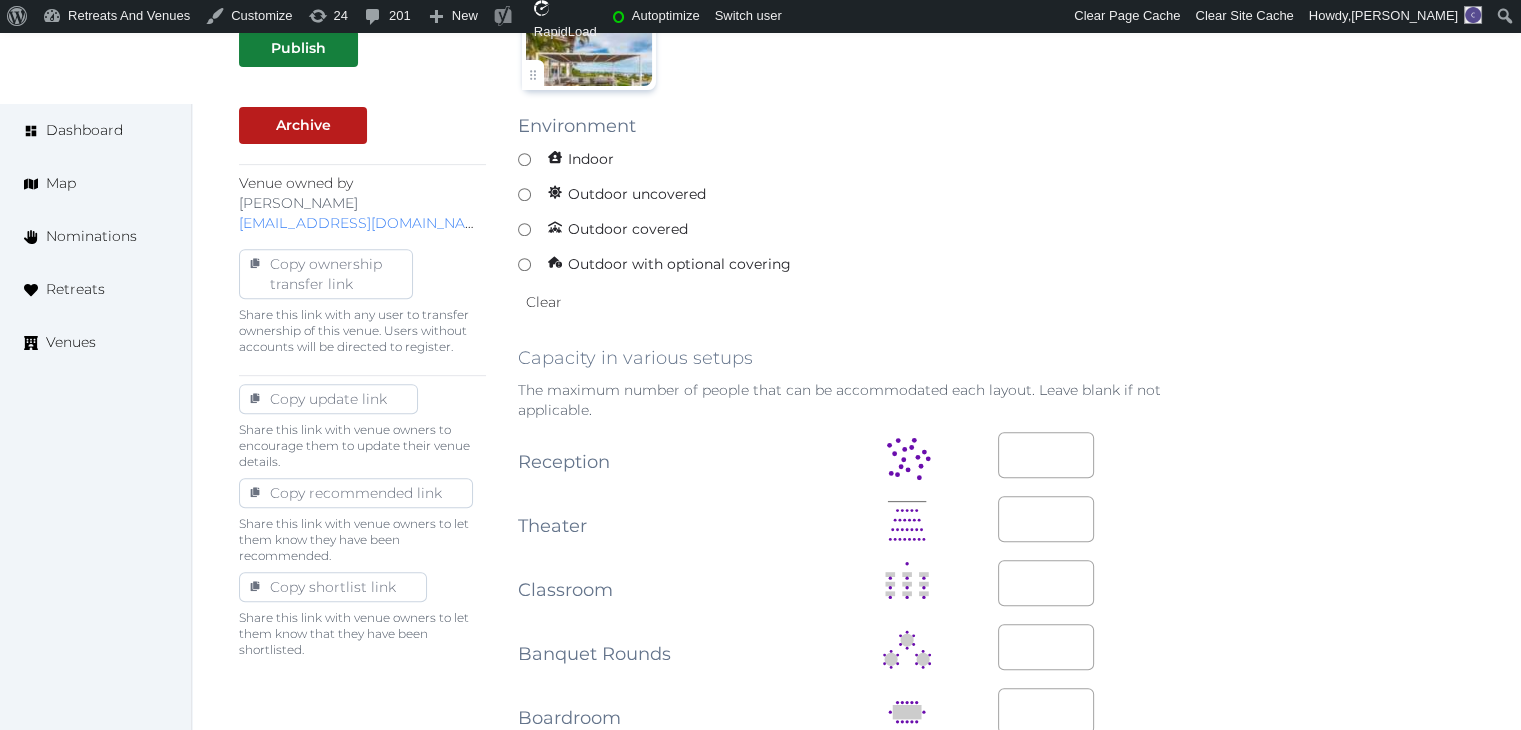 click on "Indoor Outdoor uncovered Outdoor covered Outdoor with optional covering Clear" at bounding box center (872, 232) 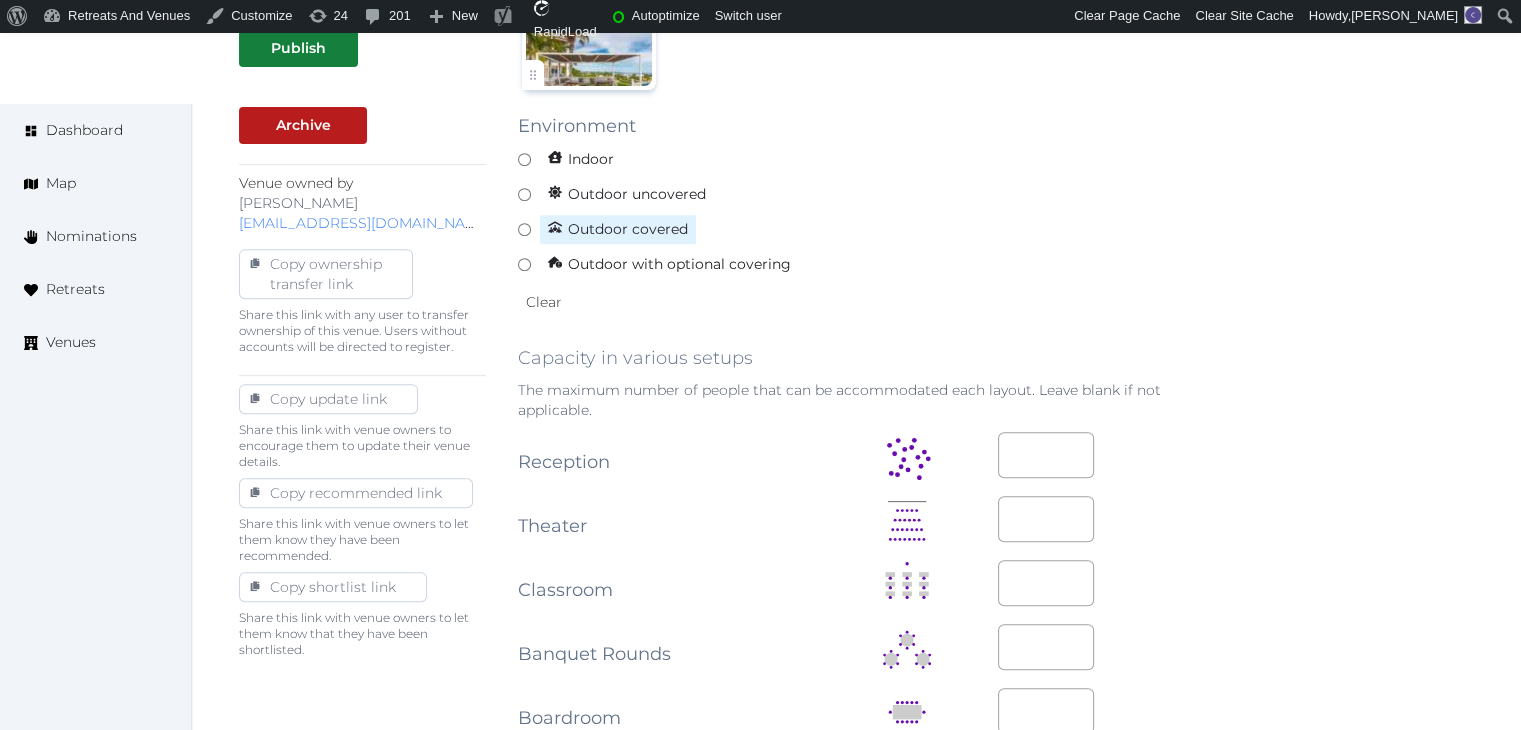 click on "Outdoor covered" at bounding box center (618, 229) 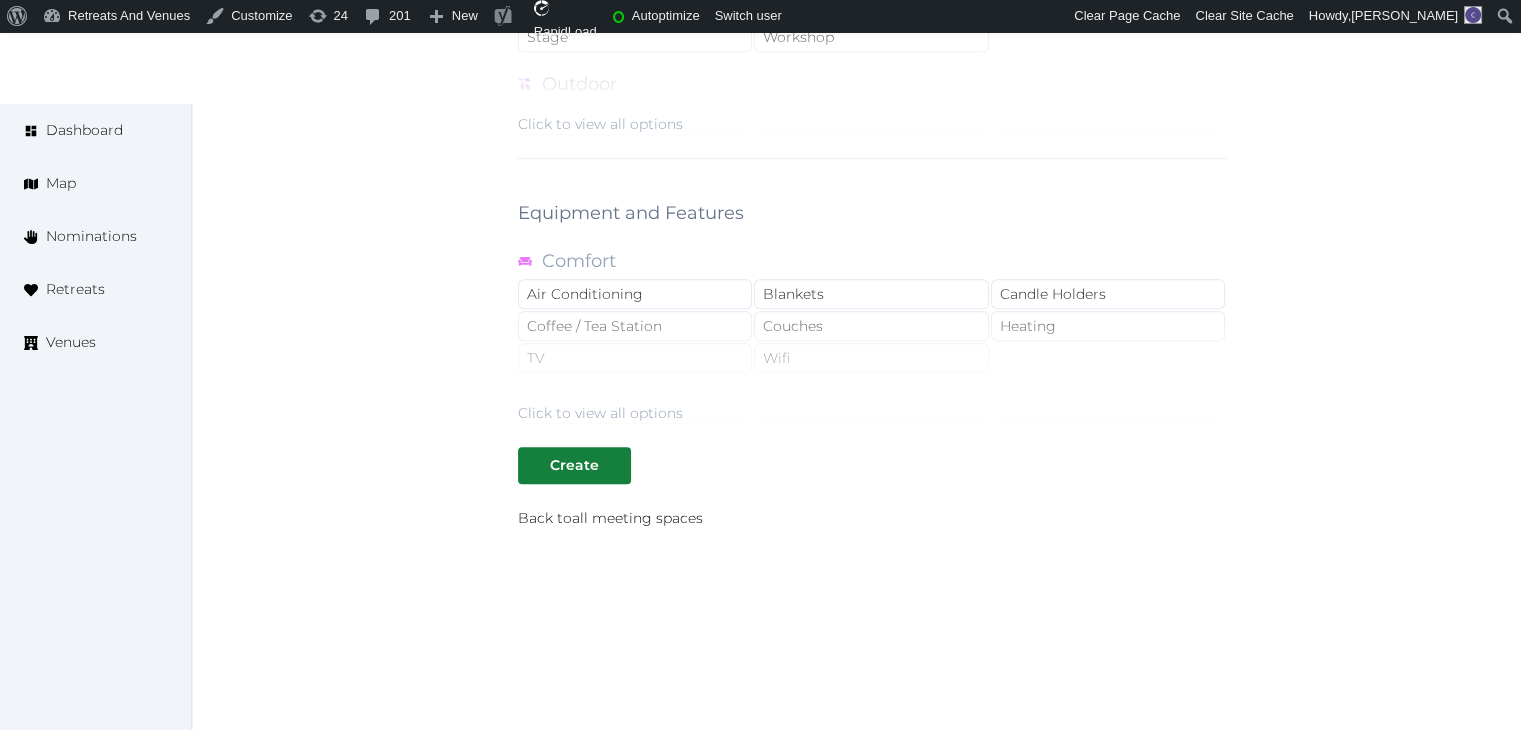 scroll, scrollTop: 1900, scrollLeft: 0, axis: vertical 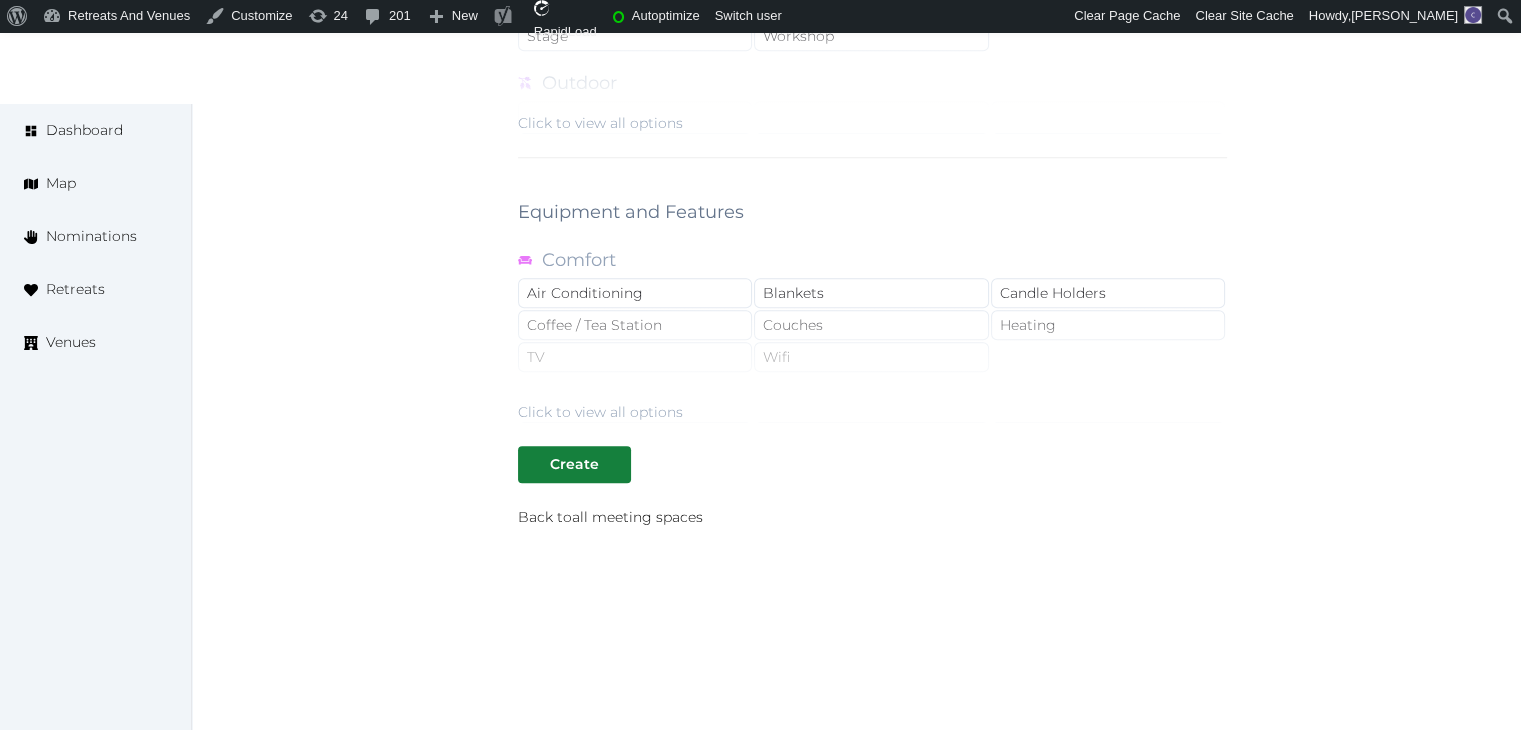 click on "Click to view all options" at bounding box center [600, 123] 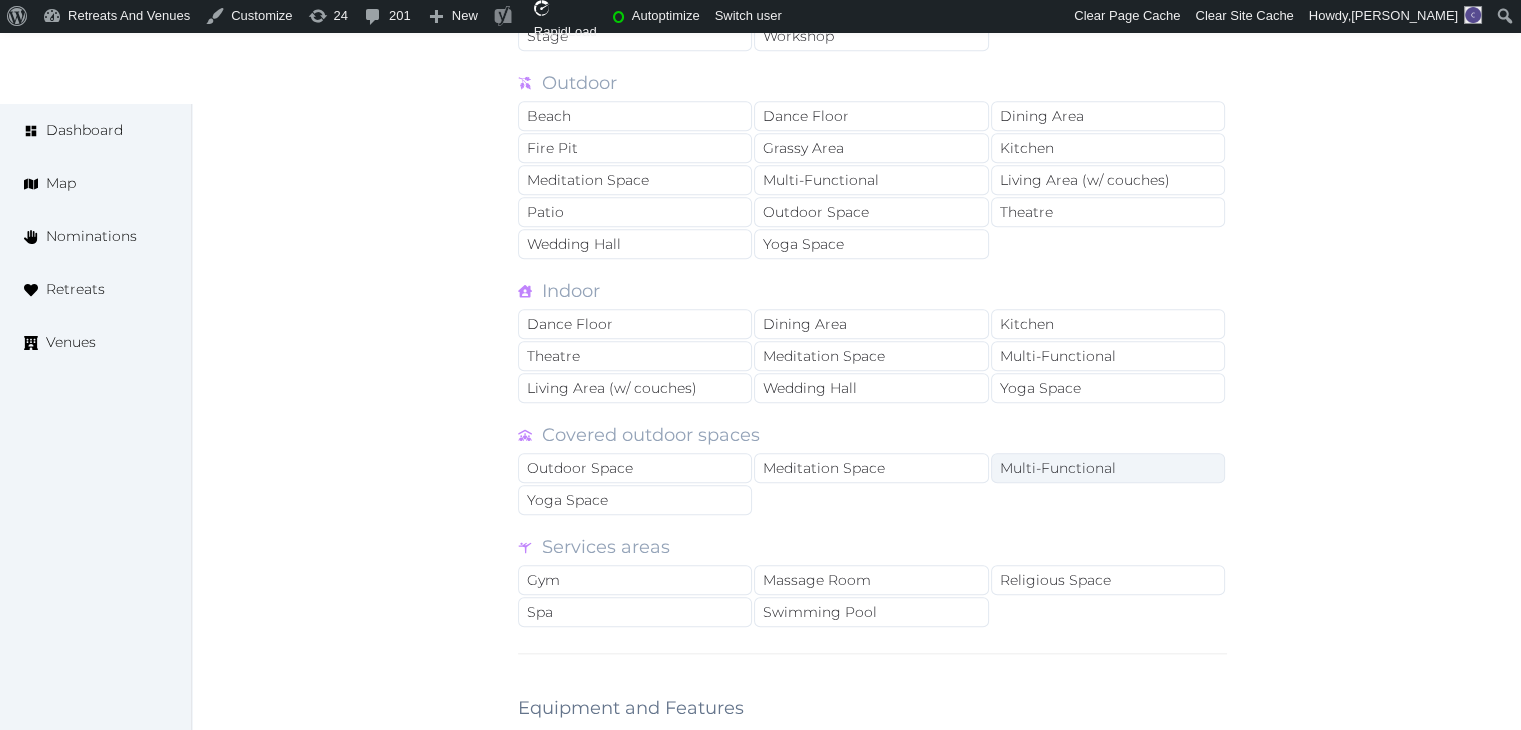 click on "Multi-Functional" at bounding box center [1108, 468] 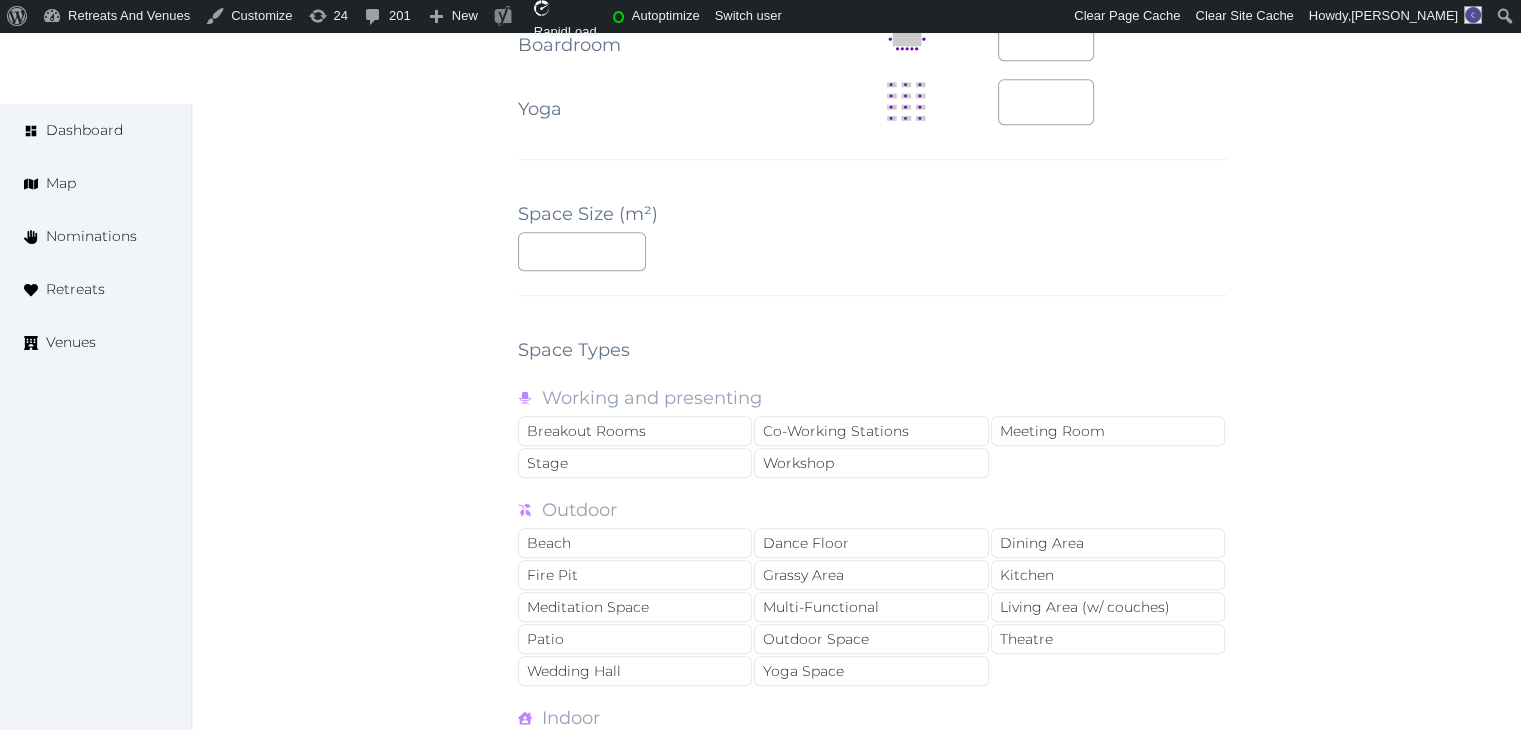 scroll, scrollTop: 1600, scrollLeft: 0, axis: vertical 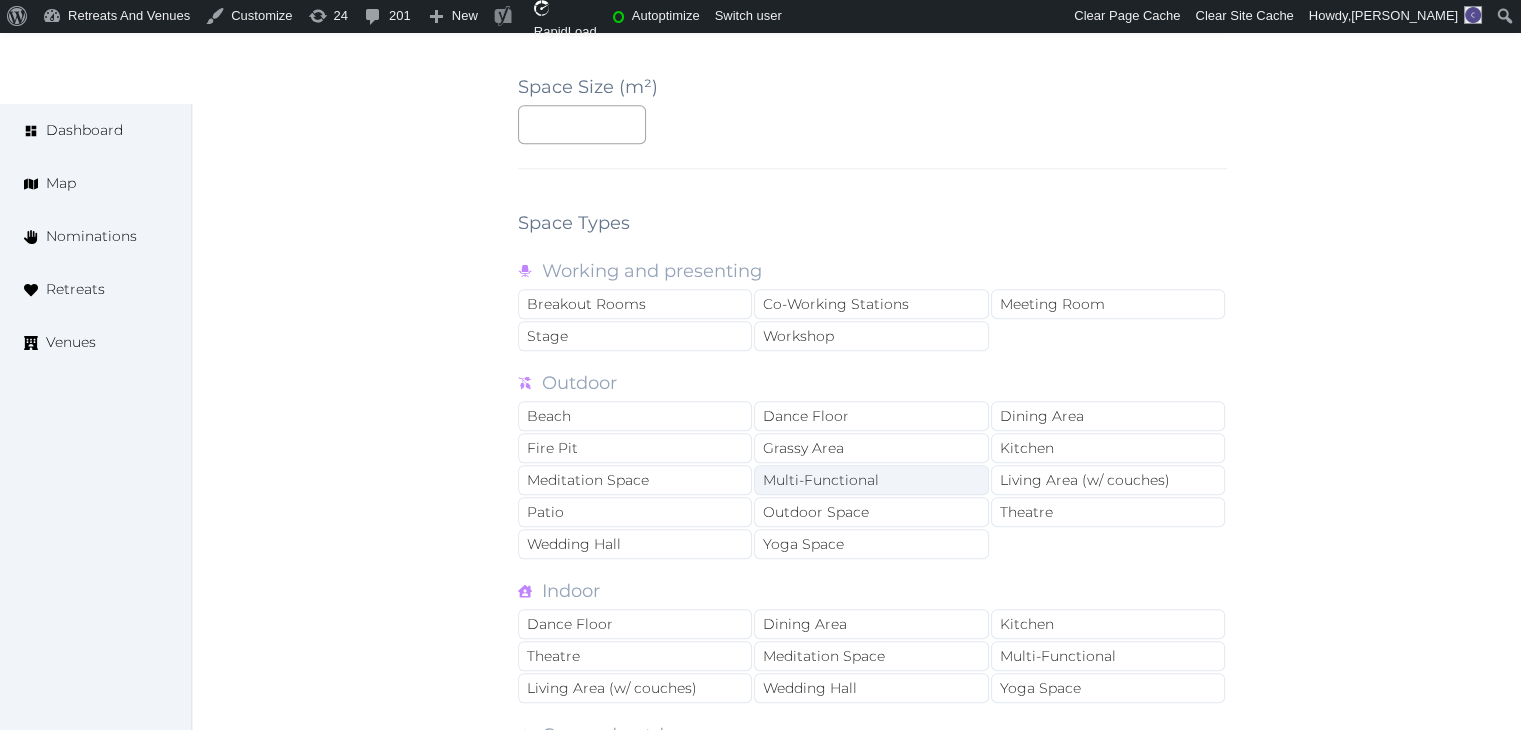 click on "Multi-Functional" at bounding box center [871, 480] 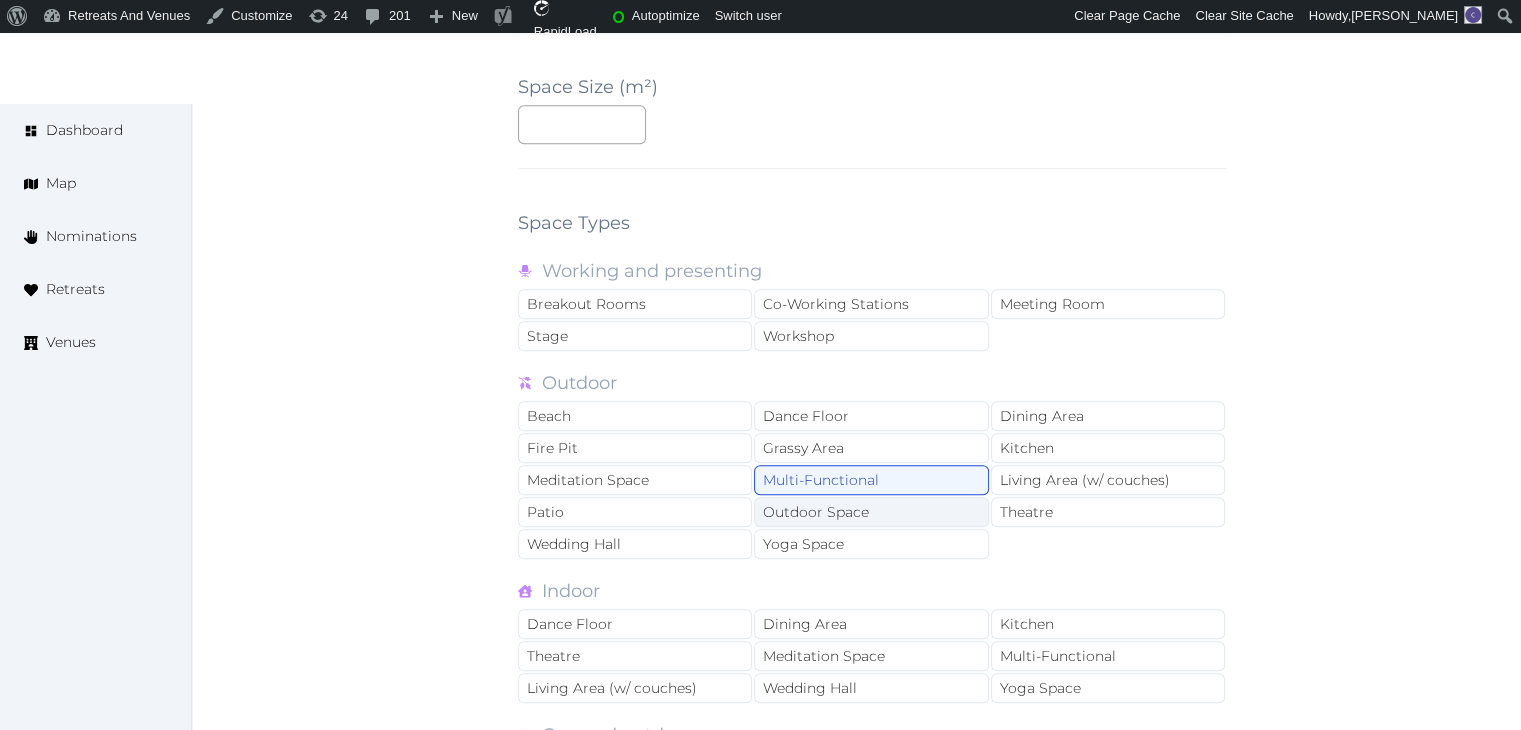 click on "Outdoor Space" at bounding box center [871, 512] 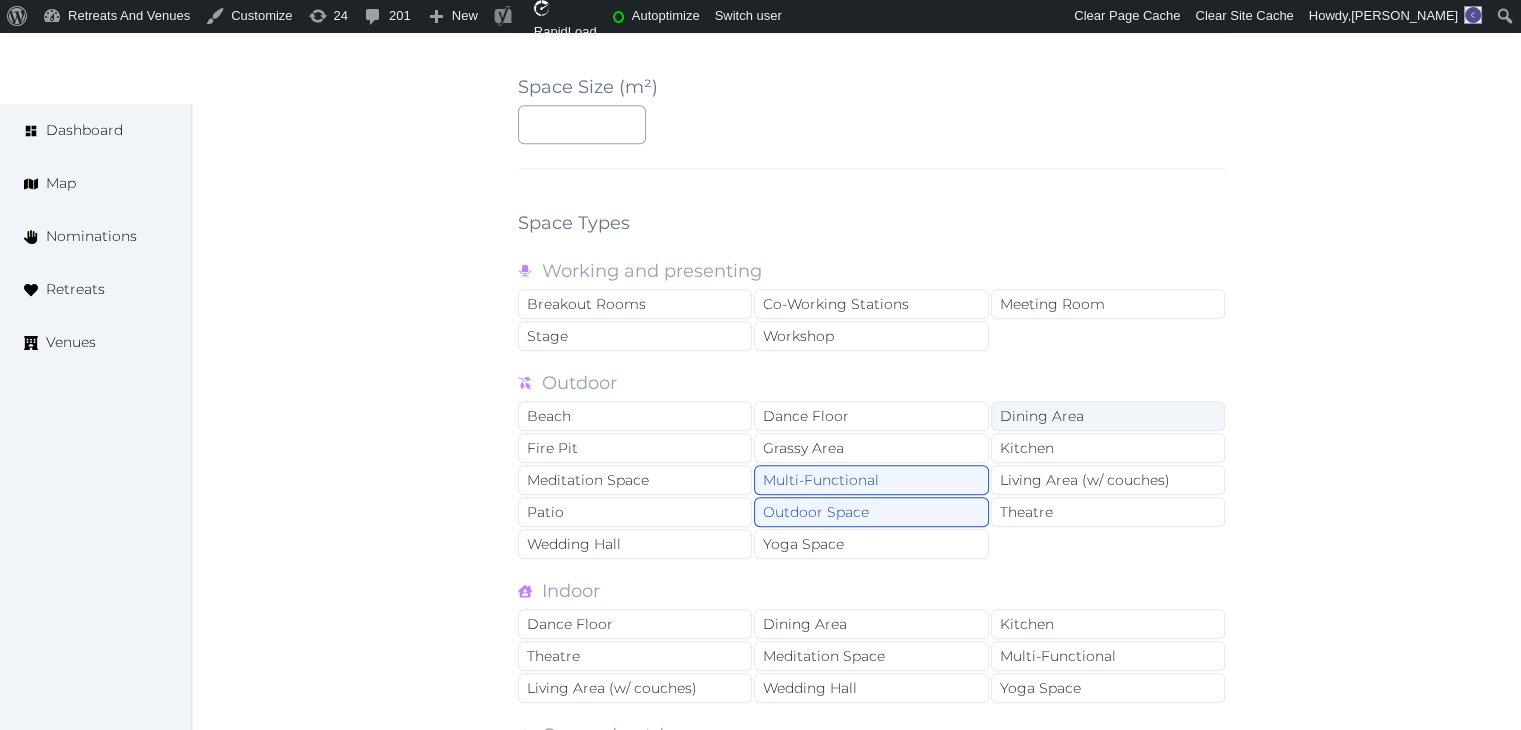 click on "Dining Area" at bounding box center [1108, 416] 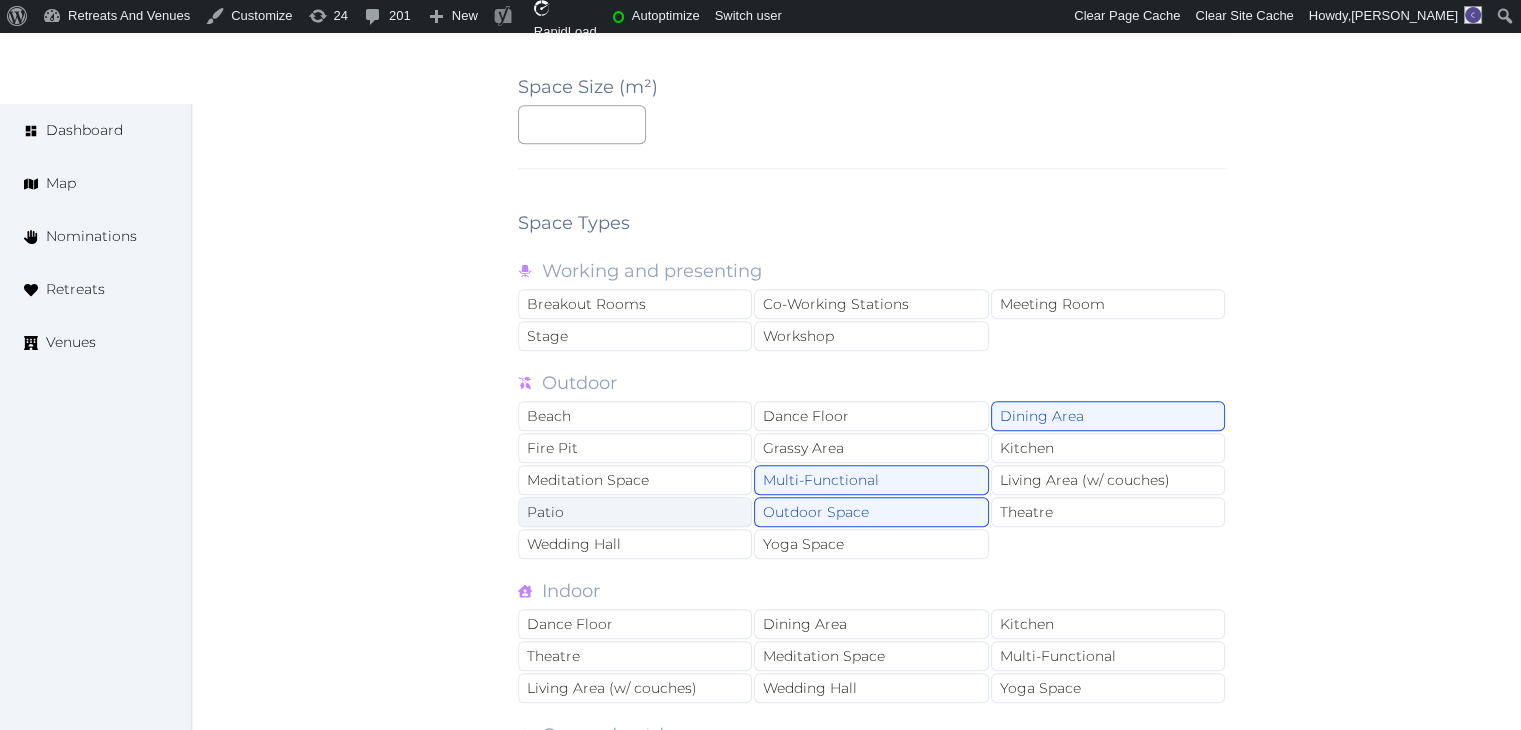 click on "Patio" at bounding box center (635, 512) 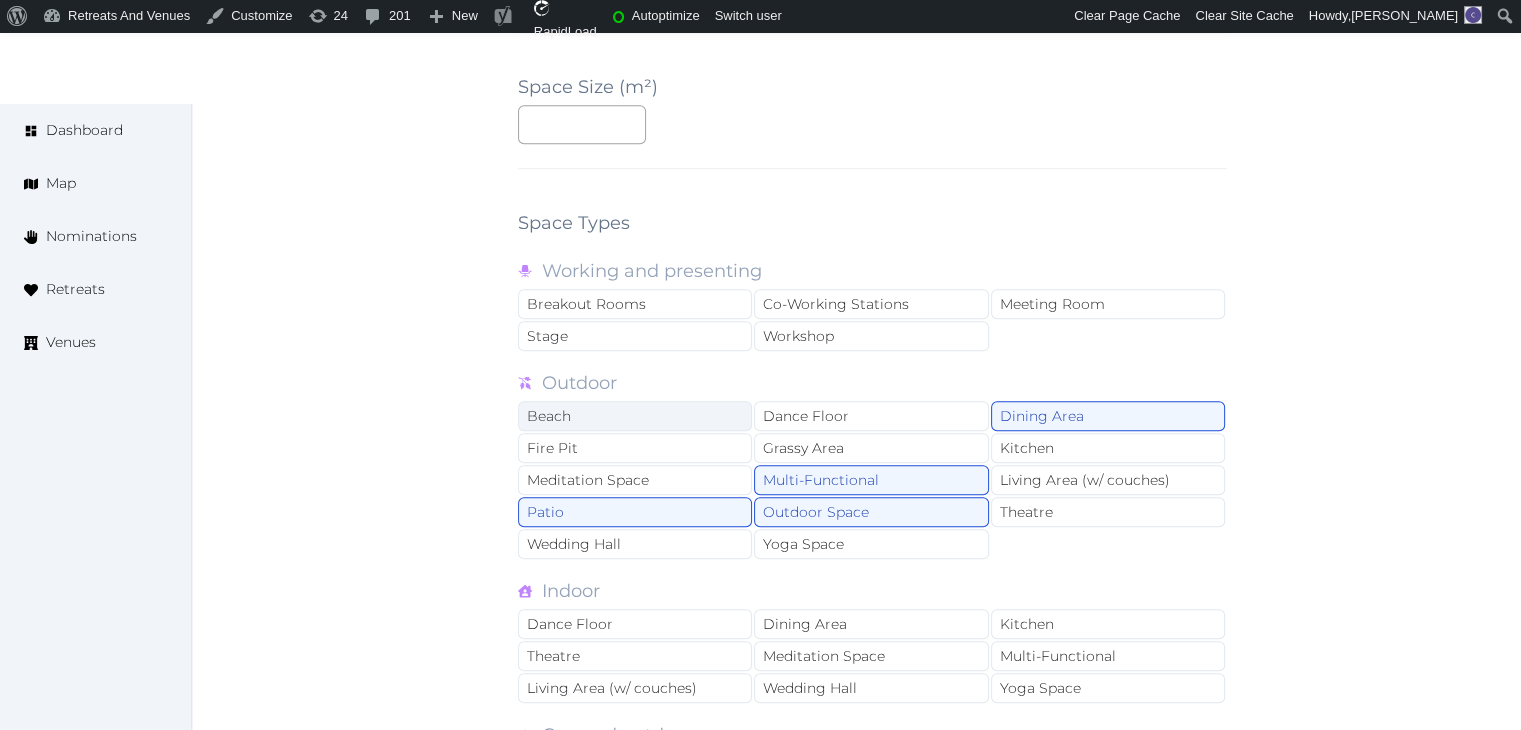 click on "Beach" at bounding box center (635, 416) 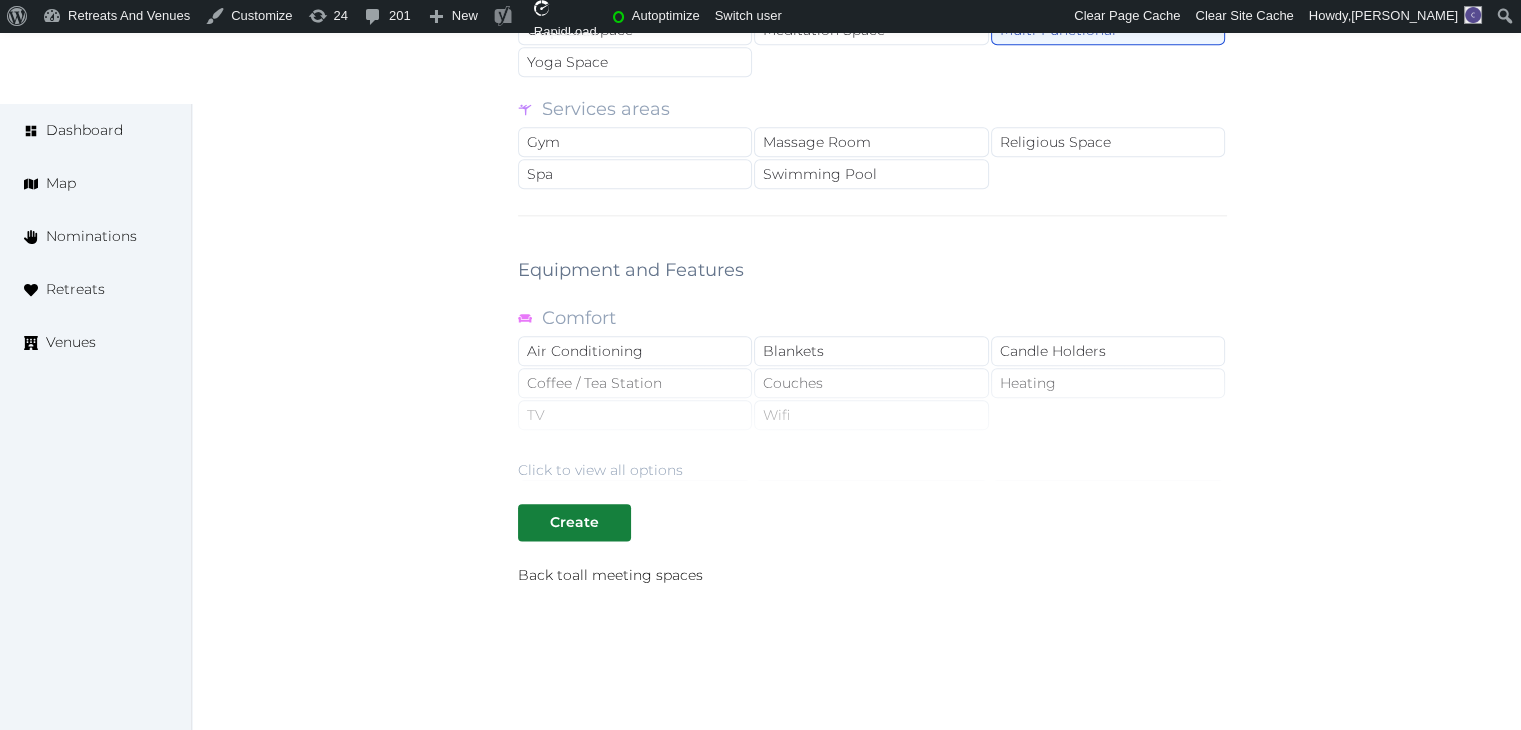 scroll, scrollTop: 2400, scrollLeft: 0, axis: vertical 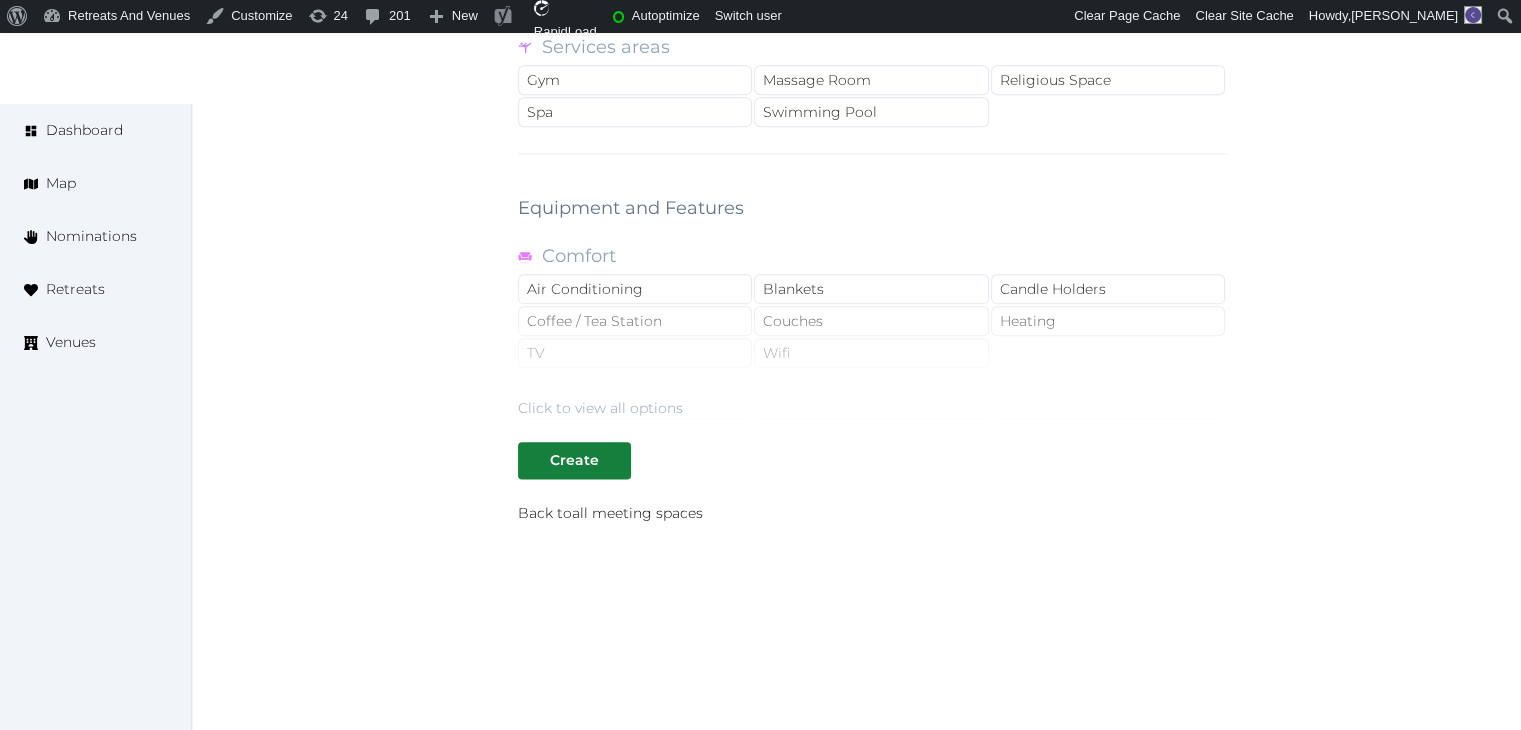 click on "Click to view all options" at bounding box center (600, 408) 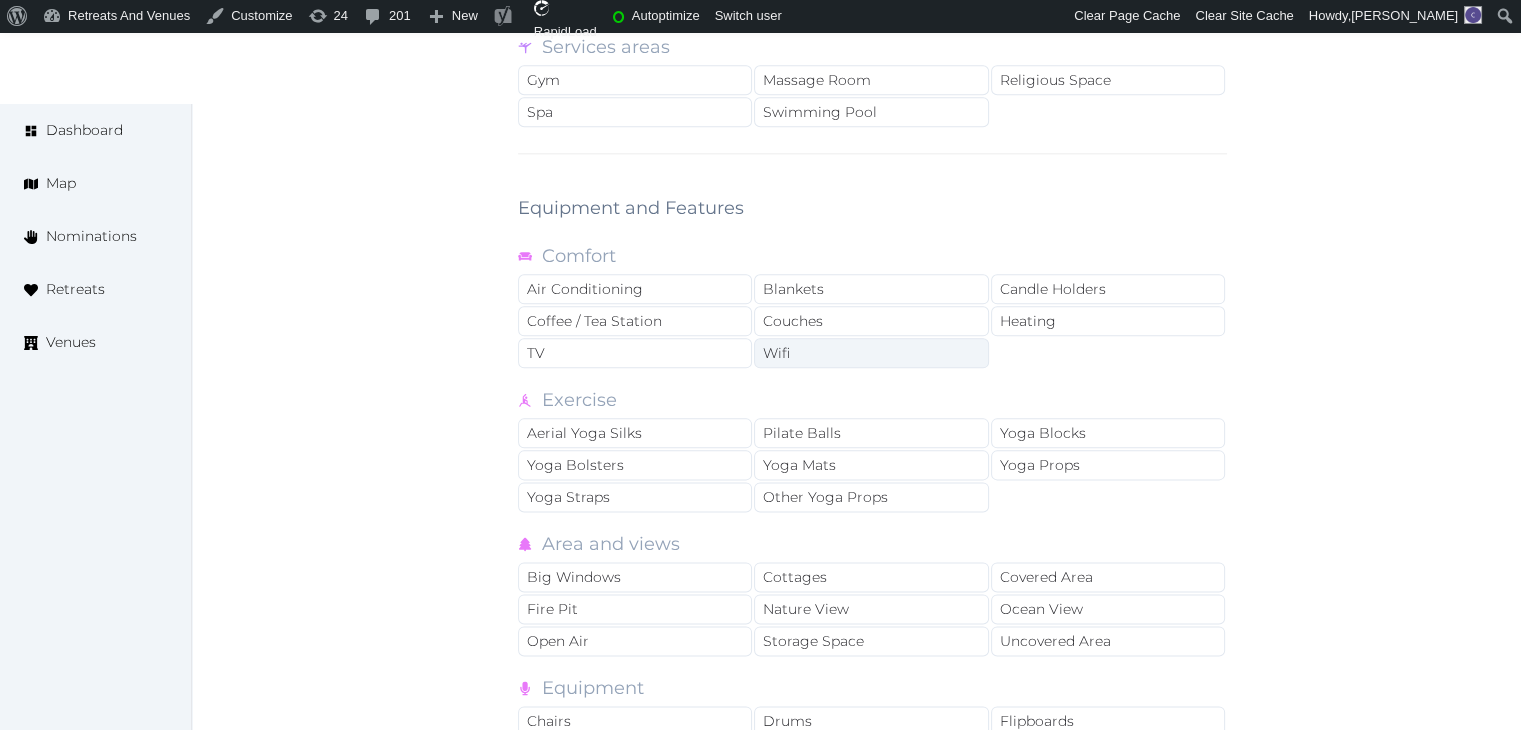 click on "Wifi" at bounding box center (871, 353) 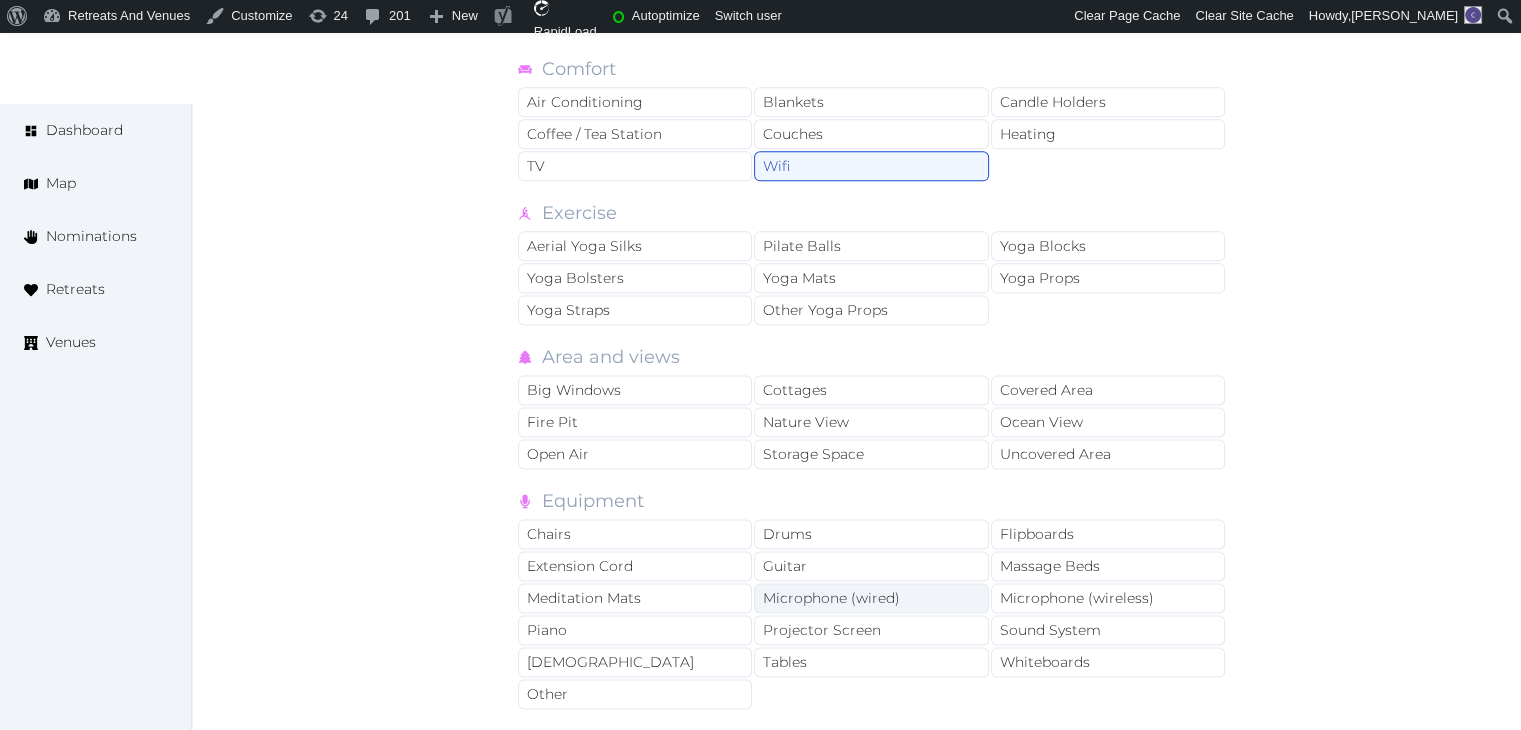 scroll, scrollTop: 2600, scrollLeft: 0, axis: vertical 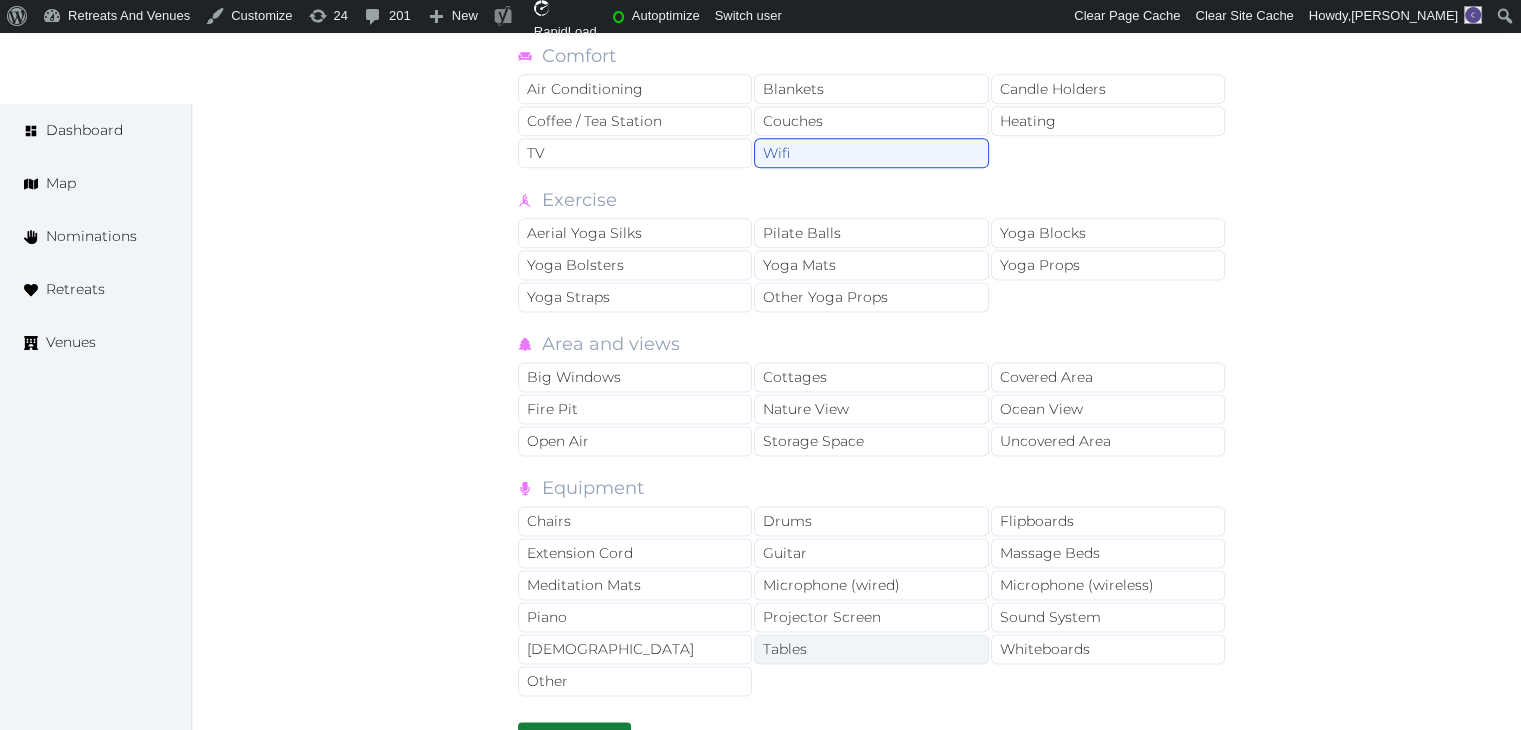 click on "Tables" at bounding box center (871, 649) 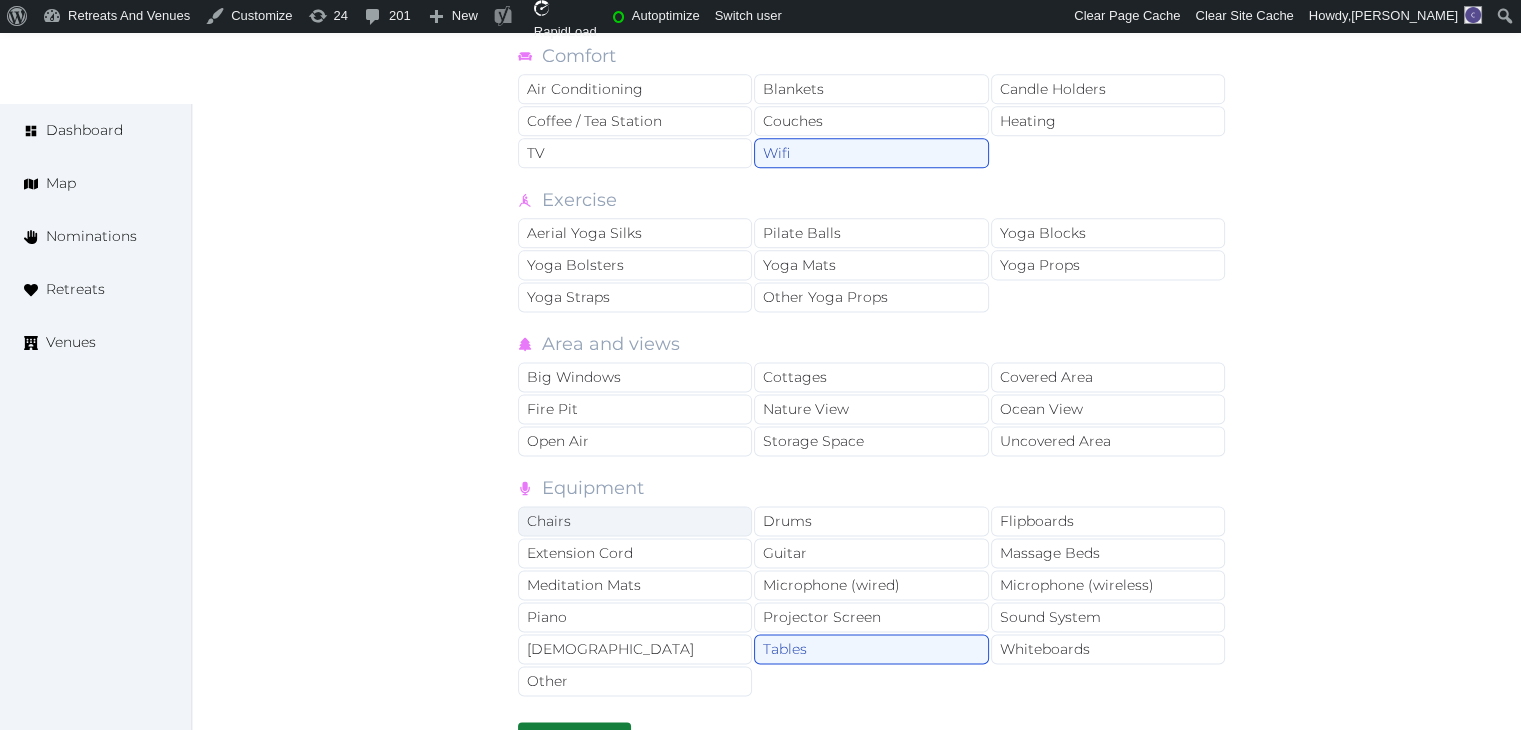 click on "Chairs" at bounding box center (635, 521) 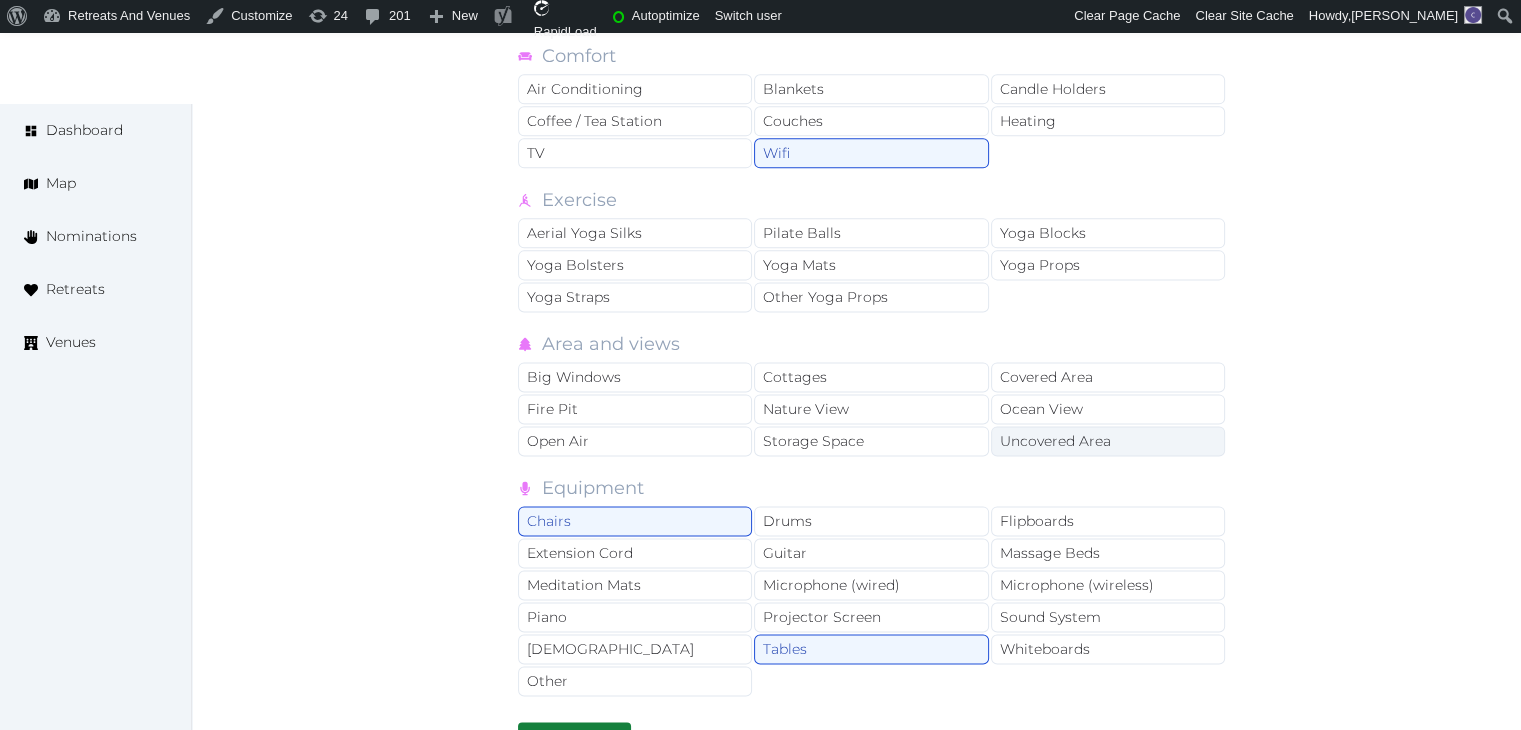 click on "Uncovered Area" at bounding box center (1108, 441) 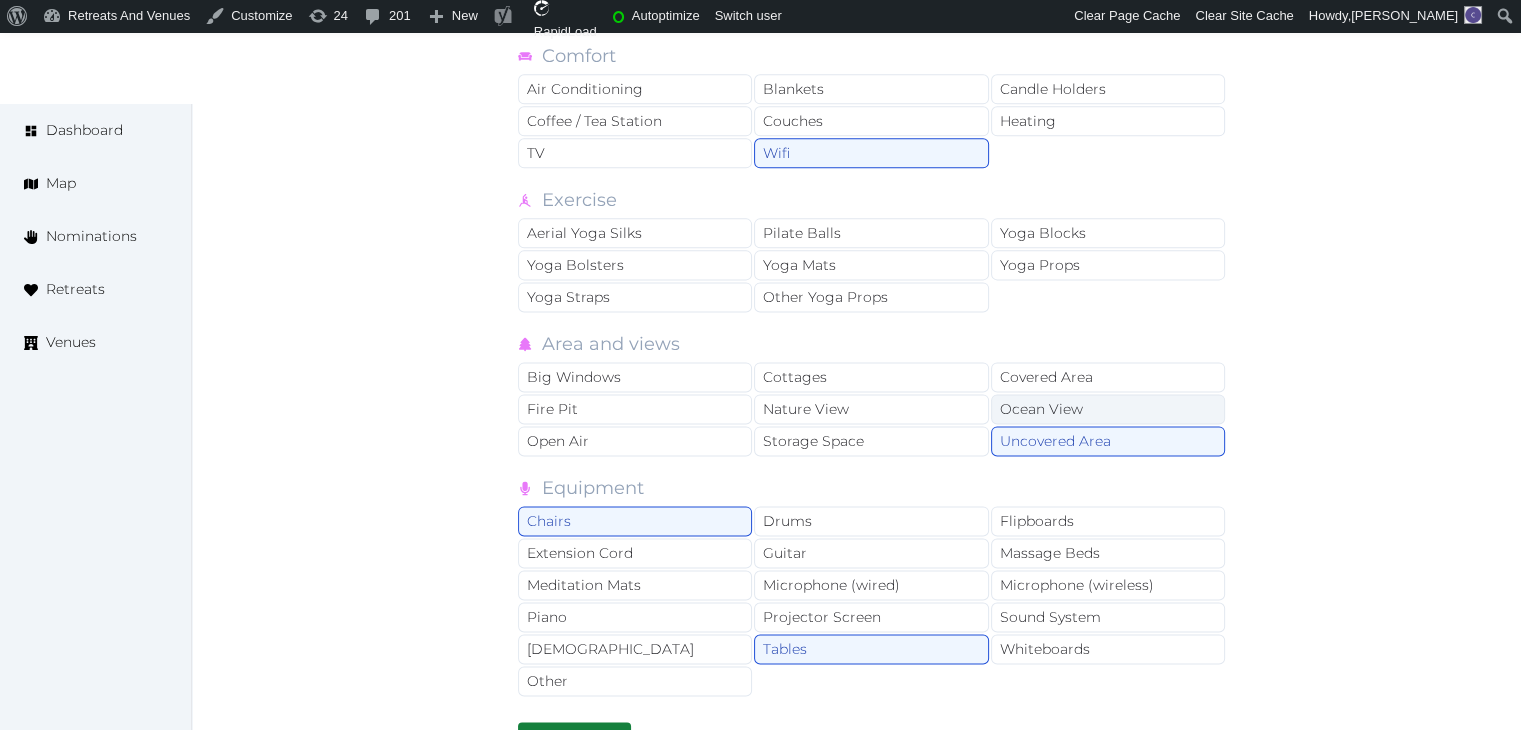 click on "Ocean View" at bounding box center [1108, 409] 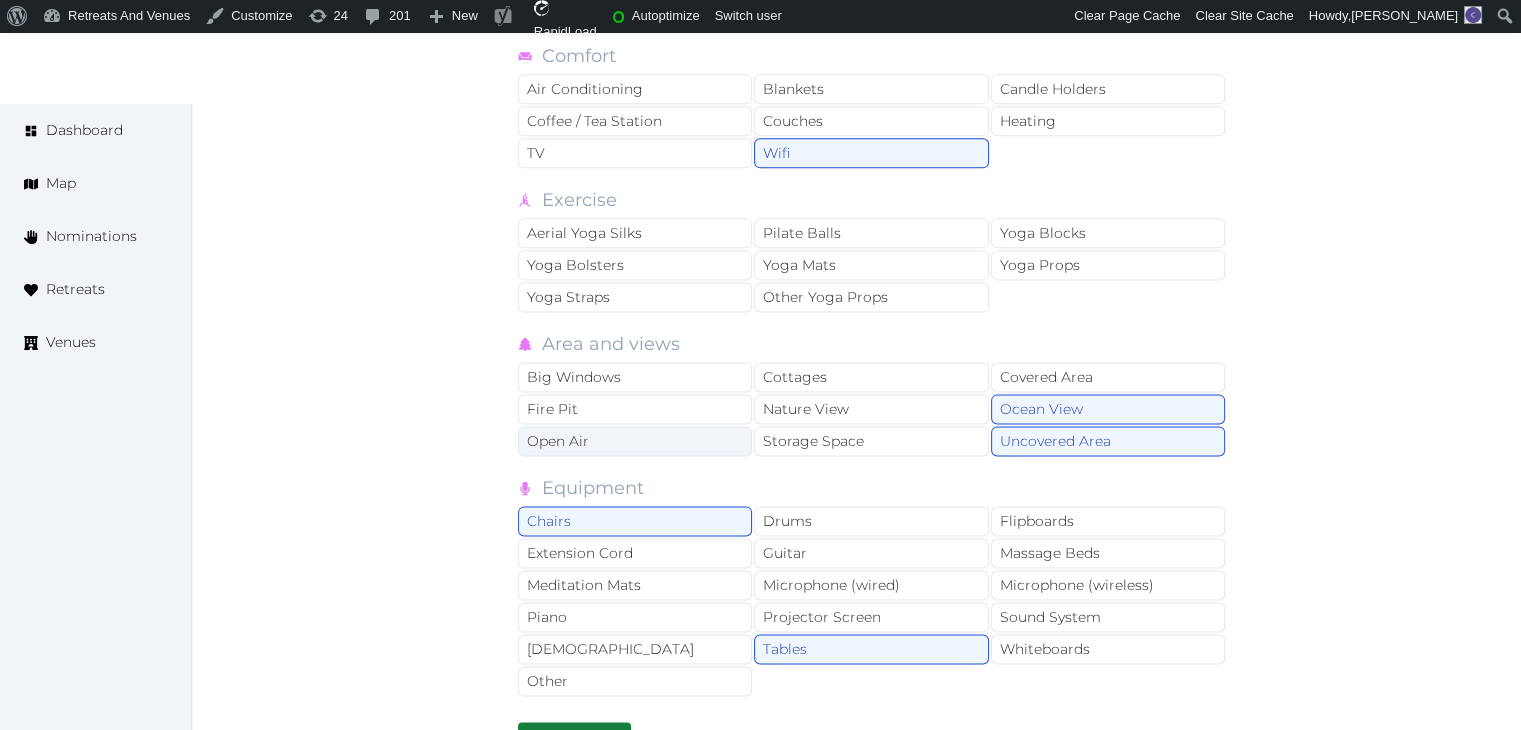 click on "Open Air" at bounding box center (635, 441) 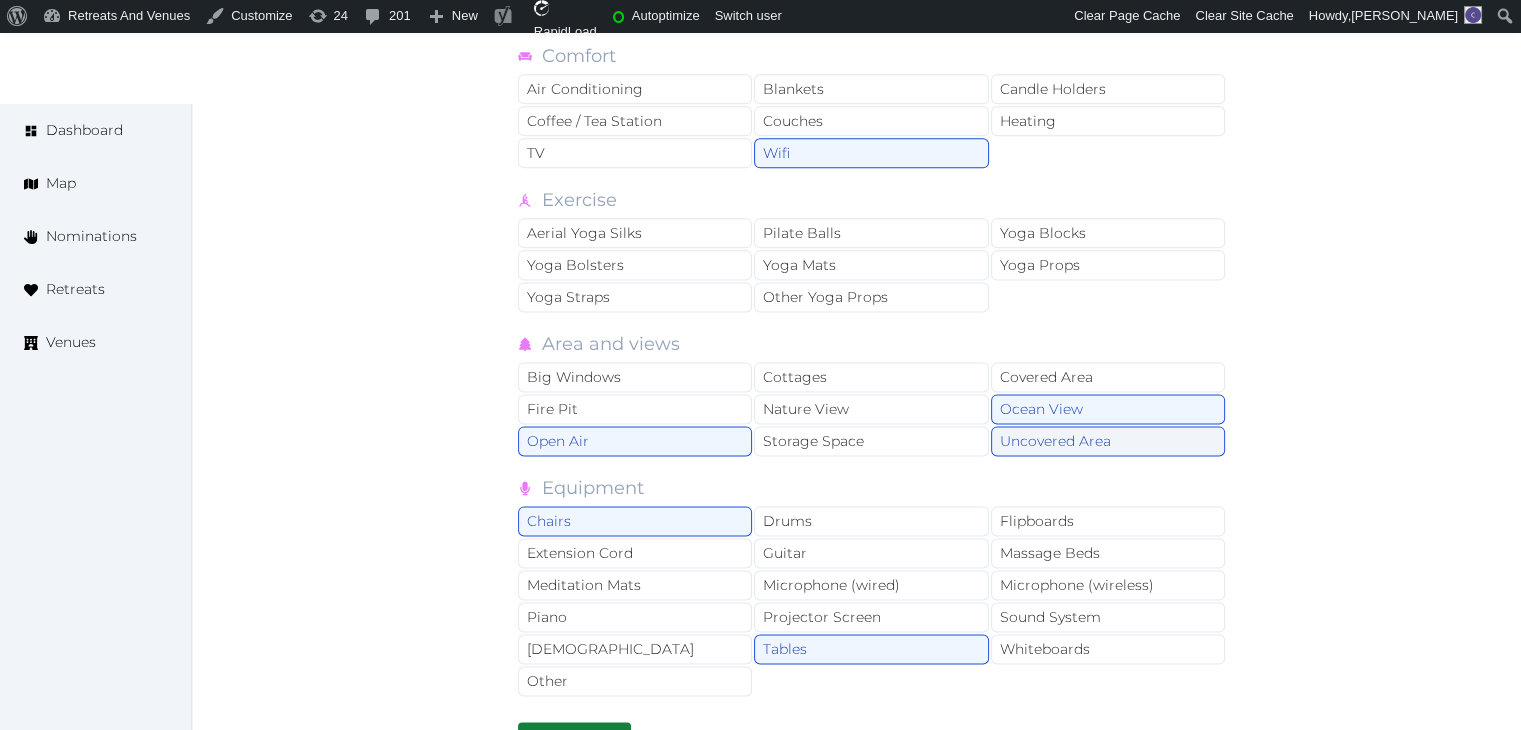 click on "Uncovered Area" at bounding box center (1108, 441) 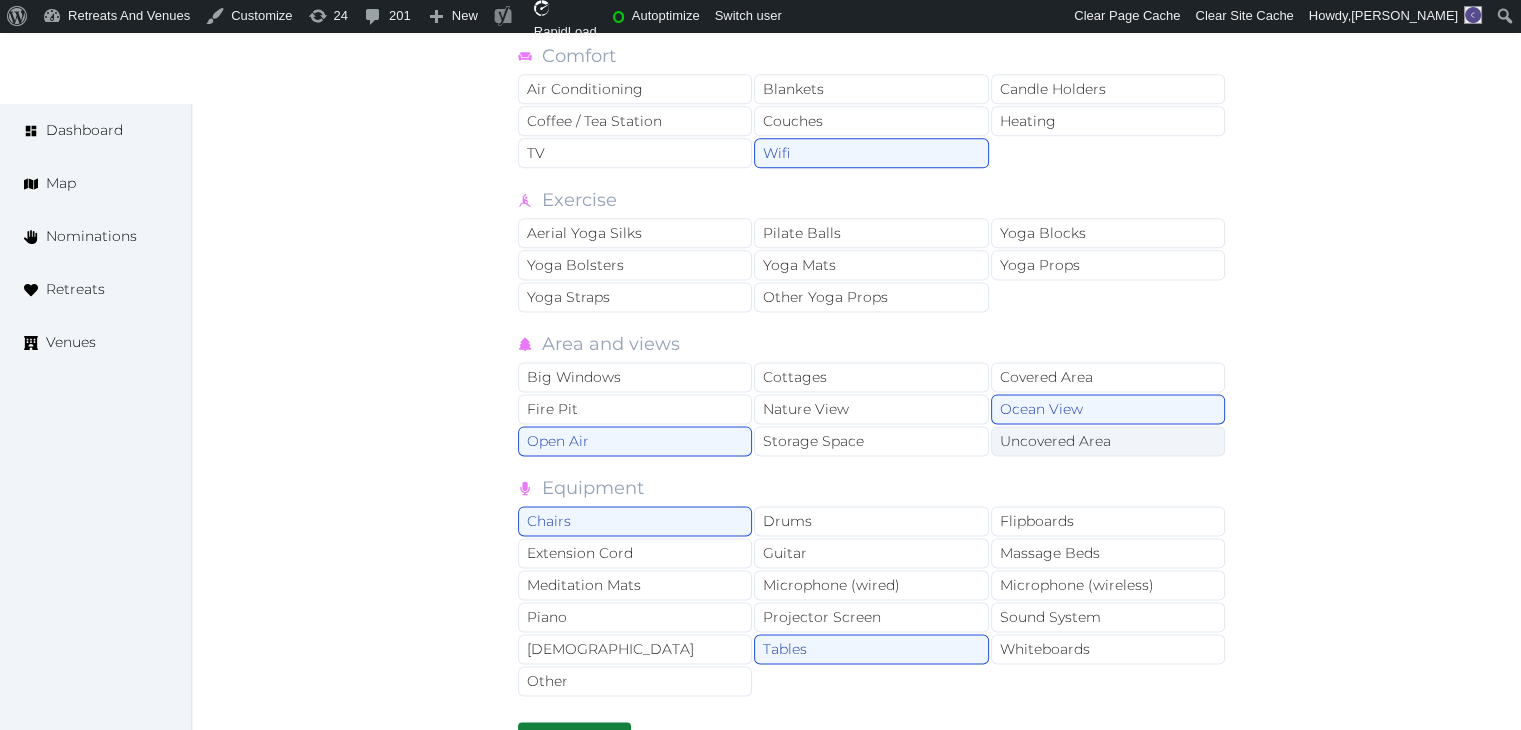 drag, startPoint x: 1067, startPoint y: 365, endPoint x: 1044, endPoint y: 428, distance: 67.06713 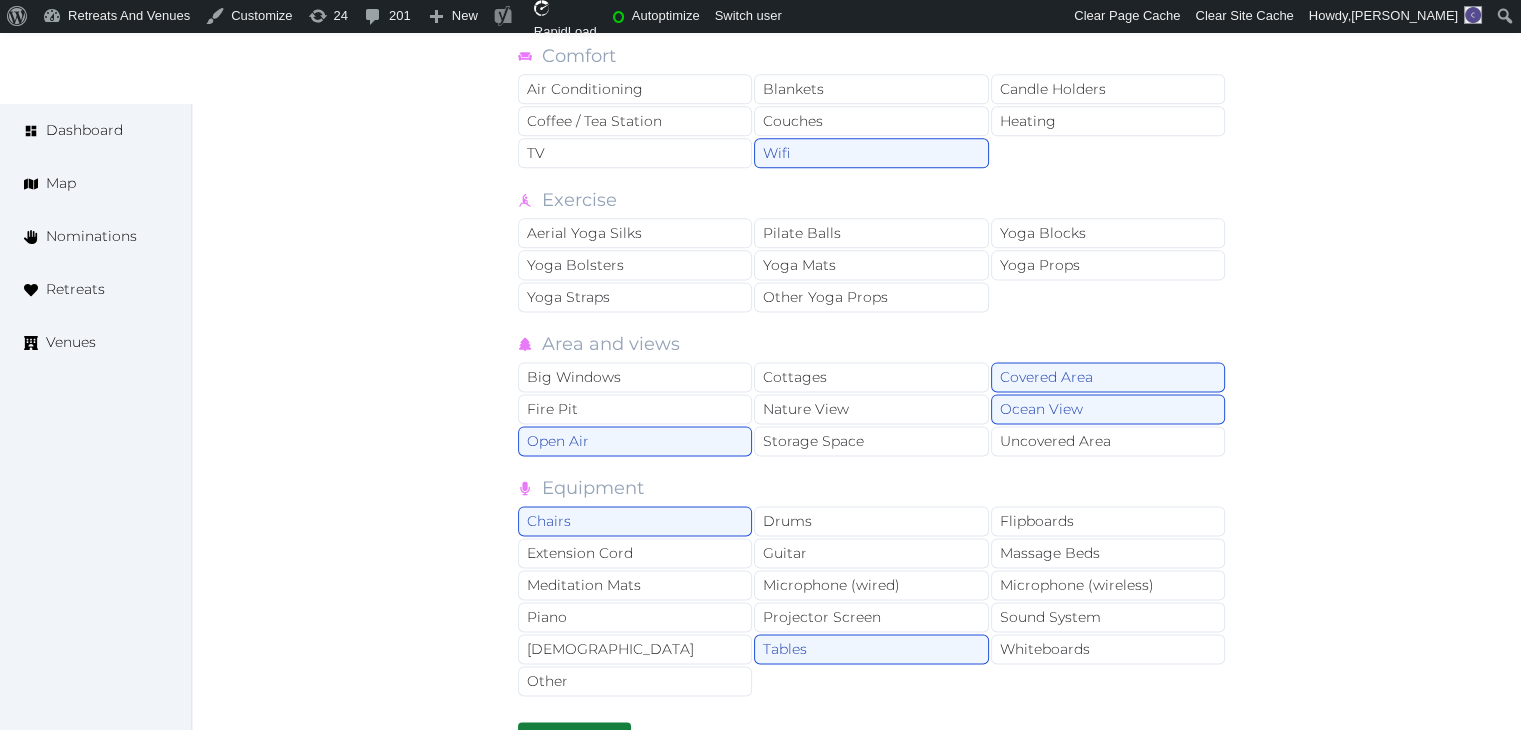 click on "Comfort Air Conditioning Blankets Candle Holders Coffee / Tea Station Couches Heating TV Wifi Exercise Aerial Yoga Silks Pilate Balls Yoga Blocks Yoga Bolsters Yoga Mats Yoga Props Yoga Straps Other Yoga Props Area and views Big Windows Cottages Covered Area Fire Pit Nature View Ocean View Open Air Storage Space Uncovered Area Equipment Chairs Drums Flipboards Extension Cord Guitar Massage Beds Meditation Mats Microphone (wired) Microphone (wireless) Piano Projector Screen Sound System Sunbeds Tables Whiteboards Other" at bounding box center [872, 362] 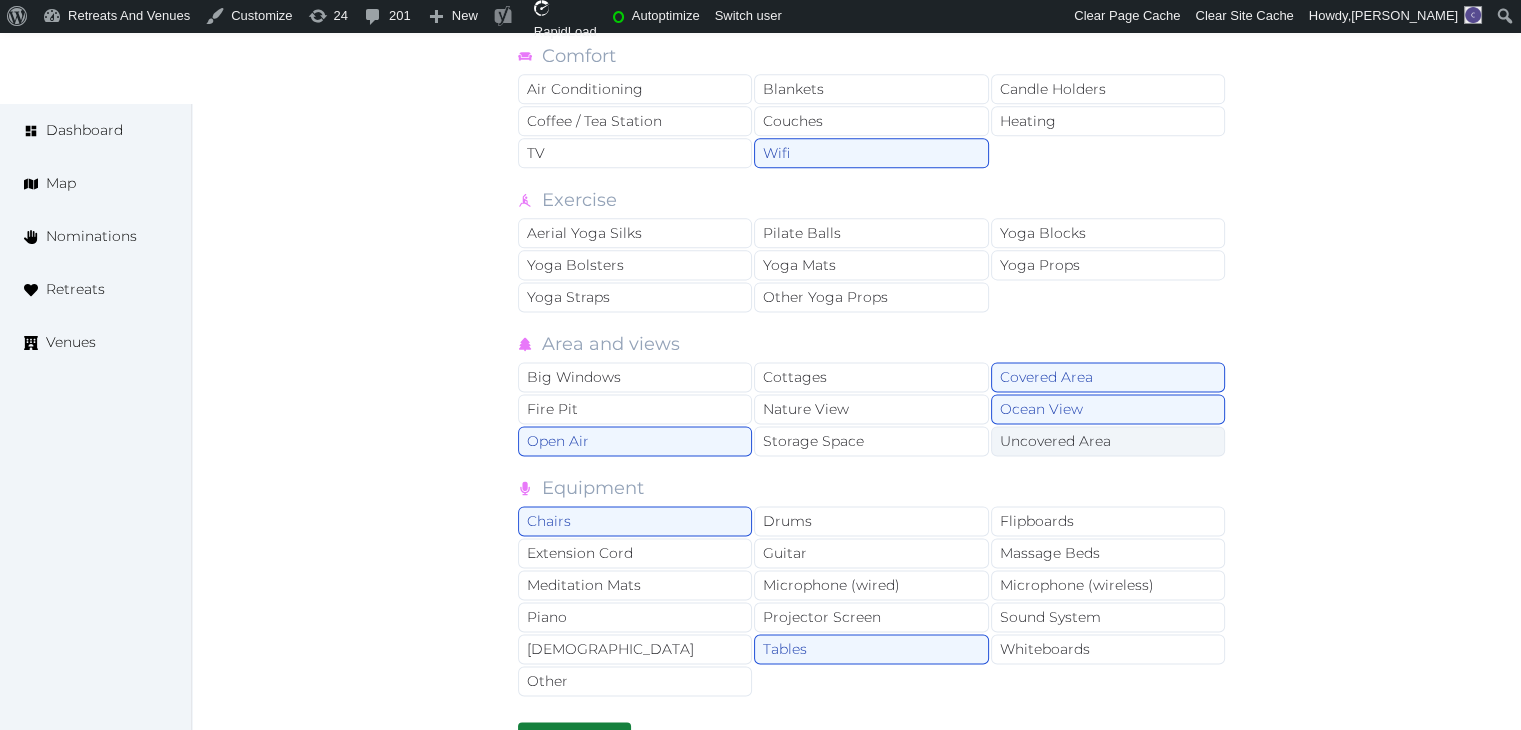 click on "Uncovered Area" at bounding box center [1108, 441] 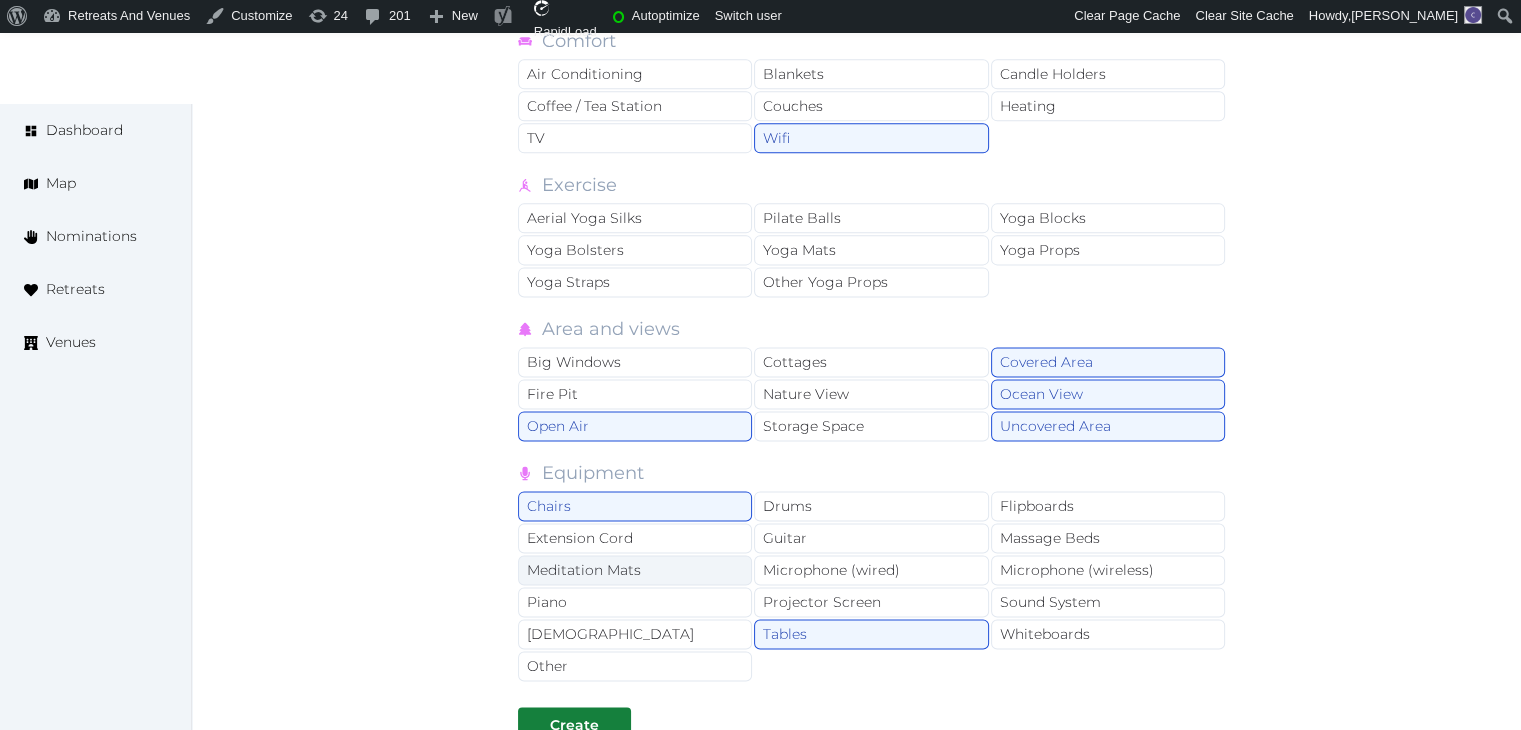 scroll, scrollTop: 2883, scrollLeft: 0, axis: vertical 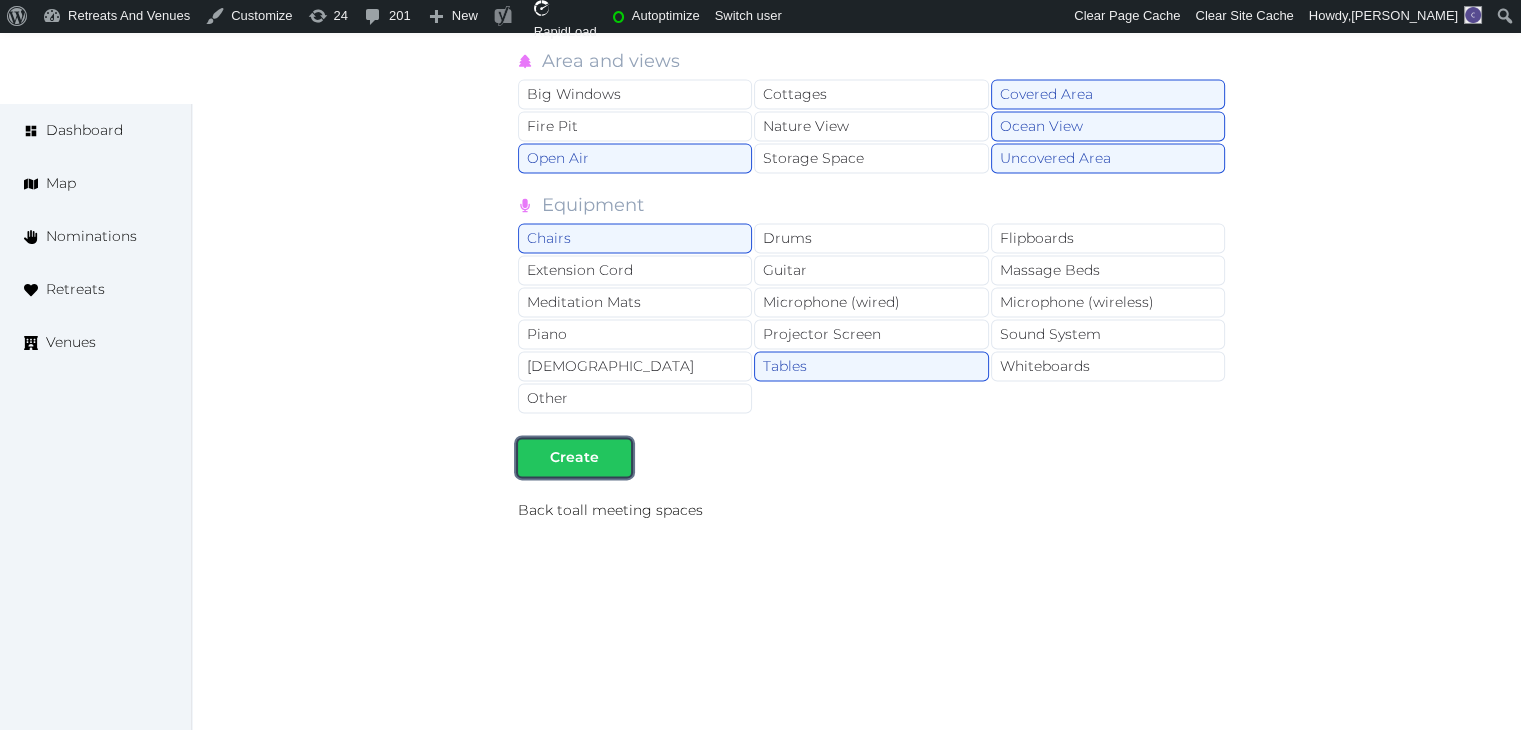 click on "Create" at bounding box center [574, 457] 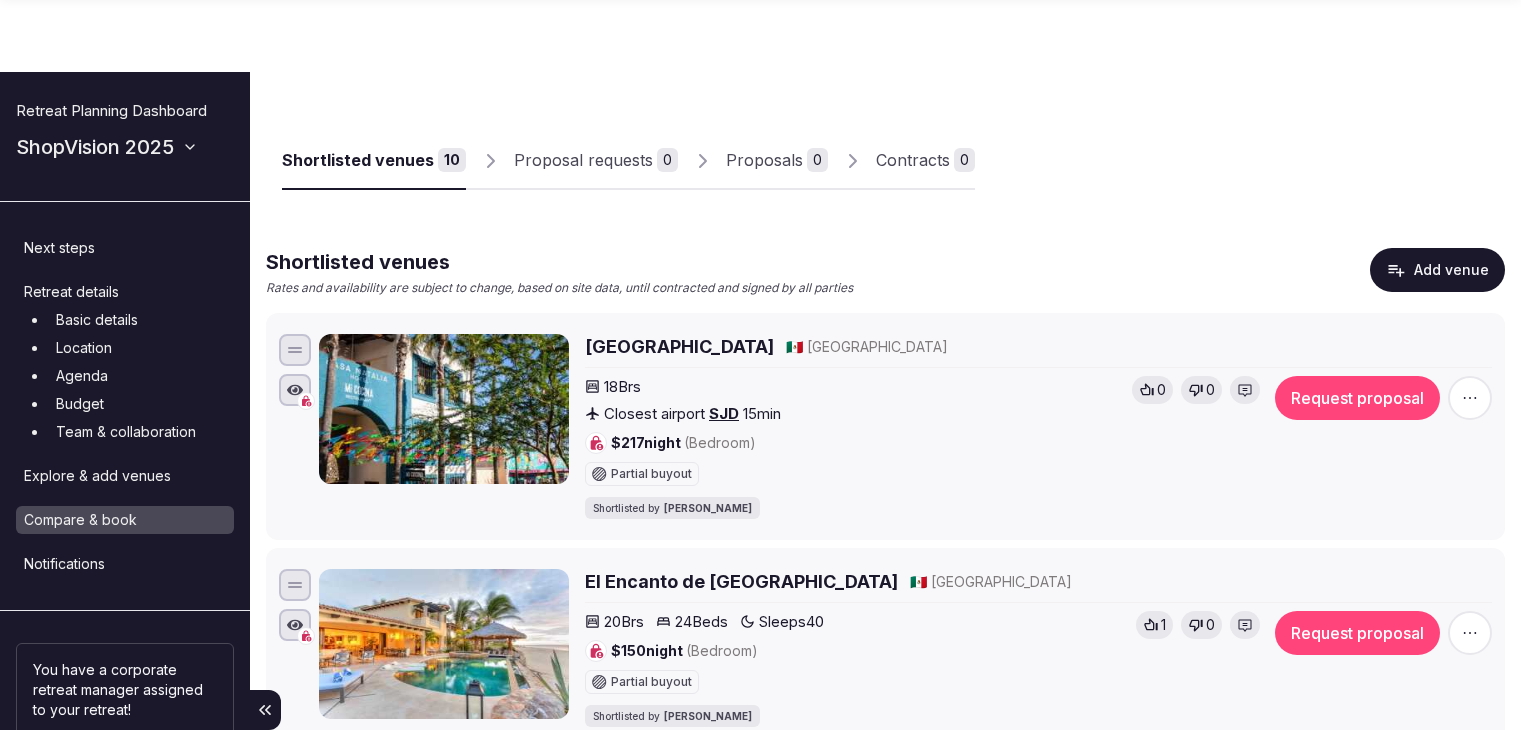 scroll, scrollTop: 100, scrollLeft: 0, axis: vertical 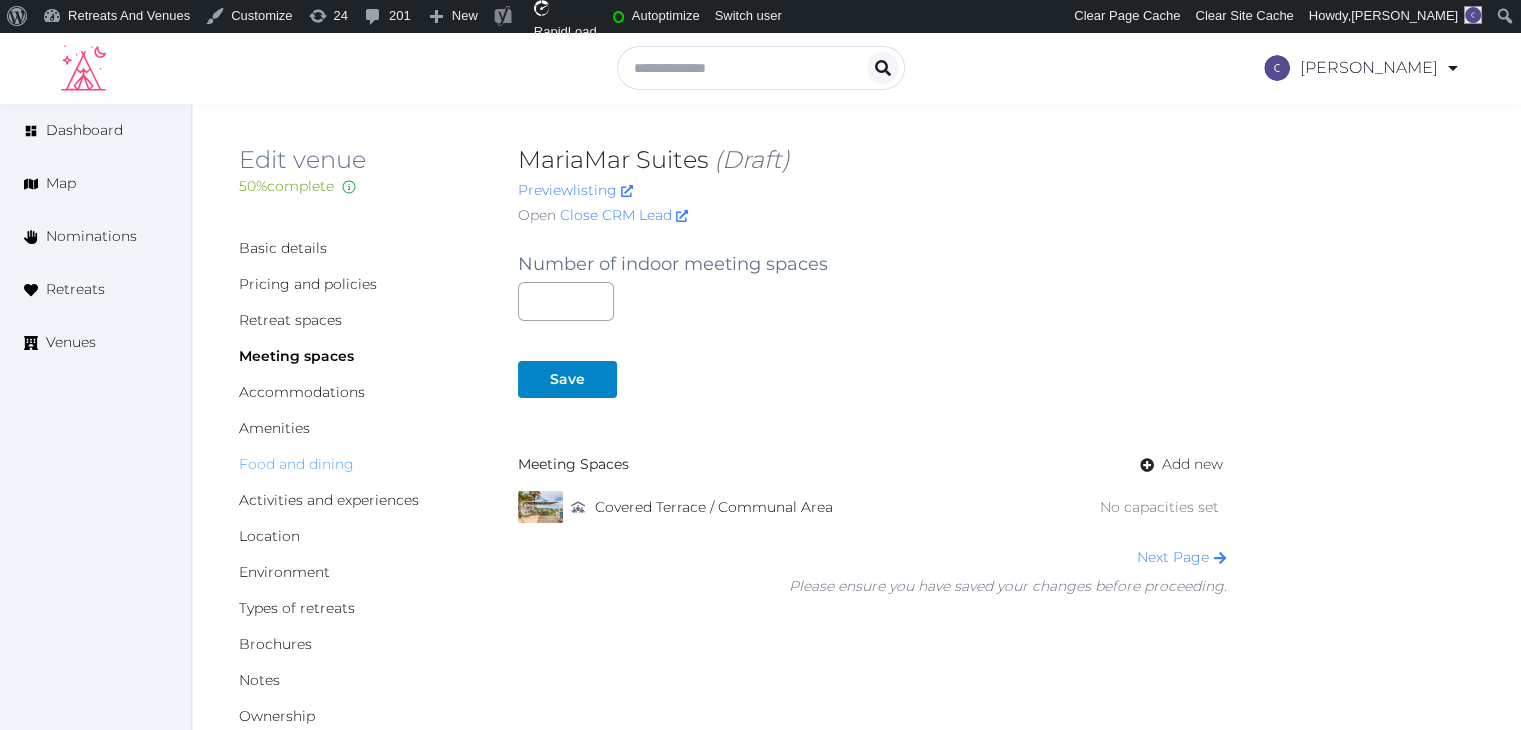 click on "Food and dining" at bounding box center (296, 464) 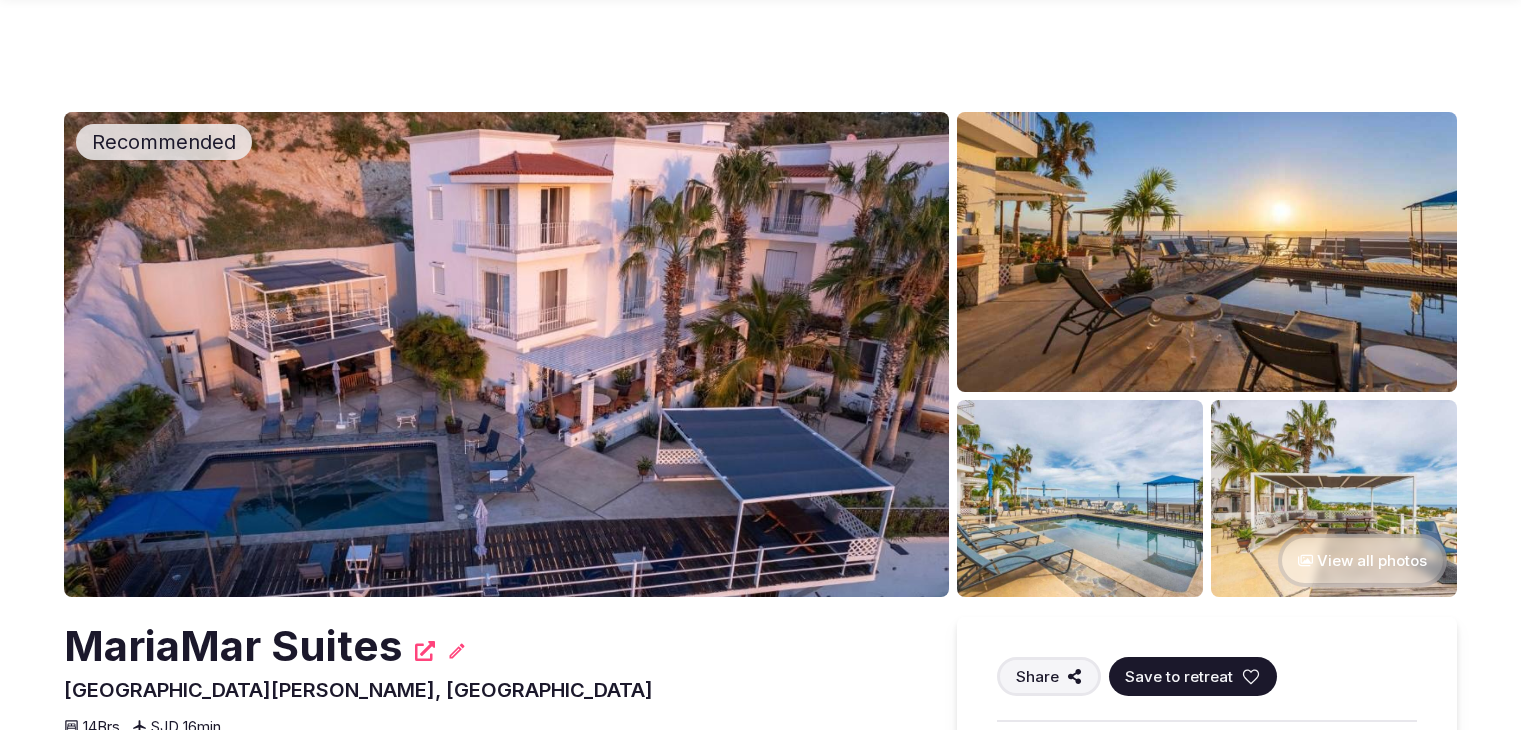 scroll, scrollTop: 128, scrollLeft: 0, axis: vertical 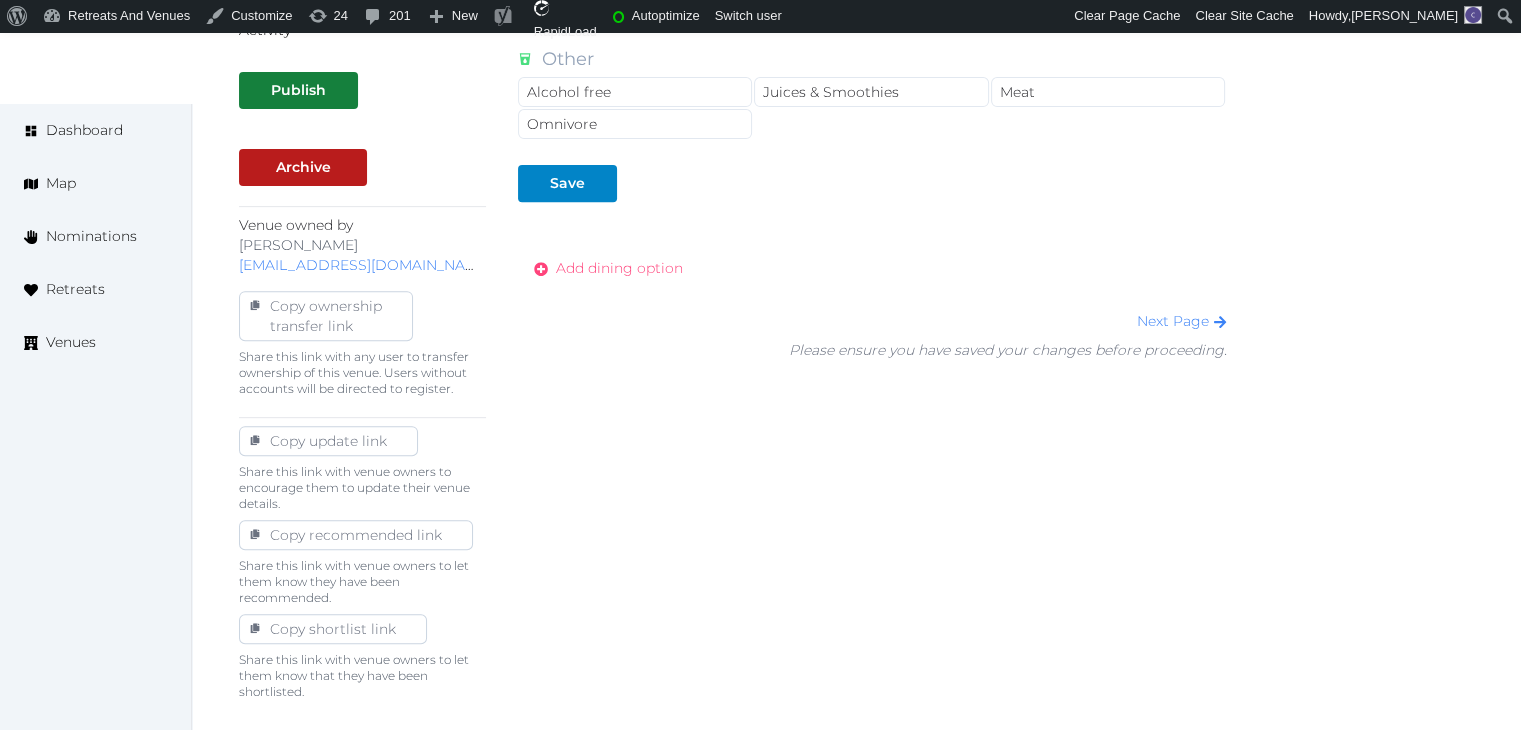click on "Add dining option" at bounding box center (619, 268) 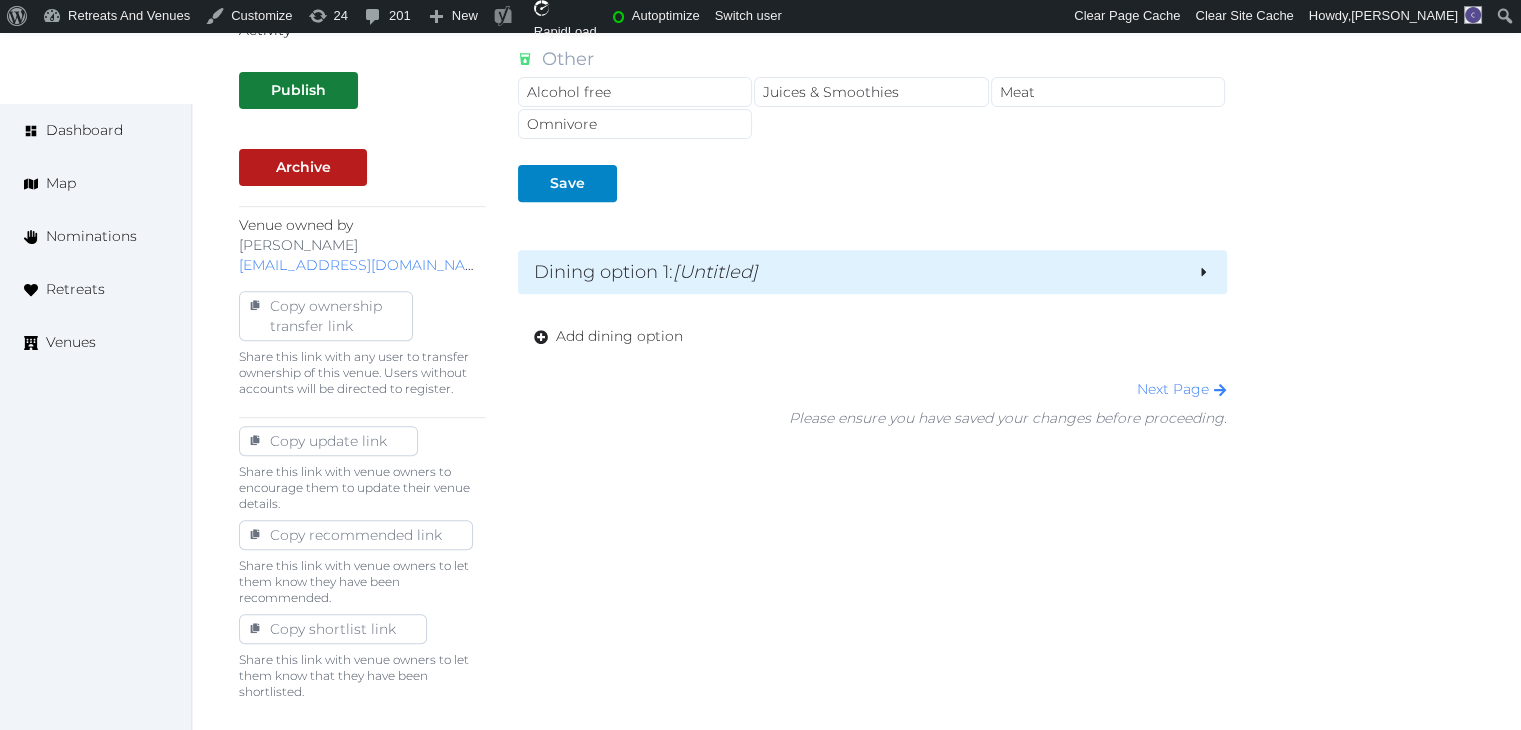 drag, startPoint x: 687, startPoint y: 271, endPoint x: 673, endPoint y: 326, distance: 56.753853 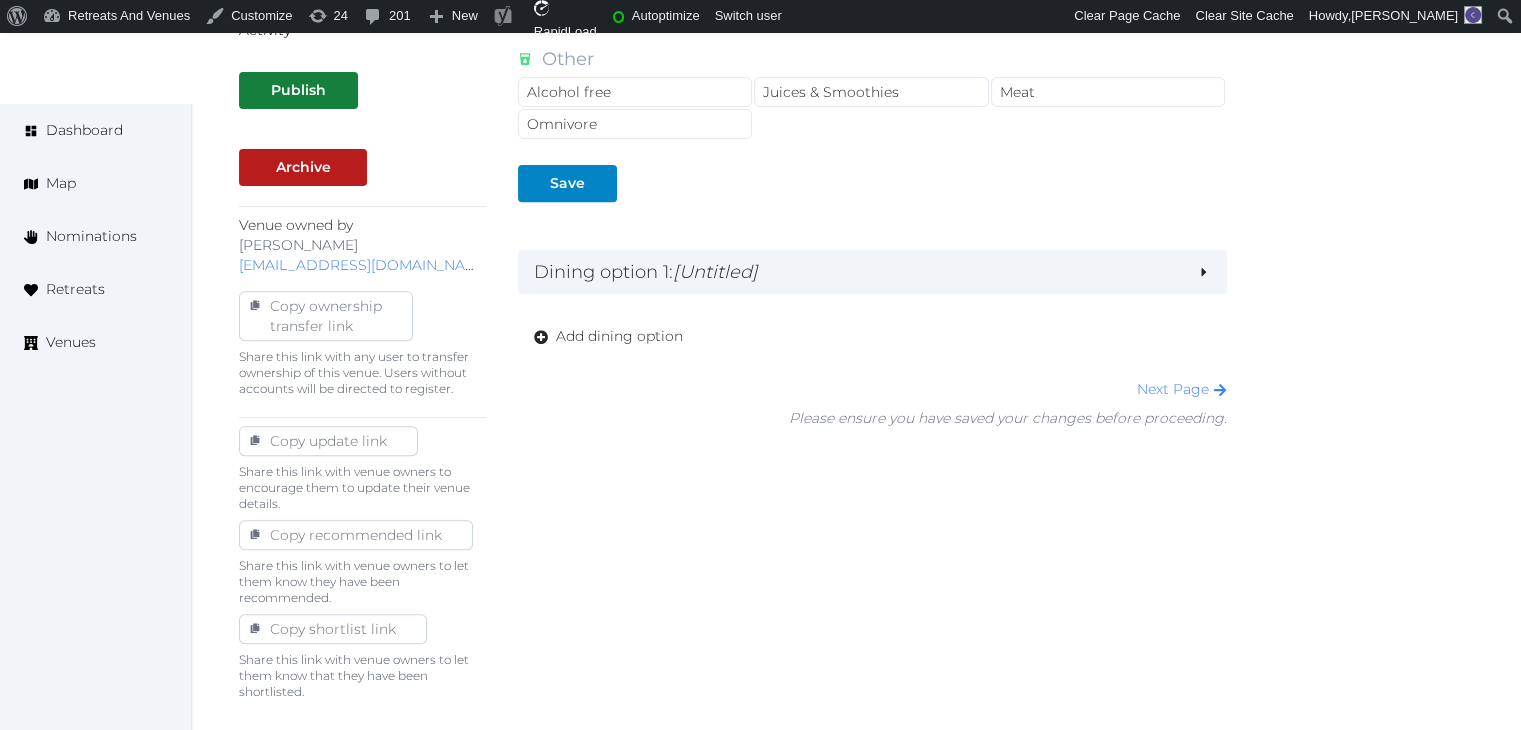 click on "[Untitled]" at bounding box center (715, 272) 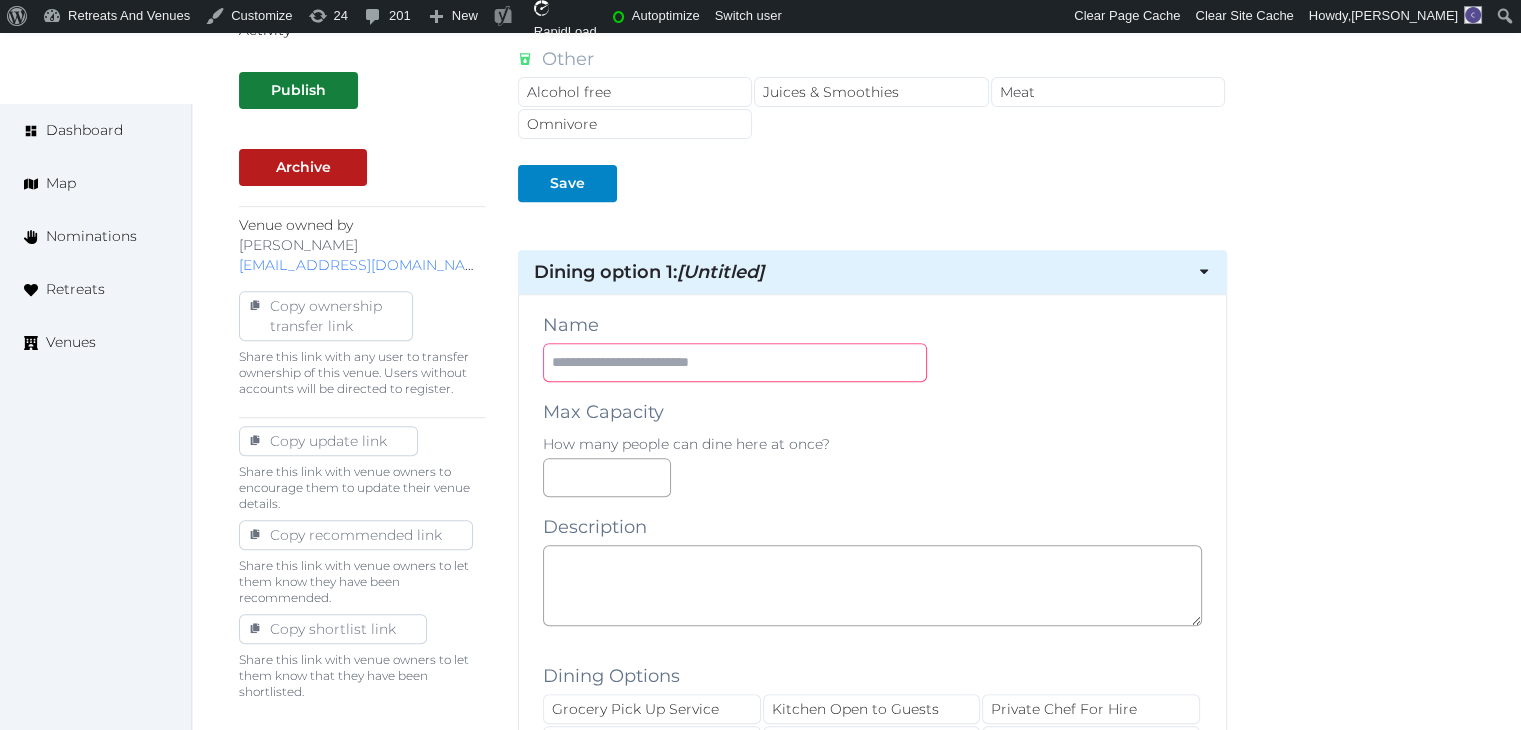 click at bounding box center (735, 362) 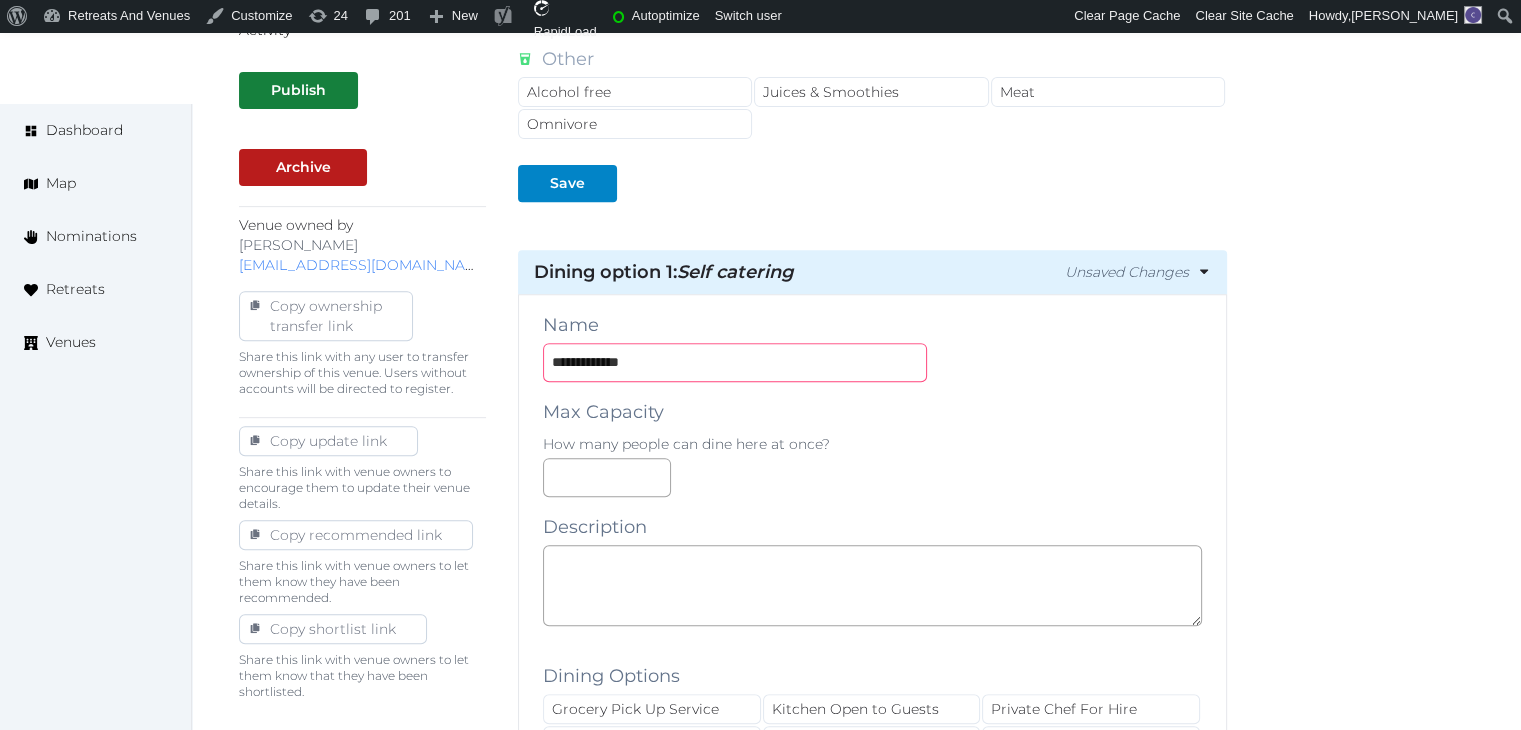 type on "**********" 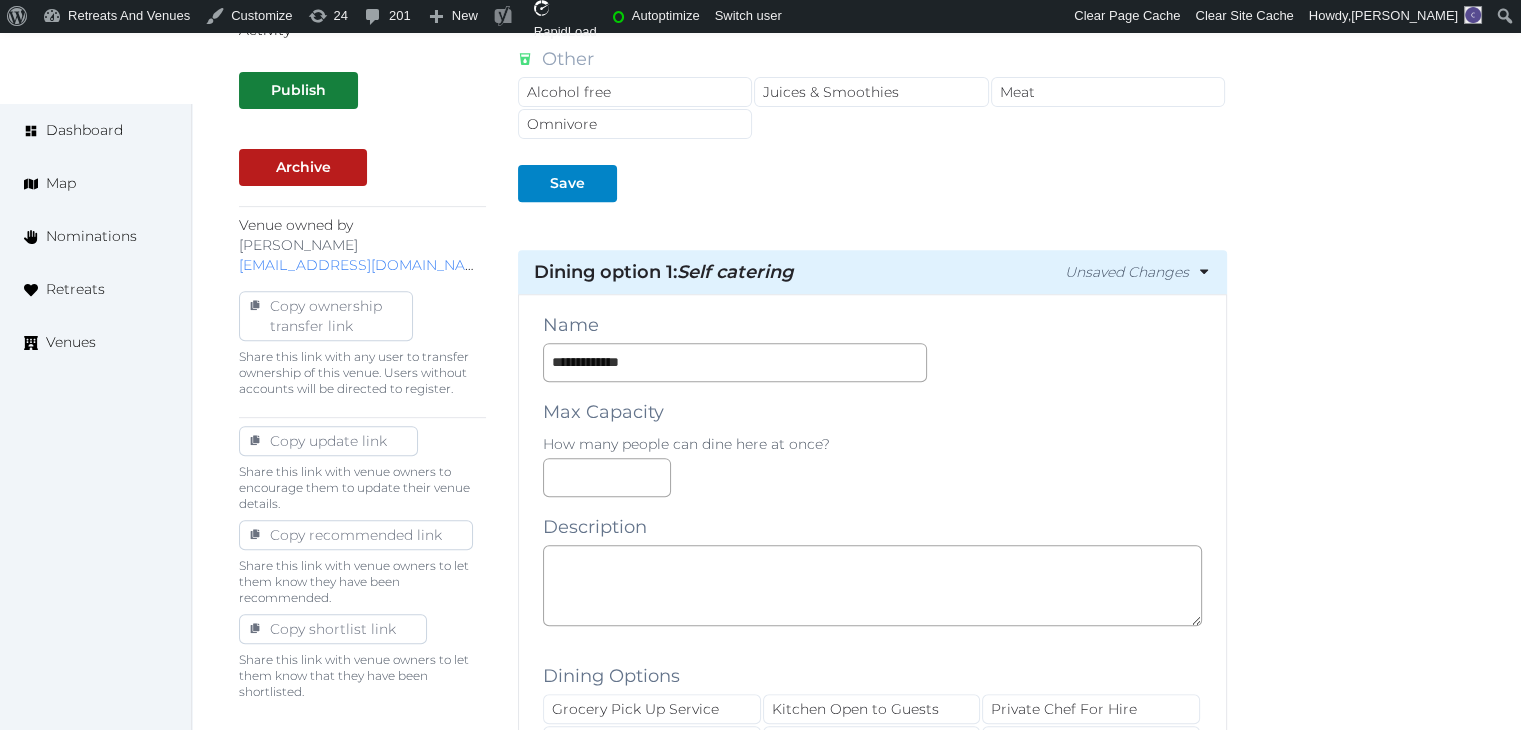 click on "**********" at bounding box center (872, 1009) 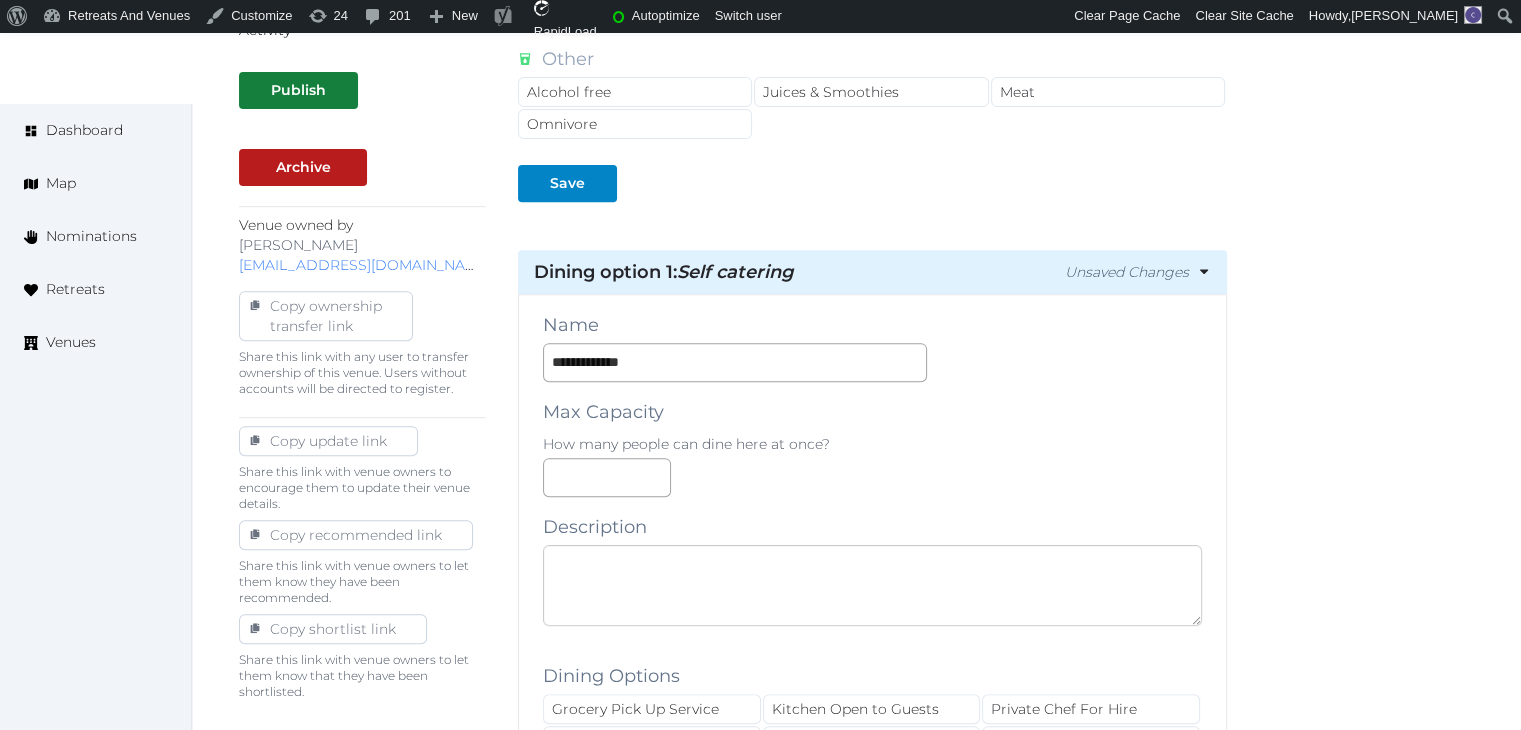 click at bounding box center [872, 585] 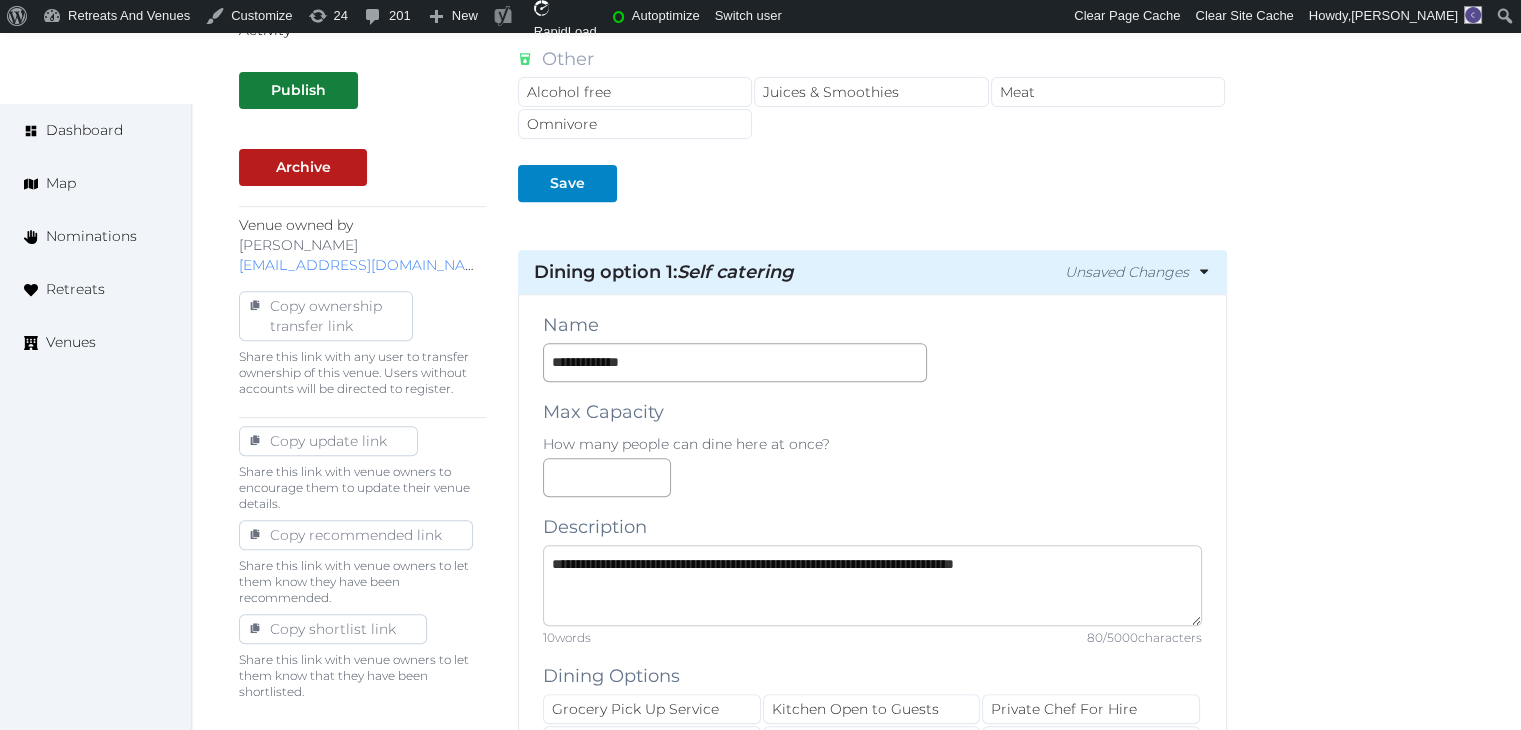 paste on "**********" 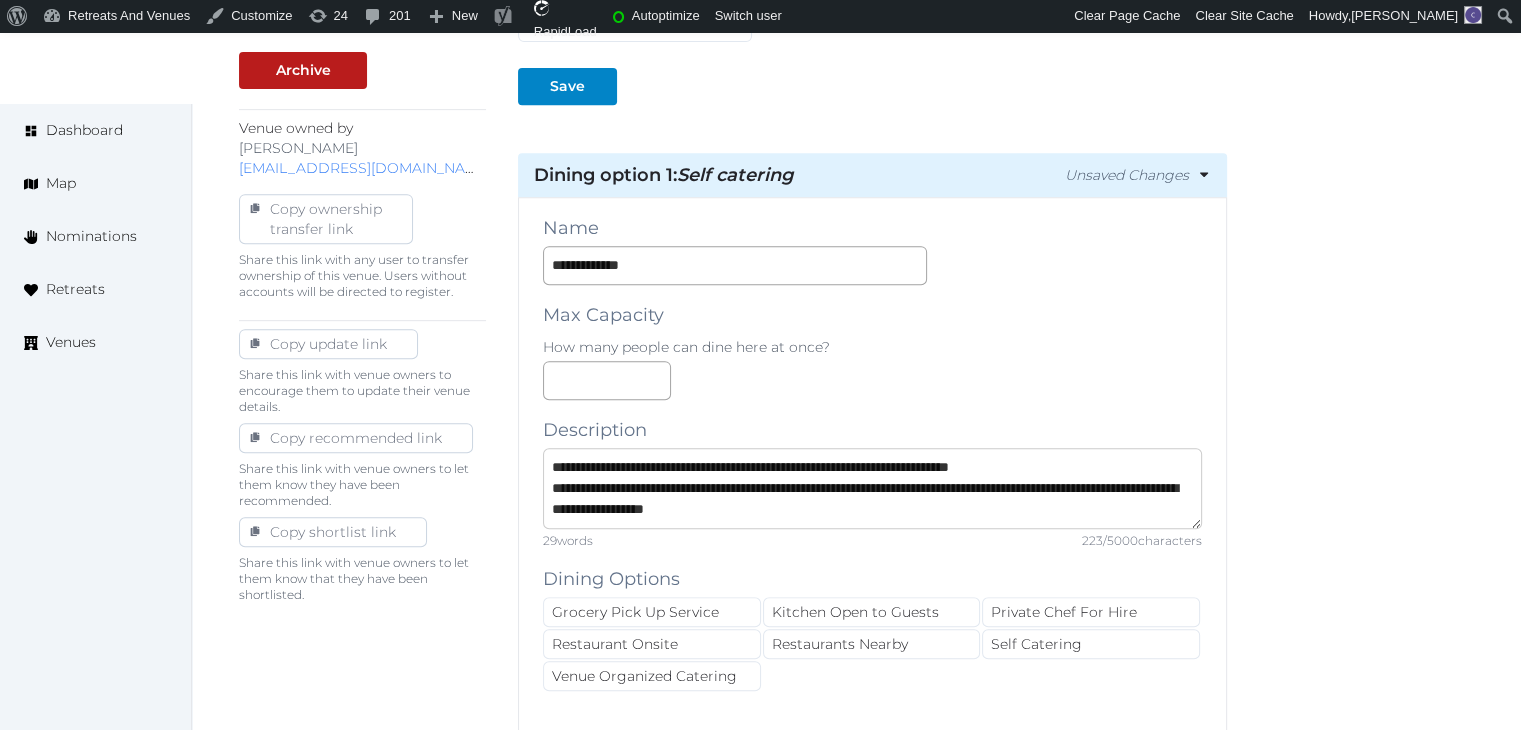 scroll, scrollTop: 858, scrollLeft: 0, axis: vertical 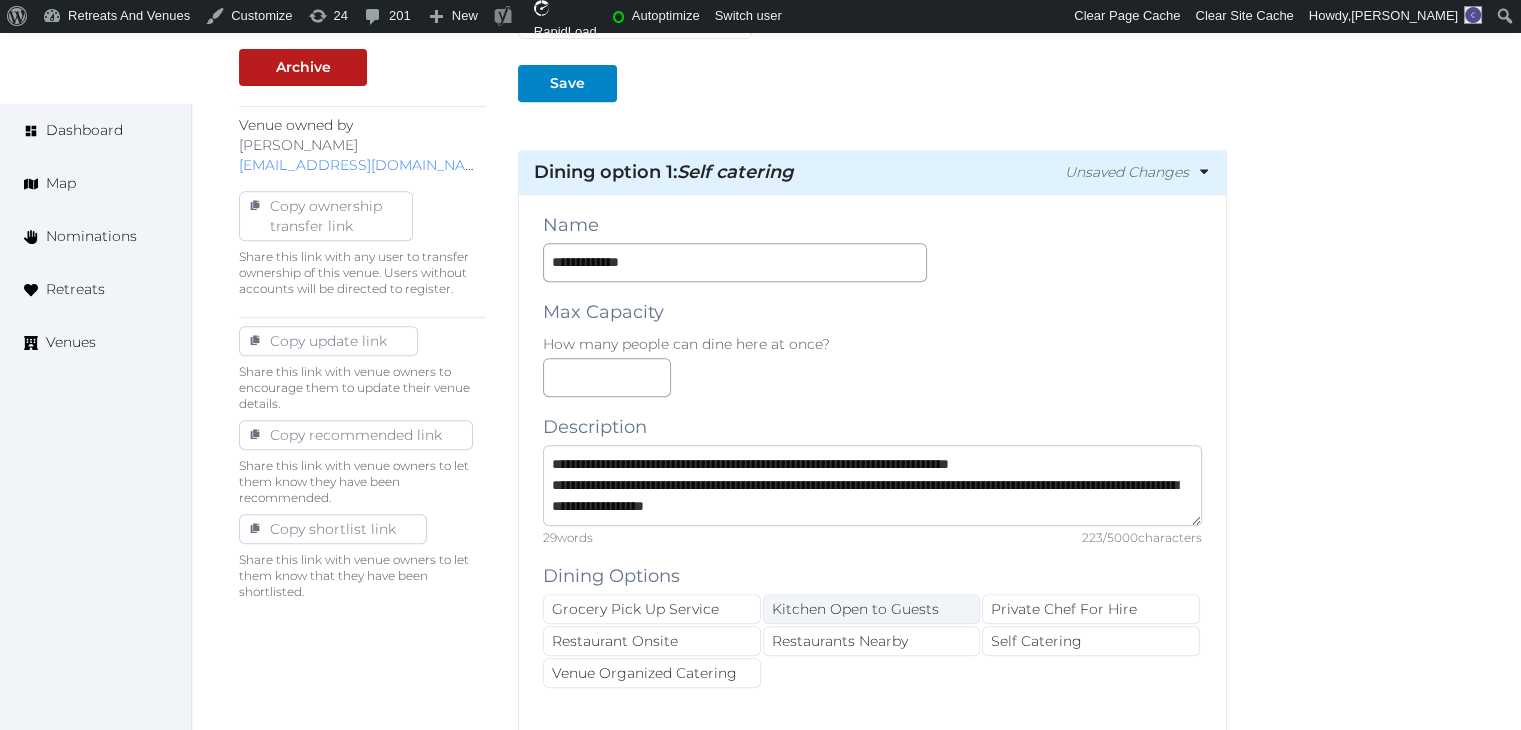 type on "**********" 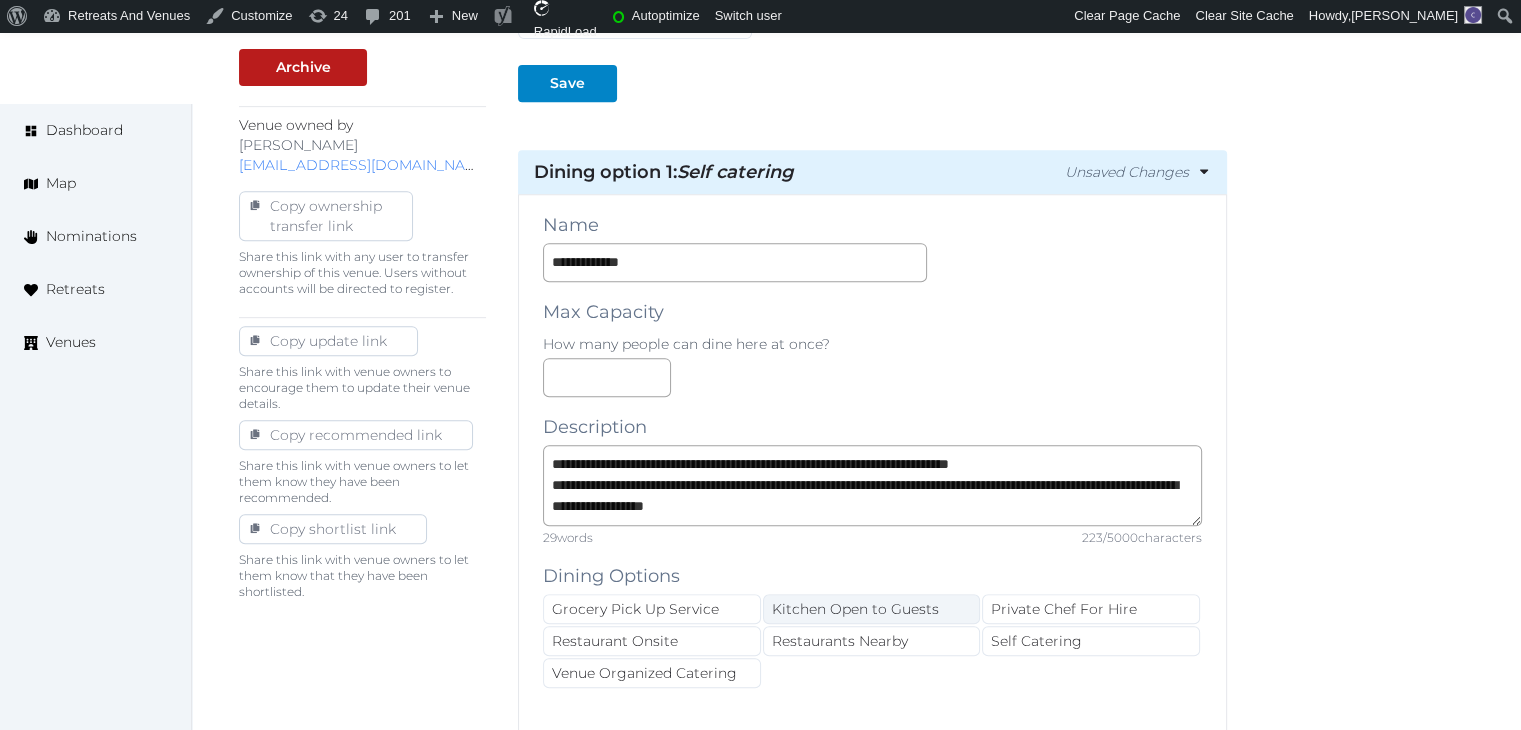 click on "Kitchen Open to Guests" at bounding box center [872, 609] 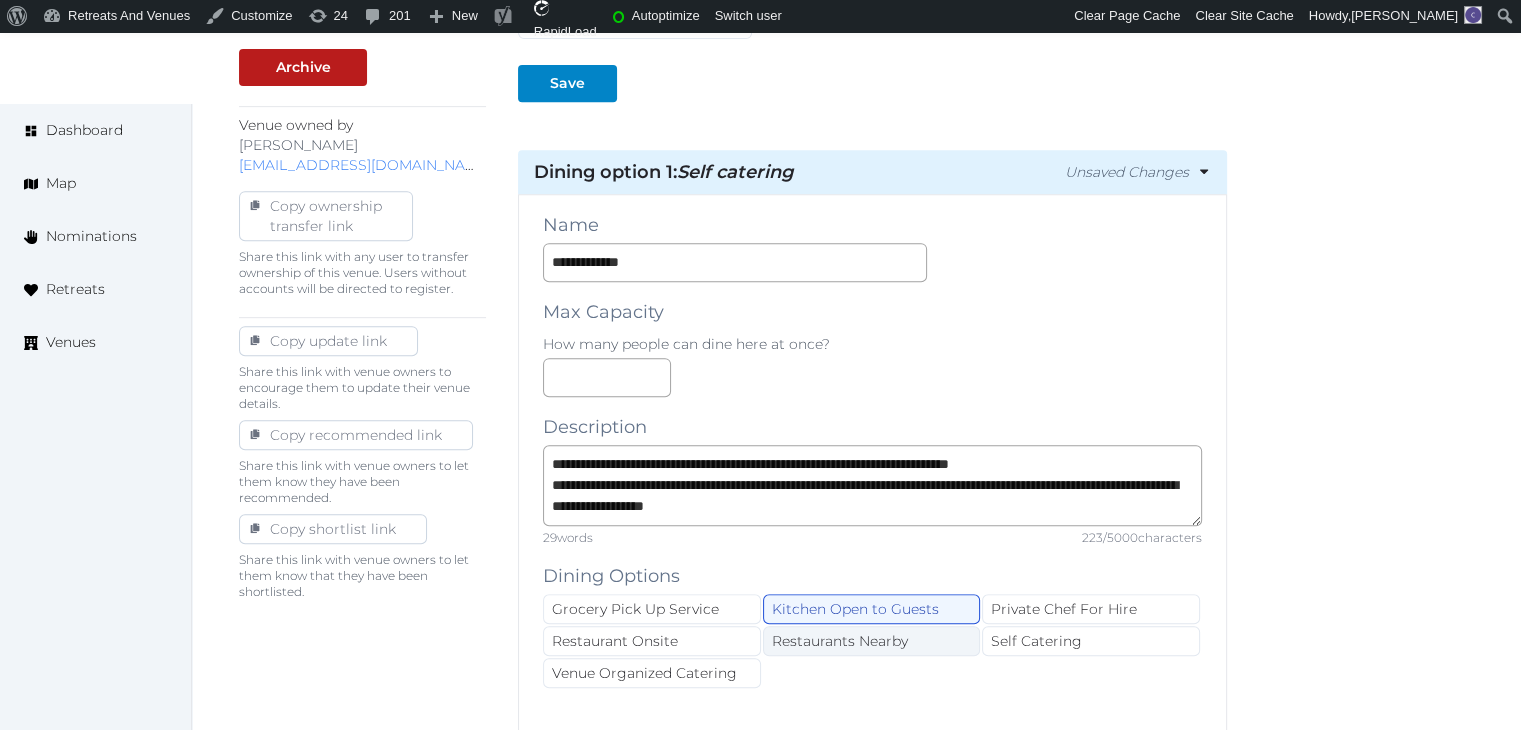 click on "Restaurants Nearby" at bounding box center (872, 641) 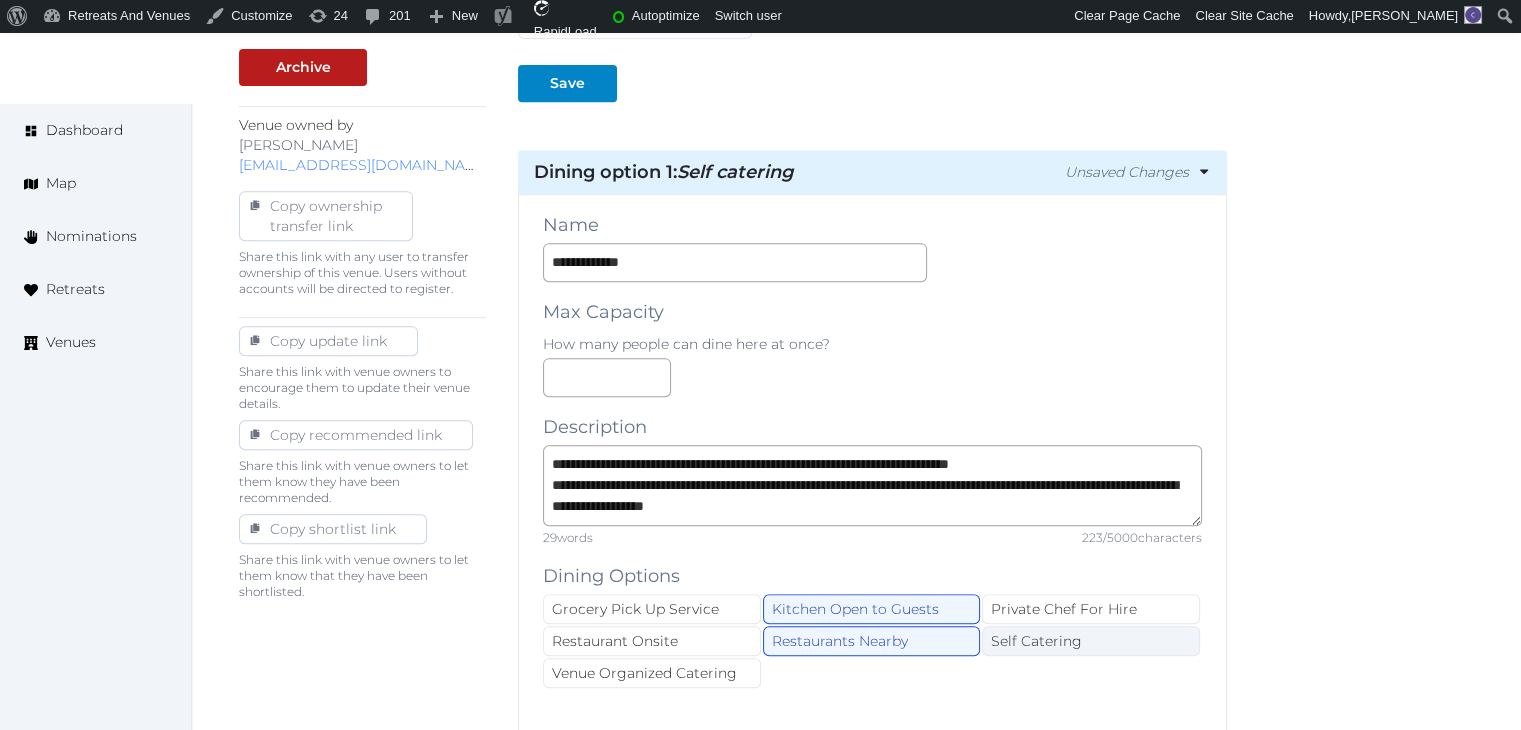click on "Self Catering" at bounding box center [1091, 641] 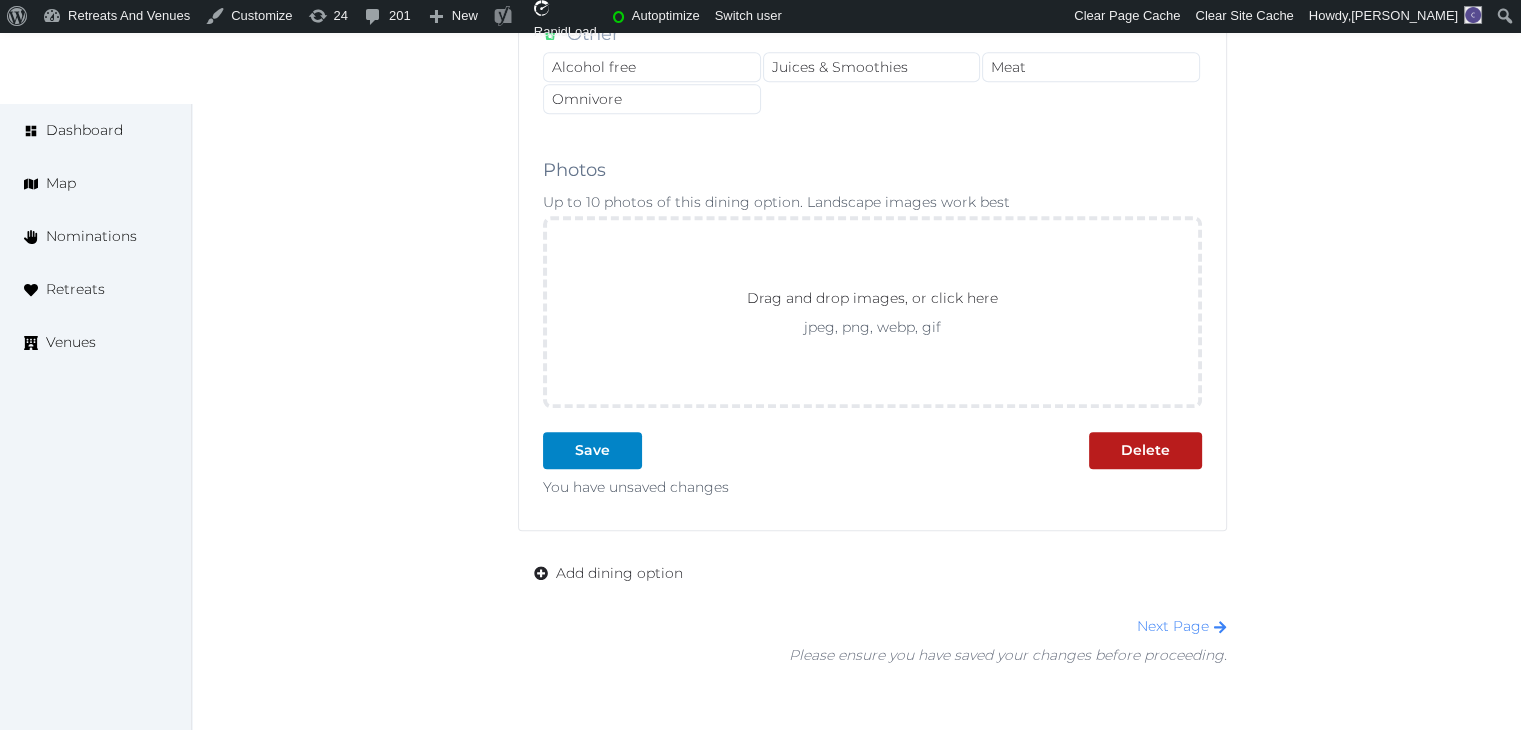 scroll, scrollTop: 1958, scrollLeft: 0, axis: vertical 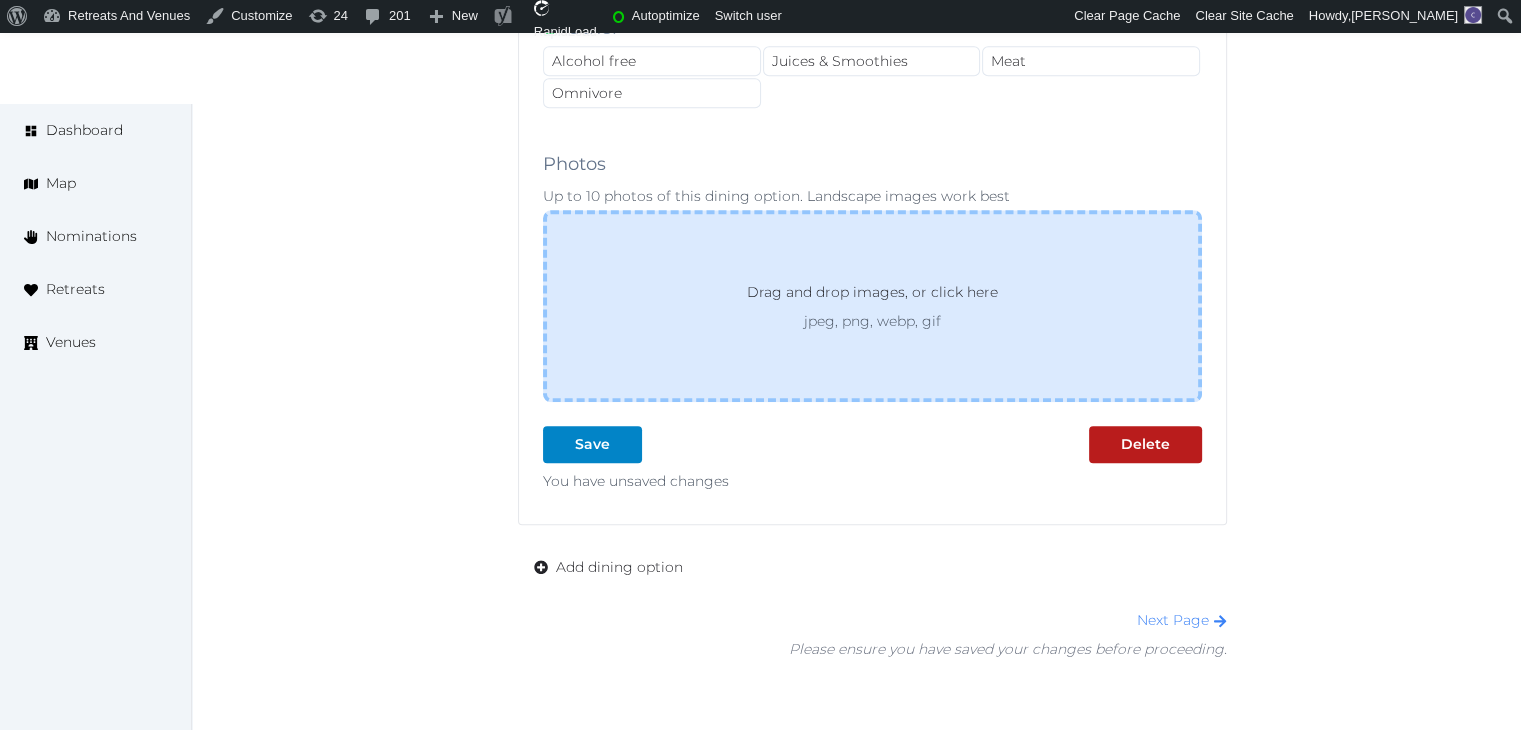 click on "Drag and drop images, or click here jpeg, png, webp, gif" at bounding box center [872, 306] 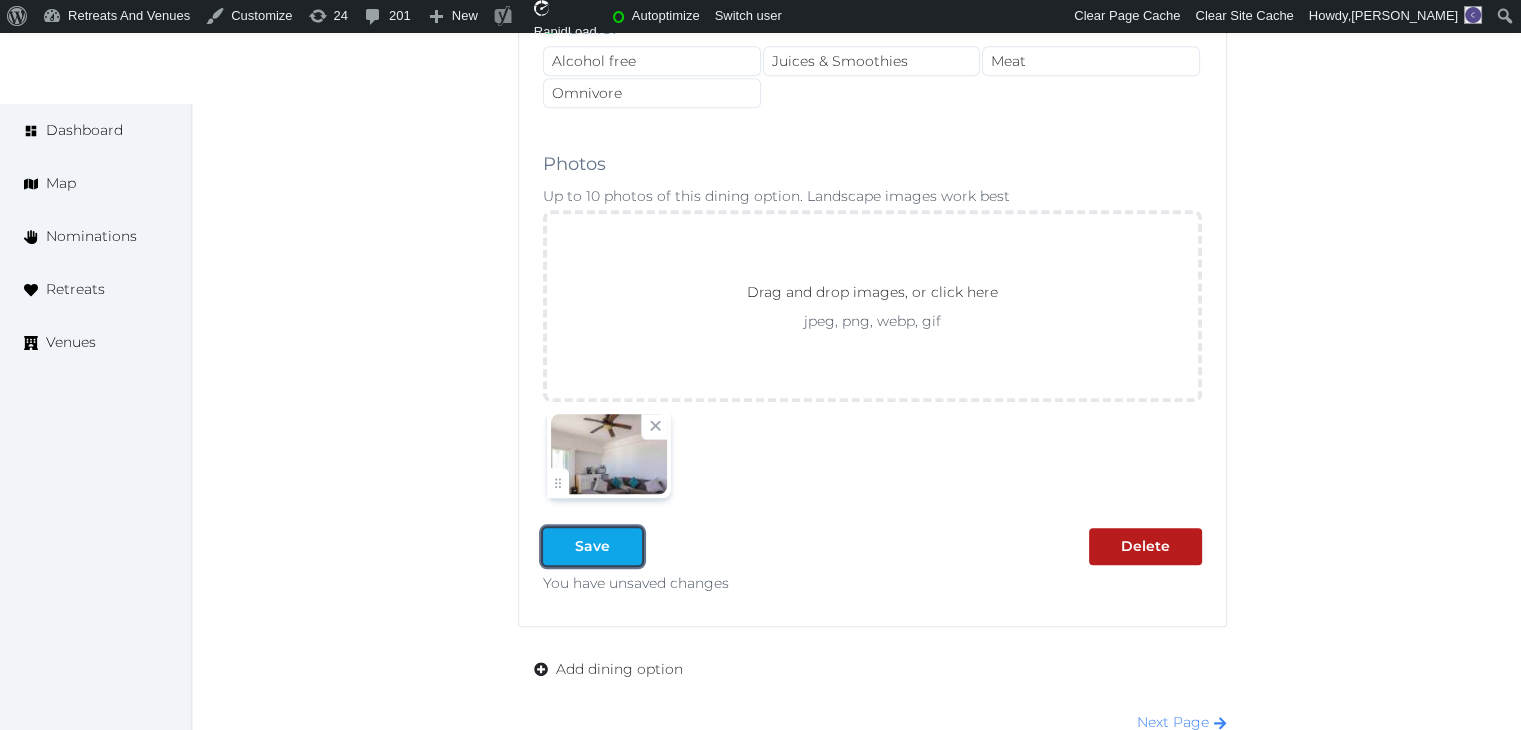 click on "Save" at bounding box center [592, 546] 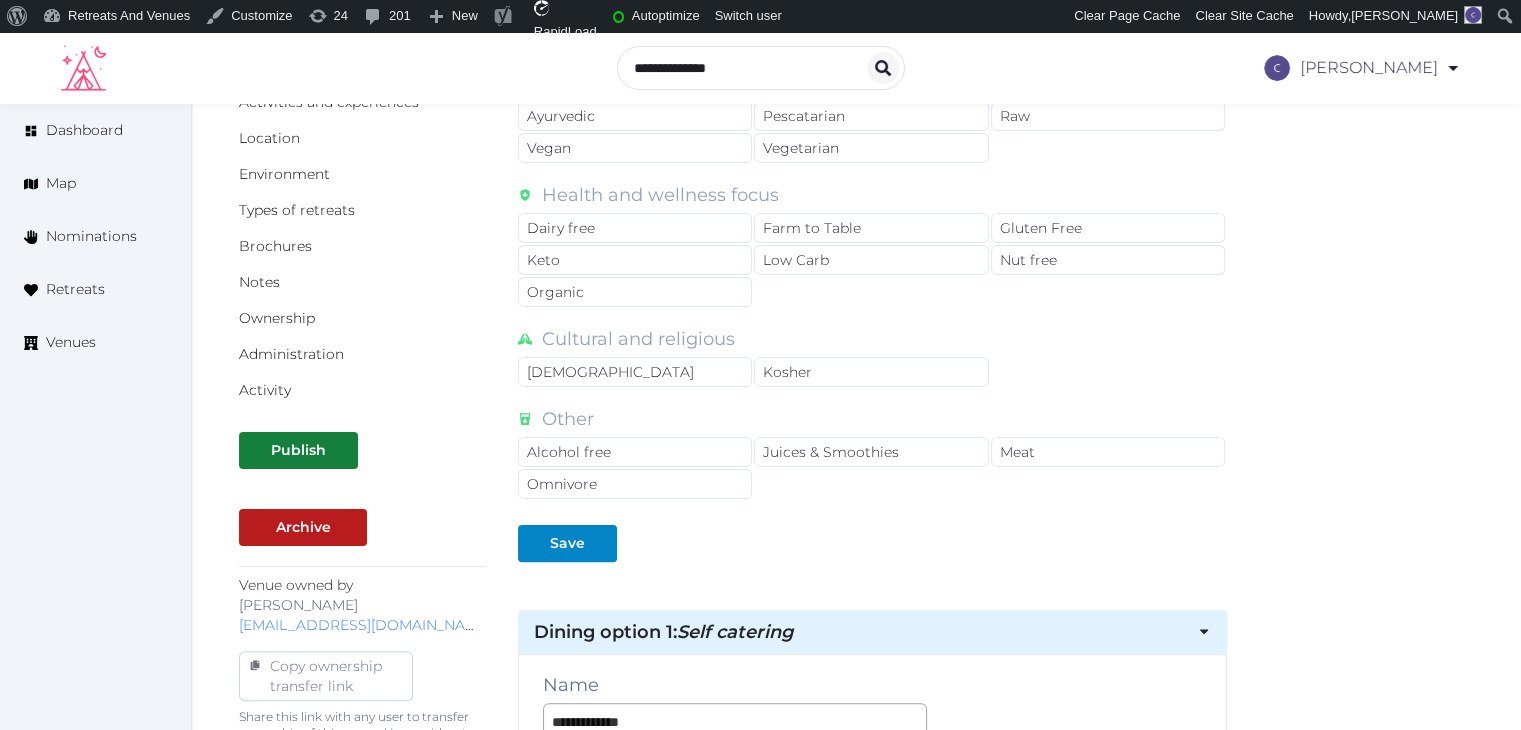 scroll, scrollTop: 400, scrollLeft: 0, axis: vertical 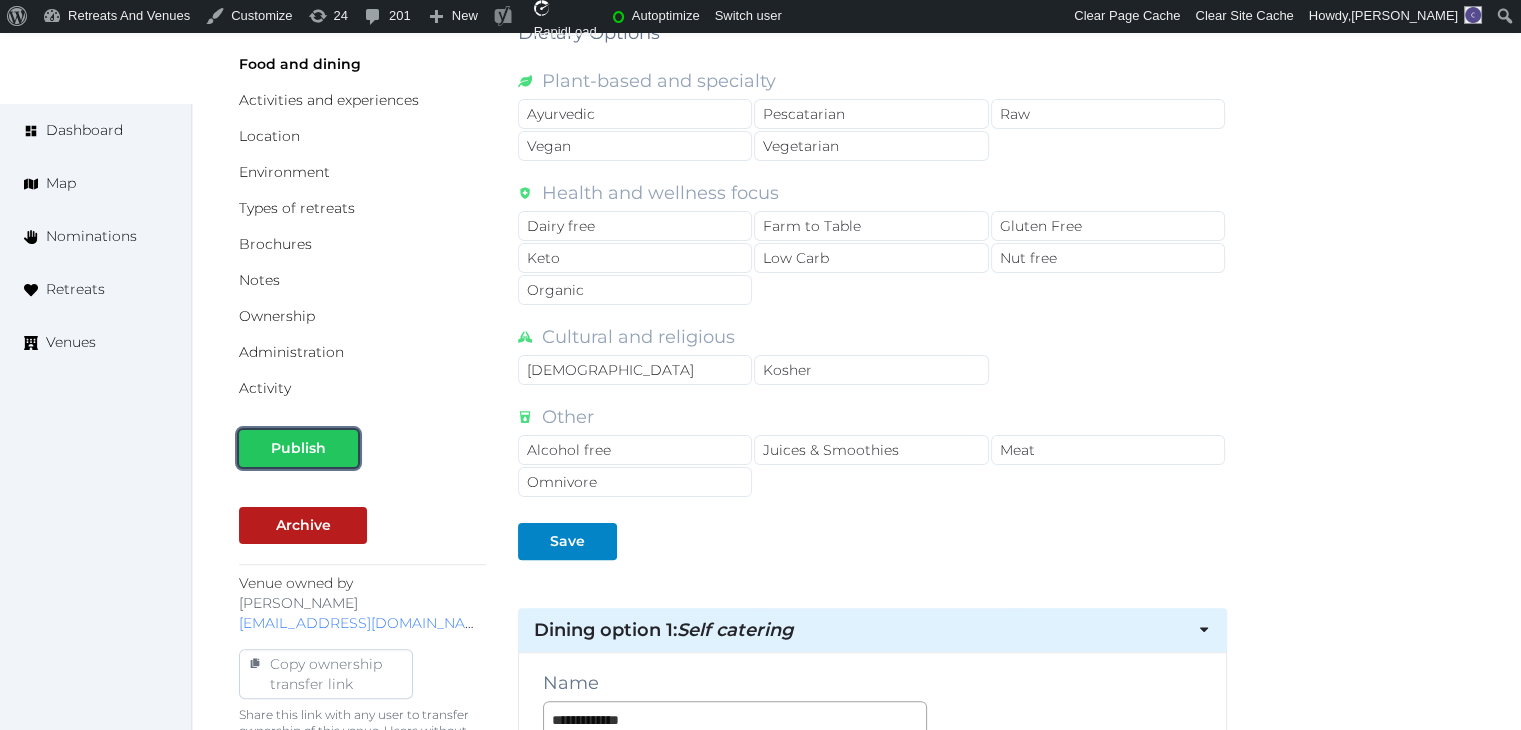 click on "Publish" at bounding box center [298, 448] 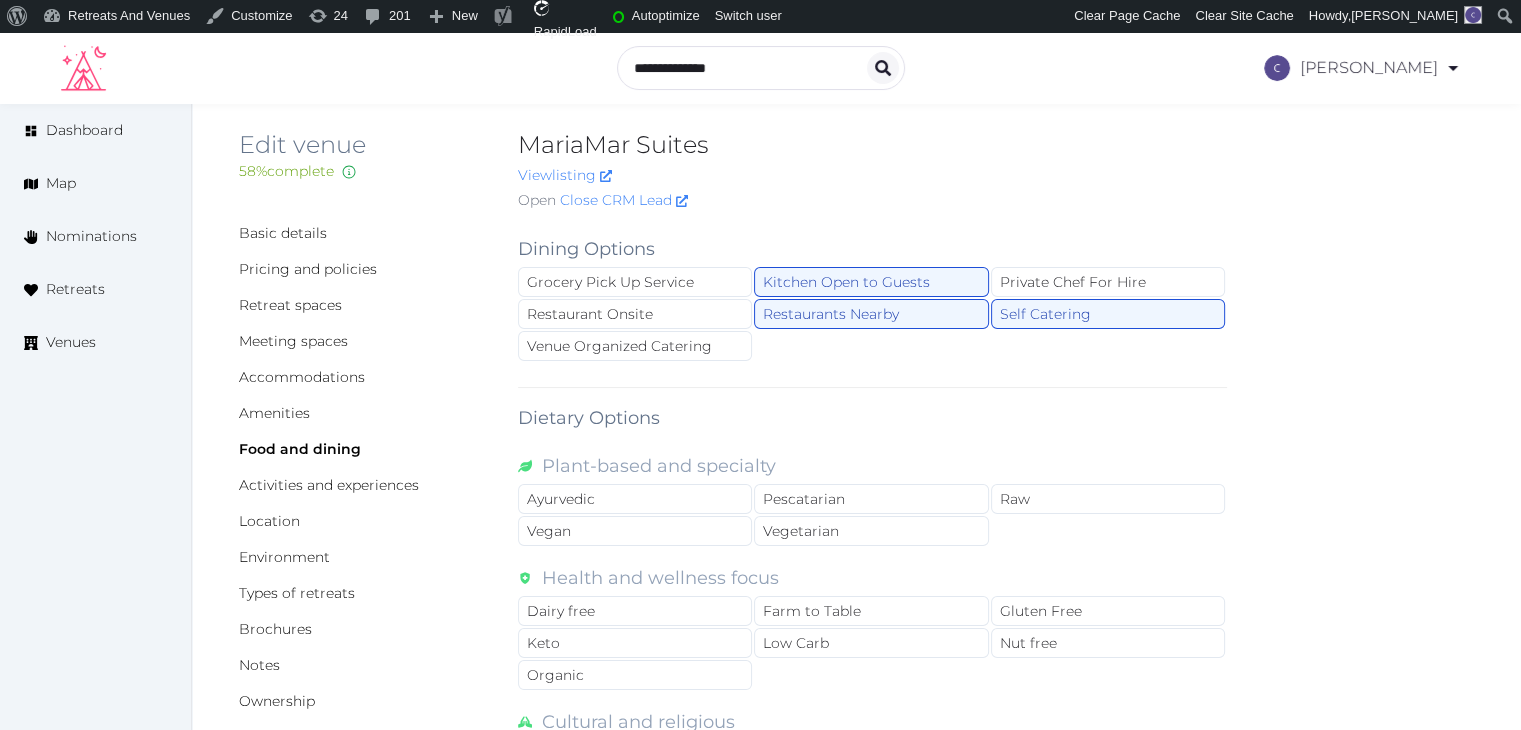 scroll, scrollTop: 0, scrollLeft: 0, axis: both 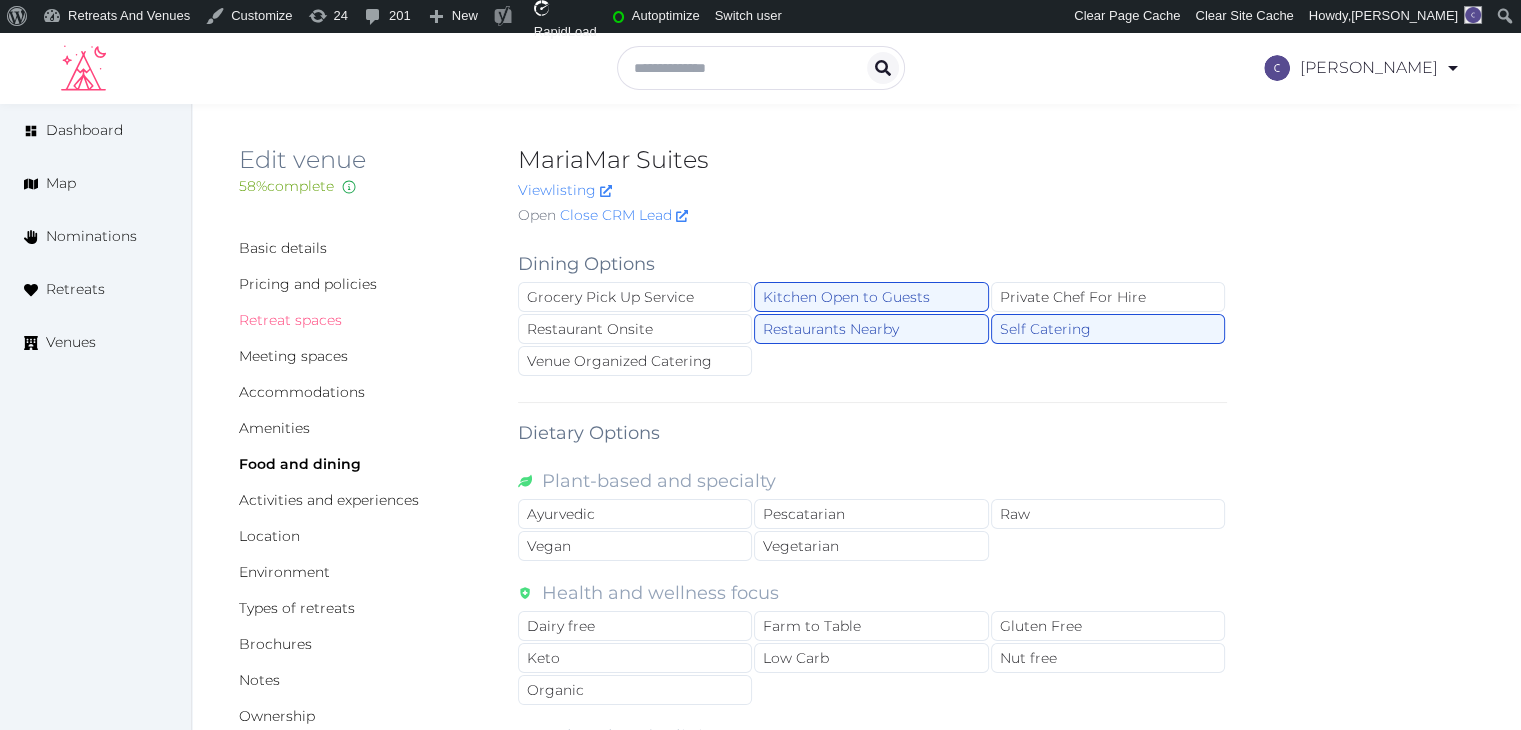 click on "Retreat spaces" at bounding box center (290, 320) 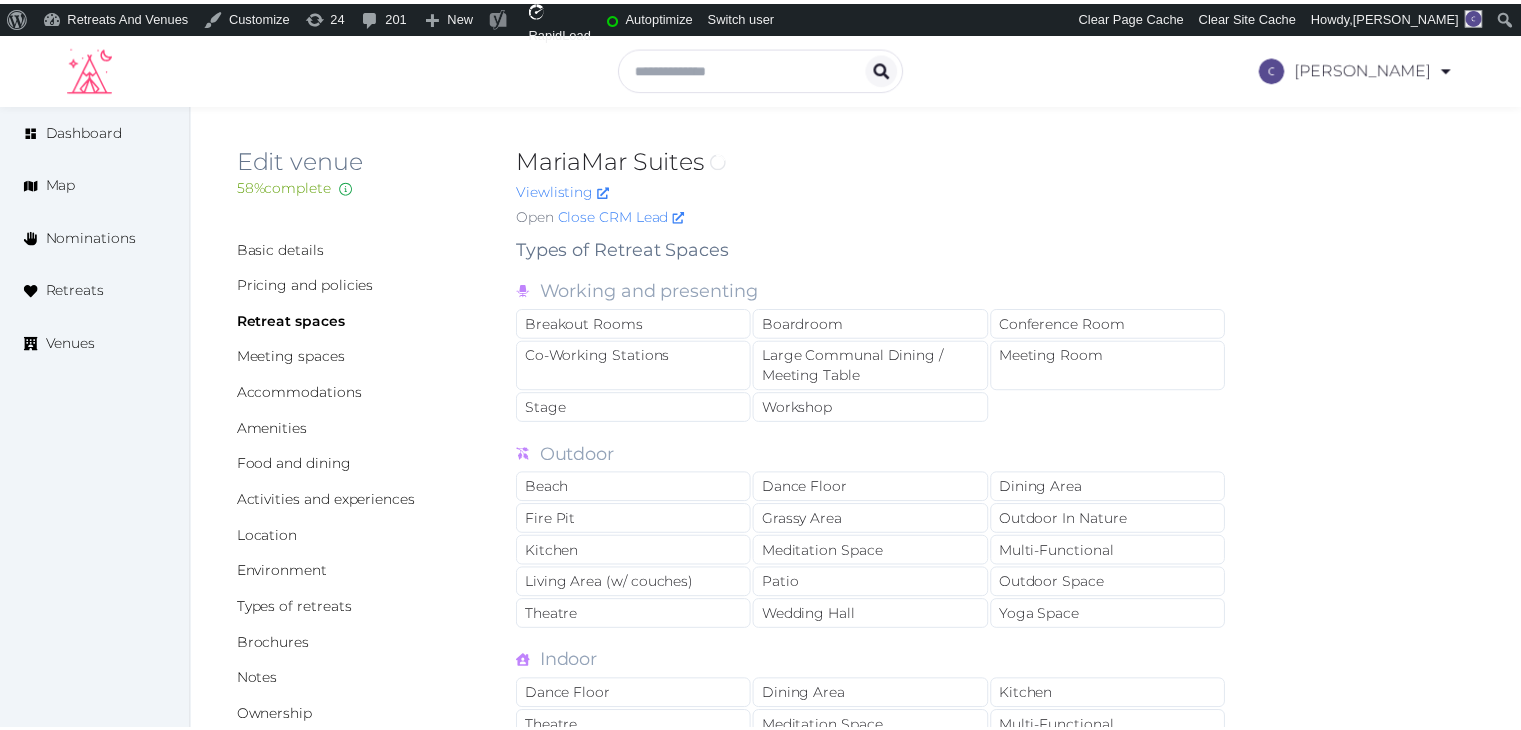 scroll, scrollTop: 0, scrollLeft: 0, axis: both 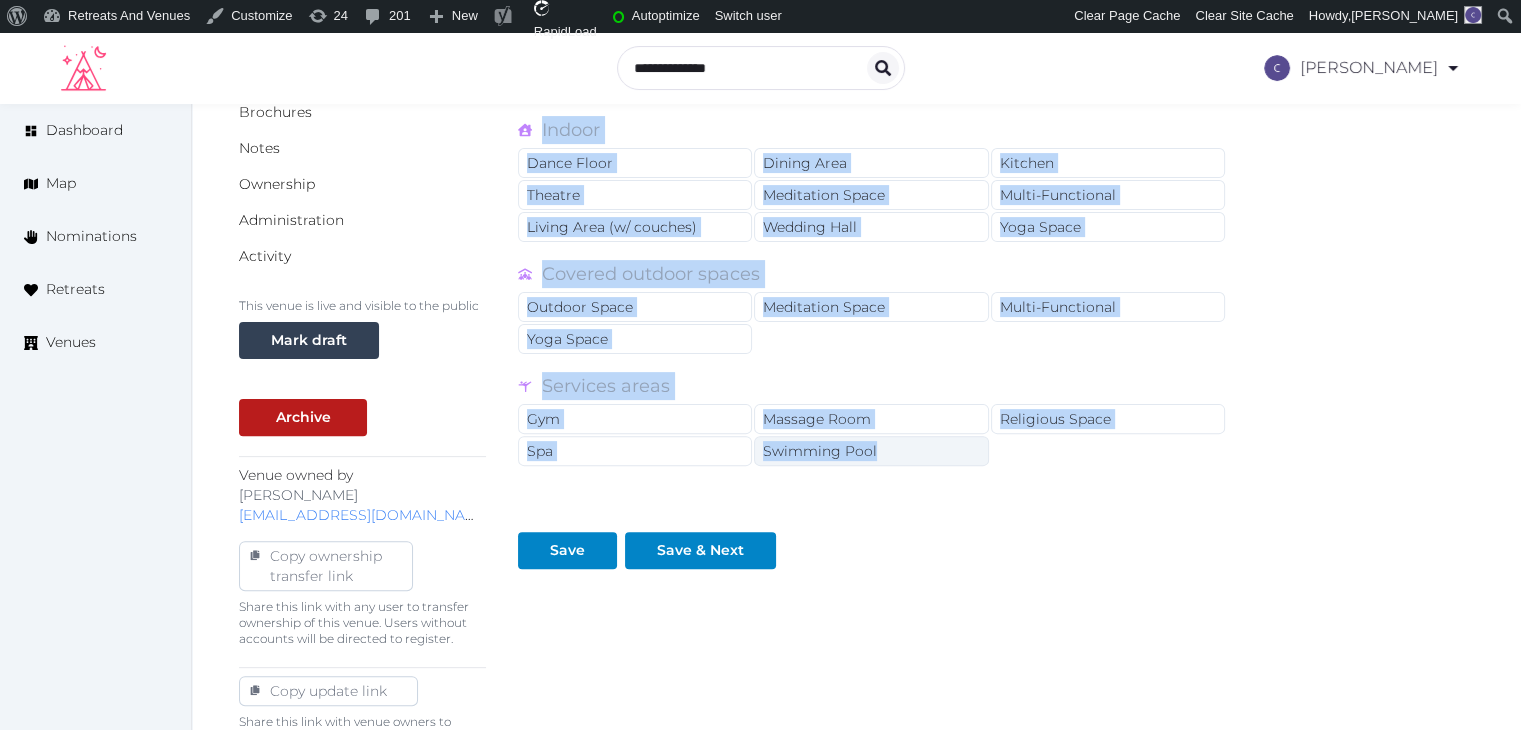 drag, startPoint x: 504, startPoint y: 249, endPoint x: 878, endPoint y: 448, distance: 423.64725 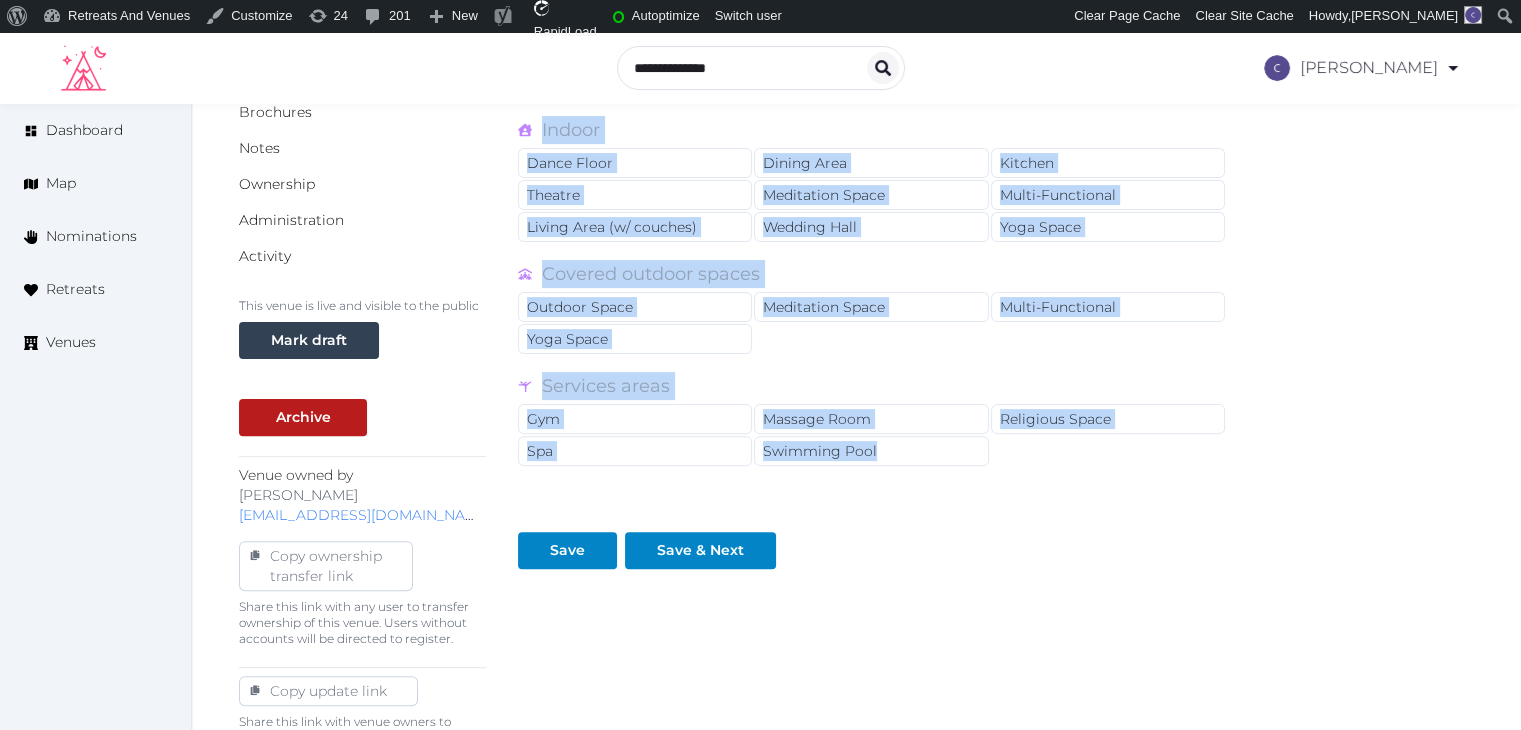 copy on "Types of Retreat Spaces Working and presenting Breakout Rooms Boardroom Conference Room Co-Working Stations Large Communal Dining / Meeting Table Meeting Room Stage Workshop Outdoor Beach Dance Floor Dining Area Fire Pit Grassy Area Outdoor In Nature Kitchen Meditation Space Multi-Functional Living Area (w/ couches) Patio Outdoor Space Theatre Wedding Hall Yoga Space Indoor Dance Floor Dining Area Kitchen Theatre Meditation Space Multi-Functional Living Area (w/ couches) Wedding Hall Yoga Space Covered outdoor spaces Outdoor Space Meditation Space Multi-Functional Yoga Space Services areas Gym Massage Room Religious Space Spa Swimming Pool" 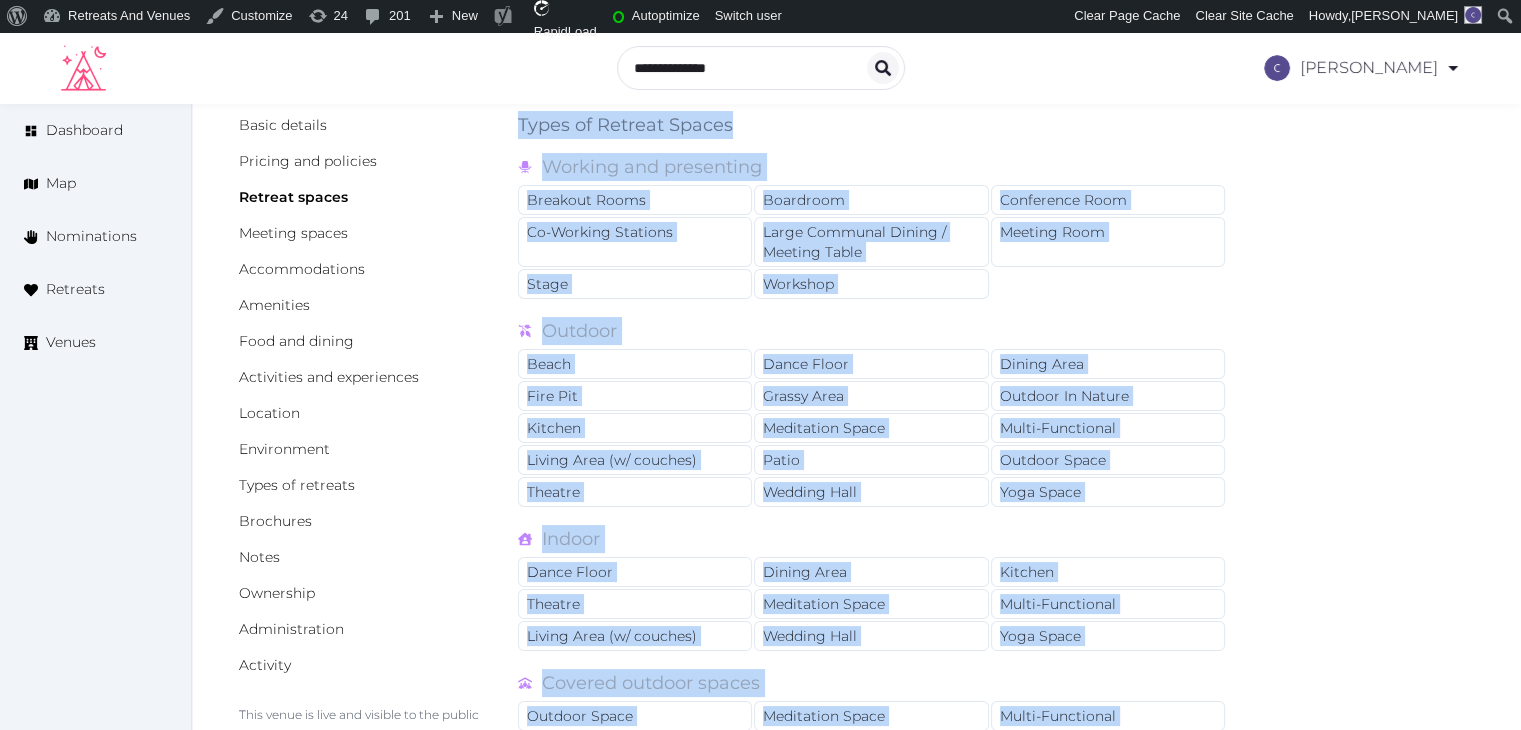 scroll, scrollTop: 0, scrollLeft: 0, axis: both 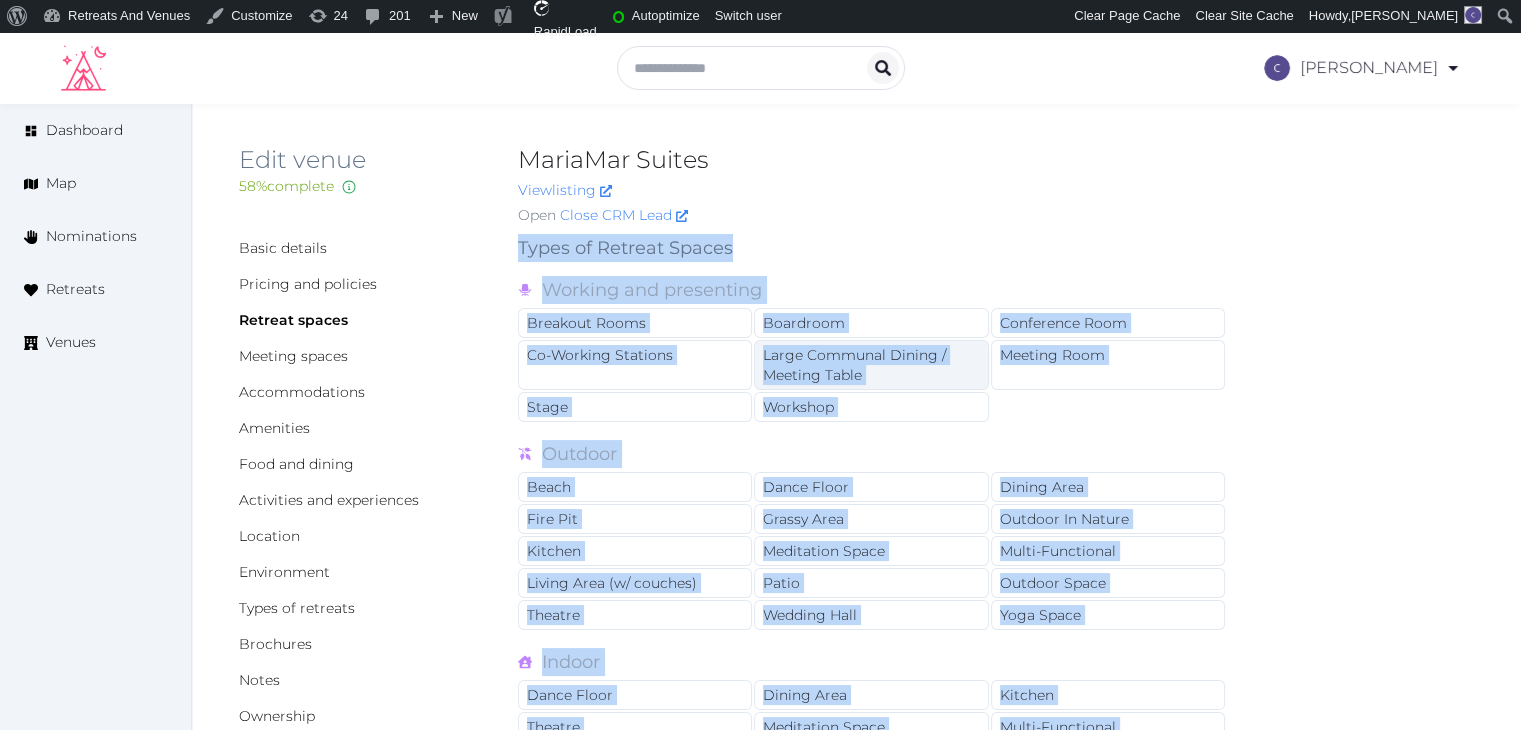 click on "Large Communal Dining / Meeting Table" at bounding box center (871, 365) 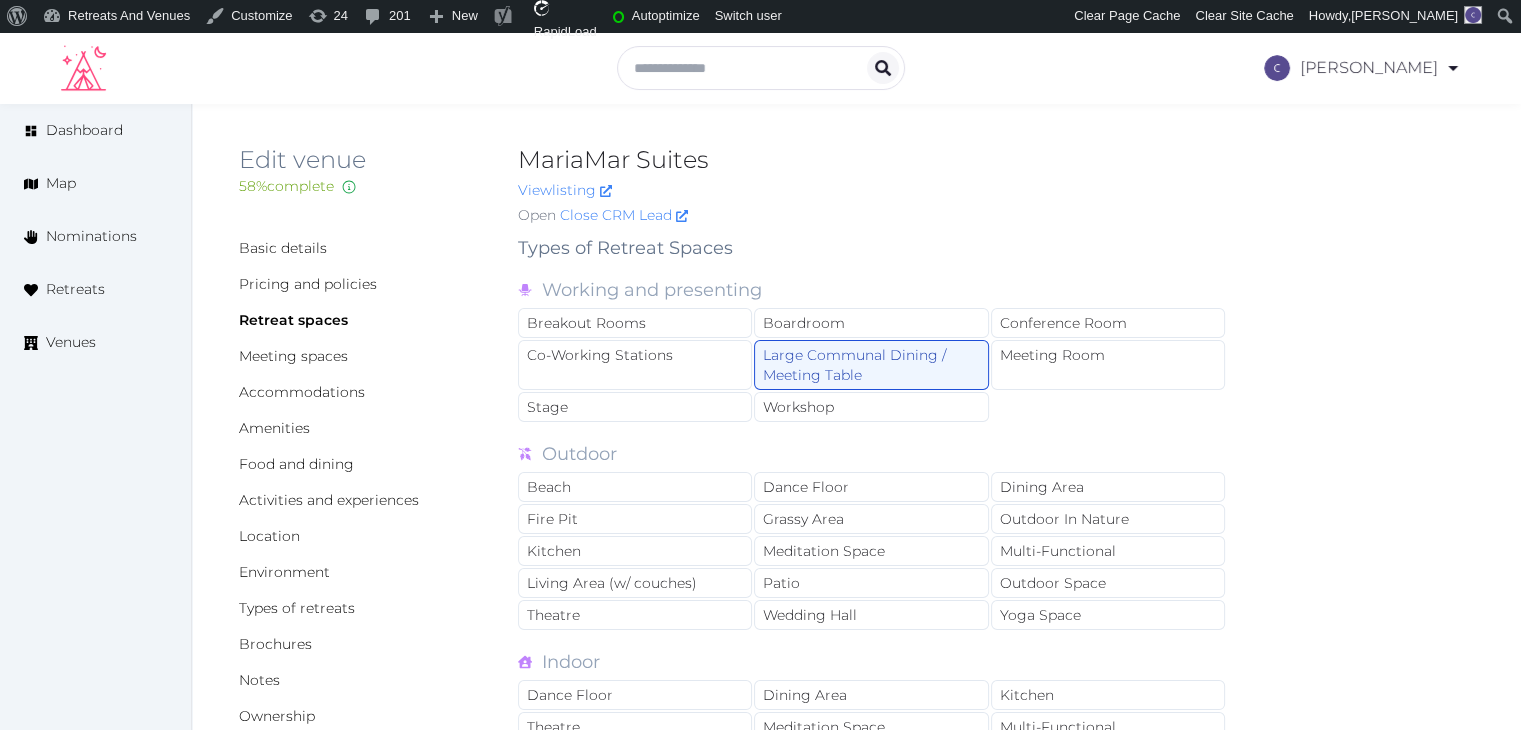 click on "Breakout Rooms Boardroom Conference Room Co-Working Stations Large Communal Dining / Meeting Table Meeting Room Stage Workshop" at bounding box center [872, 366] 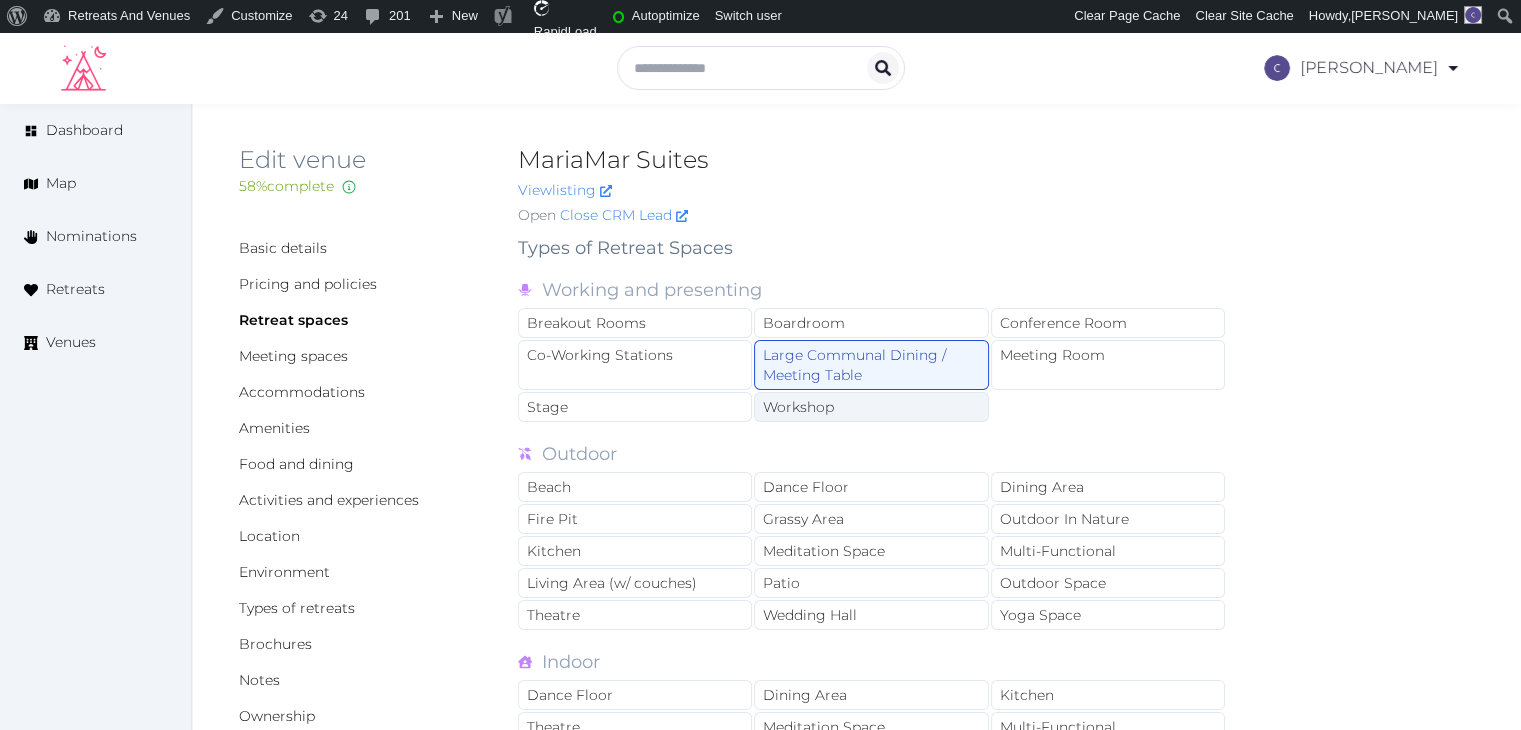 click on "Workshop" at bounding box center [871, 407] 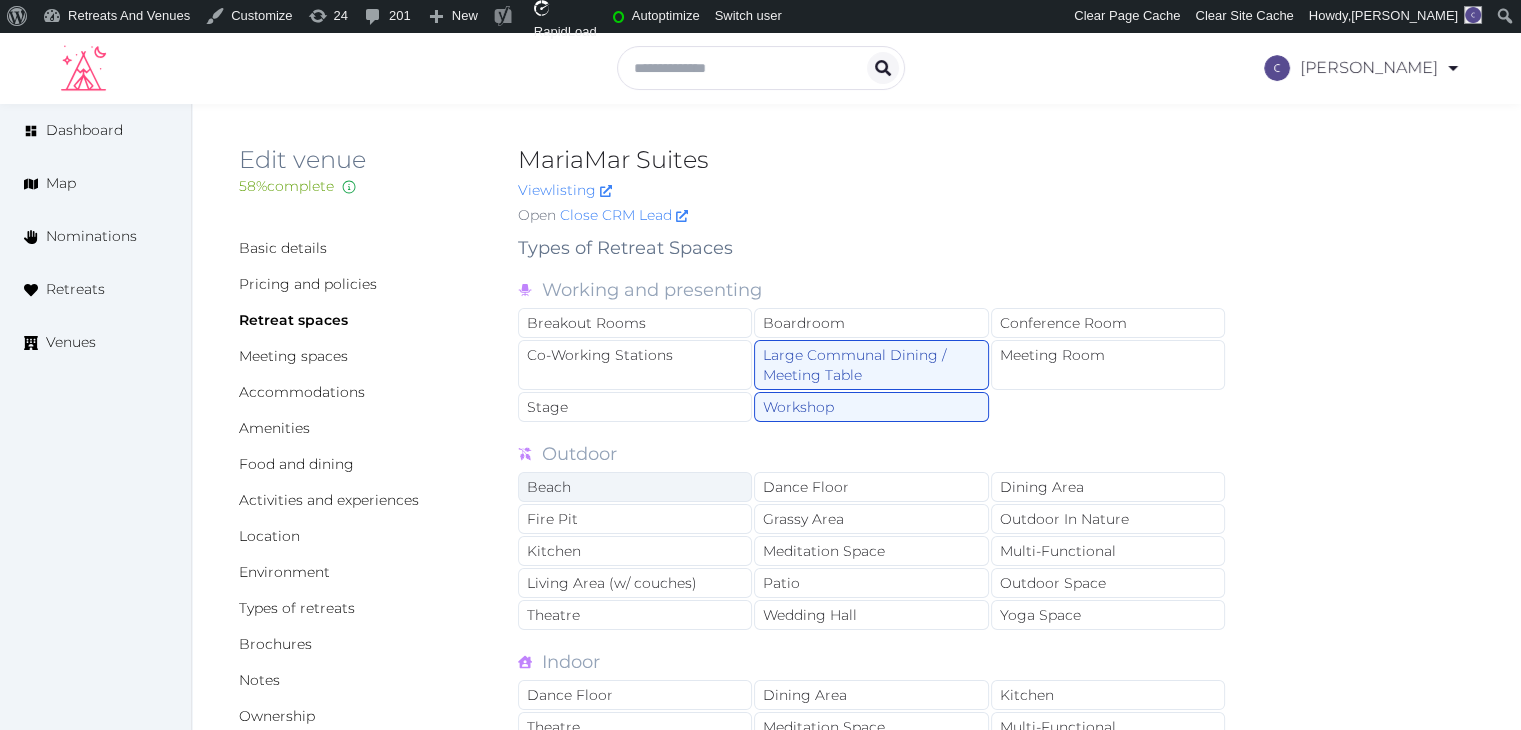 click on "Beach" at bounding box center [635, 487] 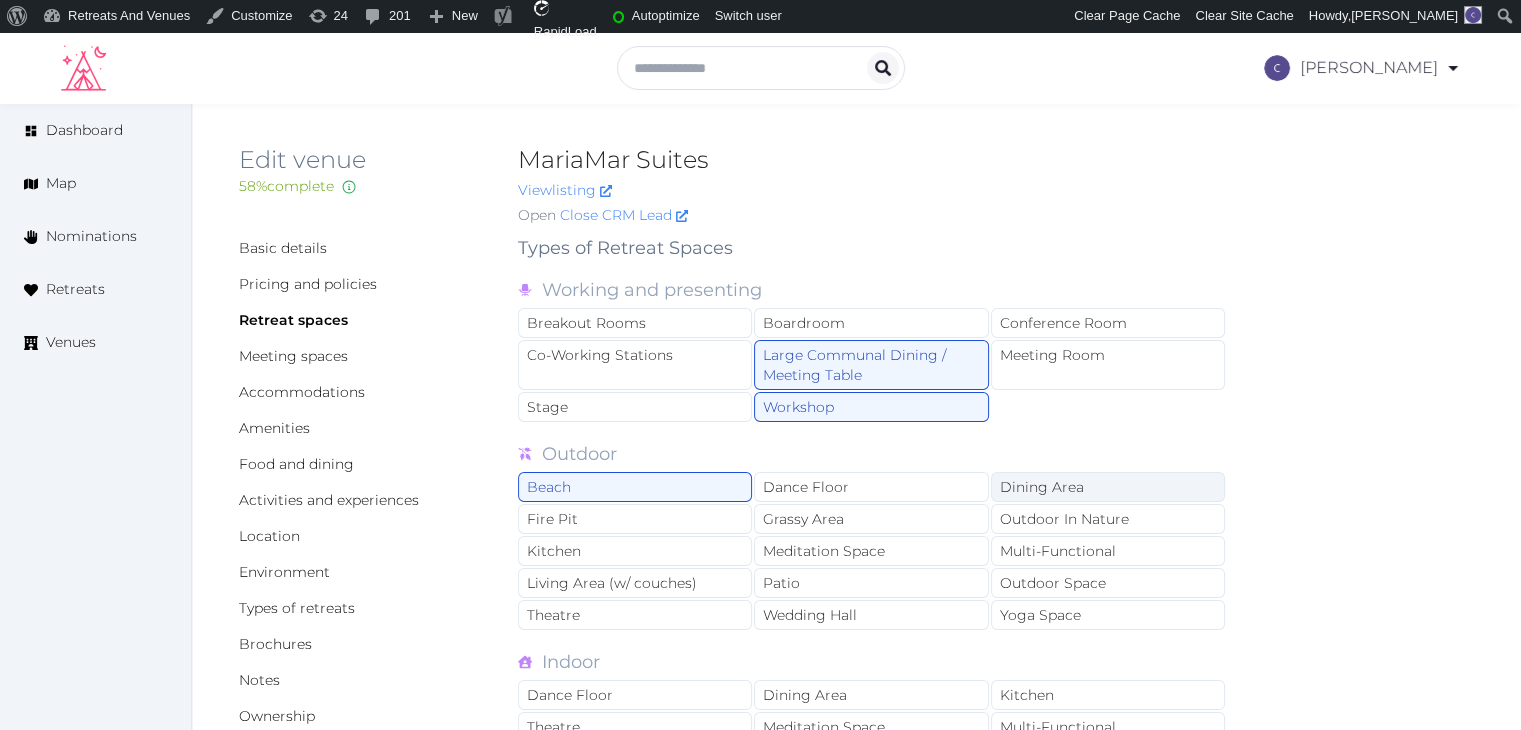 click on "Dining Area" at bounding box center [1108, 487] 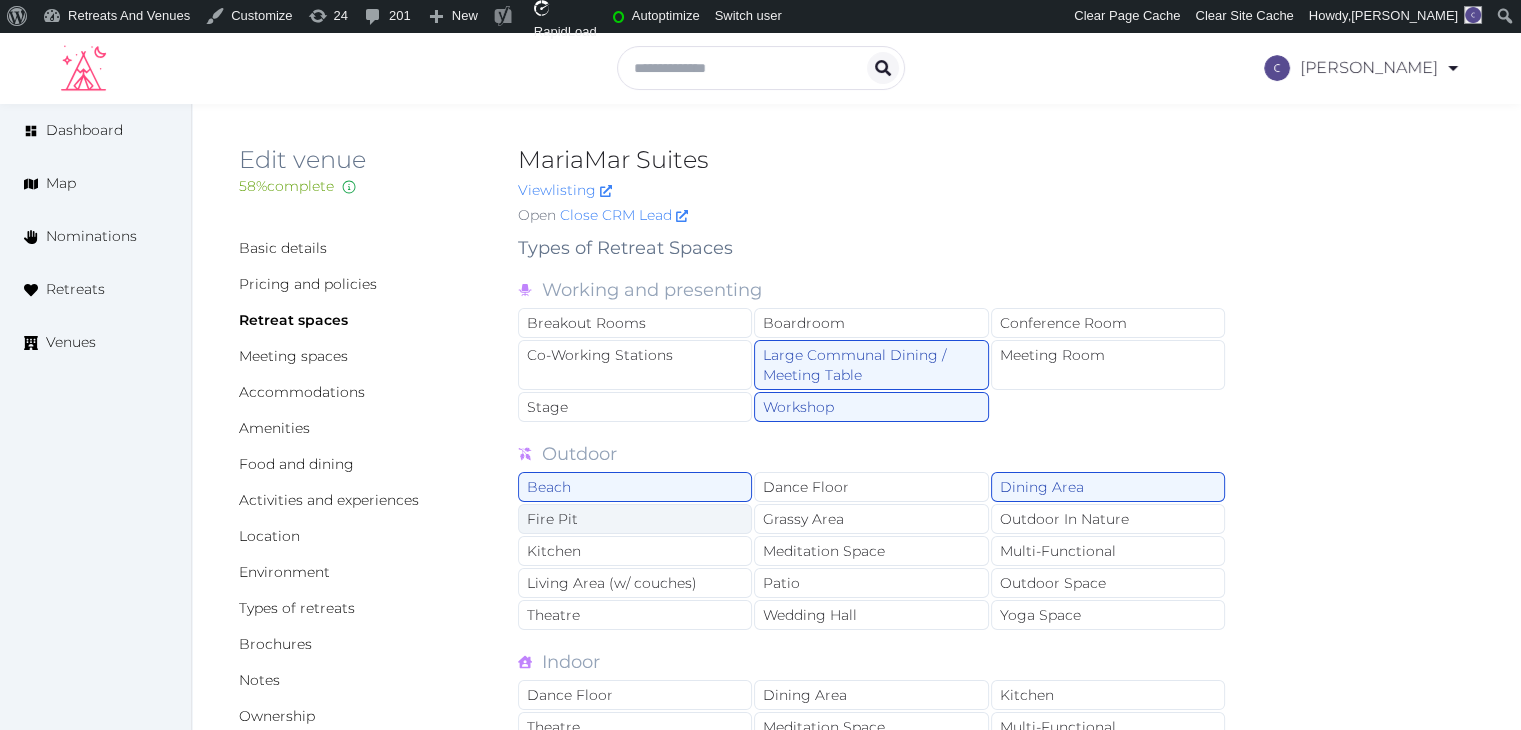 click on "Fire Pit" at bounding box center (635, 519) 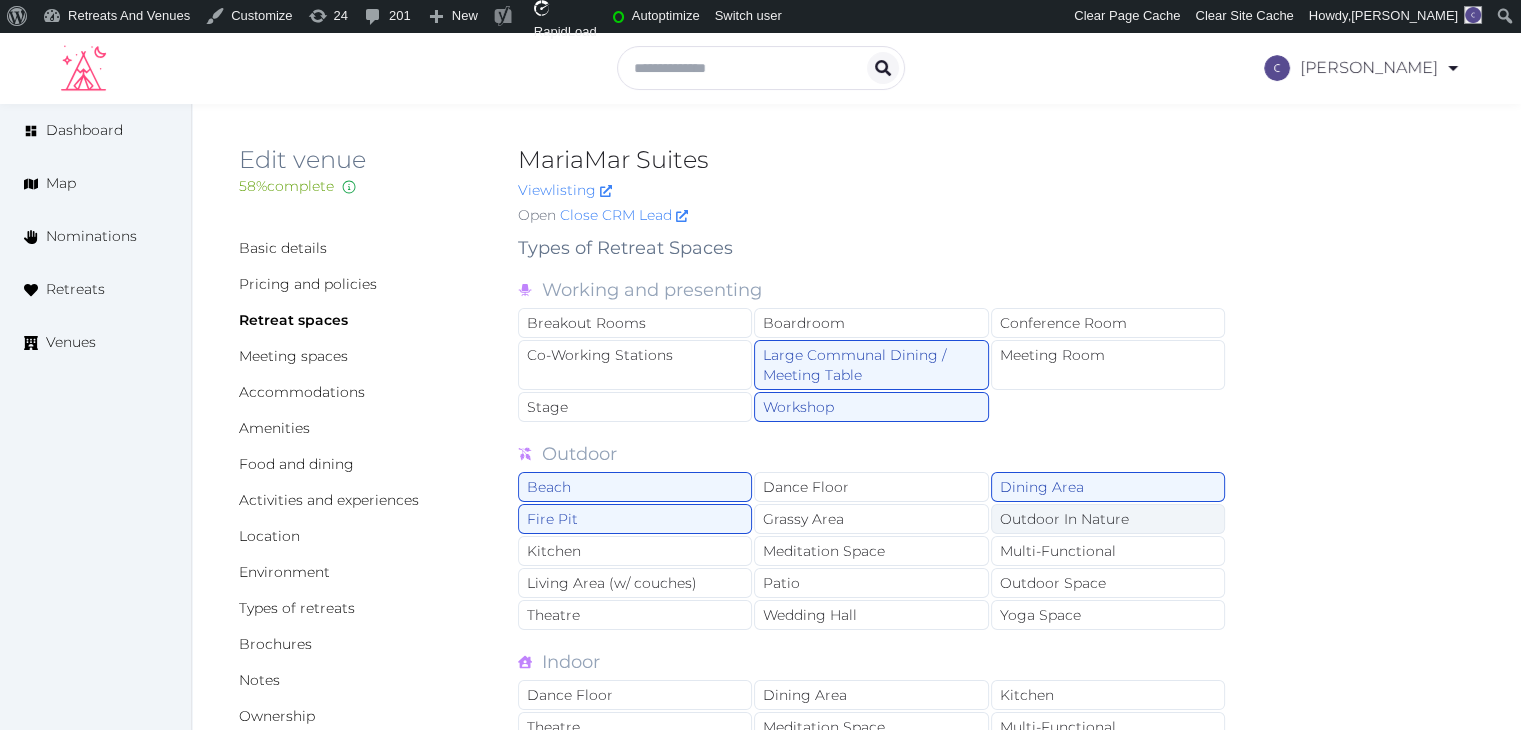 click on "Outdoor In Nature" at bounding box center [1108, 519] 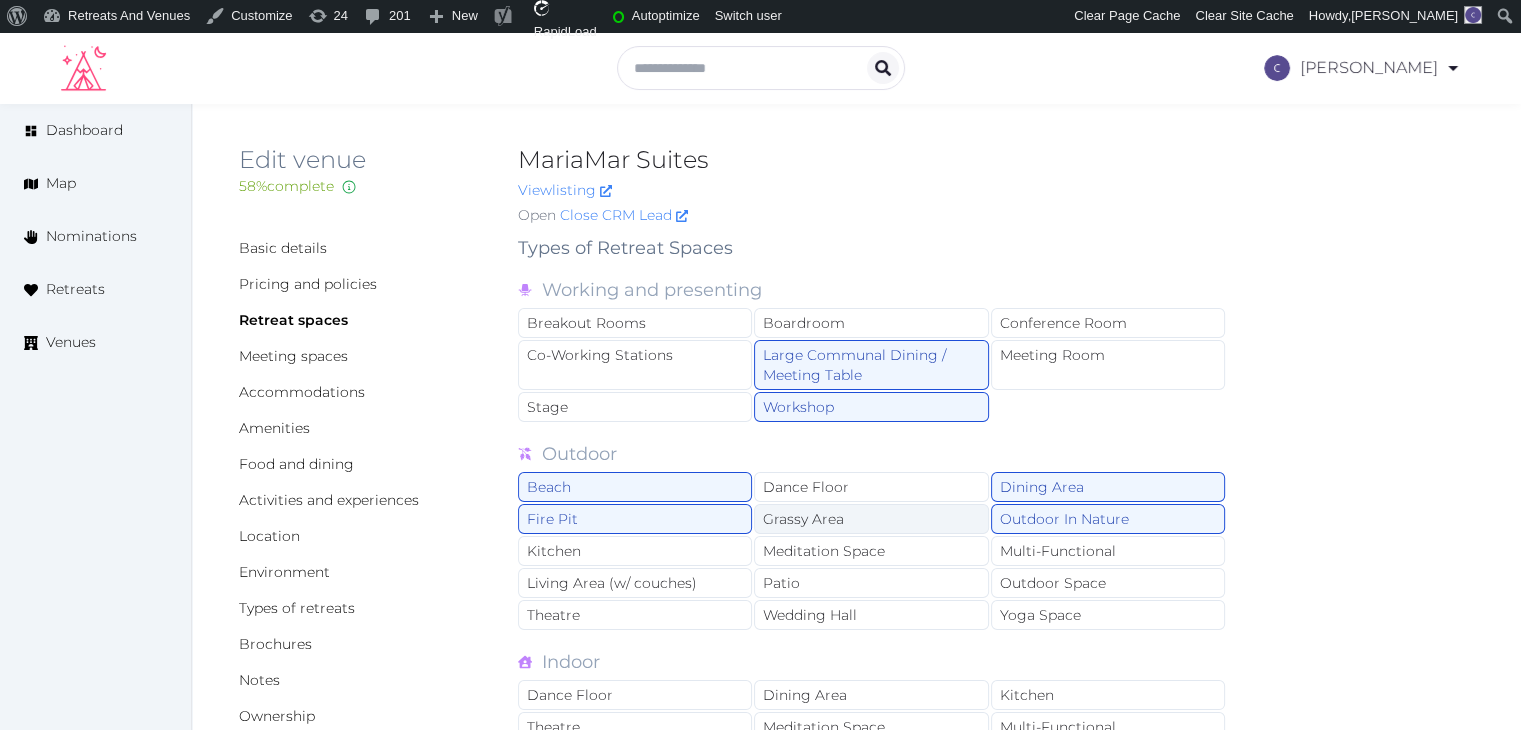click on "Grassy Area" at bounding box center (871, 519) 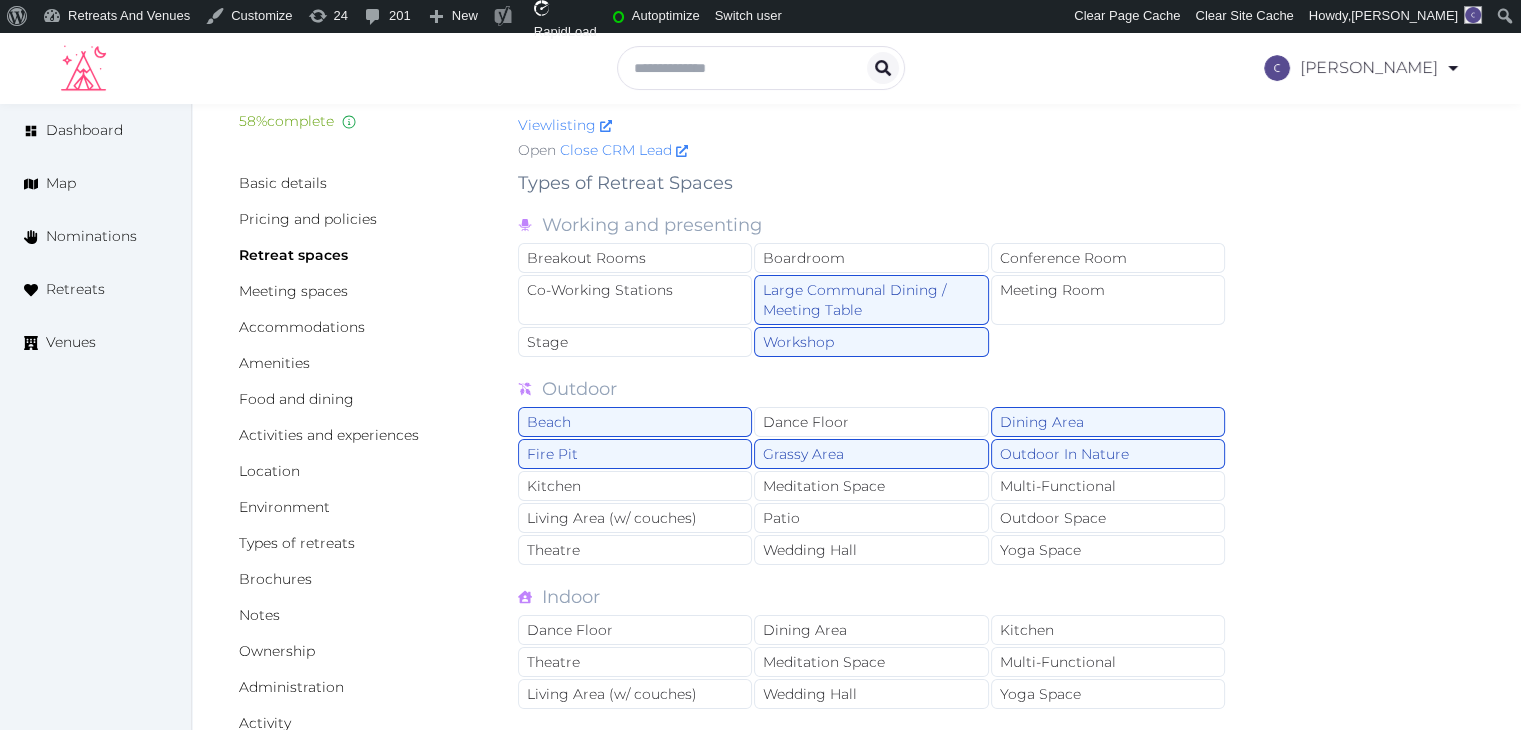 scroll, scrollTop: 100, scrollLeft: 0, axis: vertical 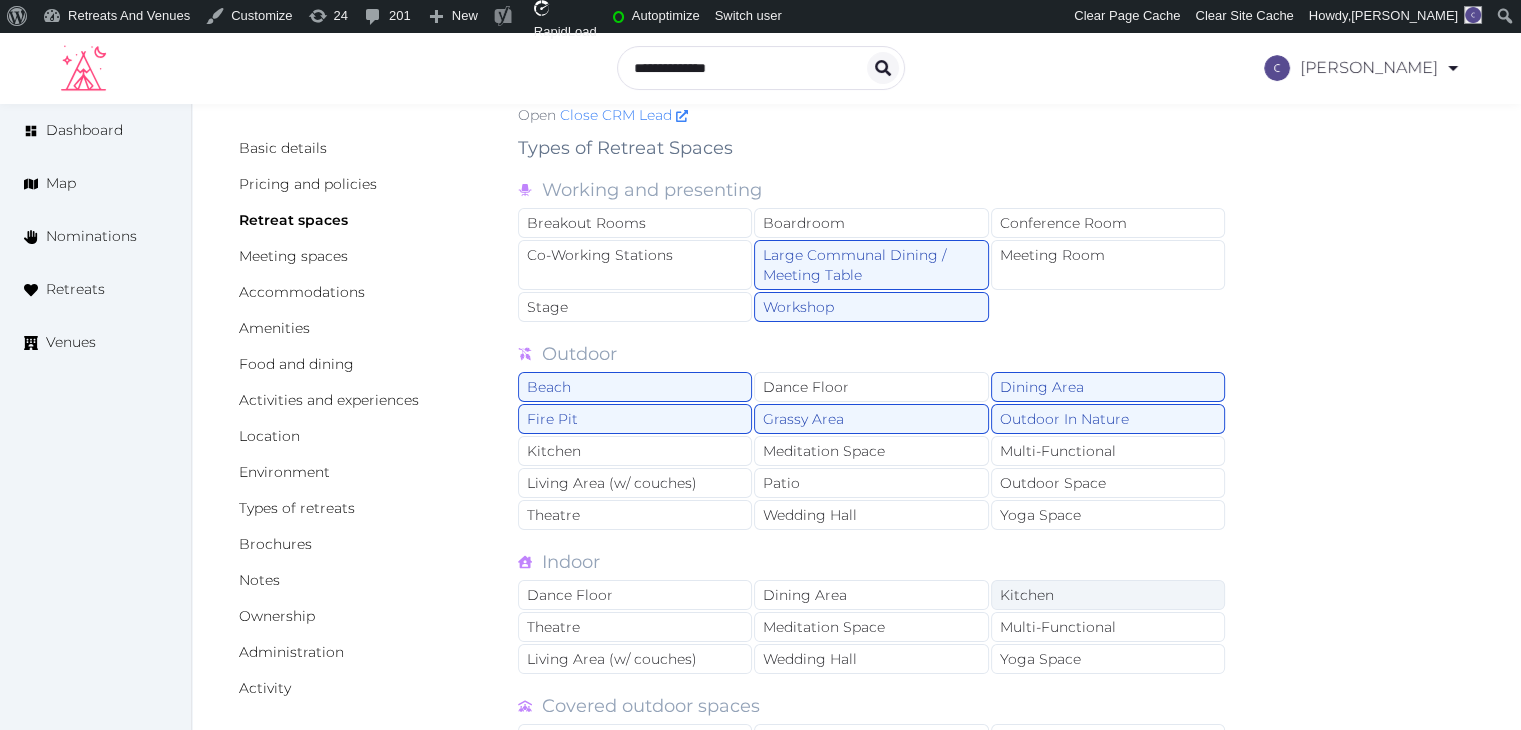 click on "Kitchen" at bounding box center (1108, 595) 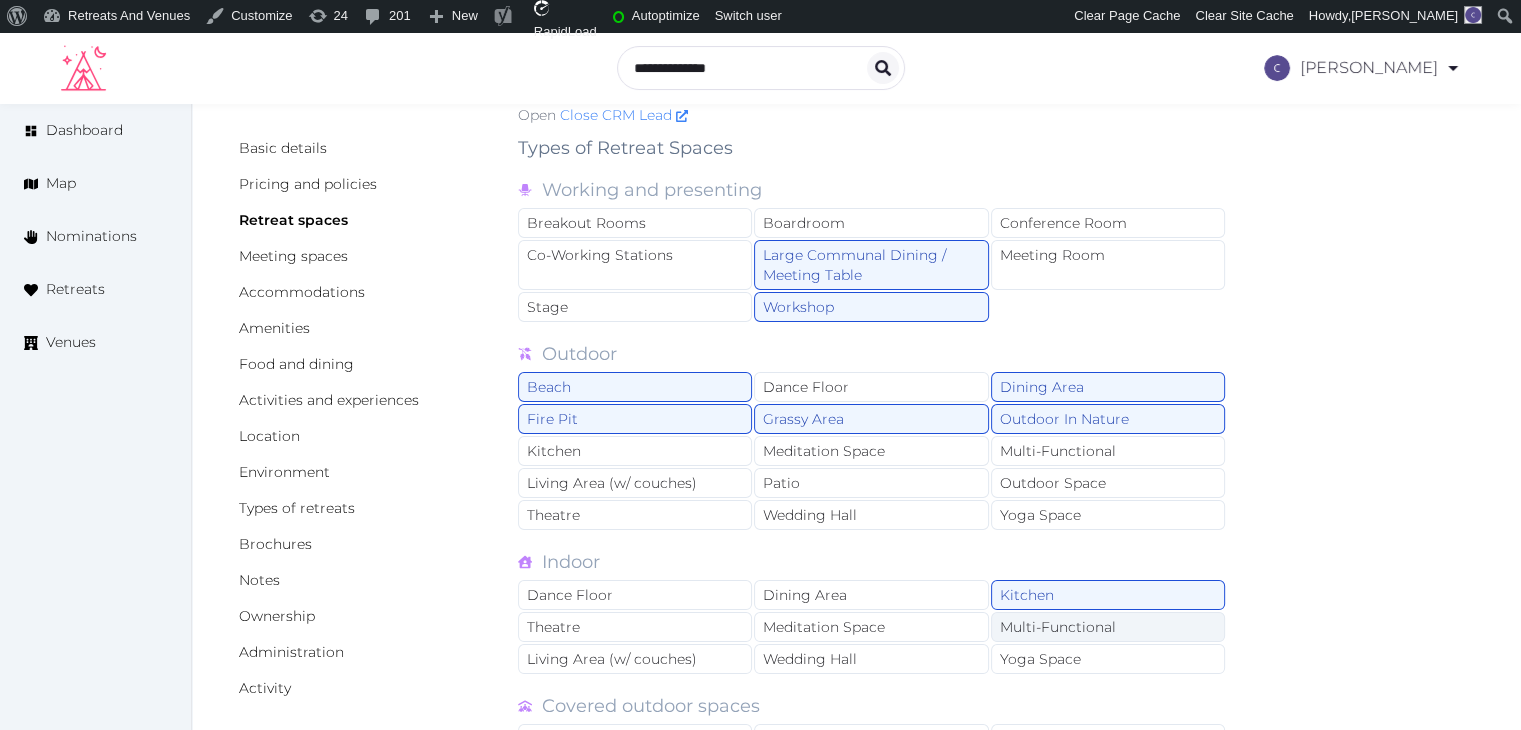 click on "Multi-Functional" at bounding box center [1108, 627] 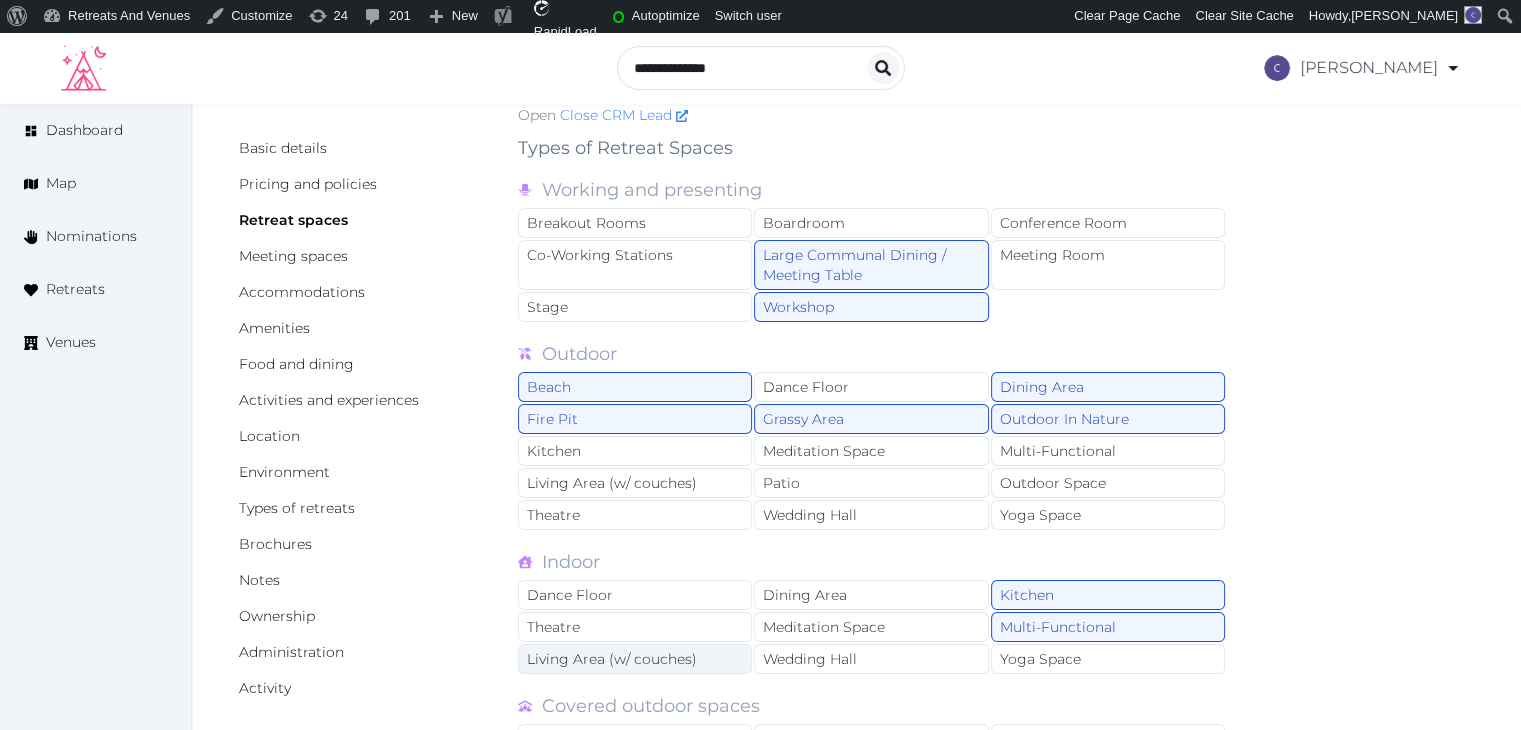 click on "Living Area (w/ couches)" at bounding box center (635, 659) 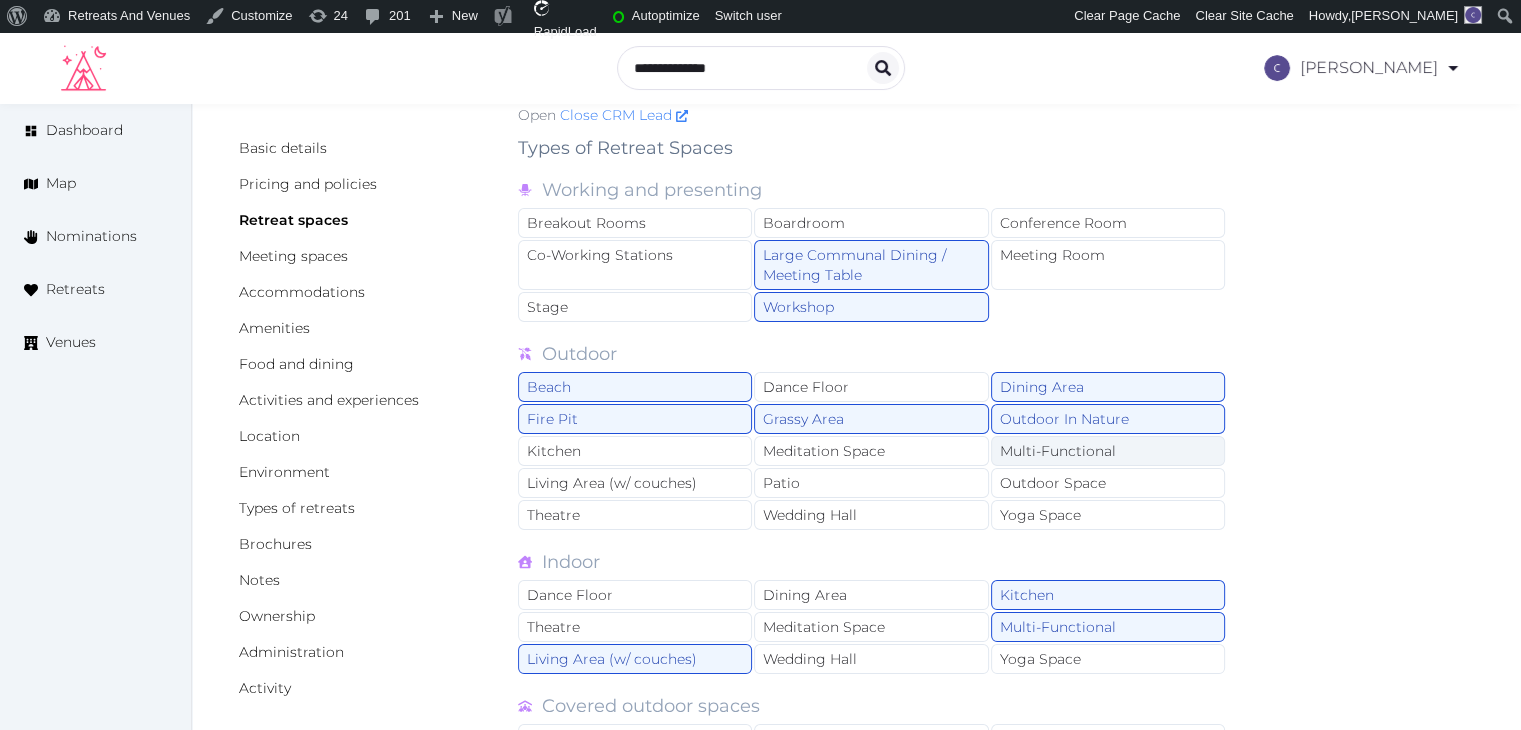 click on "Multi-Functional" at bounding box center (1108, 451) 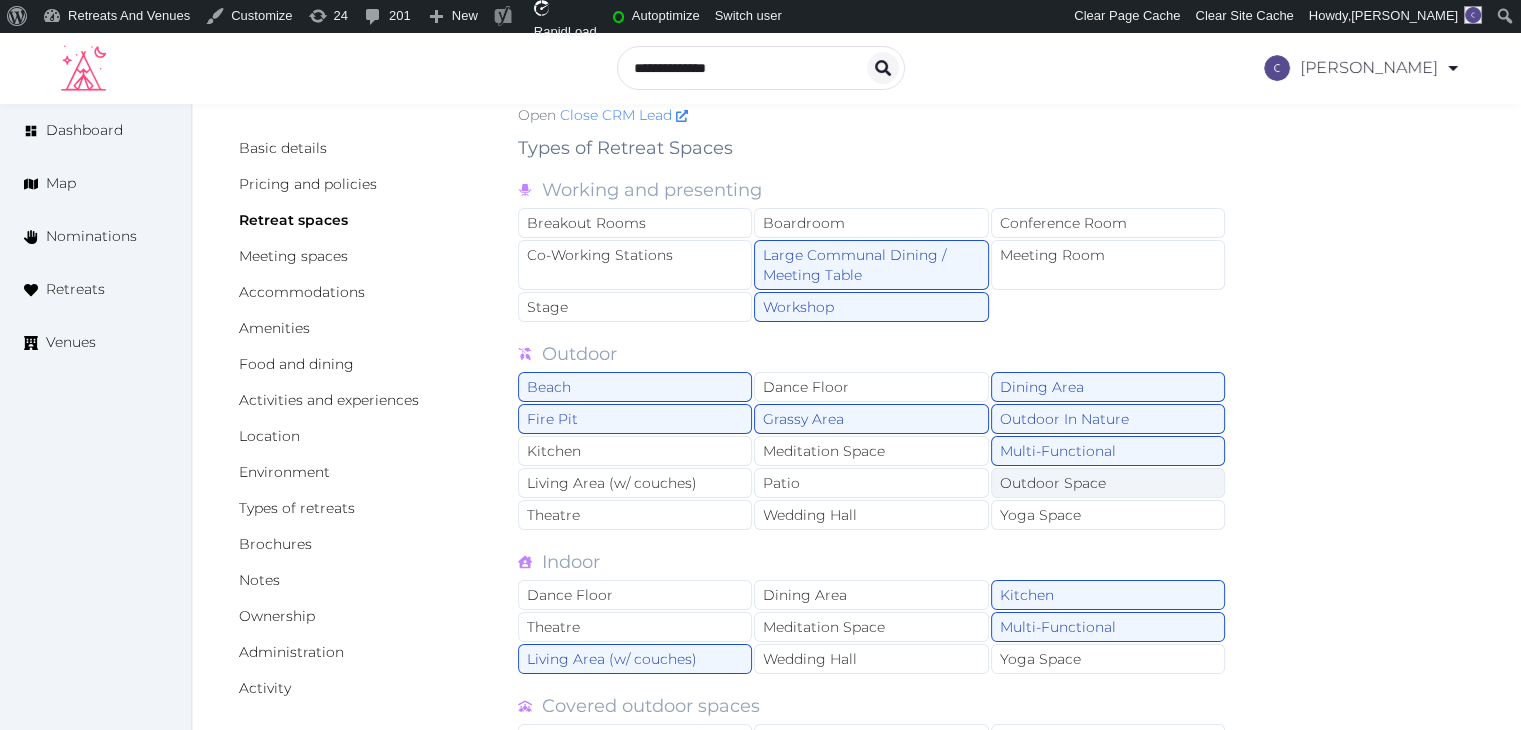 click on "Outdoor Space" at bounding box center (1108, 483) 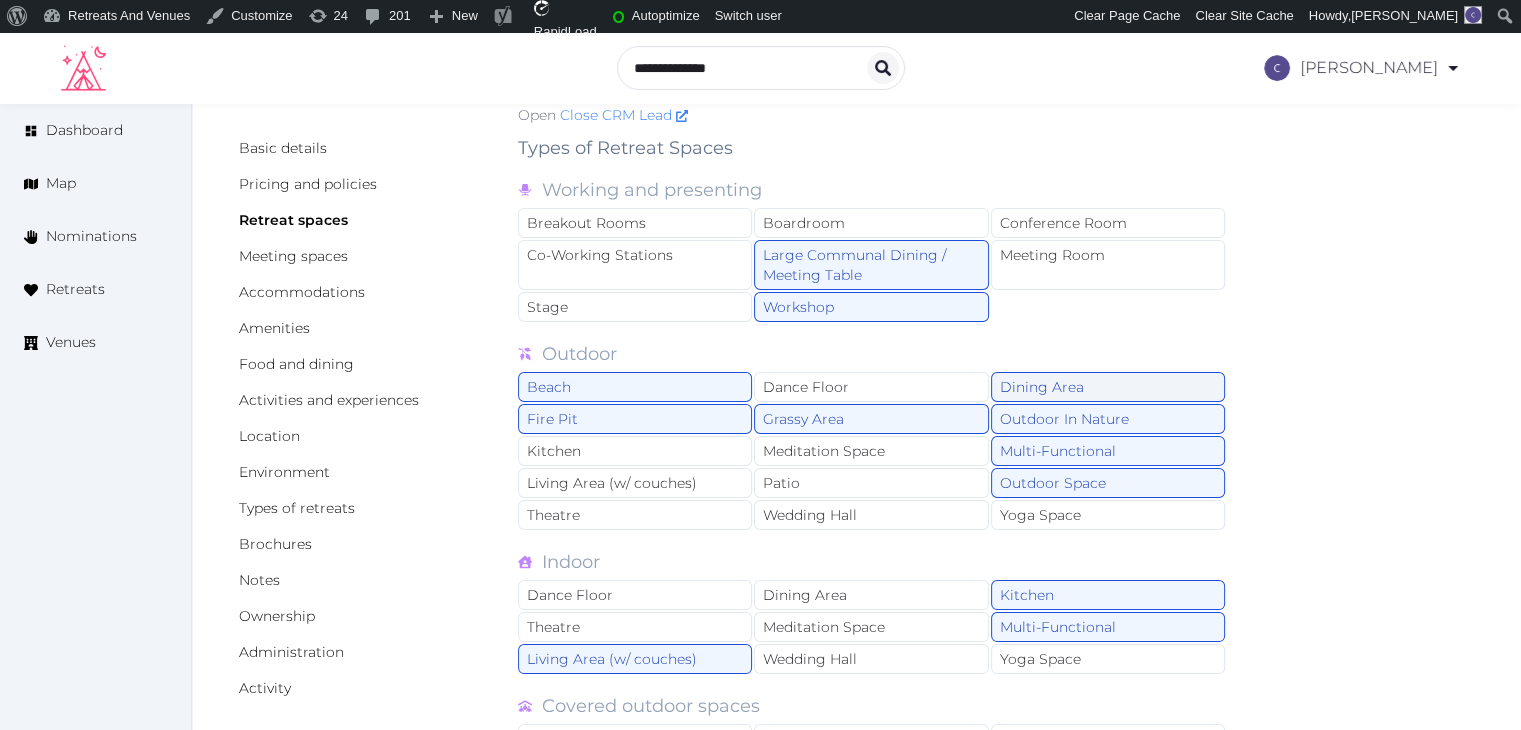 drag, startPoint x: 1056, startPoint y: 508, endPoint x: 1036, endPoint y: 373, distance: 136.47343 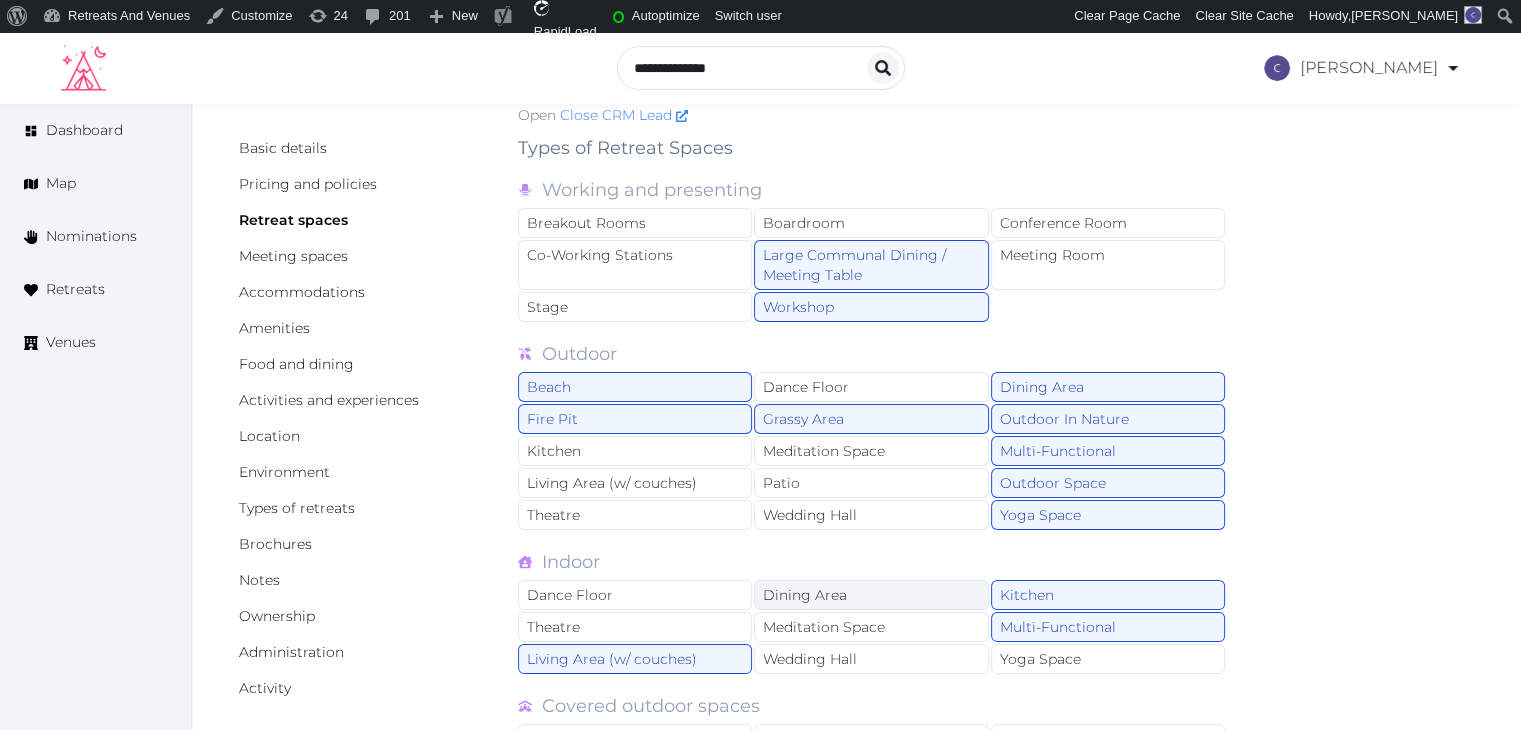 click on "Dining Area" at bounding box center (871, 595) 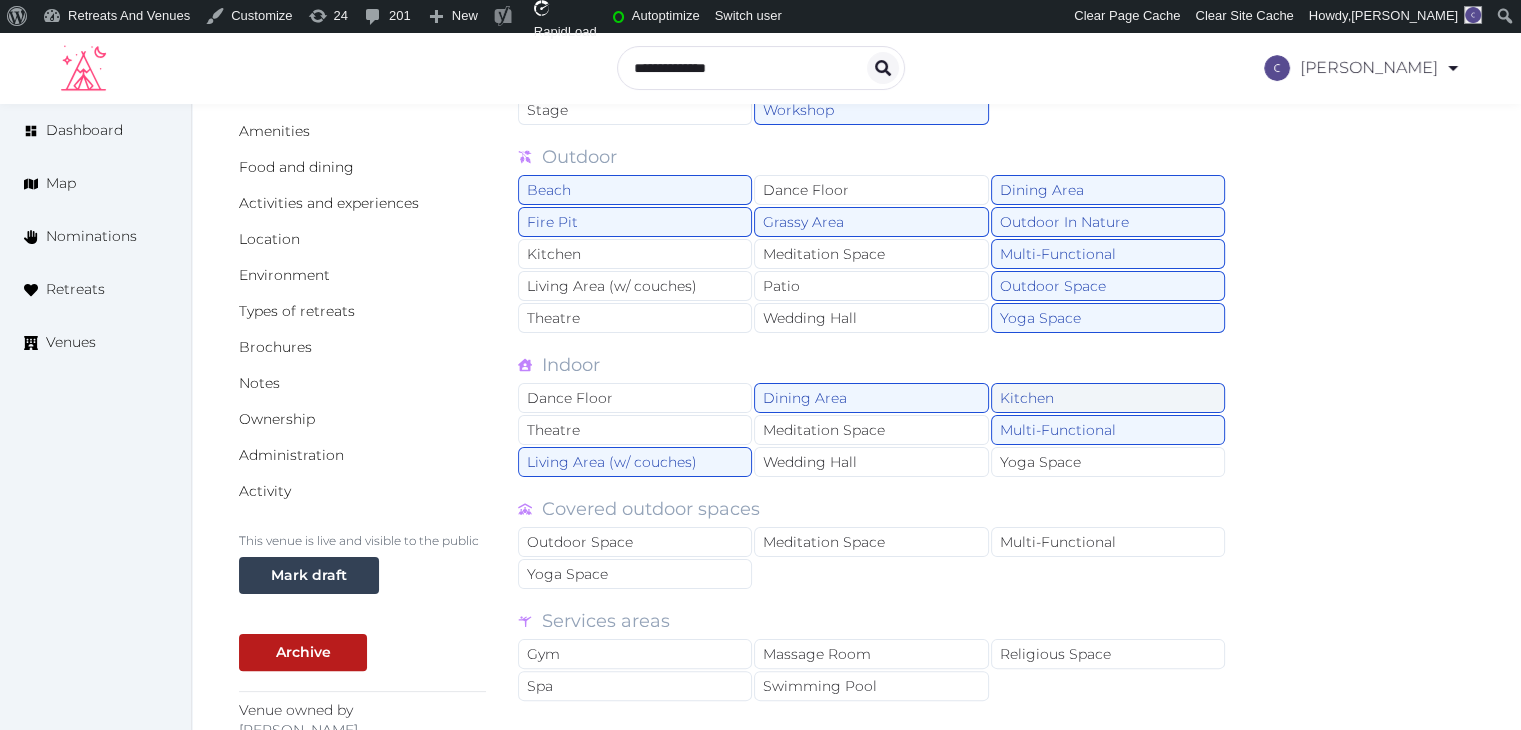 scroll, scrollTop: 400, scrollLeft: 0, axis: vertical 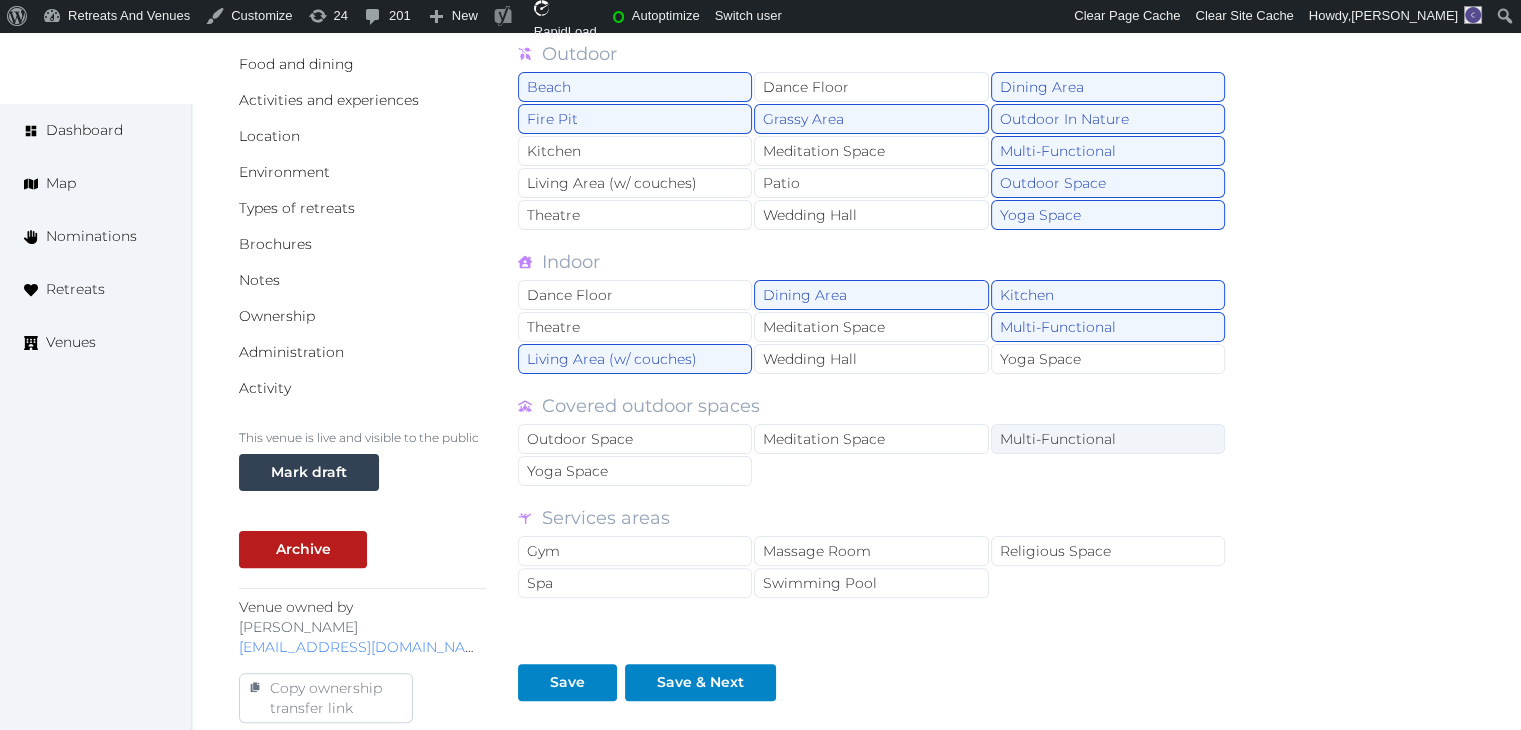 click on "Multi-Functional" at bounding box center (1108, 439) 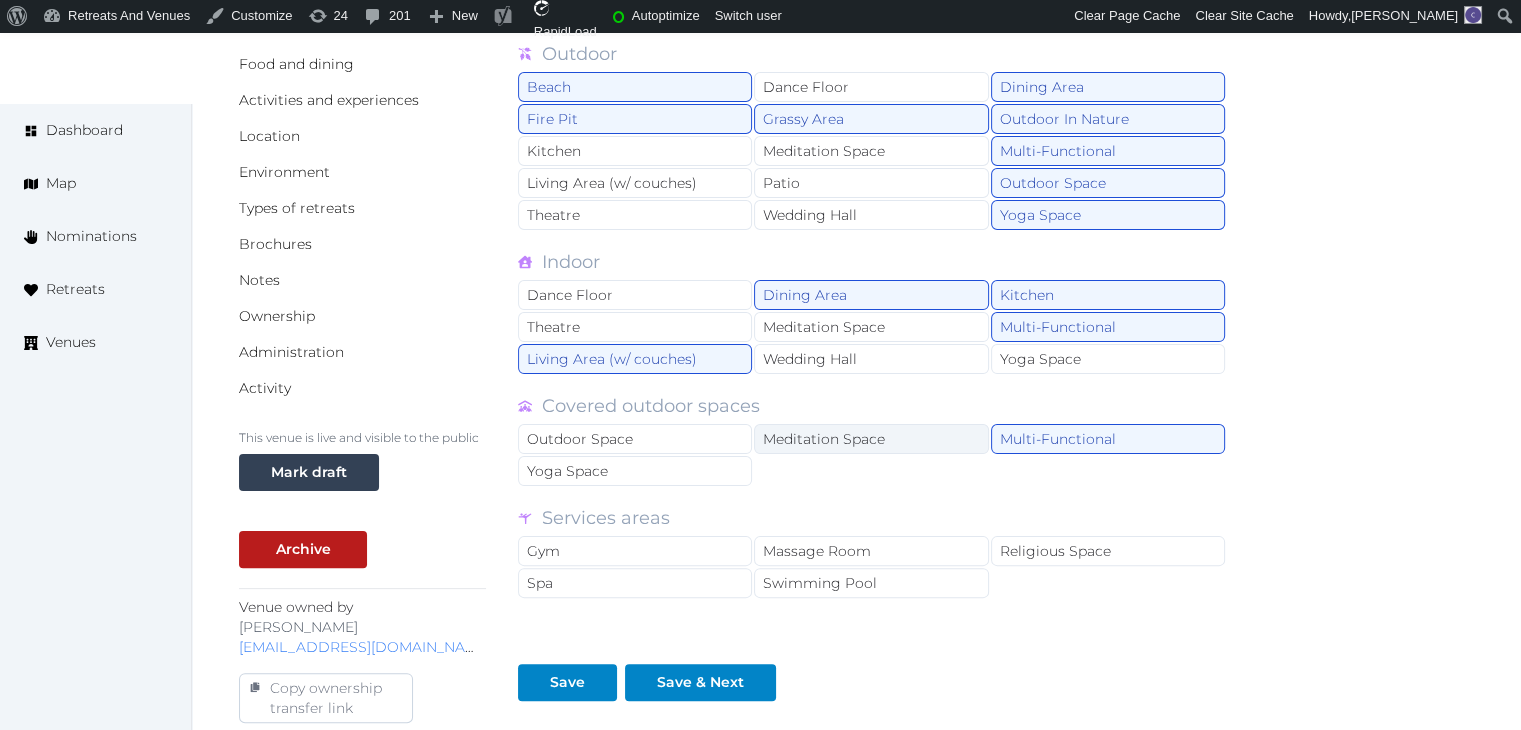 click on "Meditation Space" at bounding box center (871, 439) 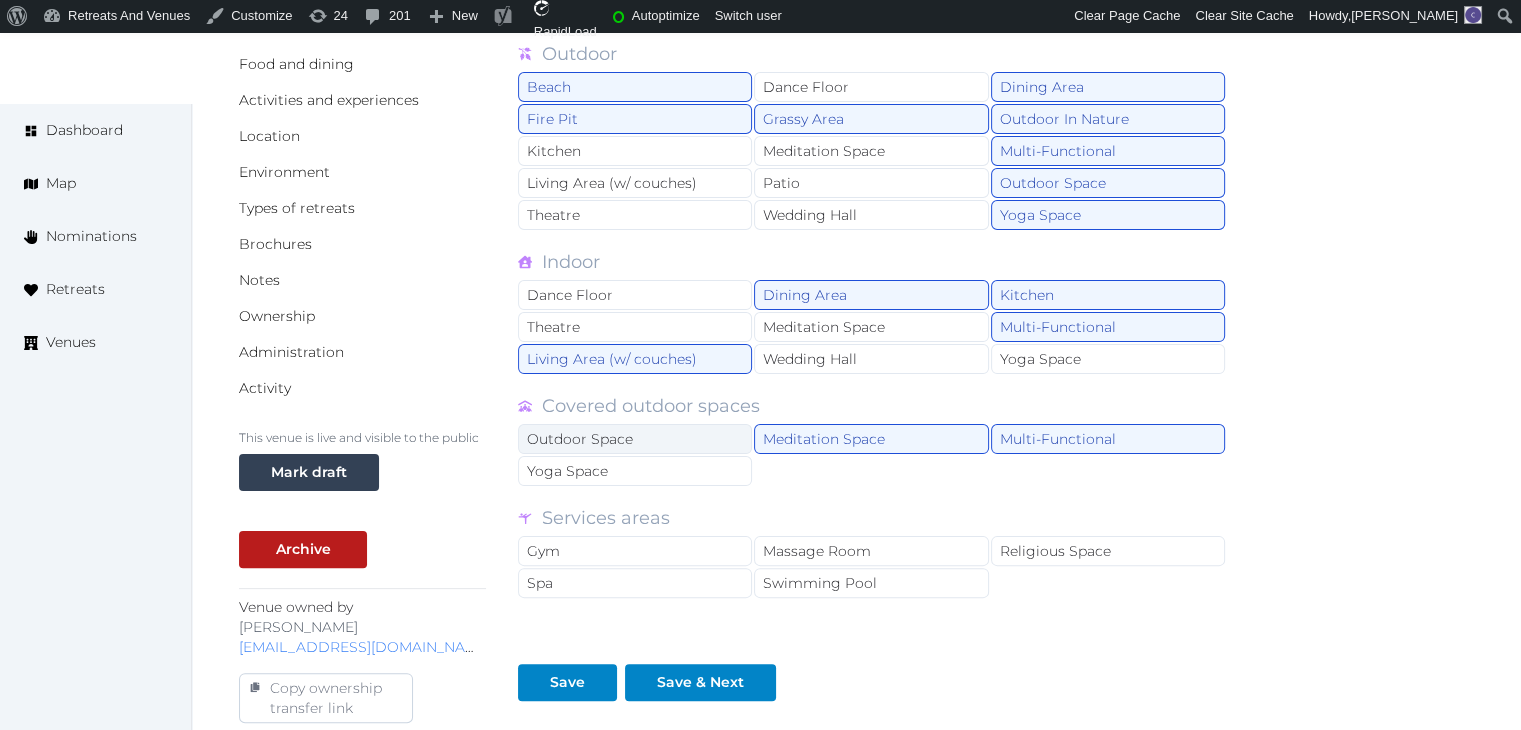 click on "Outdoor Space" at bounding box center (635, 439) 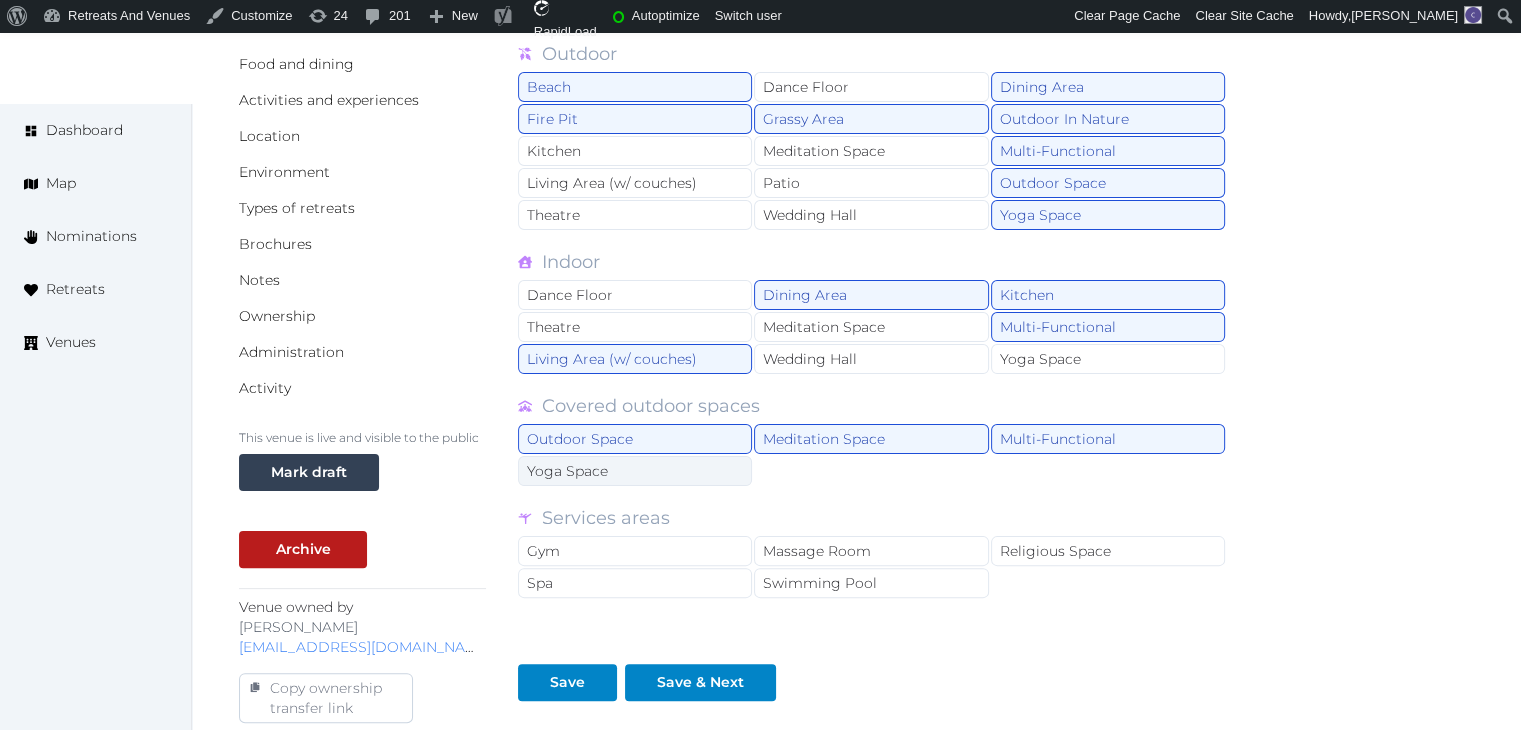 click on "Yoga Space" at bounding box center [635, 471] 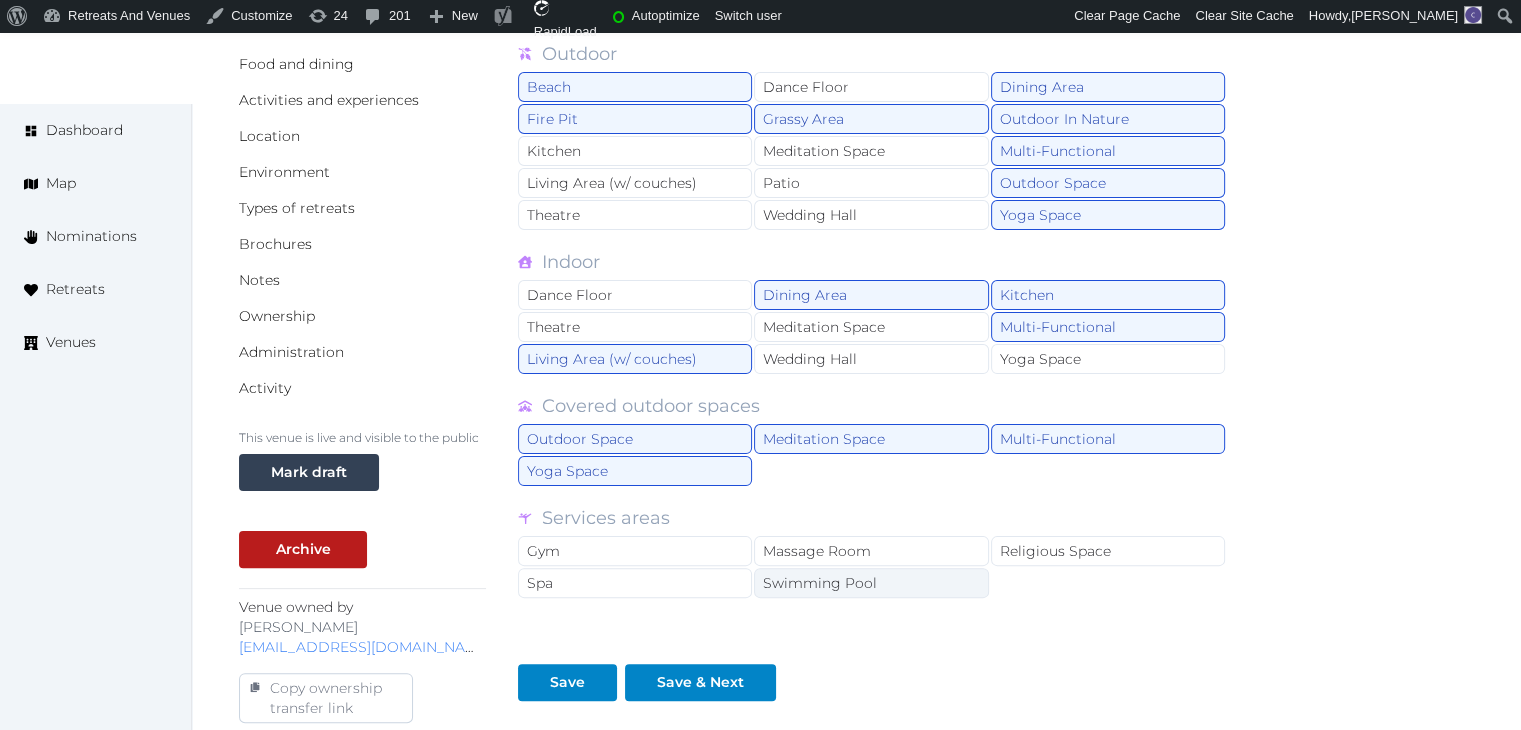 click on "Swimming Pool" at bounding box center (871, 583) 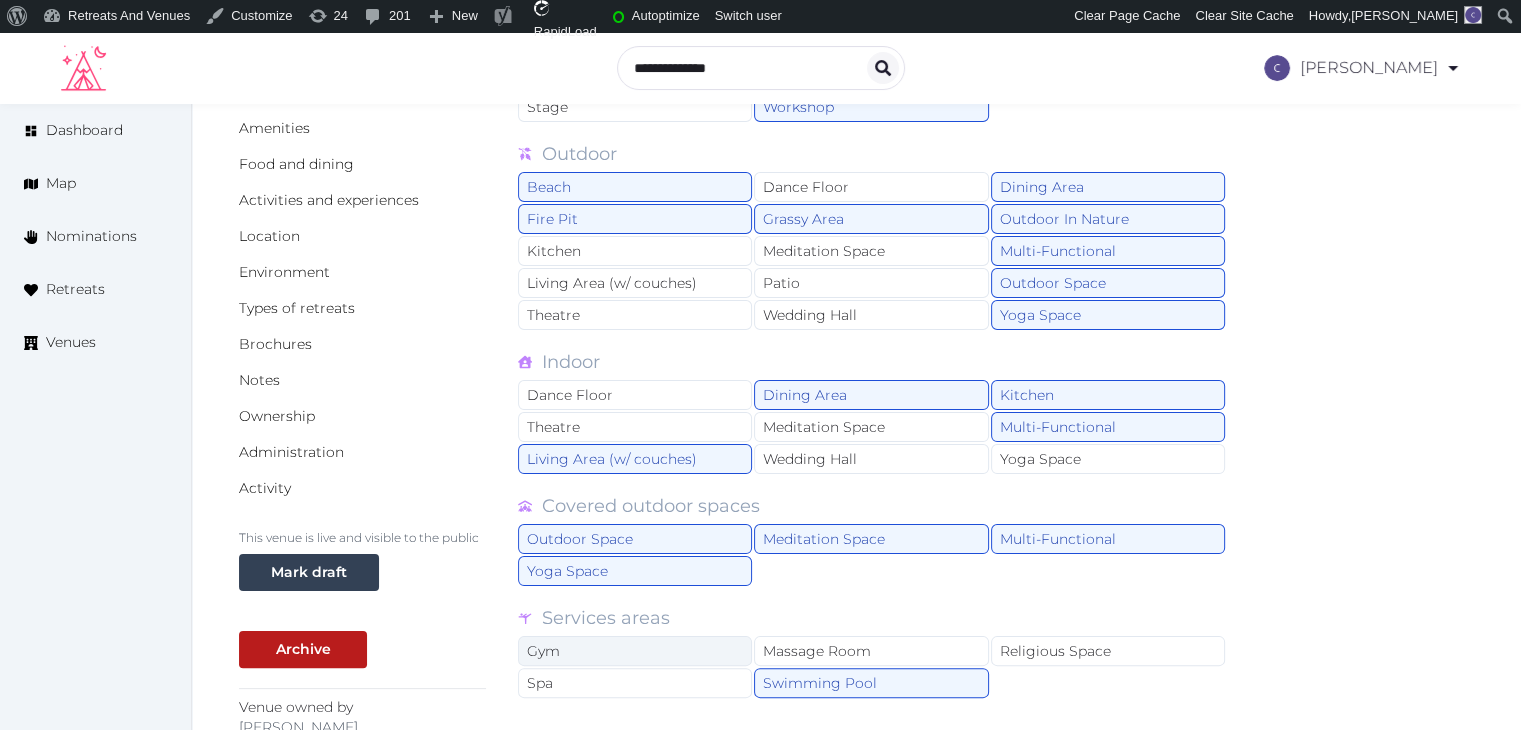 scroll, scrollTop: 782, scrollLeft: 0, axis: vertical 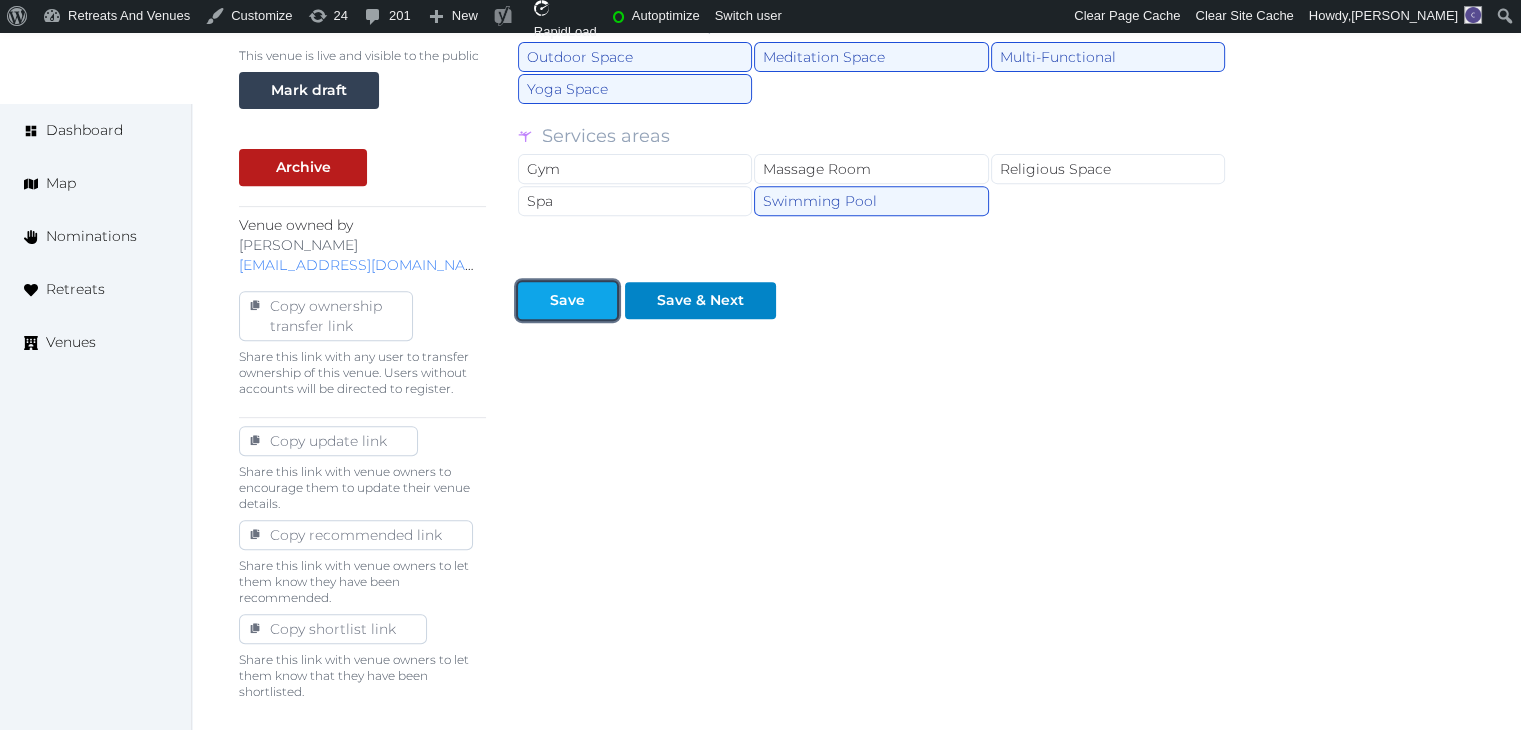 click on "Save" at bounding box center (567, 300) 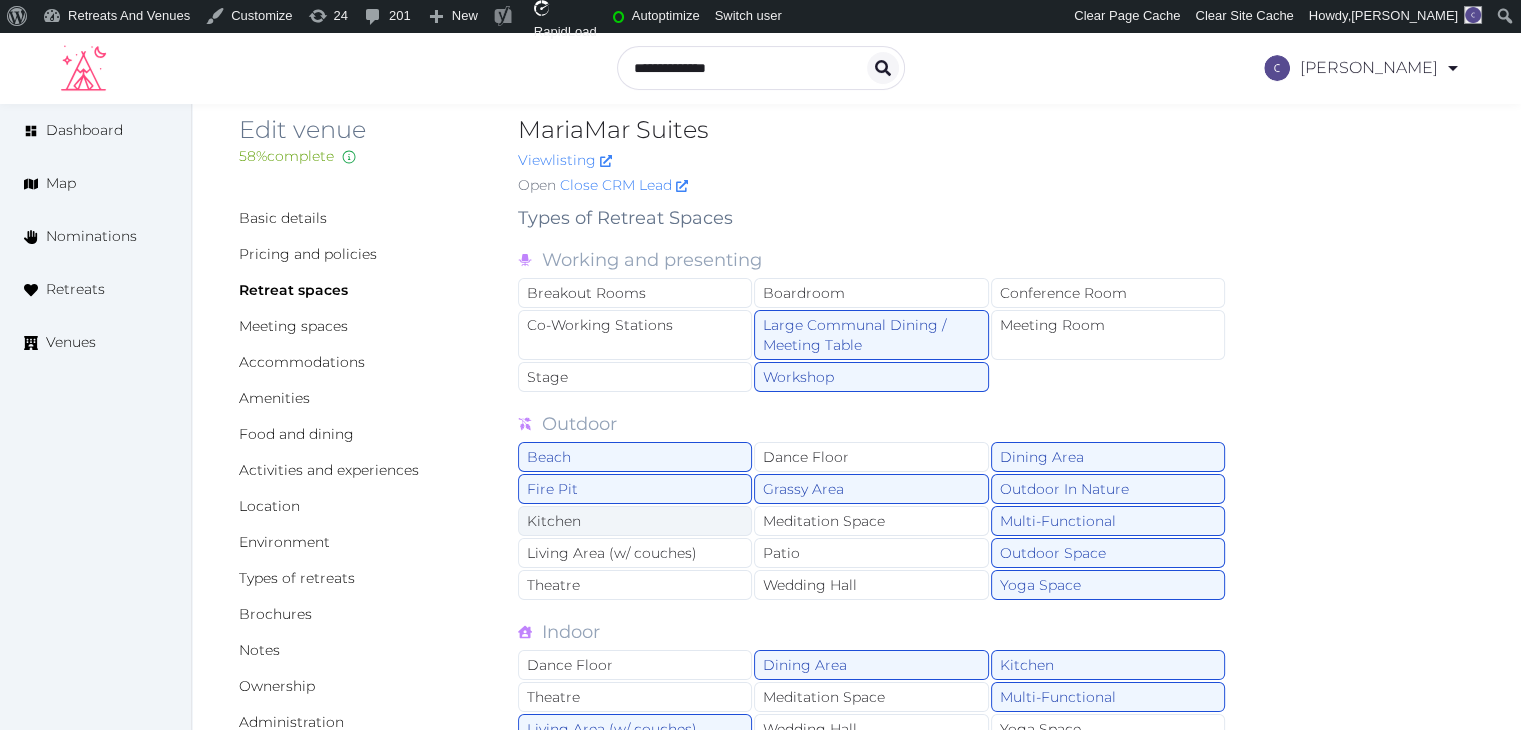 scroll, scrollTop: 0, scrollLeft: 0, axis: both 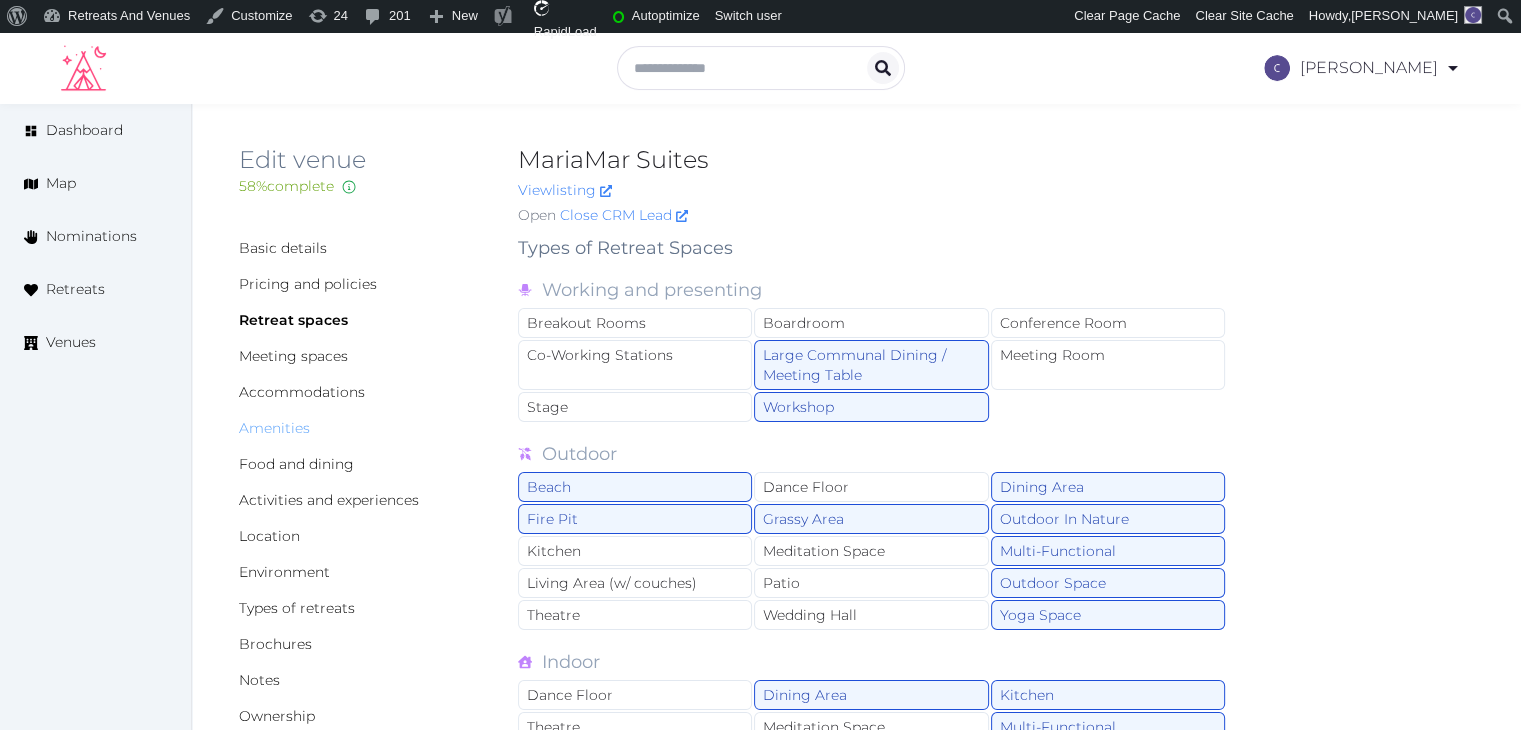 click on "Amenities" at bounding box center [274, 428] 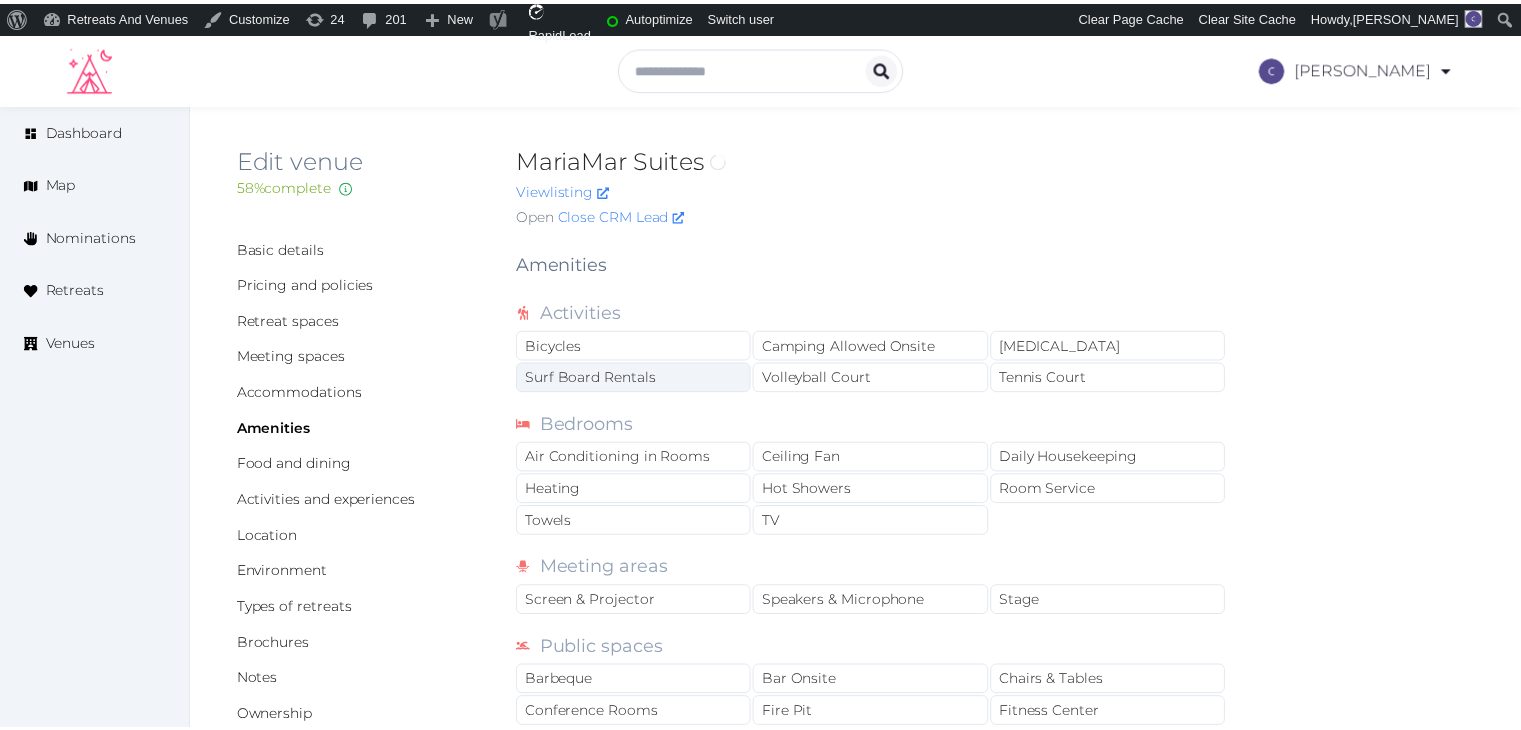 scroll, scrollTop: 0, scrollLeft: 0, axis: both 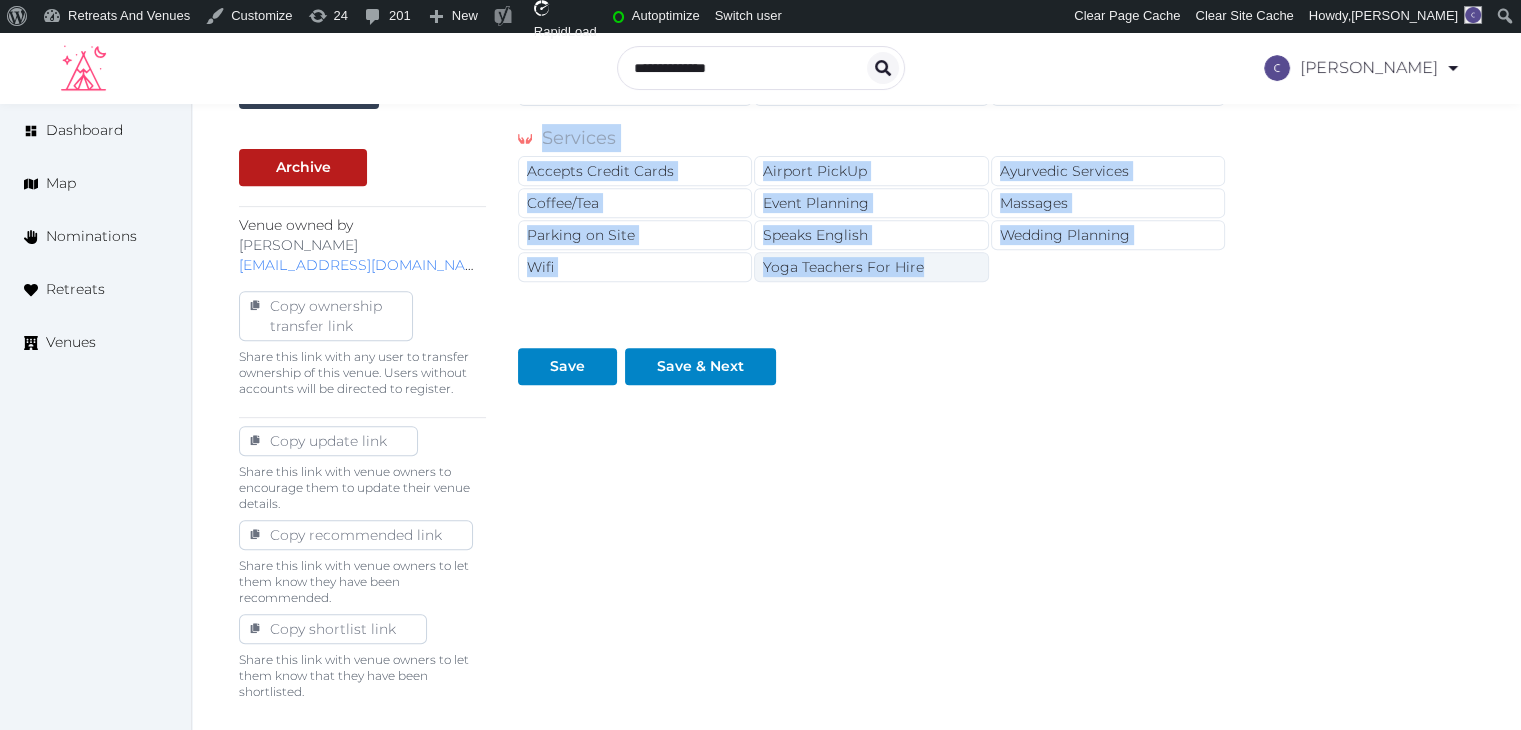 drag, startPoint x: 511, startPoint y: 263, endPoint x: 946, endPoint y: 272, distance: 435.09308 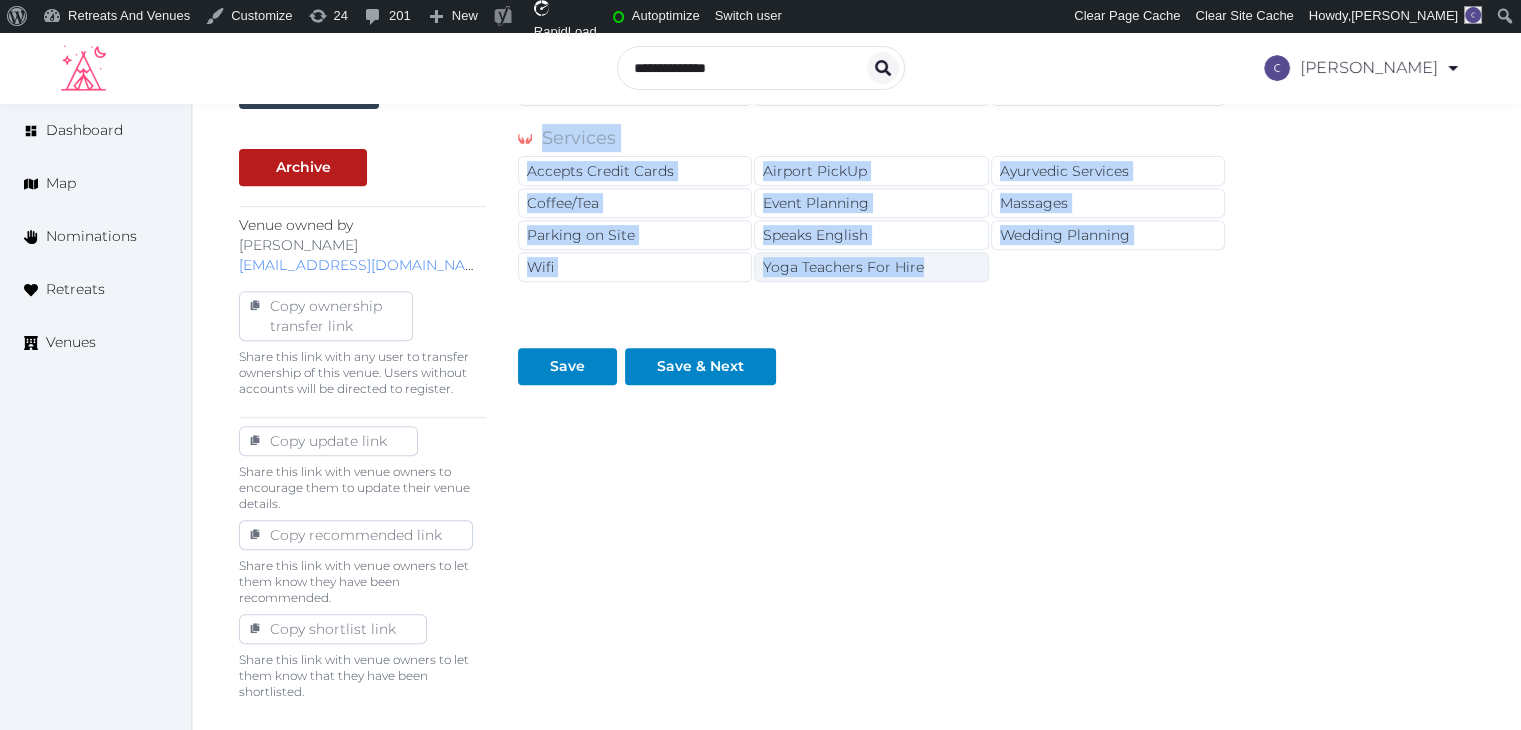 copy on "Amenities Activities Bicycles Camping Allowed Onsite Ice Bath Surf Board Rentals Volleyball Court Tennis Court Bedrooms Air Conditioning in Rooms Ceiling Fan Daily Housekeeping Heating Hot Showers Room Service Towels TV Meeting areas Screen & Projector Speakers & Microphone Stage Public spaces Barbeque Bar Onsite Chairs & Tables Conference Rooms Fire Pit Fitness Center Garden Onsite Hot tub Kitchen Onsite Library Meeting Rooms Organic Garden Pool Restaurant Onsite Retreat Space(s) Sauna Steam Room Sweatlodge Turkish Bath Work Stations Yoga Space Services Accepts Credit Cards Airport PickUp Ayurvedic Services Coffee/Tea Event Planning Massages Parking on Site Speaks English Wedding Planning Wifi Yoga Teachers For Hire" 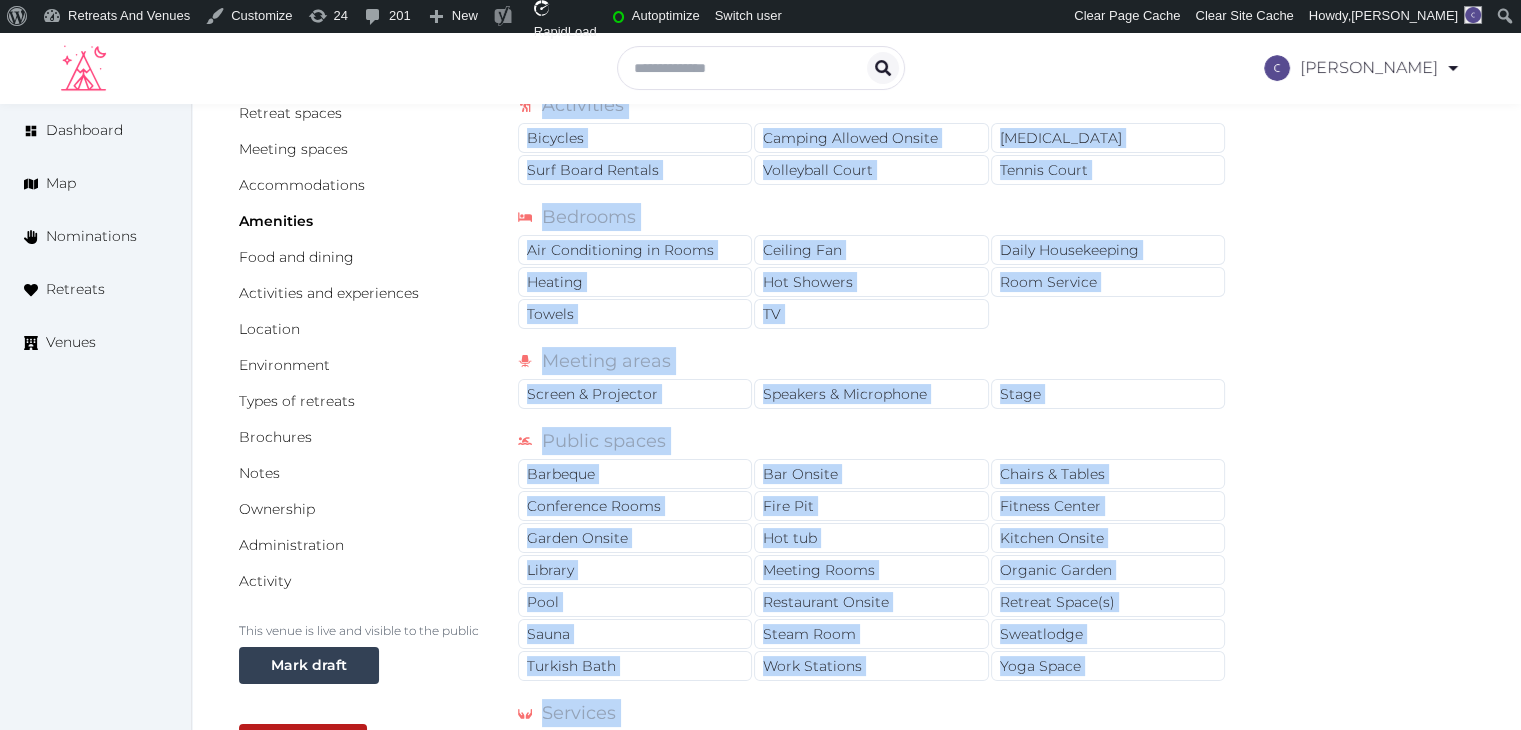 scroll, scrollTop: 0, scrollLeft: 0, axis: both 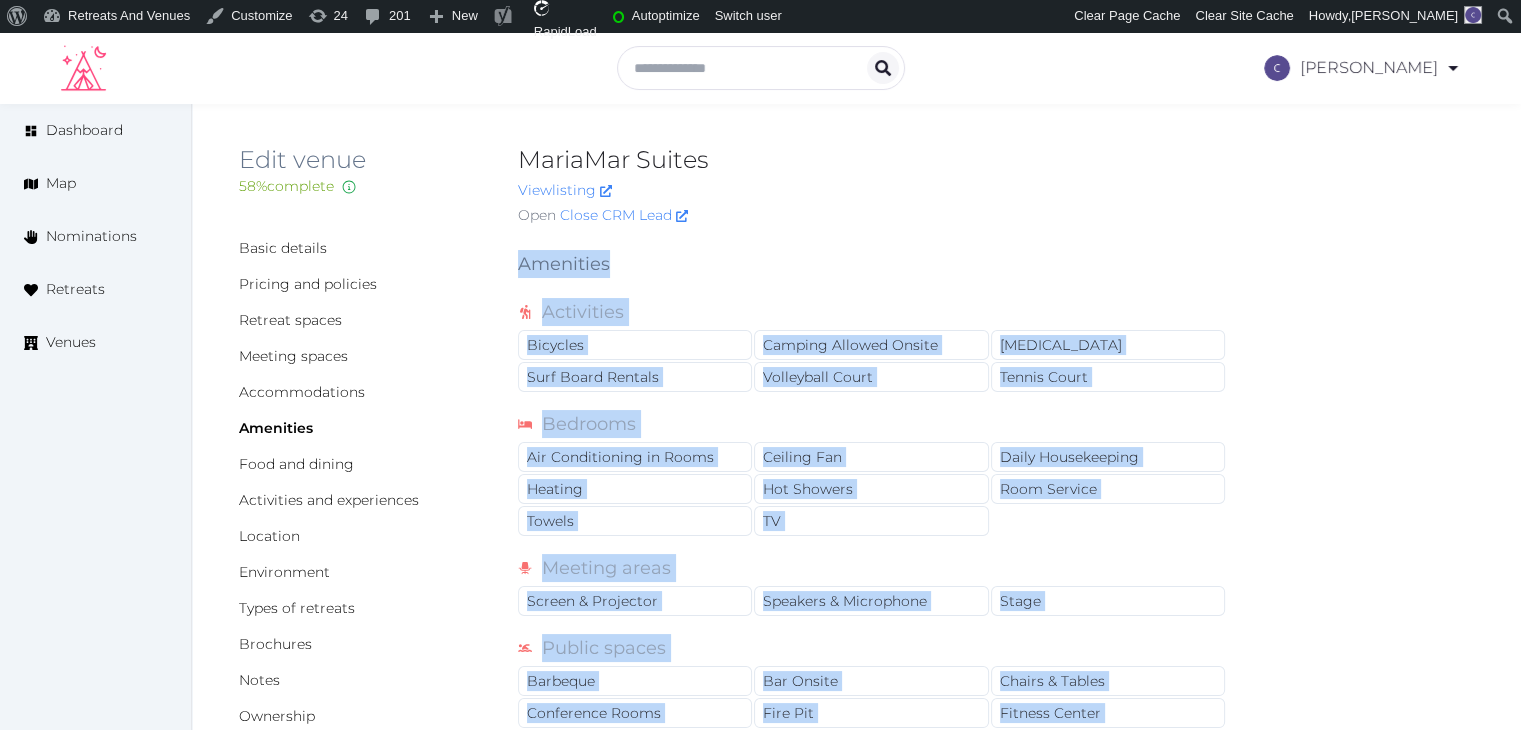 click on "Basic details Pricing and policies Retreat spaces Meeting spaces Accommodations Amenities Food and dining Activities and experiences Location Environment Types of retreats Brochures Notes Ownership Administration Activity This venue is live and visible to the public Mark draft Archive Venue owned by Catherine Mesina jerinechase@gmail.com Copy ownership transfer link Share this link with any user to transfer ownership of this venue. Users without accounts will be directed to register. Copy update link Share this link with venue owners to encourage them to update their venue details. Copy recommended link Share this link with venue owners to let them know they have been recommended. Copy shortlist link Share this link with venue owners to let them know that they have been shortlisted. Amenities Activities Bicycles Camping Allowed Onsite Ice Bath Surf Board Rentals Volleyball Court Tennis Court Bedrooms Air Conditioning in Rooms Ceiling Fan Daily Housekeeping Heating Hot Showers Room Service Towels TV Stage Pool" at bounding box center [856, 858] 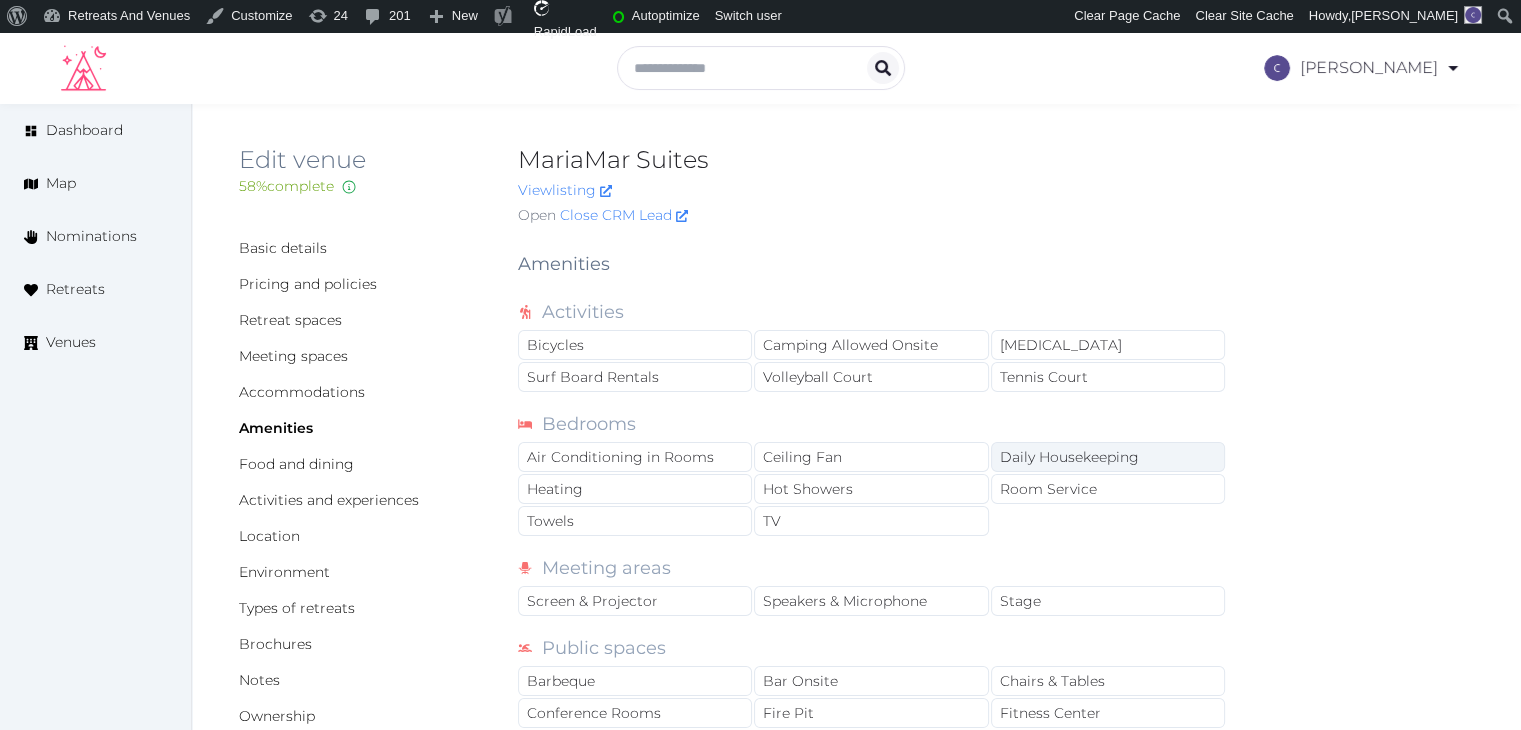 click on "Daily Housekeeping" at bounding box center [1108, 457] 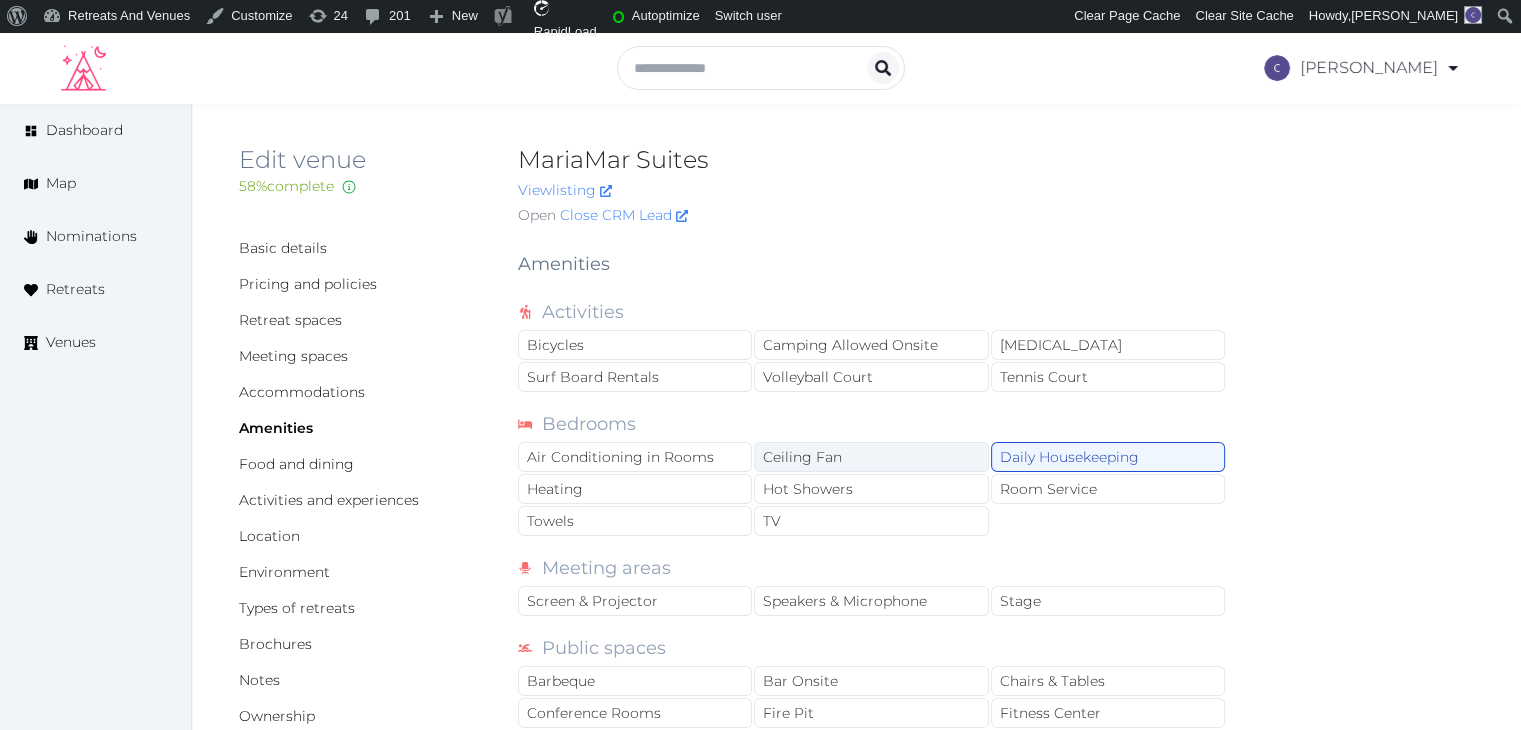 click on "Ceiling Fan" at bounding box center [871, 457] 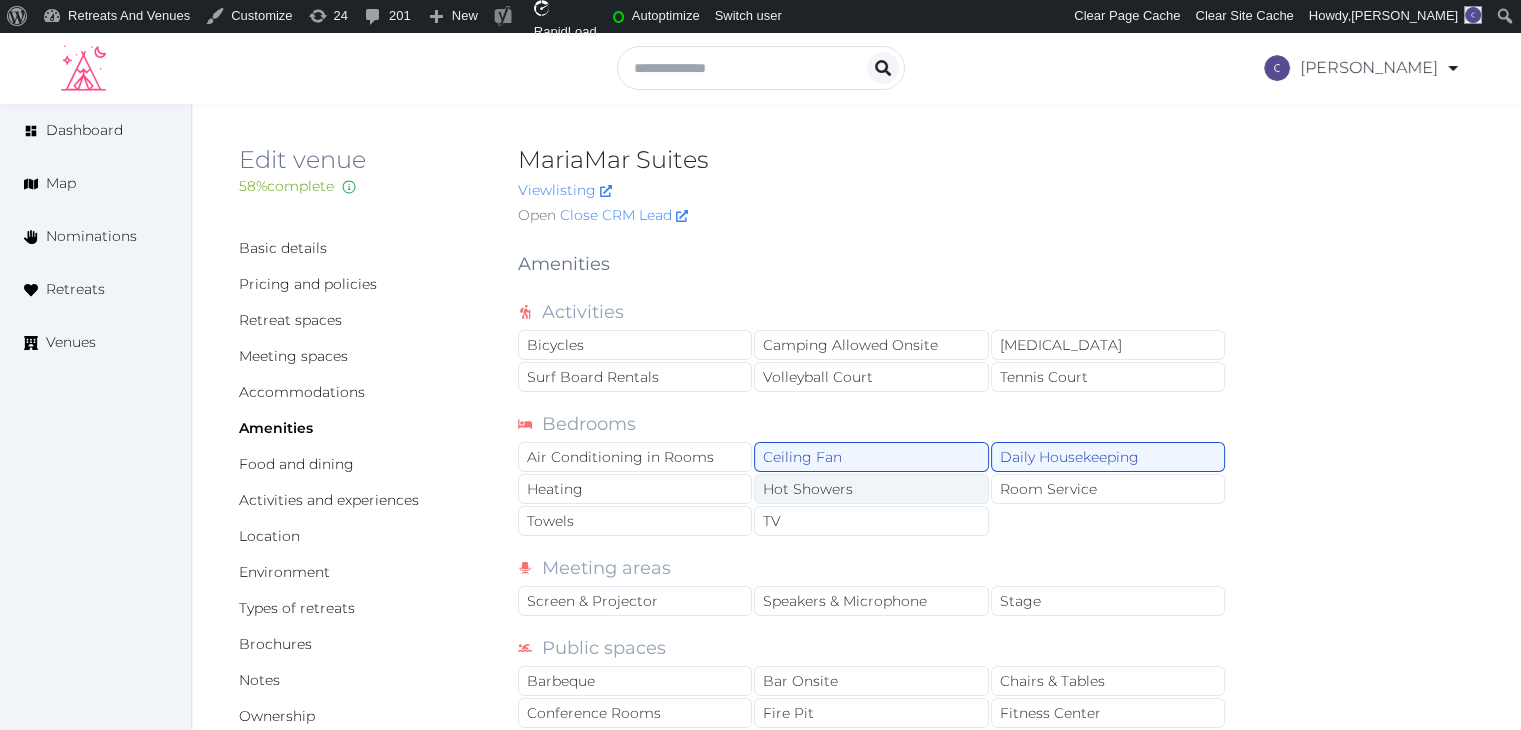 click on "Hot Showers" at bounding box center (871, 489) 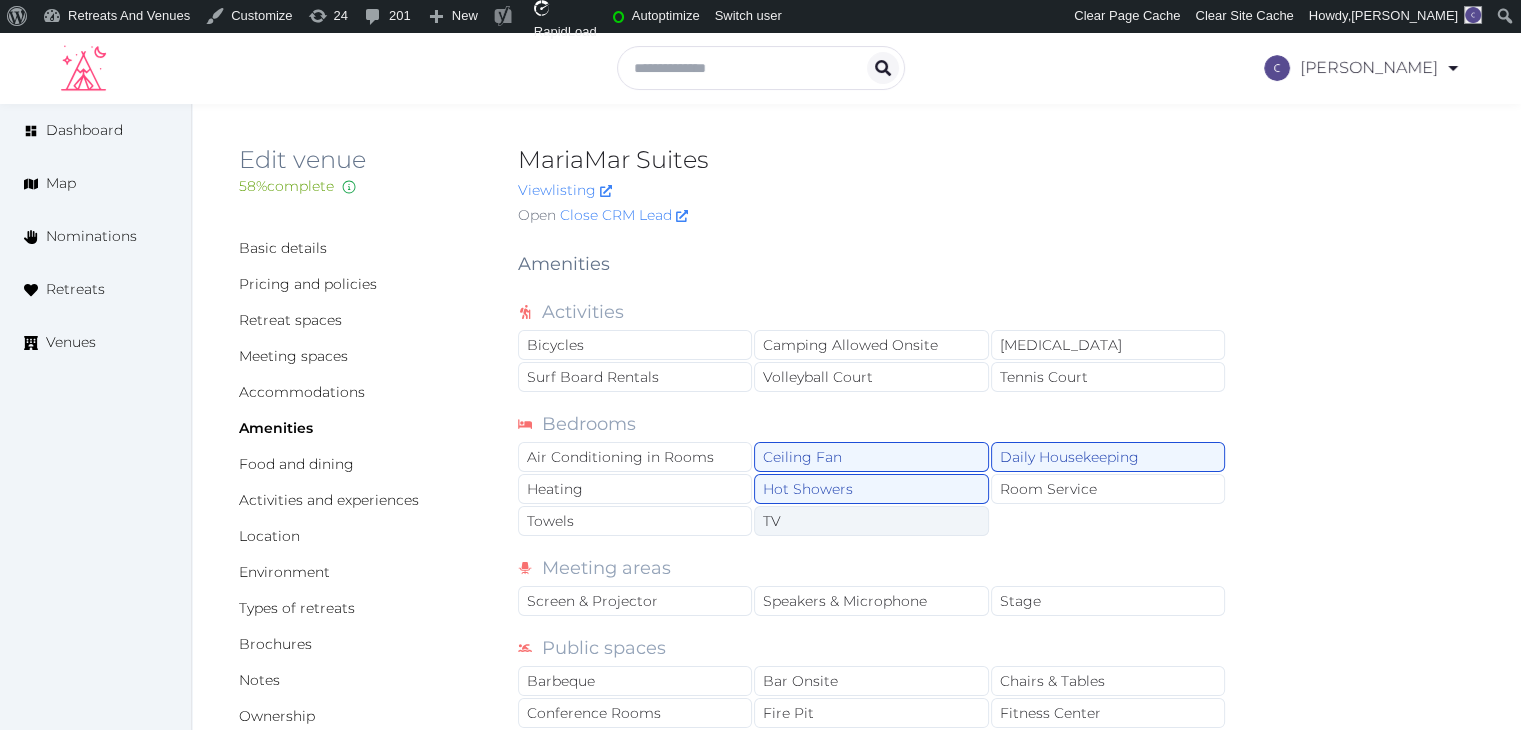 click on "TV" at bounding box center [871, 521] 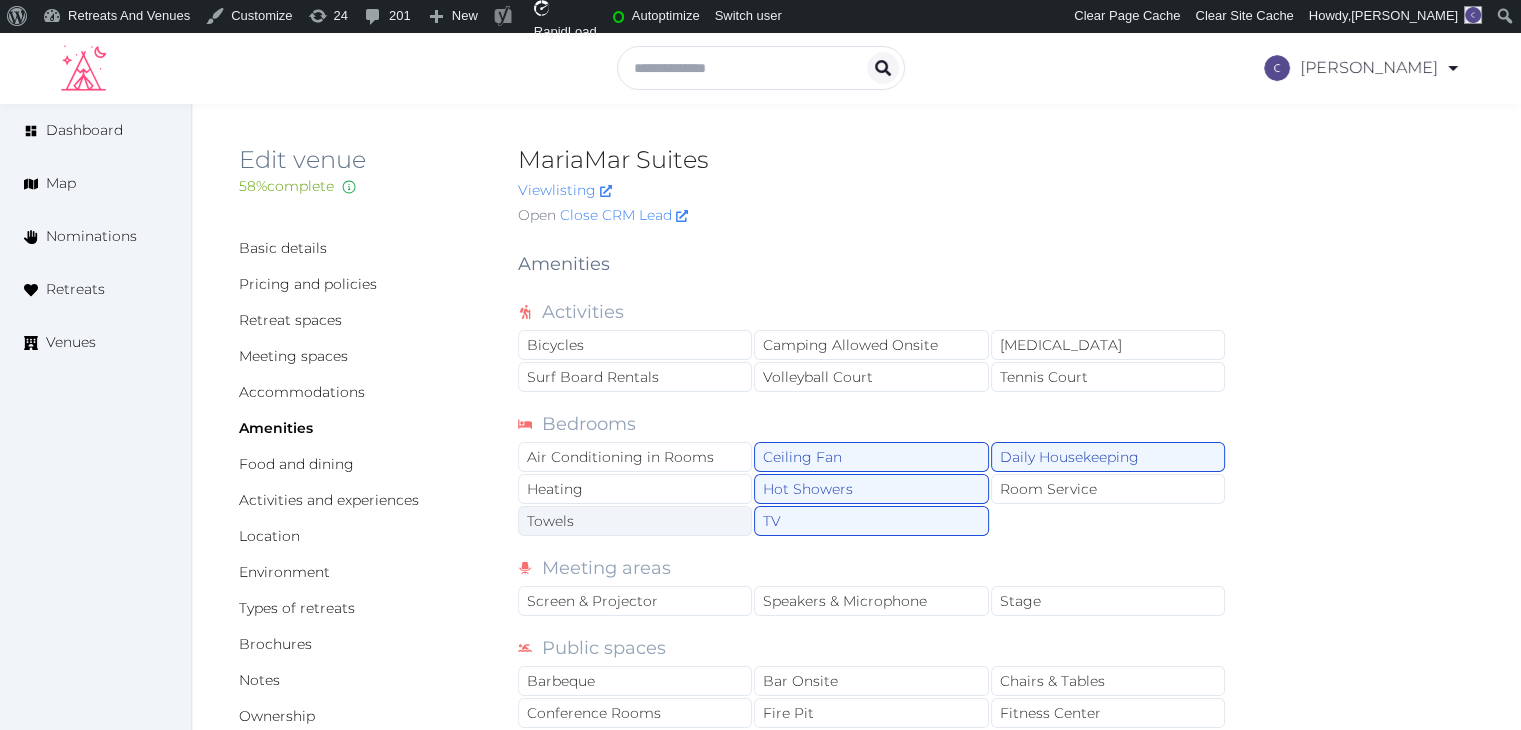 click on "Towels" at bounding box center [635, 521] 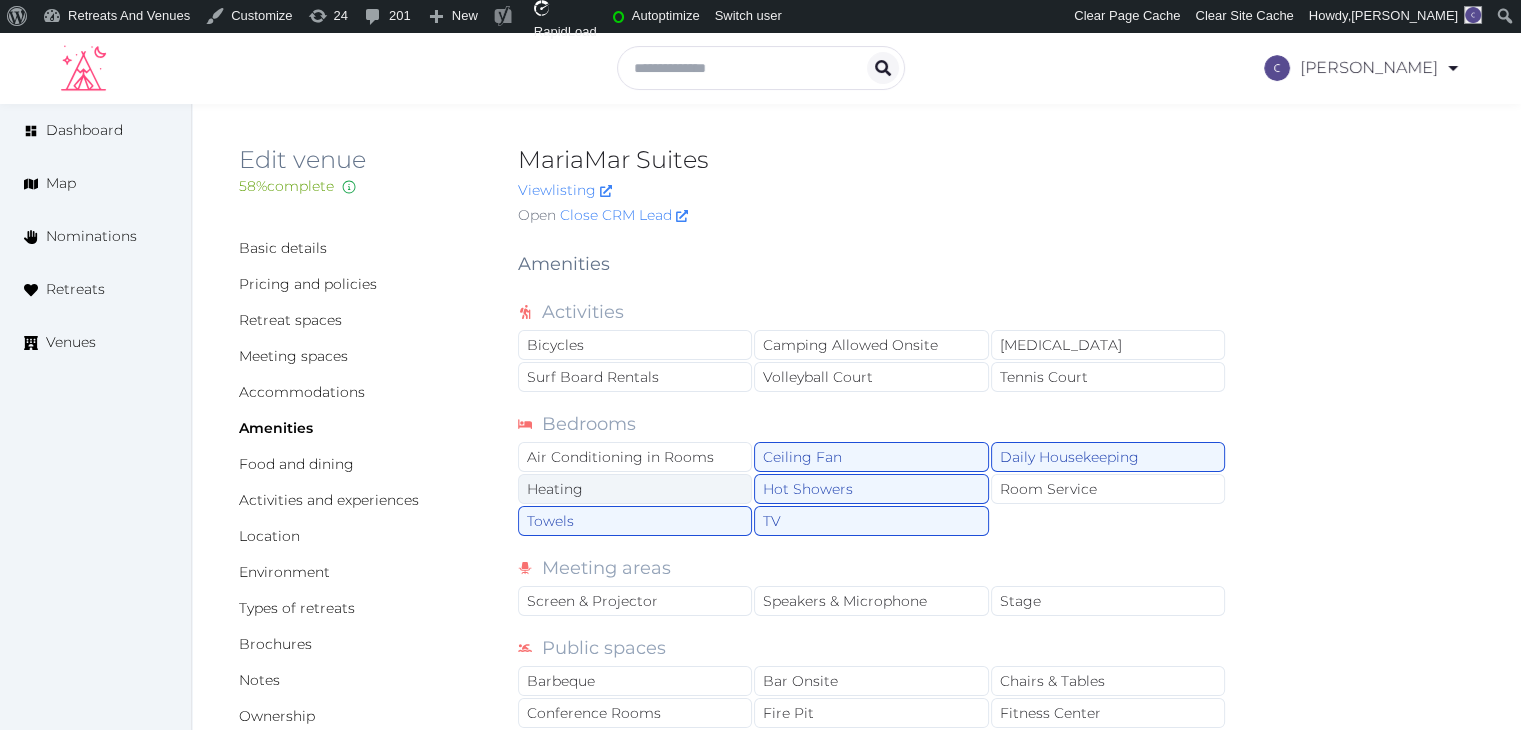 click on "Heating" at bounding box center [635, 489] 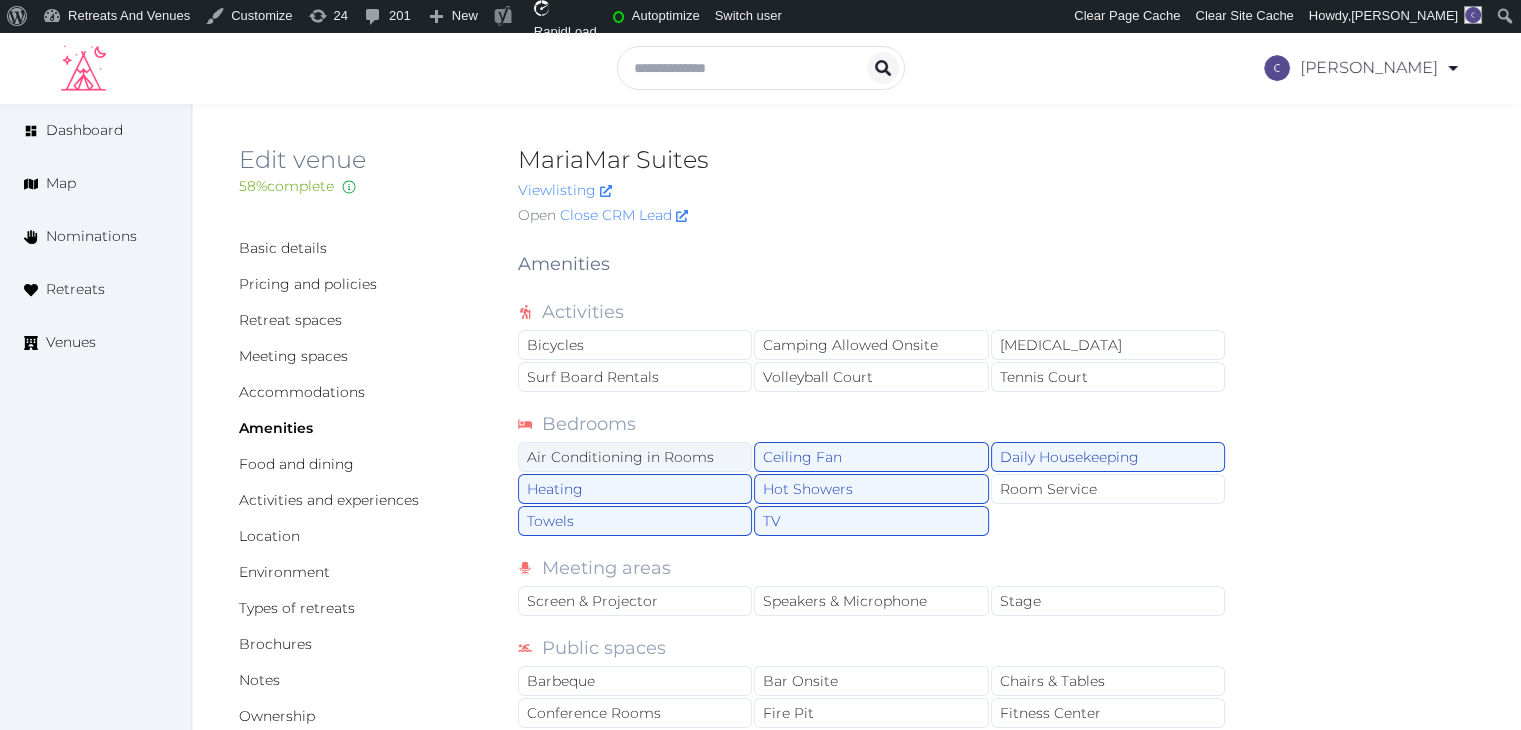click on "Air Conditioning in Rooms" at bounding box center (635, 457) 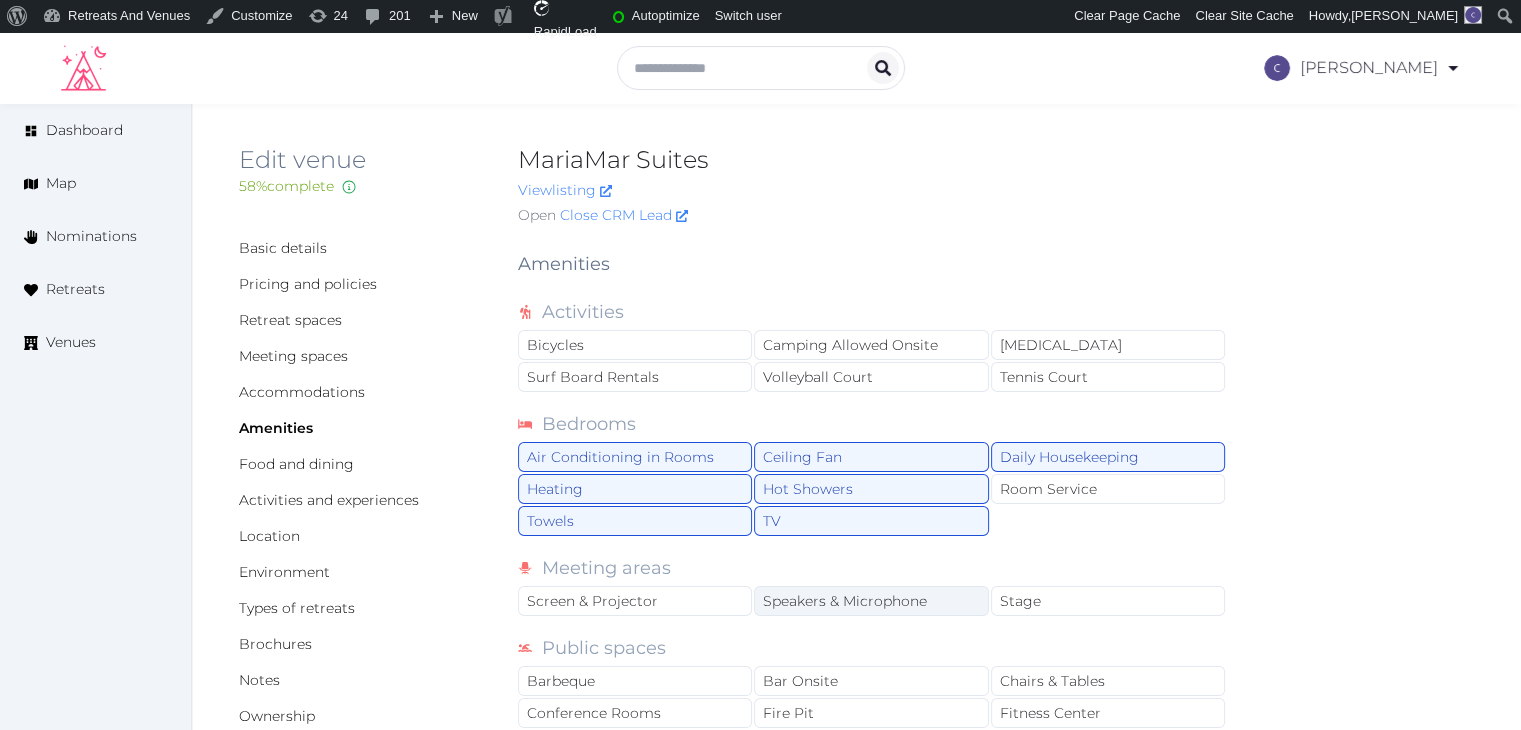 scroll, scrollTop: 100, scrollLeft: 0, axis: vertical 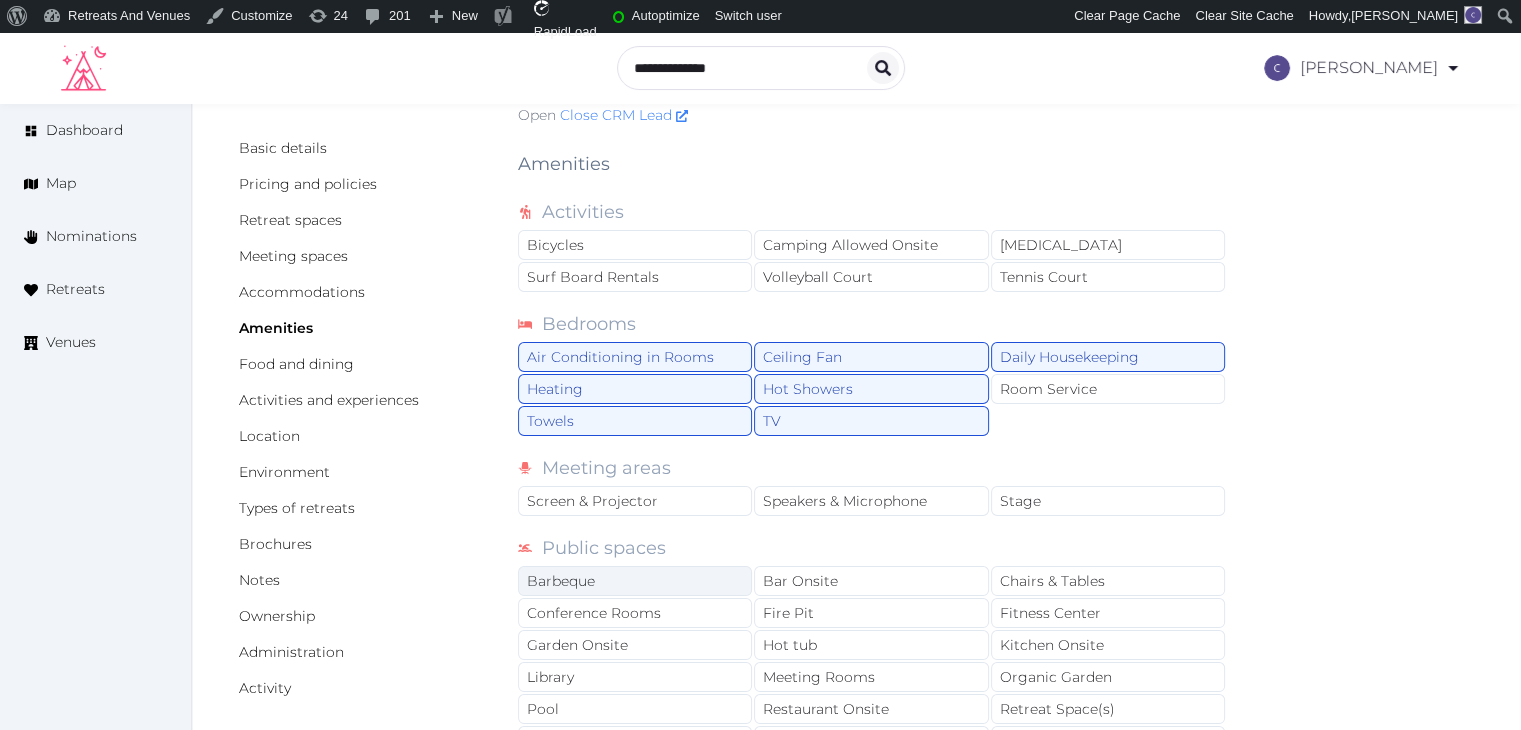 click on "Barbeque" at bounding box center [635, 581] 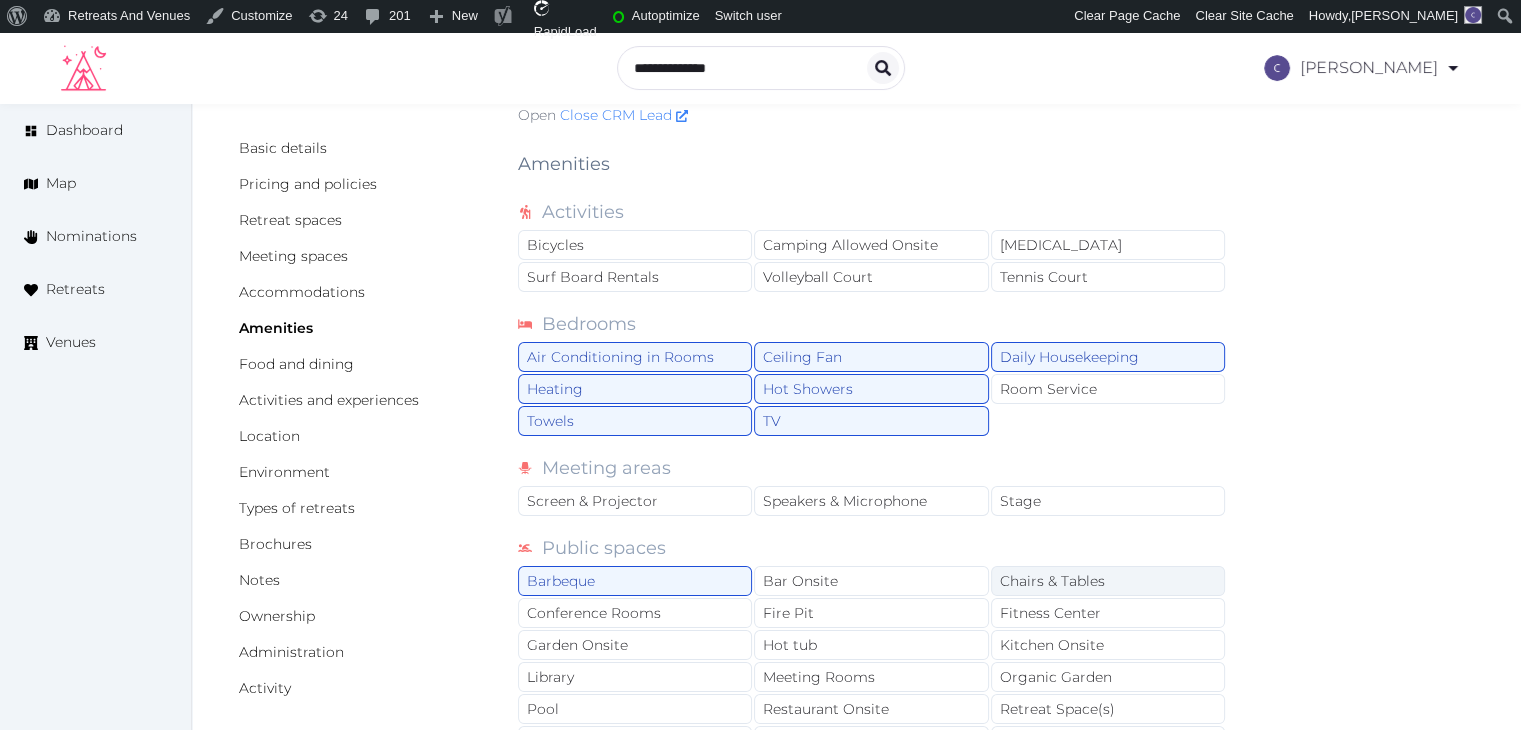 click on "Chairs & Tables" at bounding box center (1108, 581) 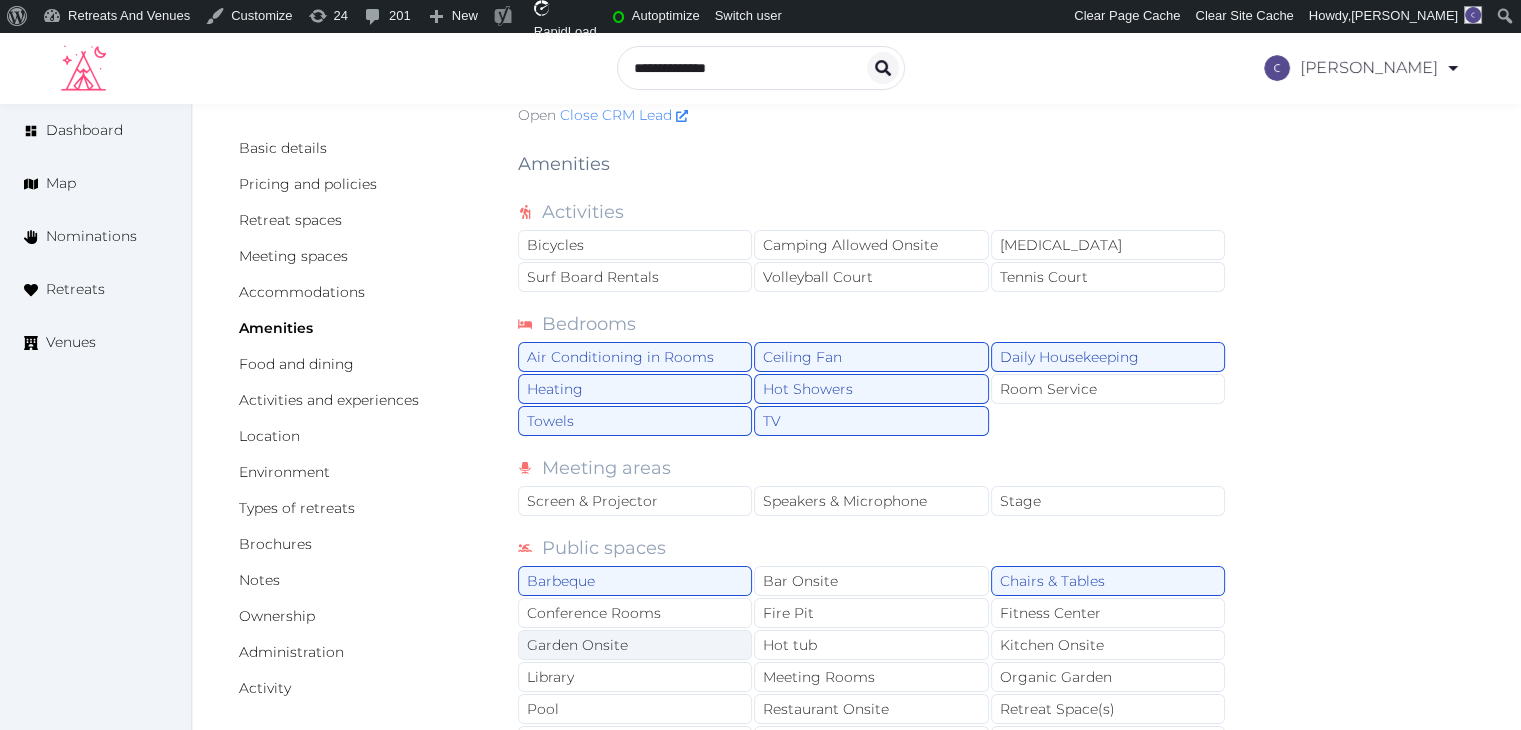 click on "Garden Onsite" at bounding box center (635, 645) 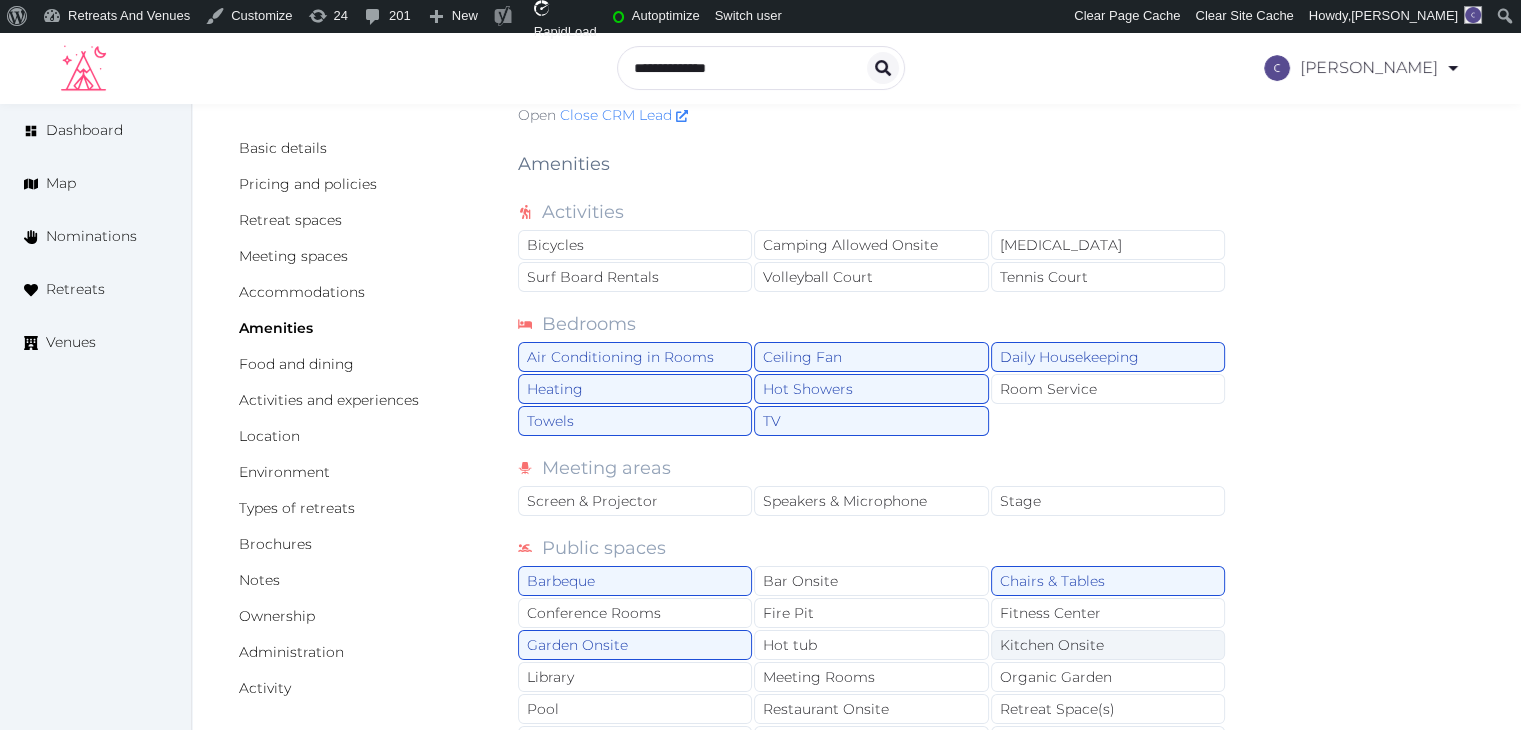click on "Kitchen Onsite" at bounding box center (1108, 645) 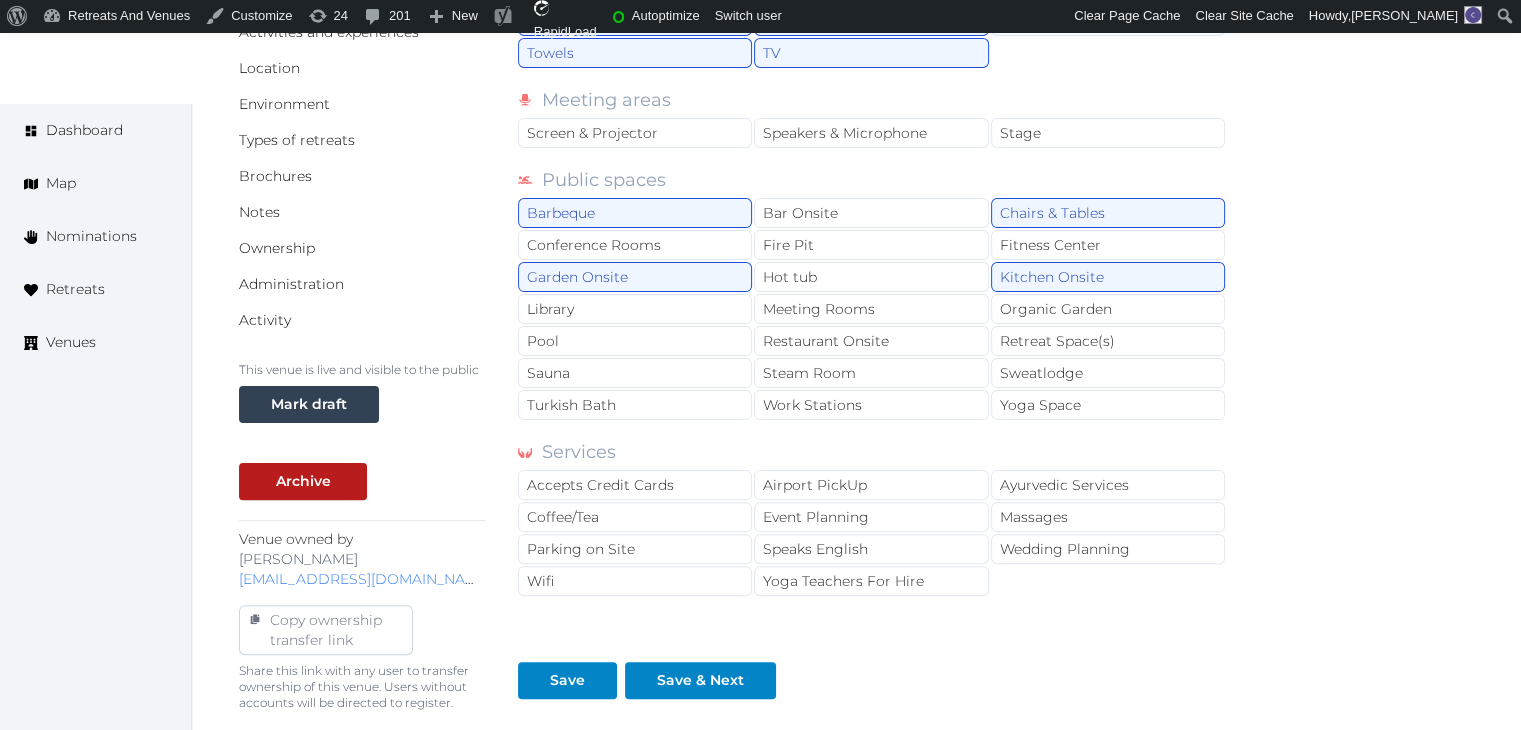 scroll, scrollTop: 500, scrollLeft: 0, axis: vertical 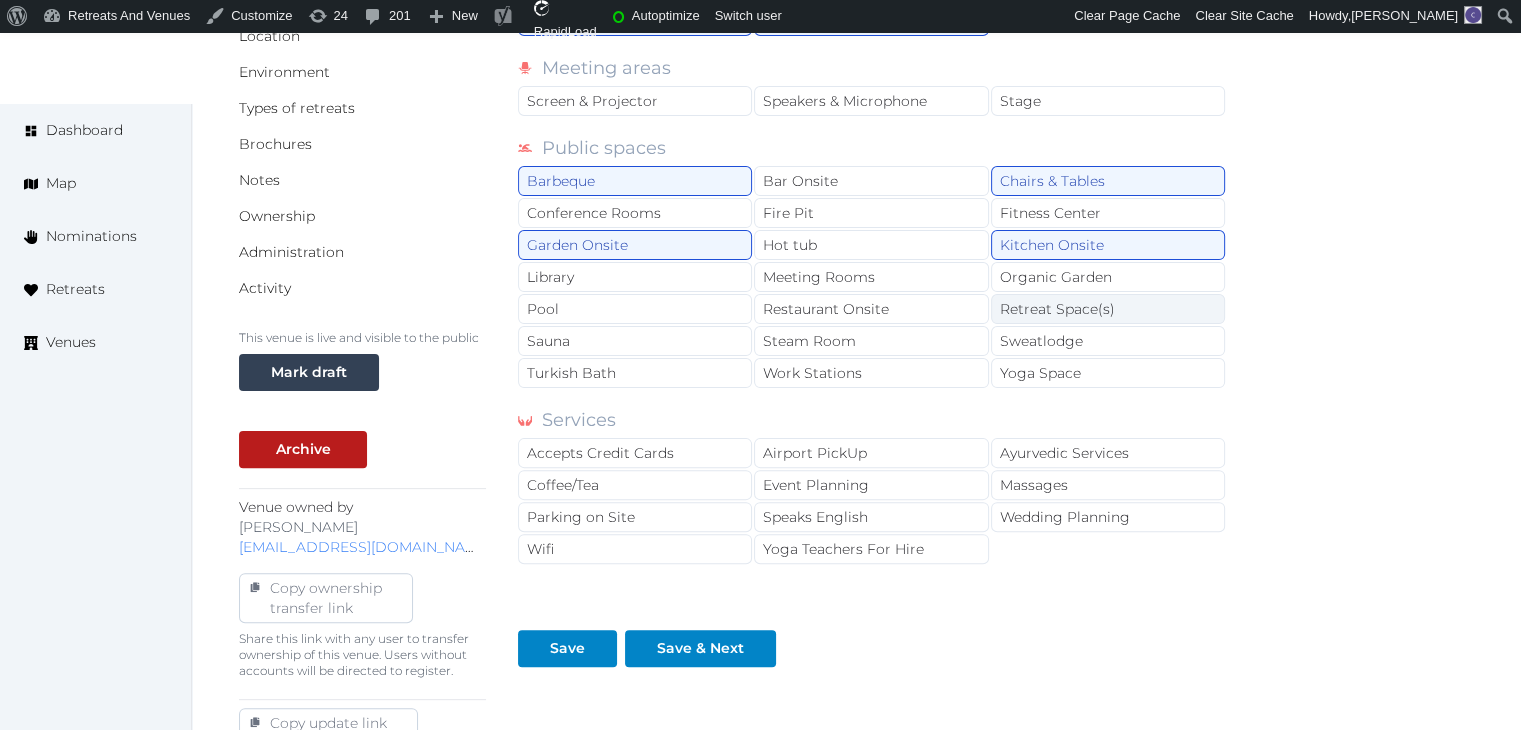 click on "Retreat Space(s)" at bounding box center [1108, 309] 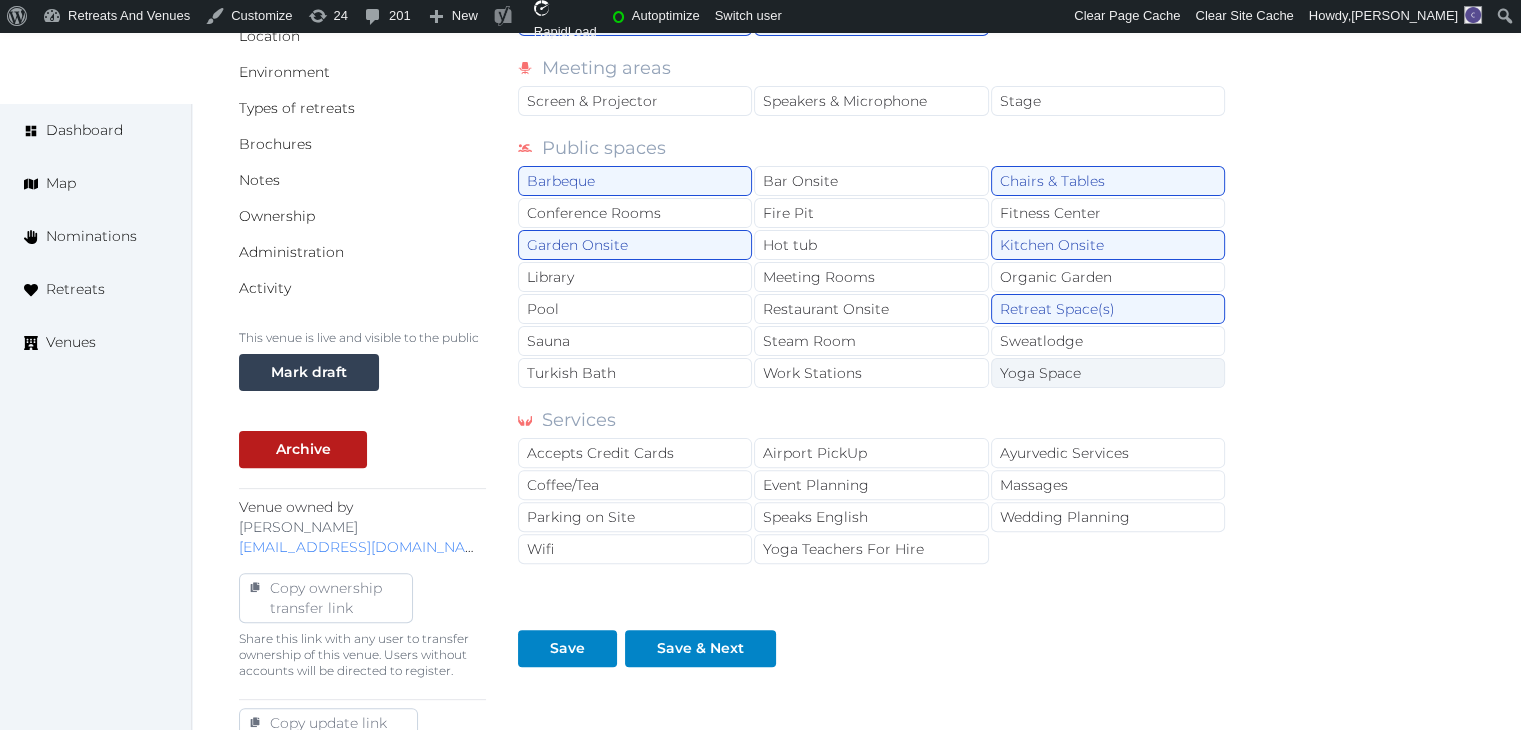 click on "Yoga Space" at bounding box center [1108, 373] 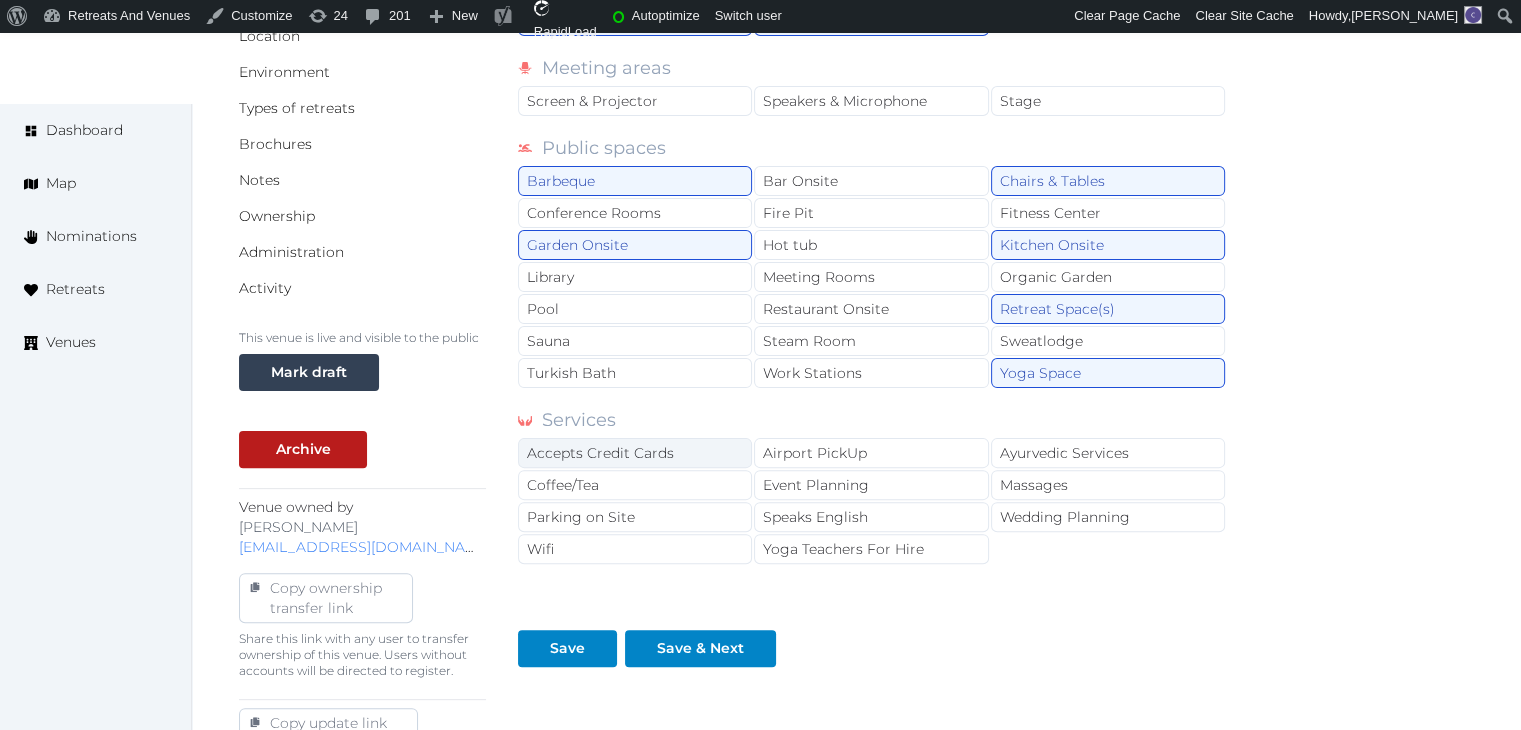 click on "Accepts Credit Cards" at bounding box center (635, 453) 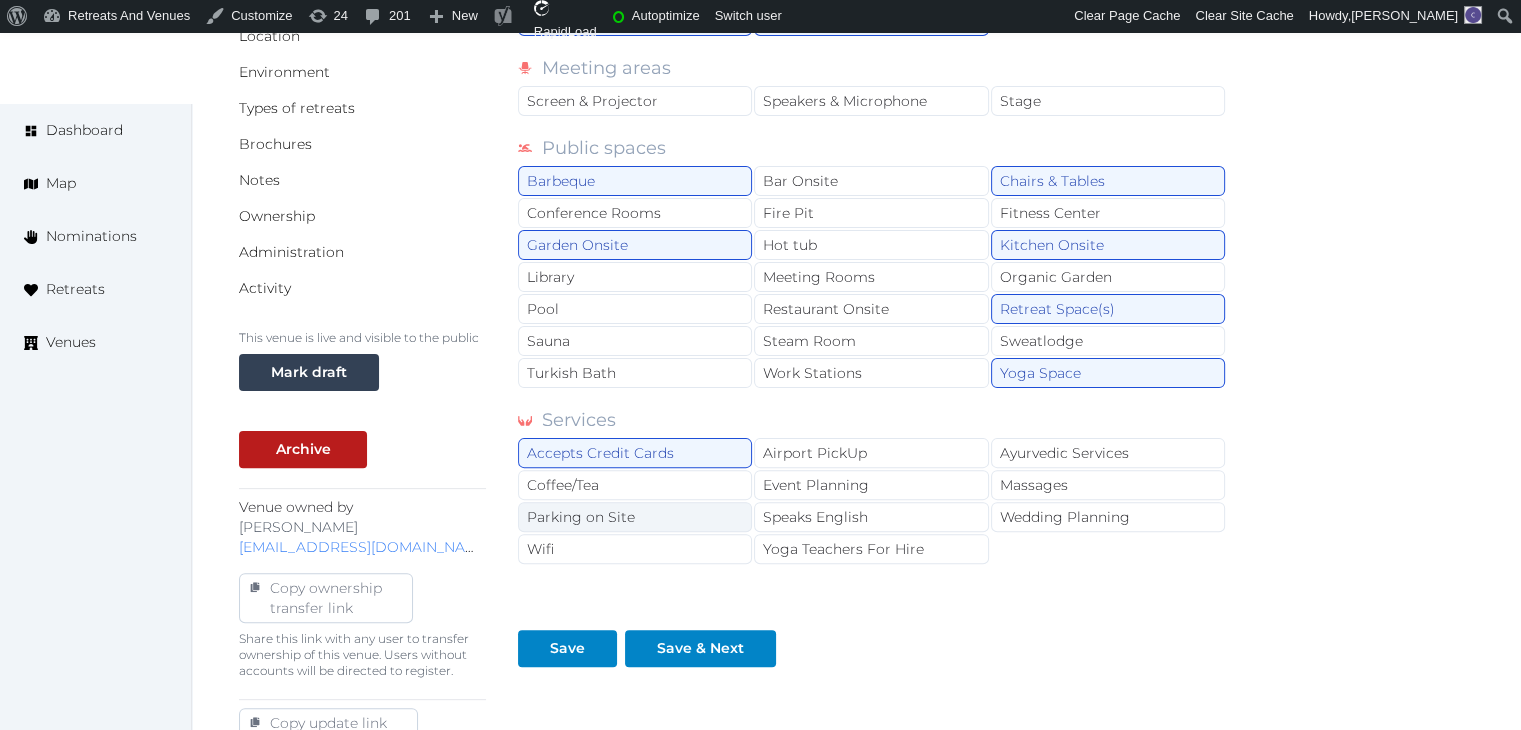 click on "Parking on Site" at bounding box center (635, 517) 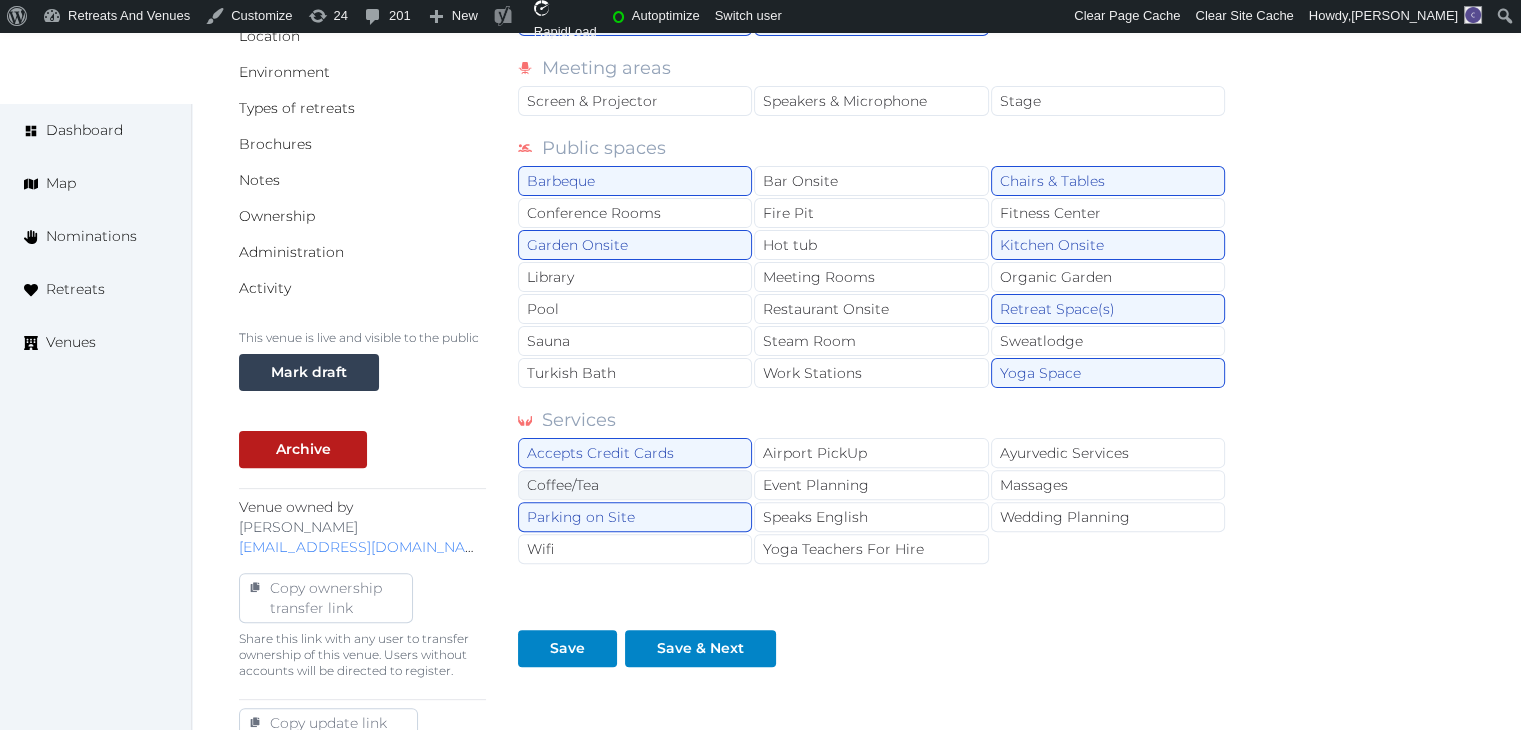 click on "Coffee/Tea" at bounding box center (635, 485) 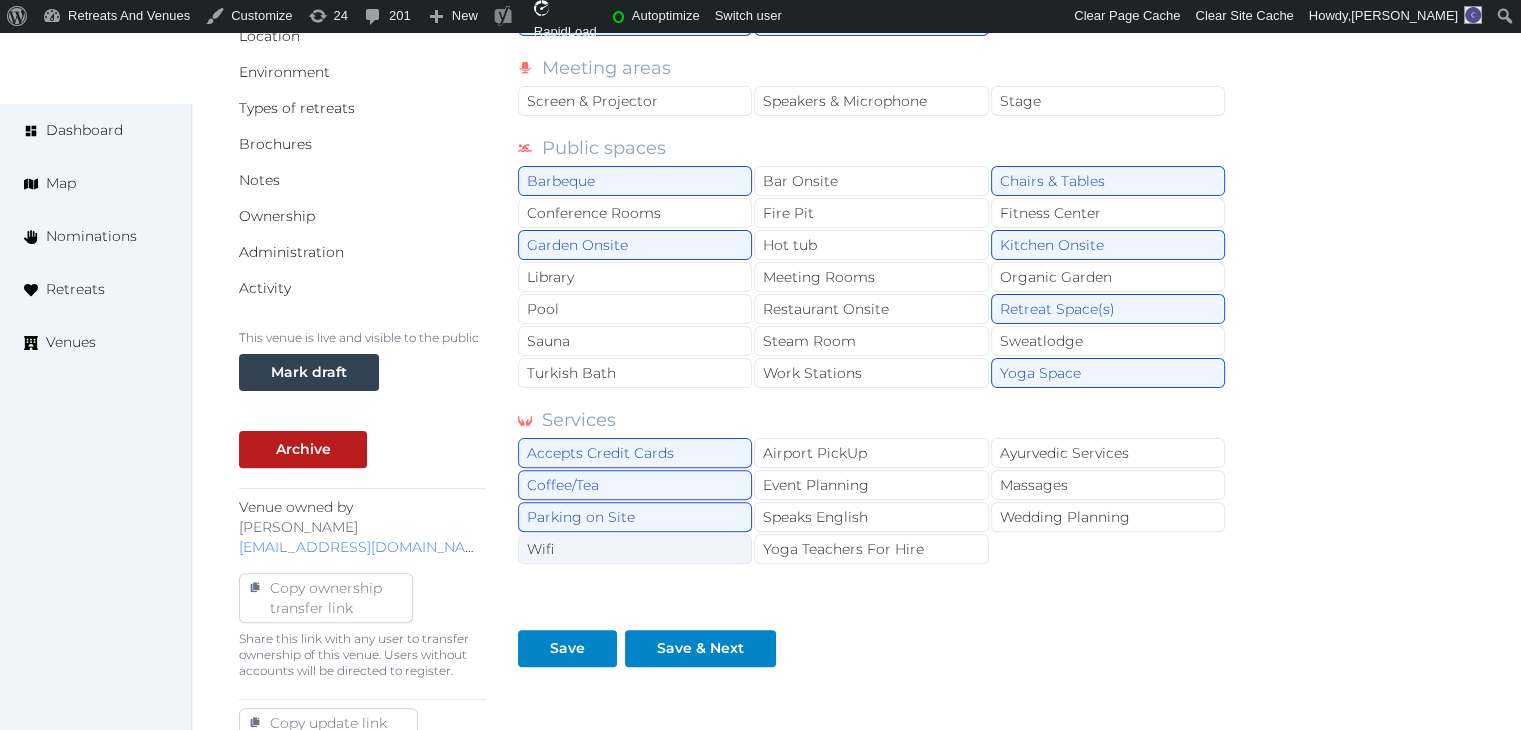 click on "Wifi" at bounding box center [635, 549] 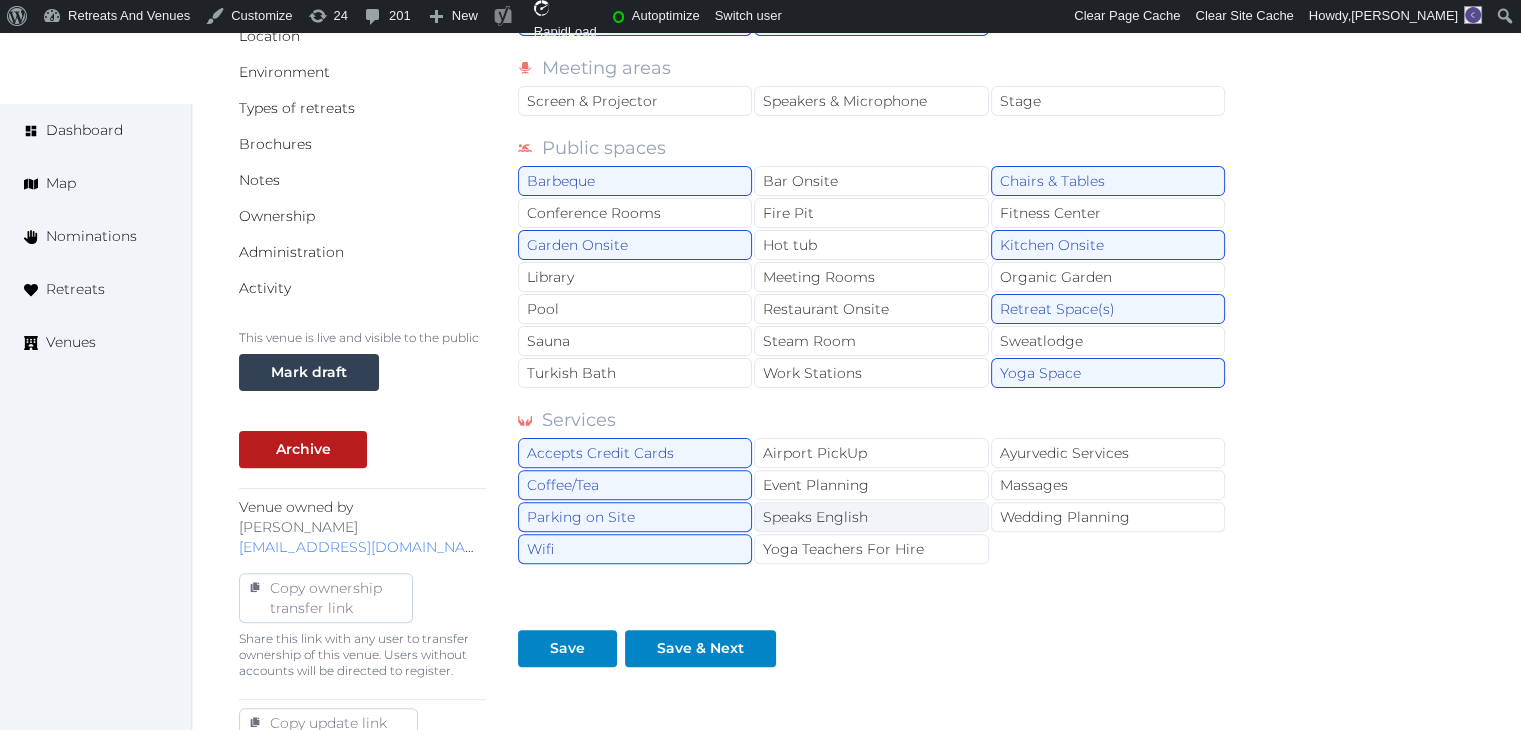click on "Speaks English" at bounding box center [871, 517] 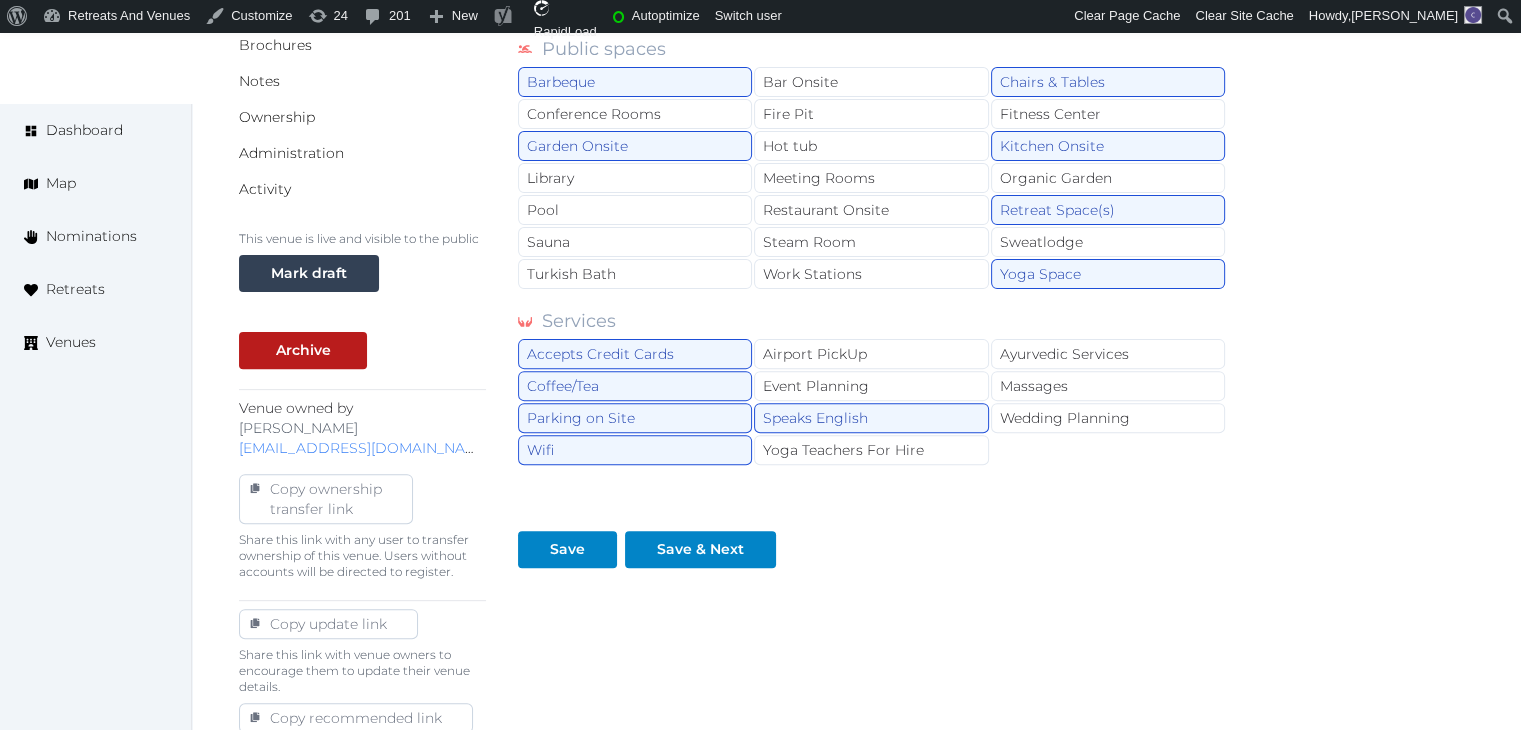 scroll, scrollTop: 600, scrollLeft: 0, axis: vertical 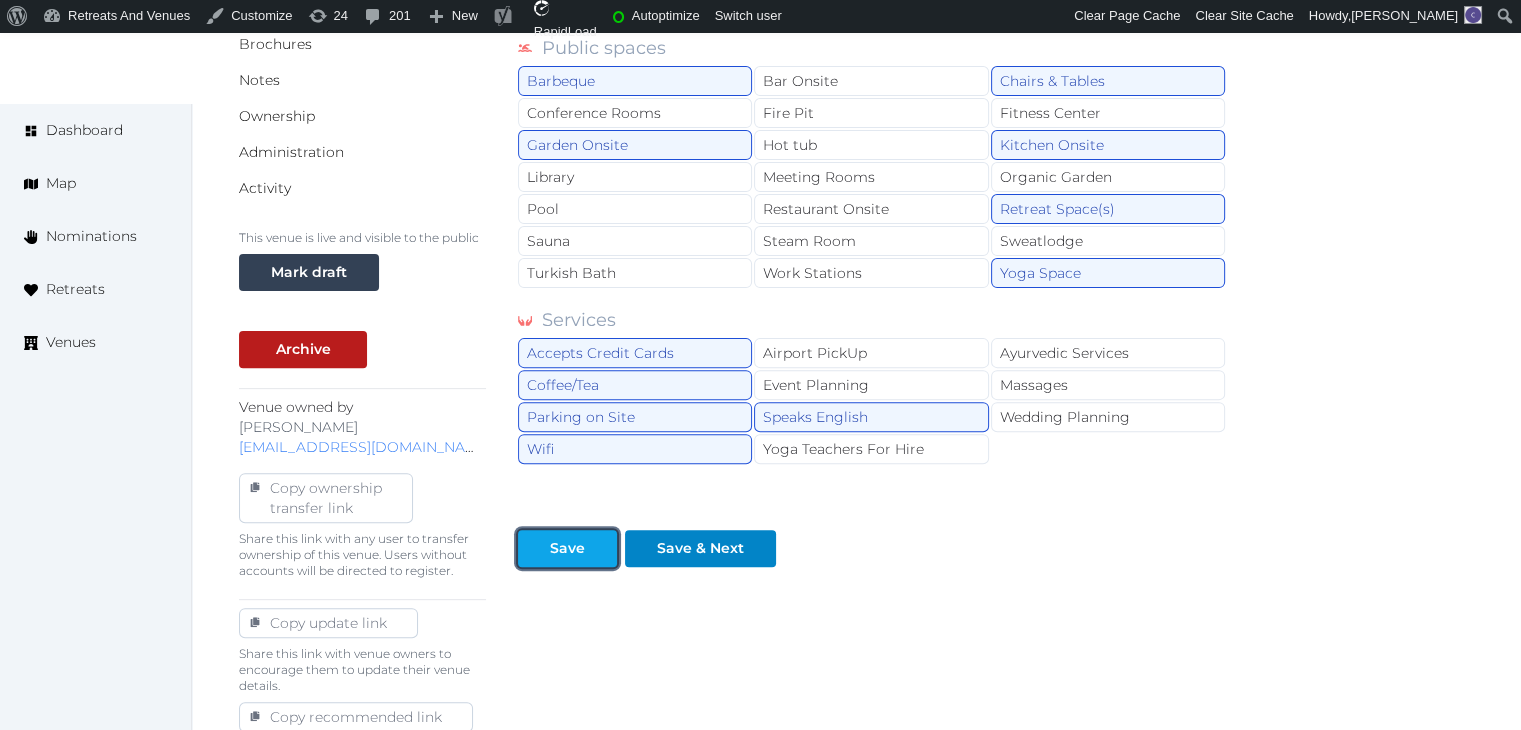 click on "Save" at bounding box center [567, 548] 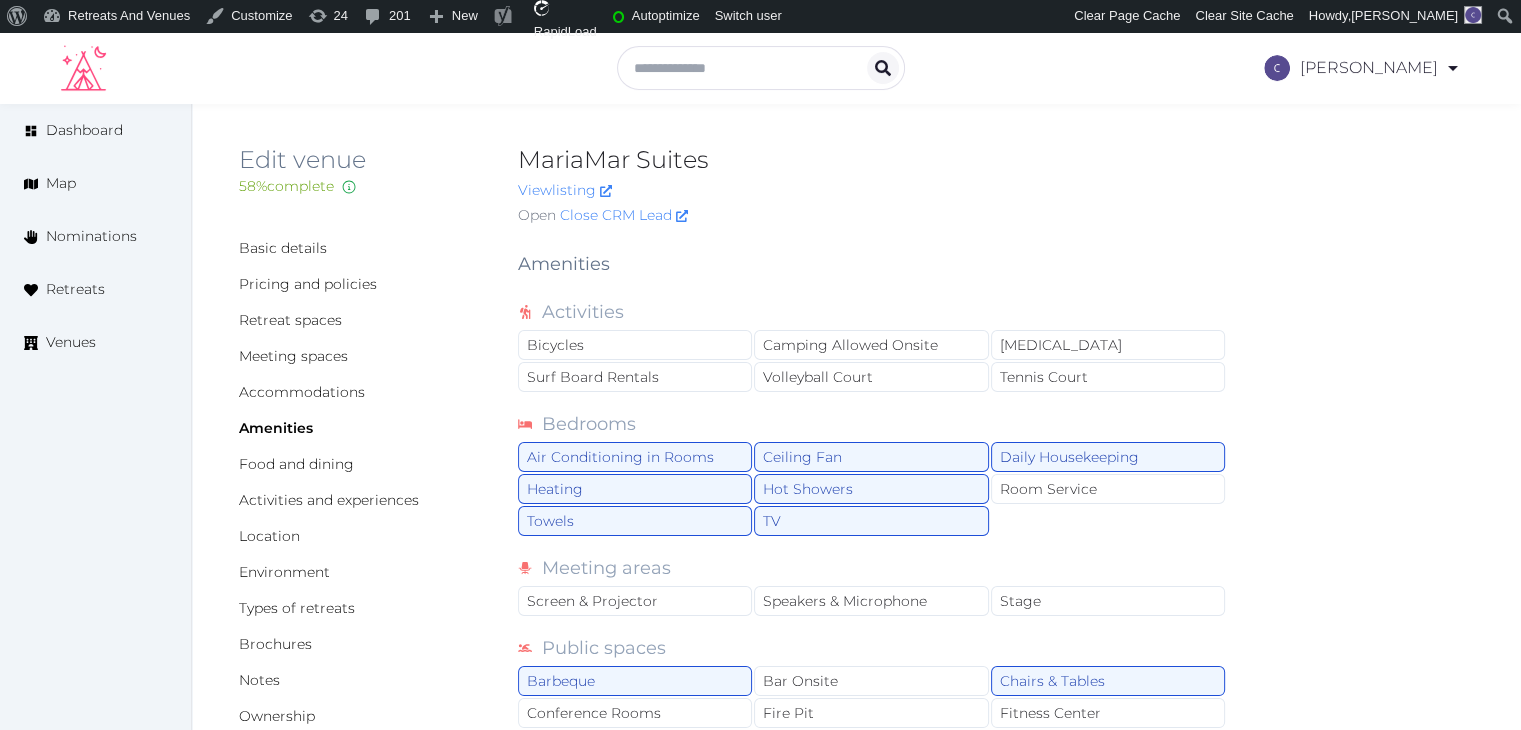 scroll, scrollTop: 0, scrollLeft: 0, axis: both 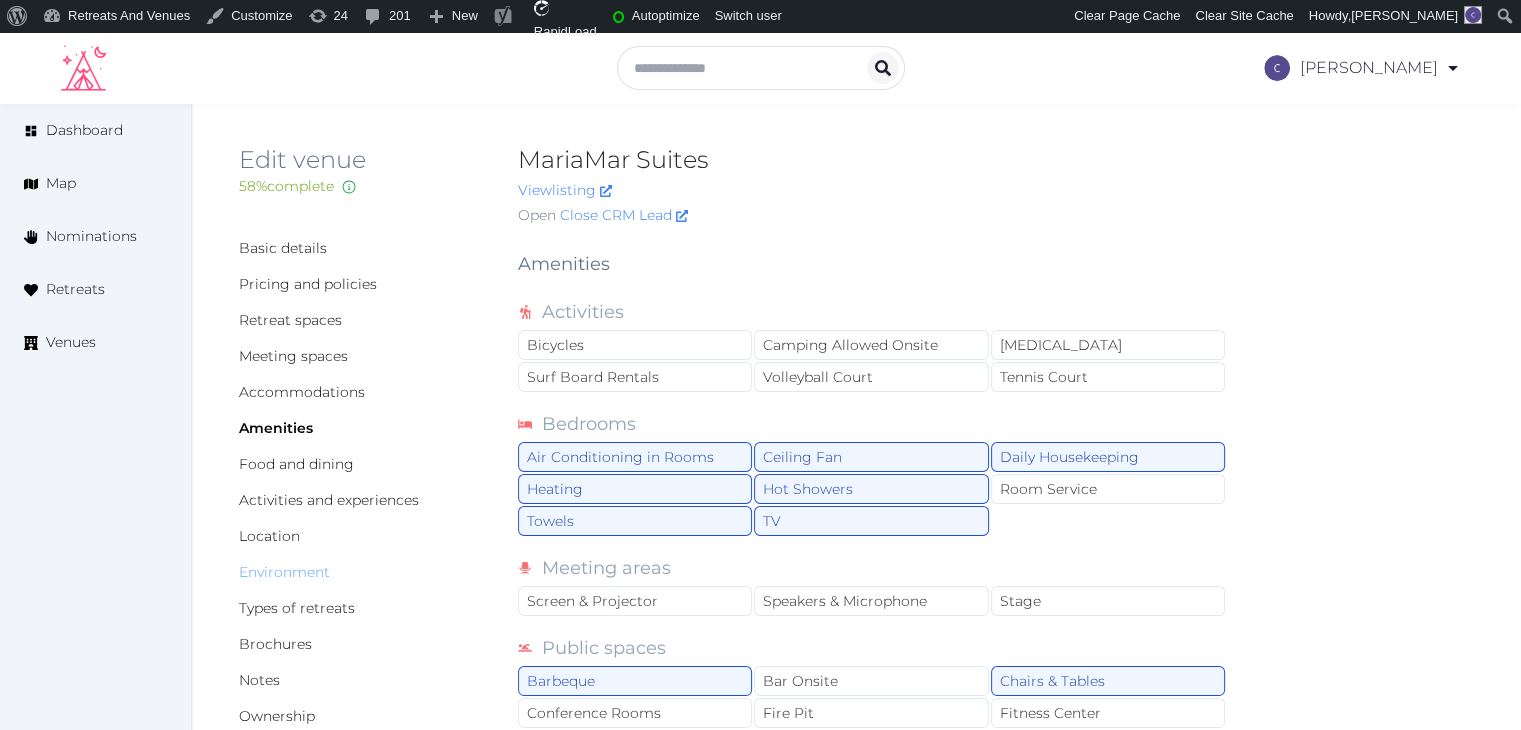 click on "Environment" at bounding box center [284, 572] 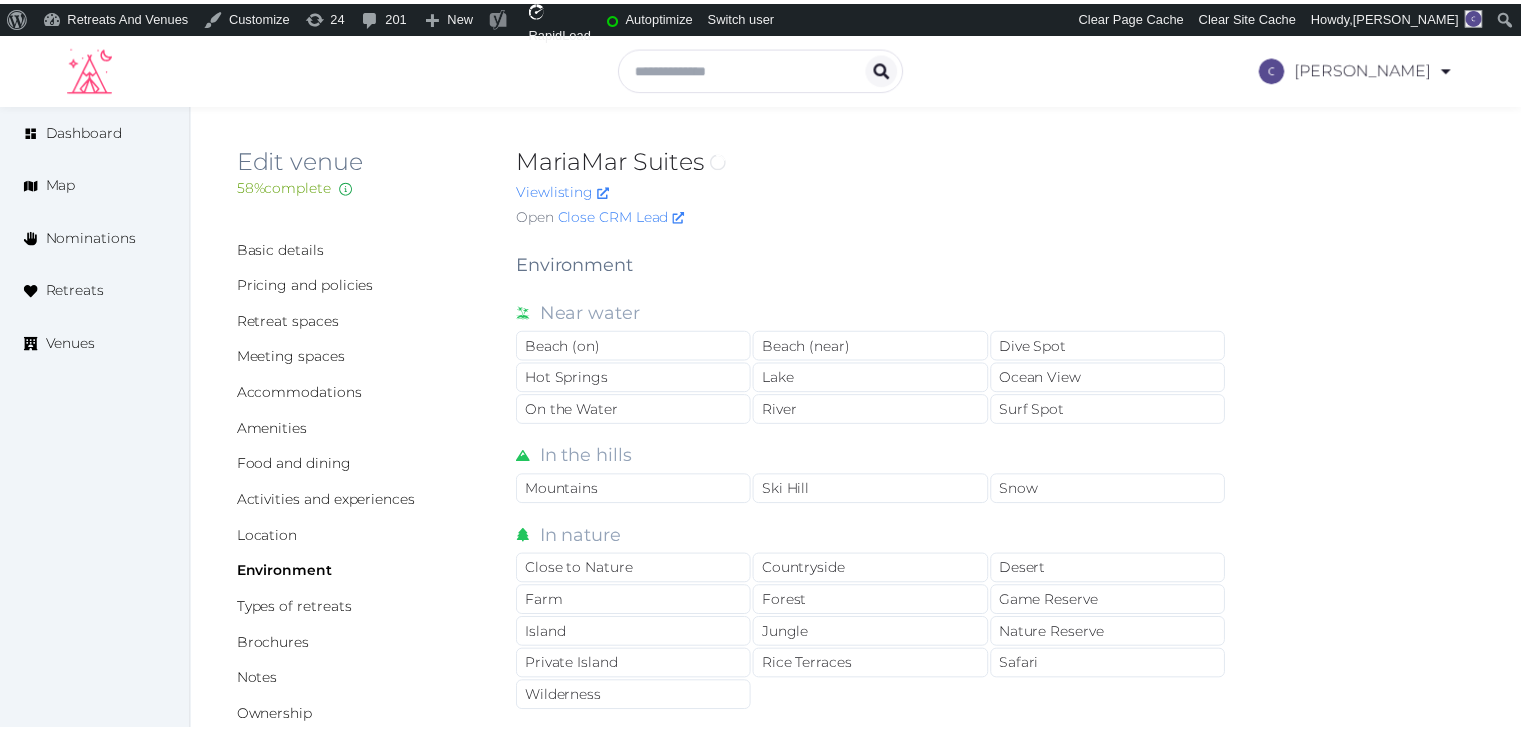 scroll, scrollTop: 0, scrollLeft: 0, axis: both 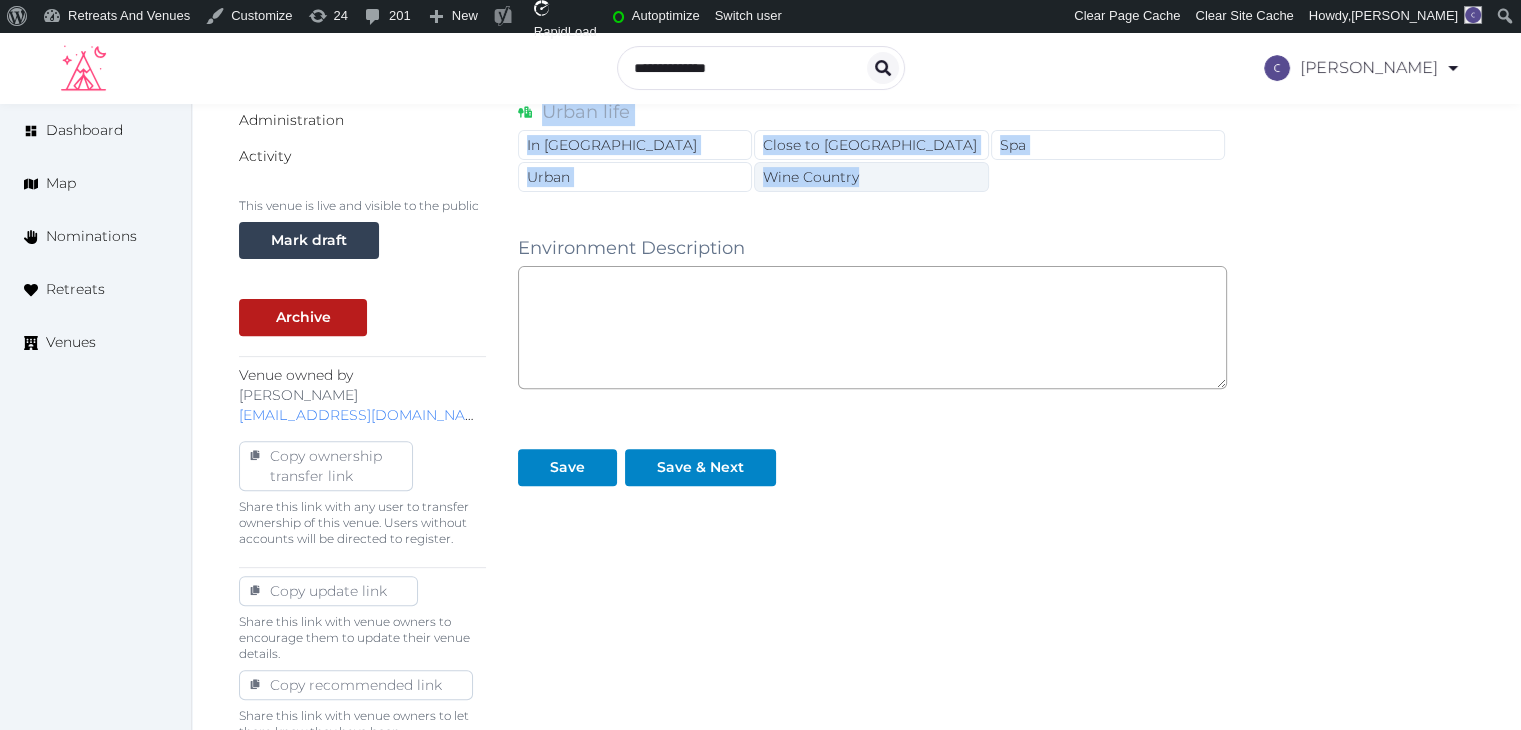 drag, startPoint x: 533, startPoint y: 303, endPoint x: 874, endPoint y: 178, distance: 363.18866 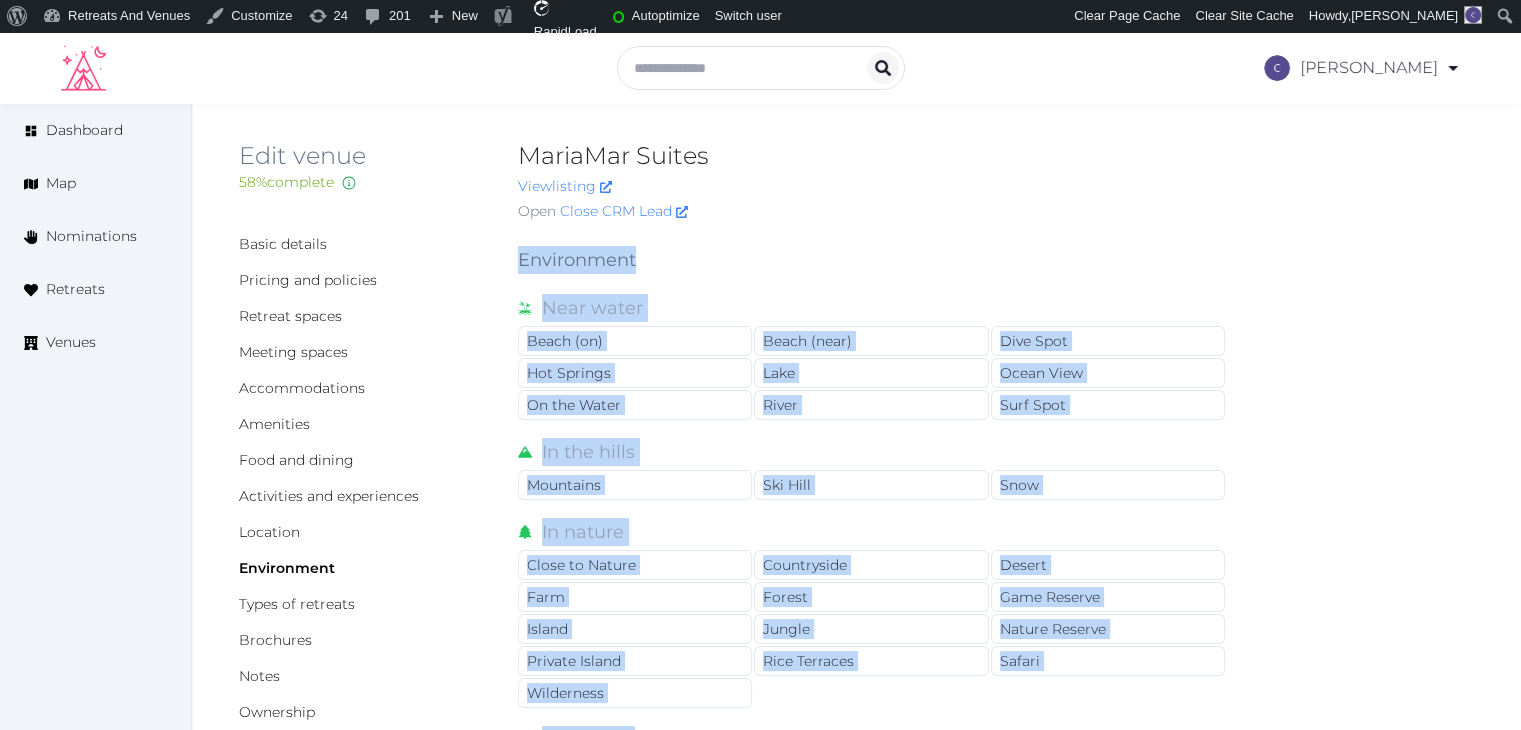 scroll, scrollTop: 0, scrollLeft: 0, axis: both 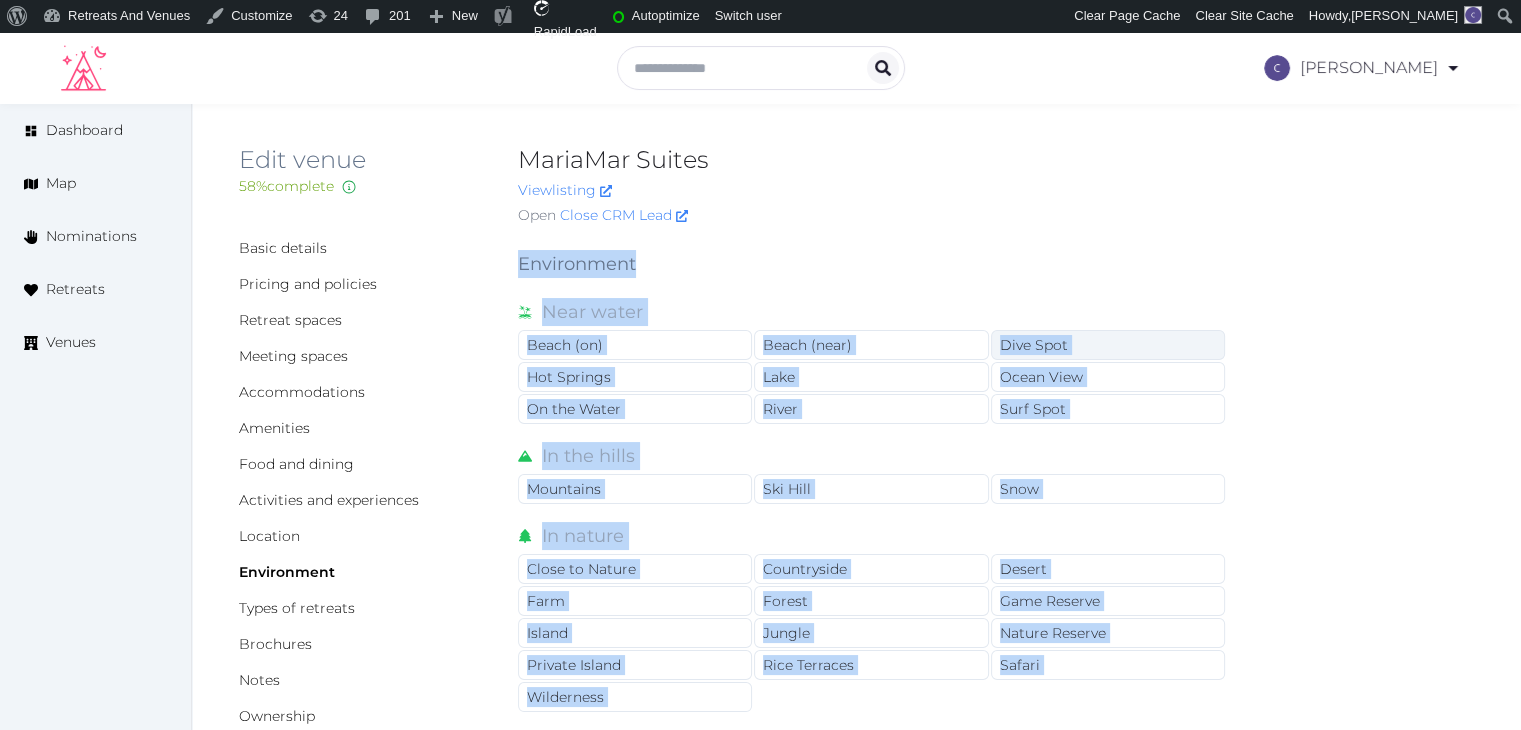 drag, startPoint x: 1038, startPoint y: 336, endPoint x: 1031, endPoint y: 357, distance: 22.135944 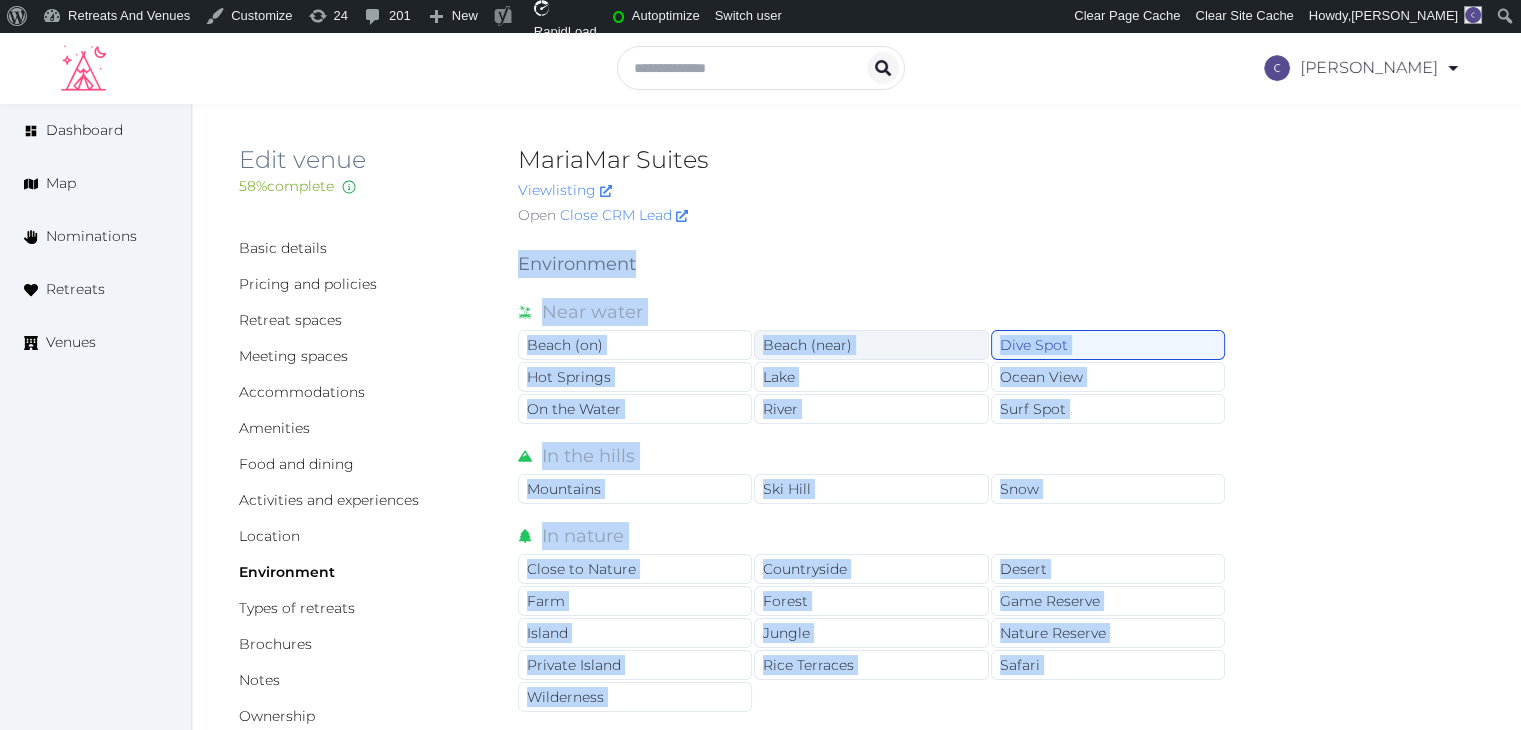 click on "Beach (near)" at bounding box center (871, 345) 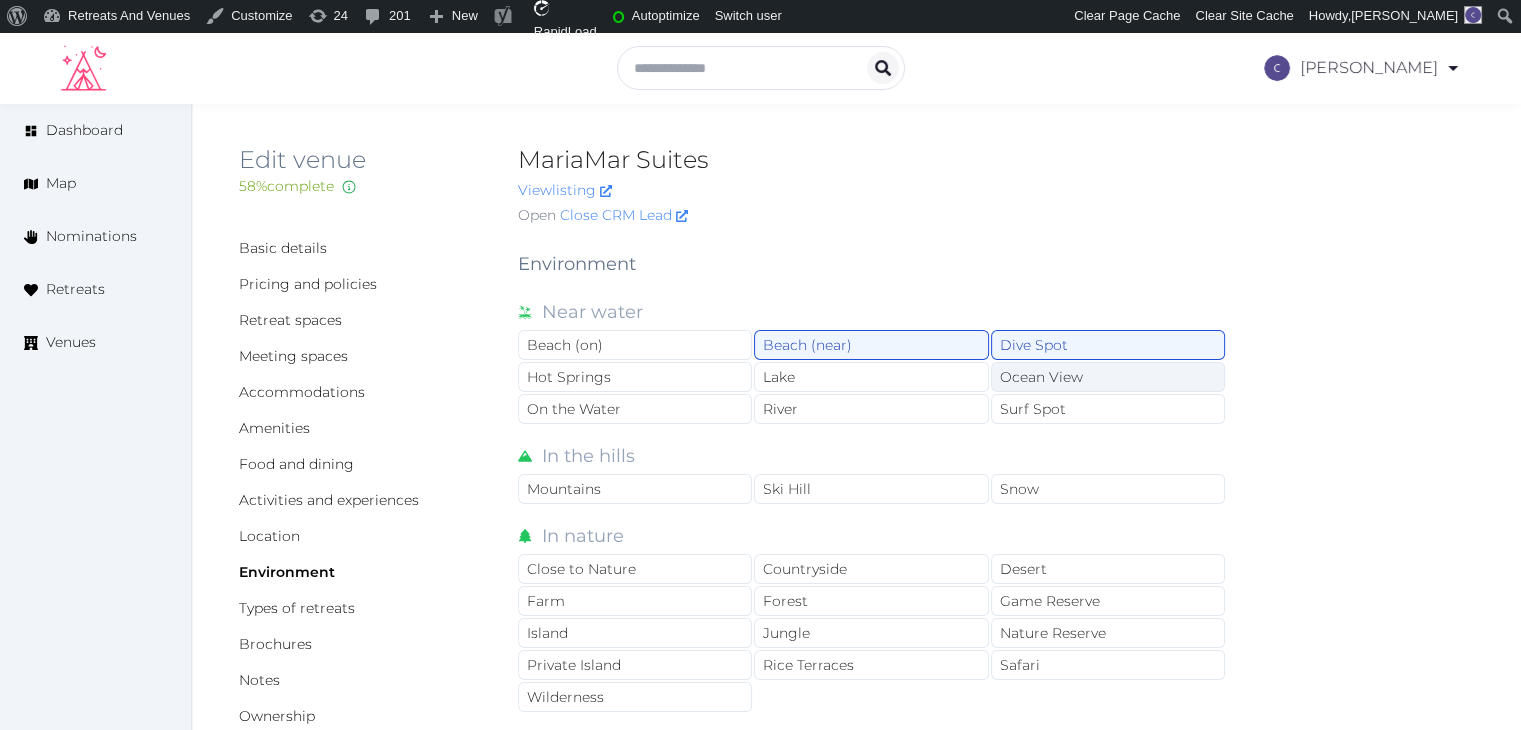 click on "Ocean View" at bounding box center [1108, 377] 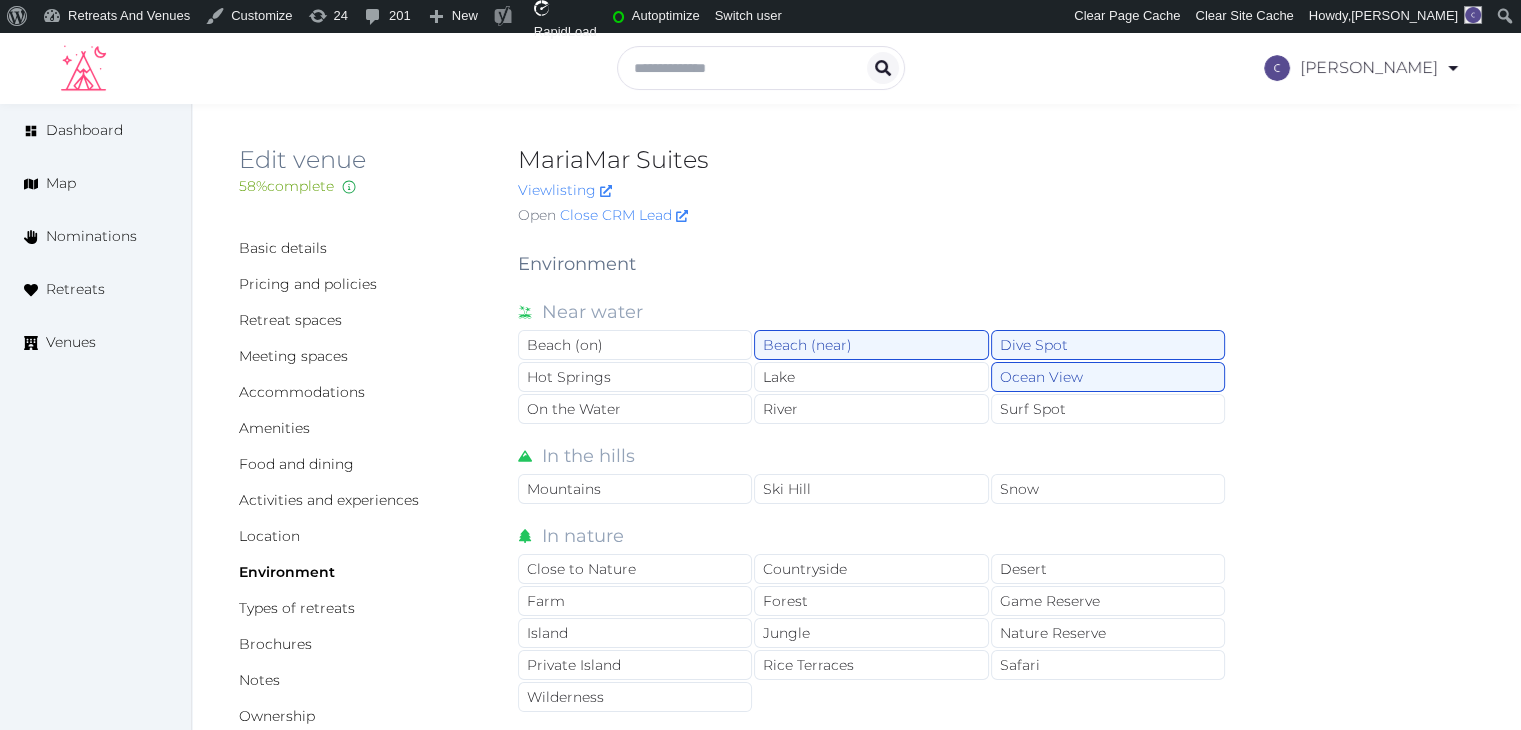 click on "Beach (on) Beach (near) Dive Spot Hot Springs Lake Ocean View On the Water River Surf Spot" at bounding box center (872, 378) 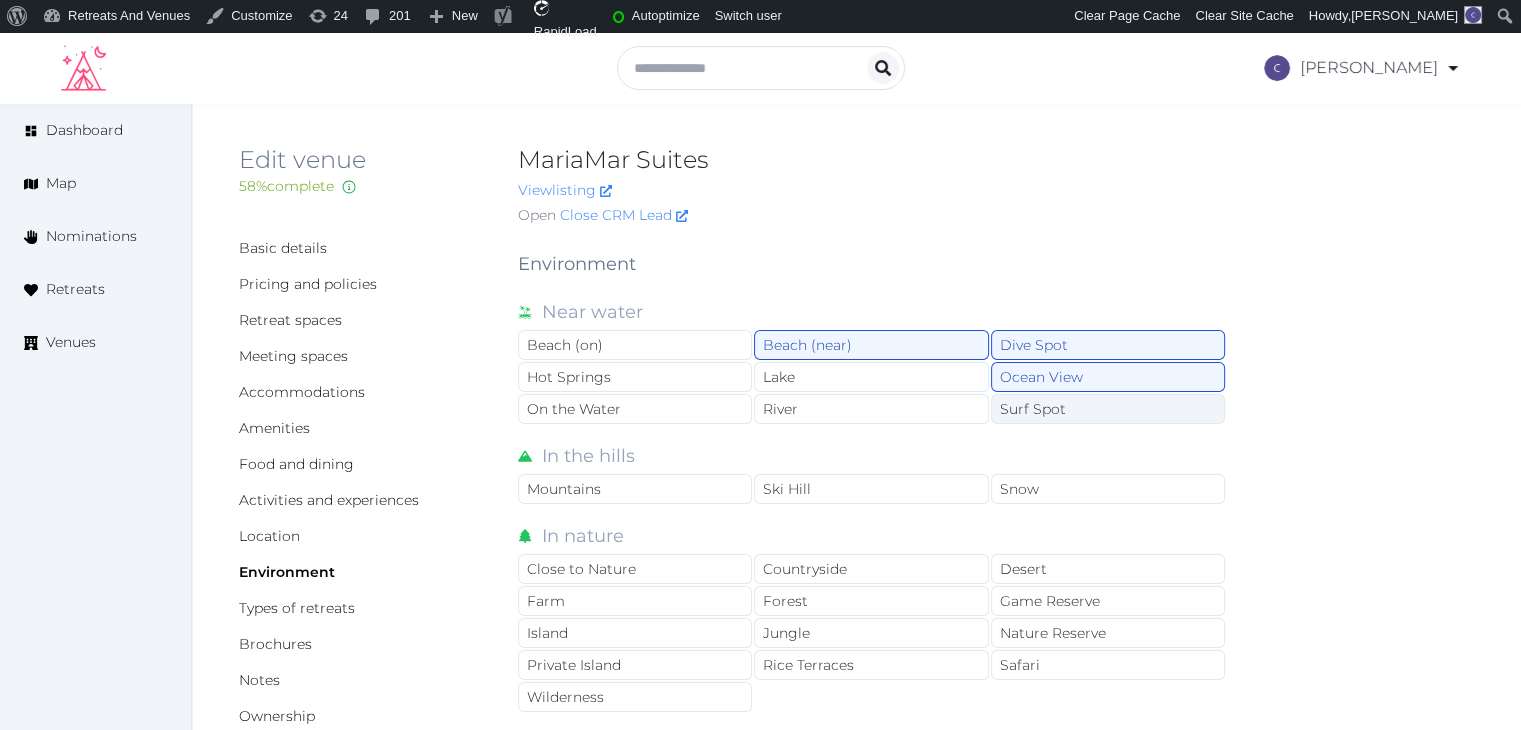 click on "Surf Spot" at bounding box center [1108, 409] 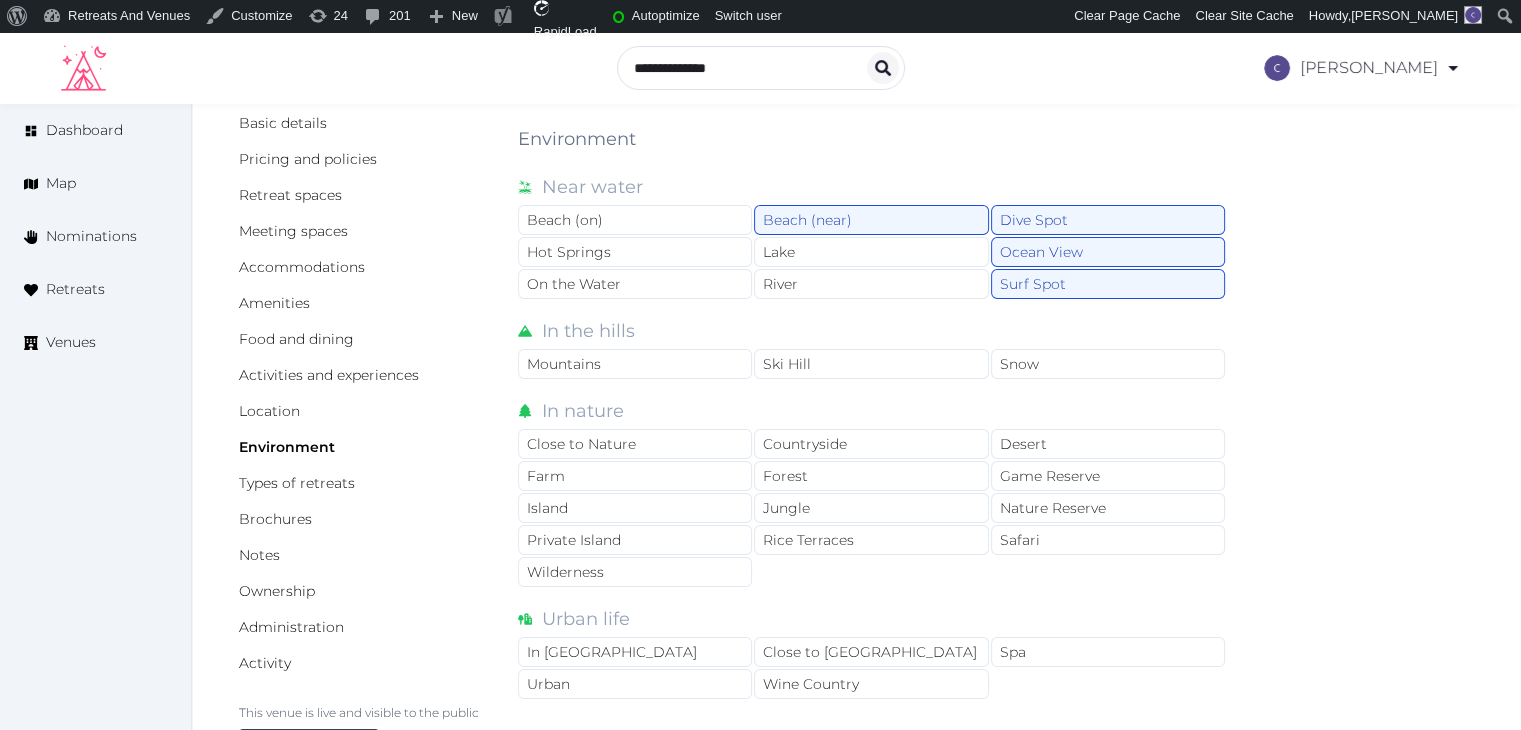 scroll, scrollTop: 200, scrollLeft: 0, axis: vertical 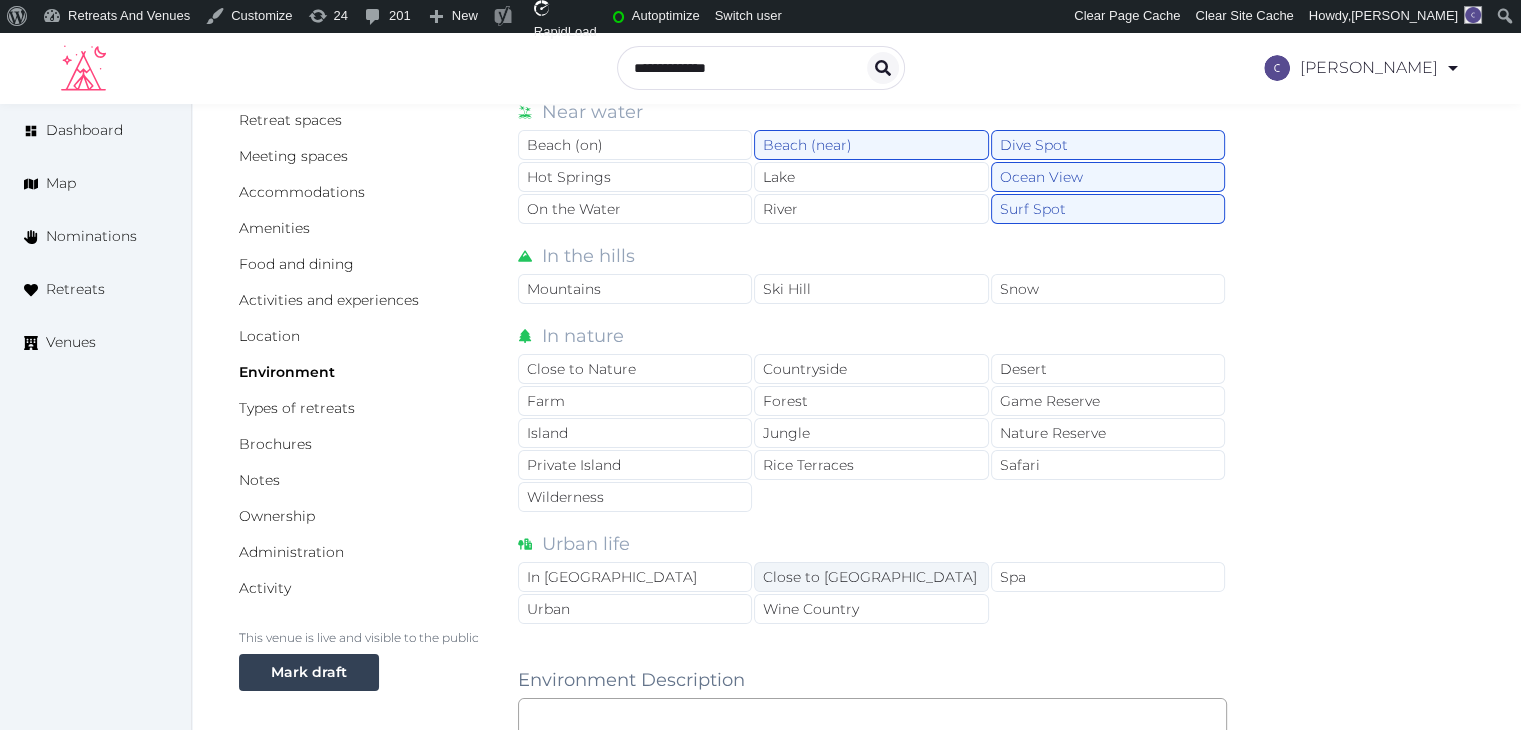click on "Close to City Center" at bounding box center [871, 577] 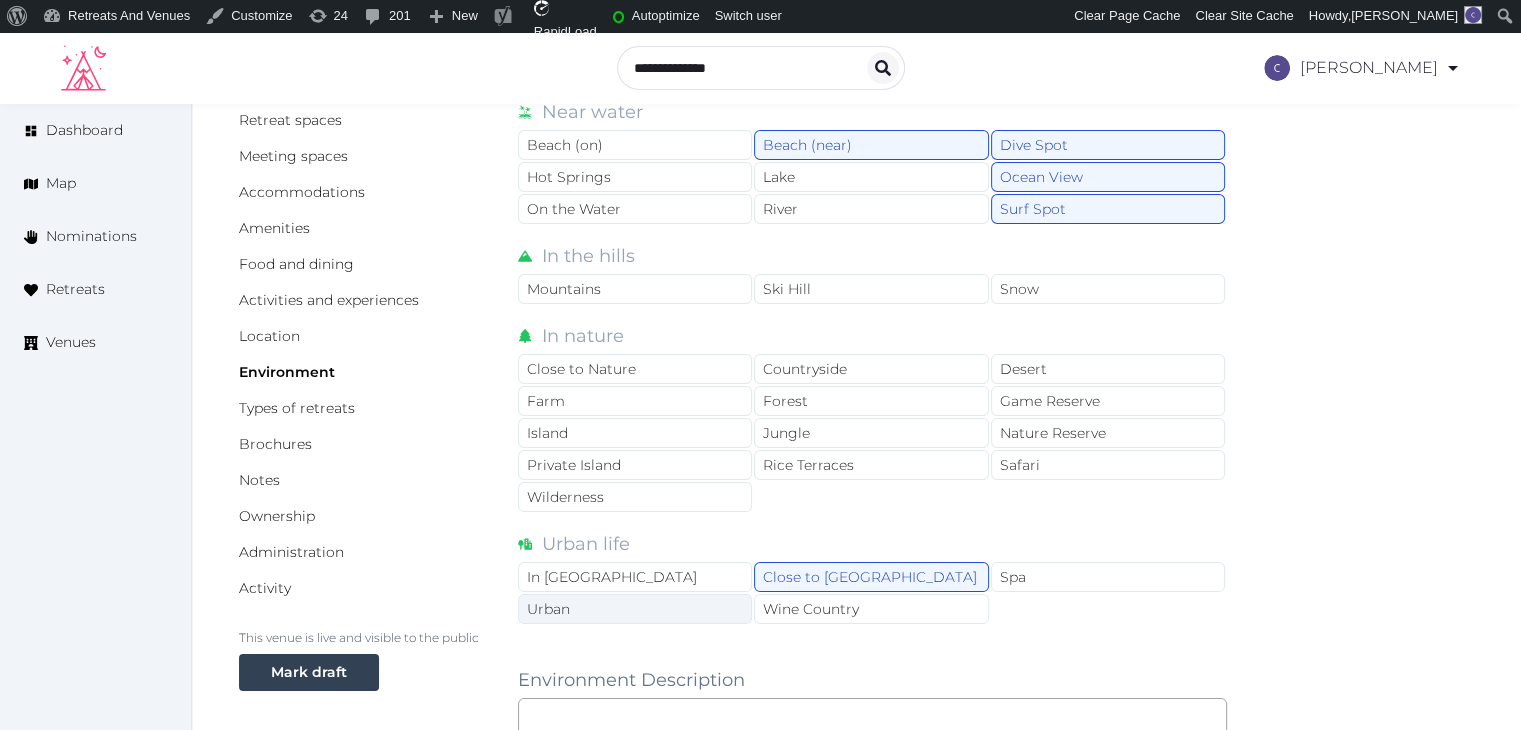 click on "Urban" at bounding box center [635, 609] 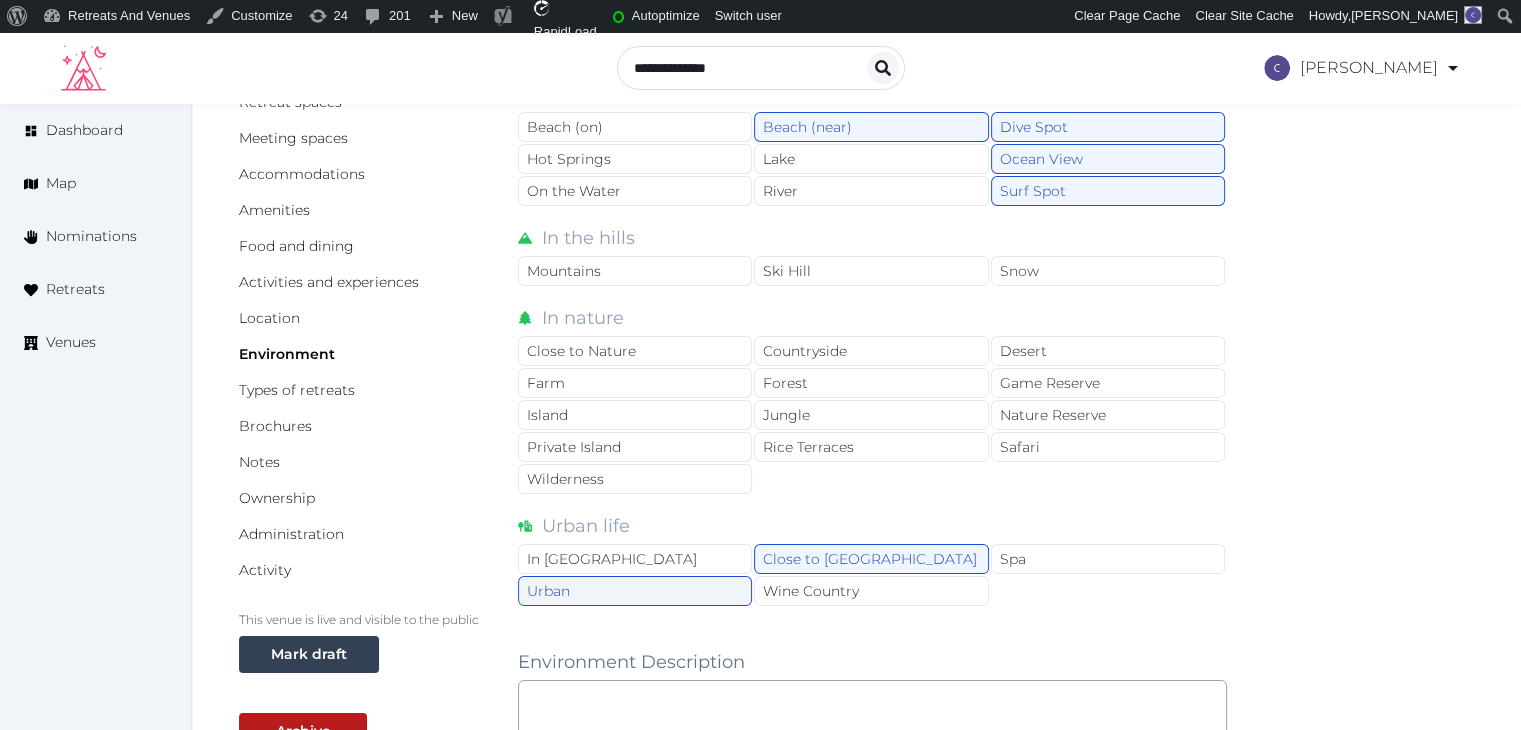 scroll, scrollTop: 500, scrollLeft: 0, axis: vertical 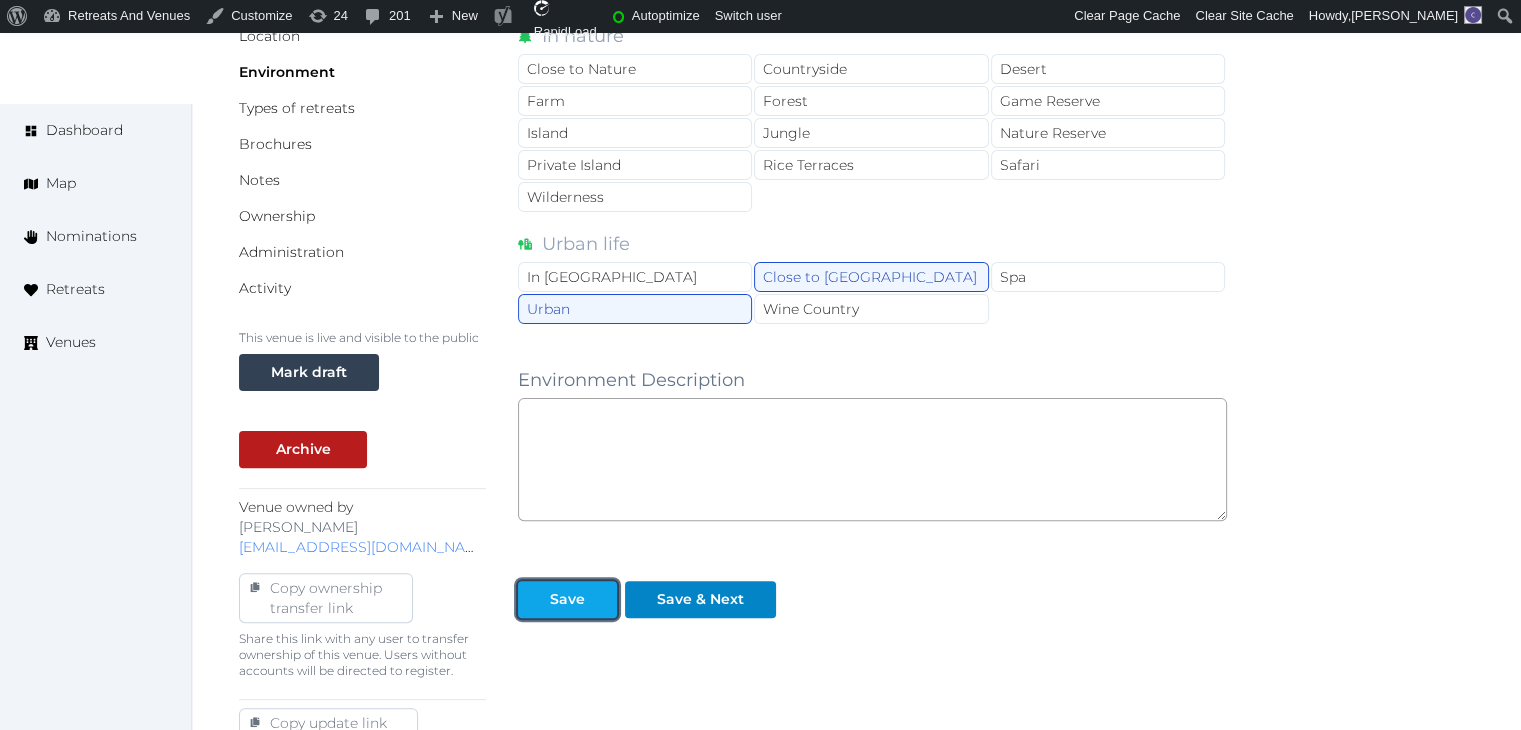 click on "Save" at bounding box center (567, 599) 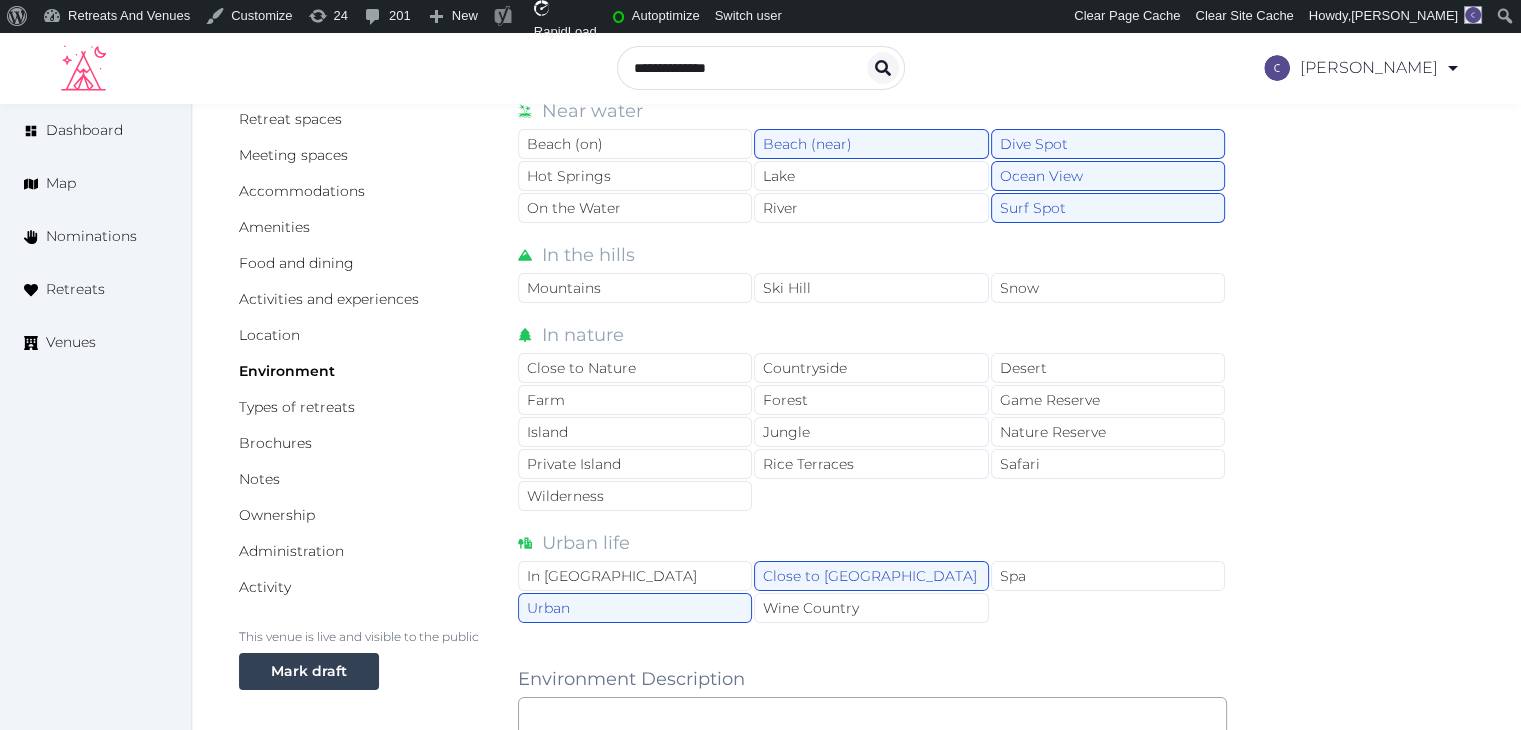scroll, scrollTop: 200, scrollLeft: 0, axis: vertical 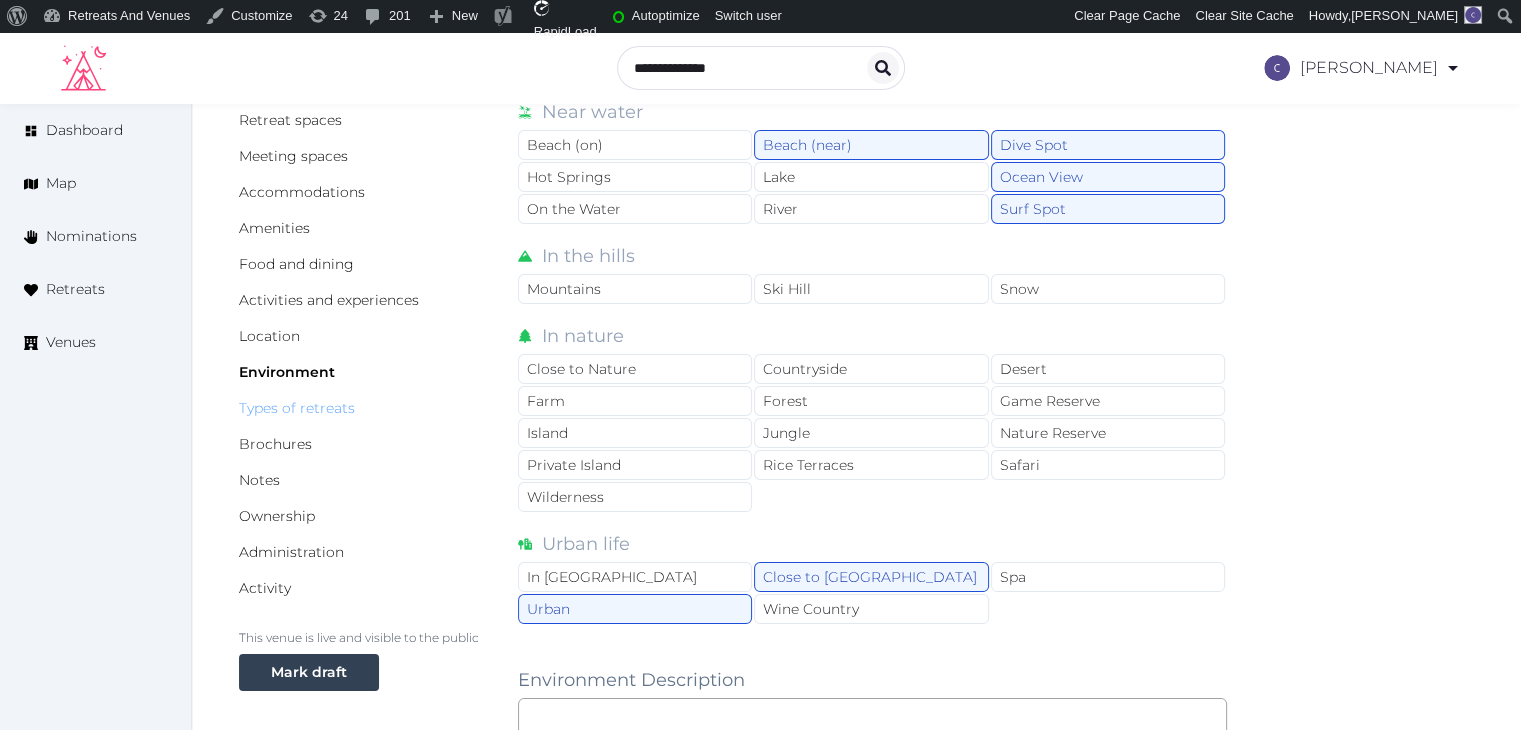 click on "Types of retreats" at bounding box center [297, 408] 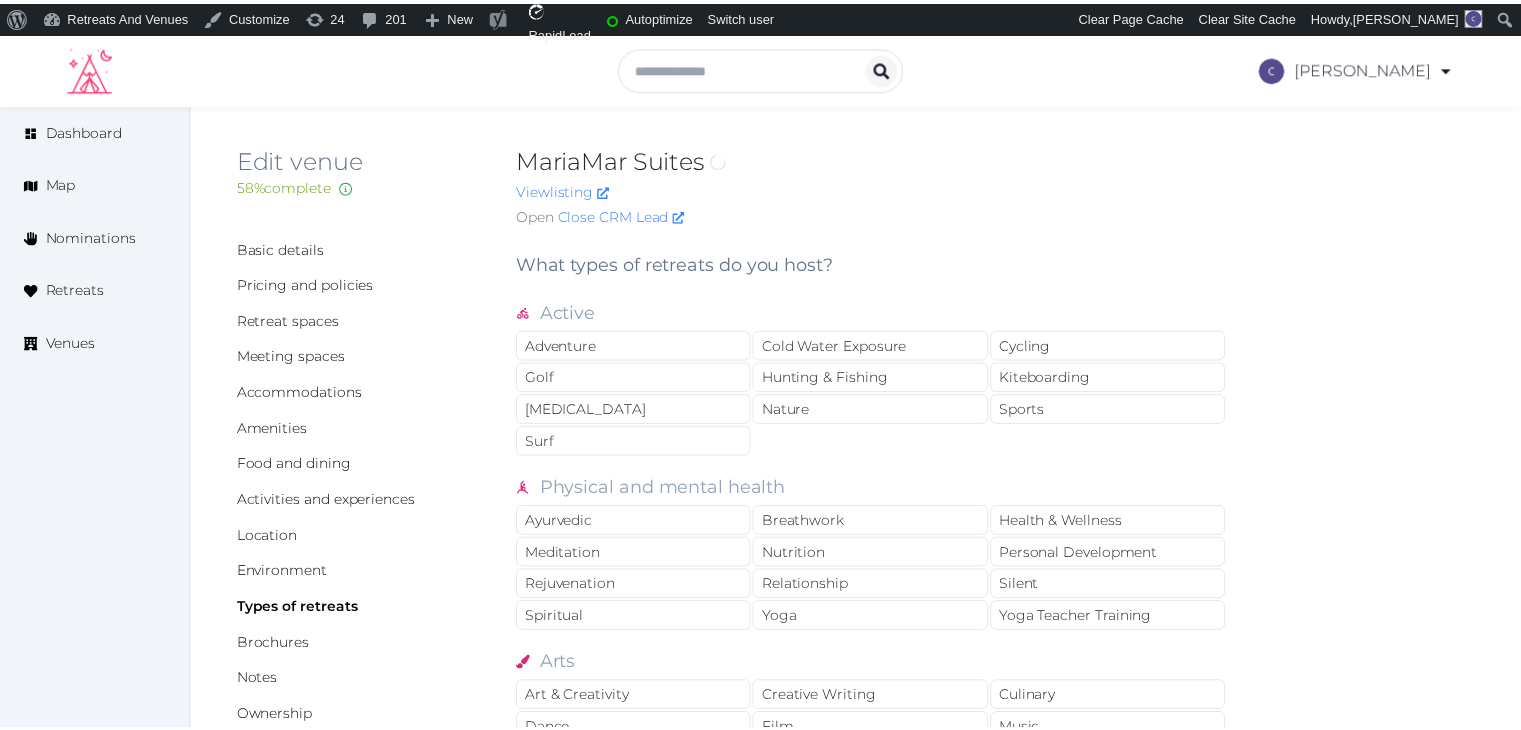 scroll, scrollTop: 0, scrollLeft: 0, axis: both 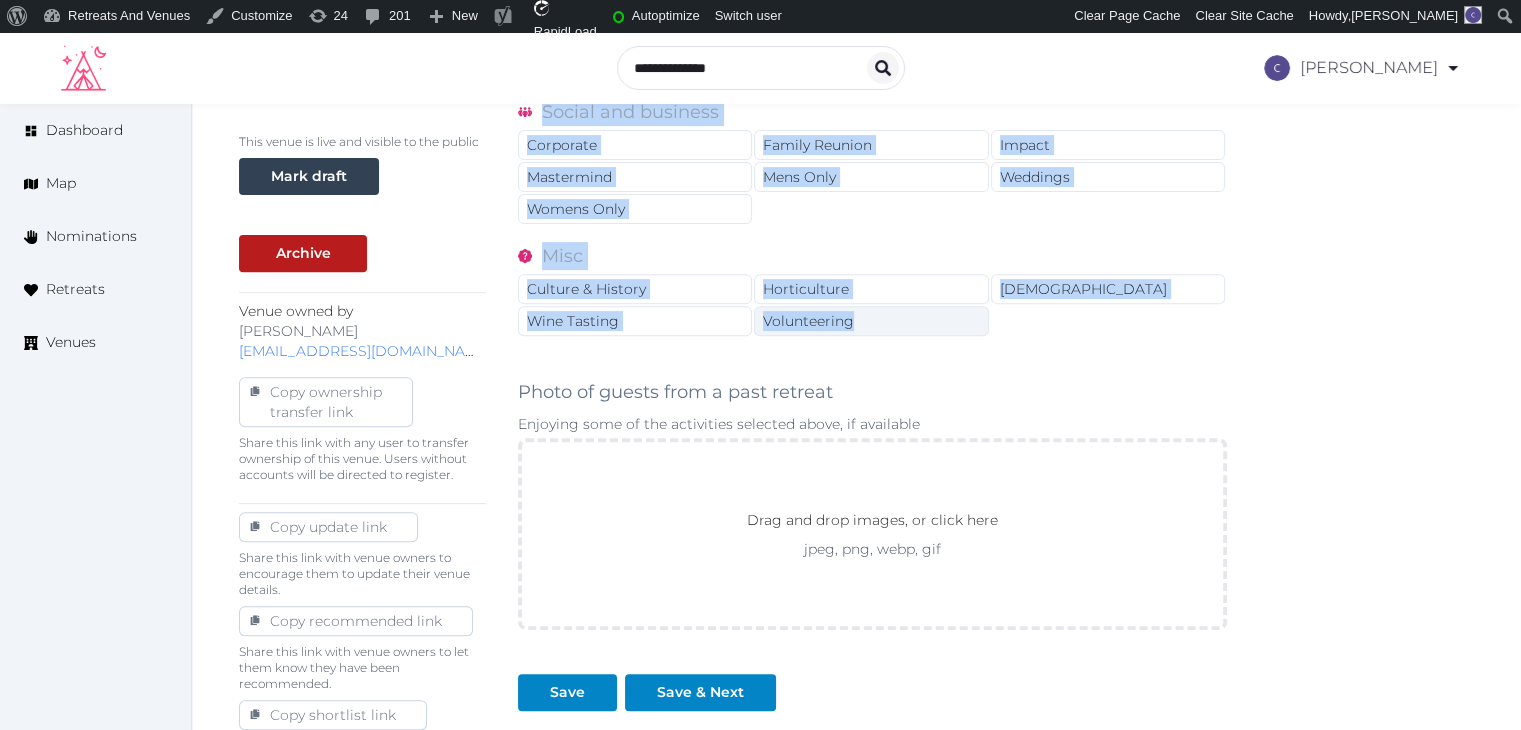 drag, startPoint x: 511, startPoint y: 261, endPoint x: 907, endPoint y: 308, distance: 398.7794 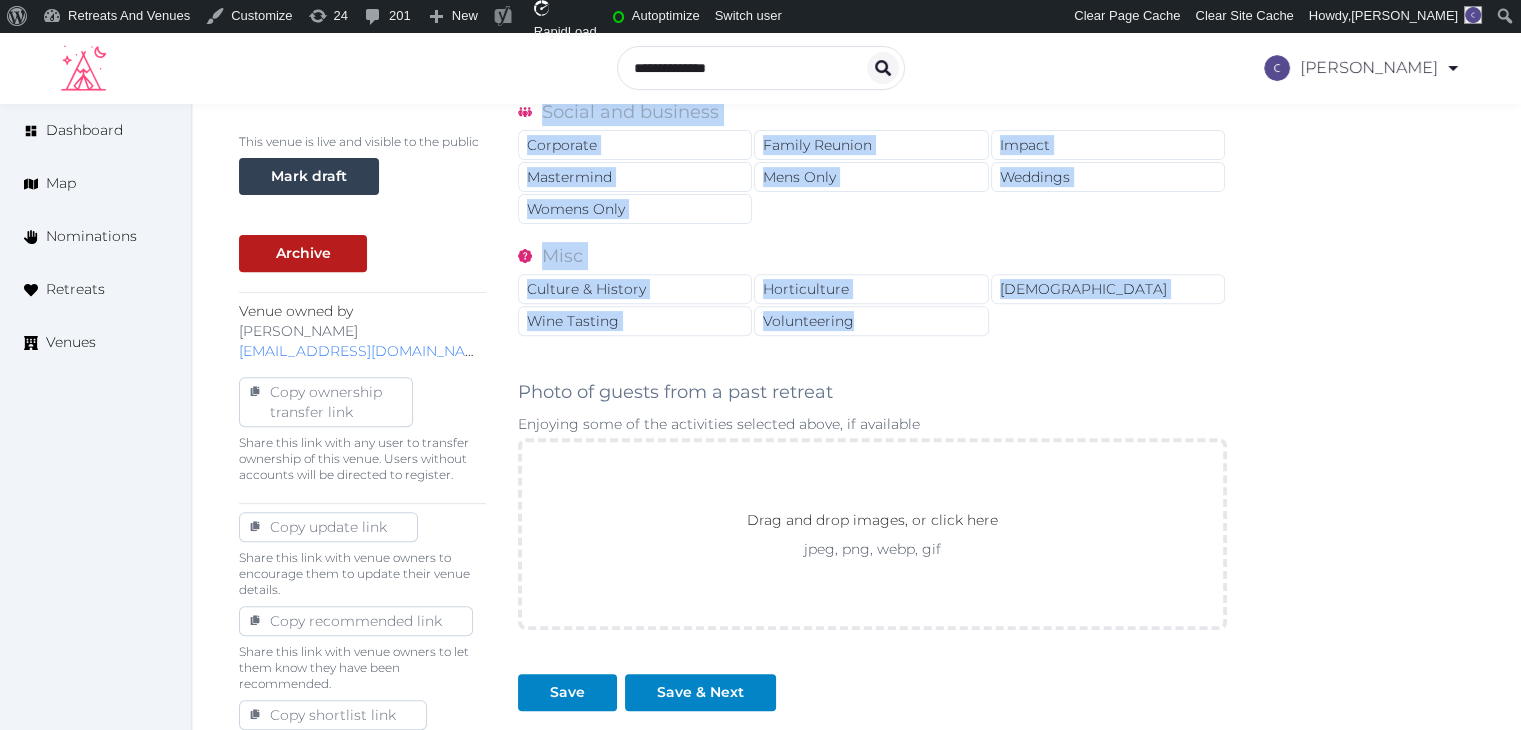 click on "Basic details Pricing and policies Retreat spaces Meeting spaces Accommodations Amenities Food and dining Activities and experiences Location Environment Types of retreats Brochures Notes Ownership Administration Activity This venue is live and visible to the public Mark draft Archive Venue owned by [PERSON_NAME] [EMAIL_ADDRESS][DOMAIN_NAME] Copy ownership transfer link Share this link with any user to transfer ownership of this venue. Users without accounts will be directed to register. Copy update link Share this link with venue owners to encourage them to update their venue details. Copy recommended link Share this link with venue owners to let them know they have been recommended. Copy shortlist link Share this link with venue owners to let them know that they have been shortlisted. What types of retreats do you host? Active Adventure Cold Water Exposure Cycling Golf Hunting & Fishing Kiteboarding [MEDICAL_DATA] Nature Sports Surf Physical and mental health Ayurvedic Breathwork Health & Wellness Meditation Yoga" at bounding box center (856, 220) 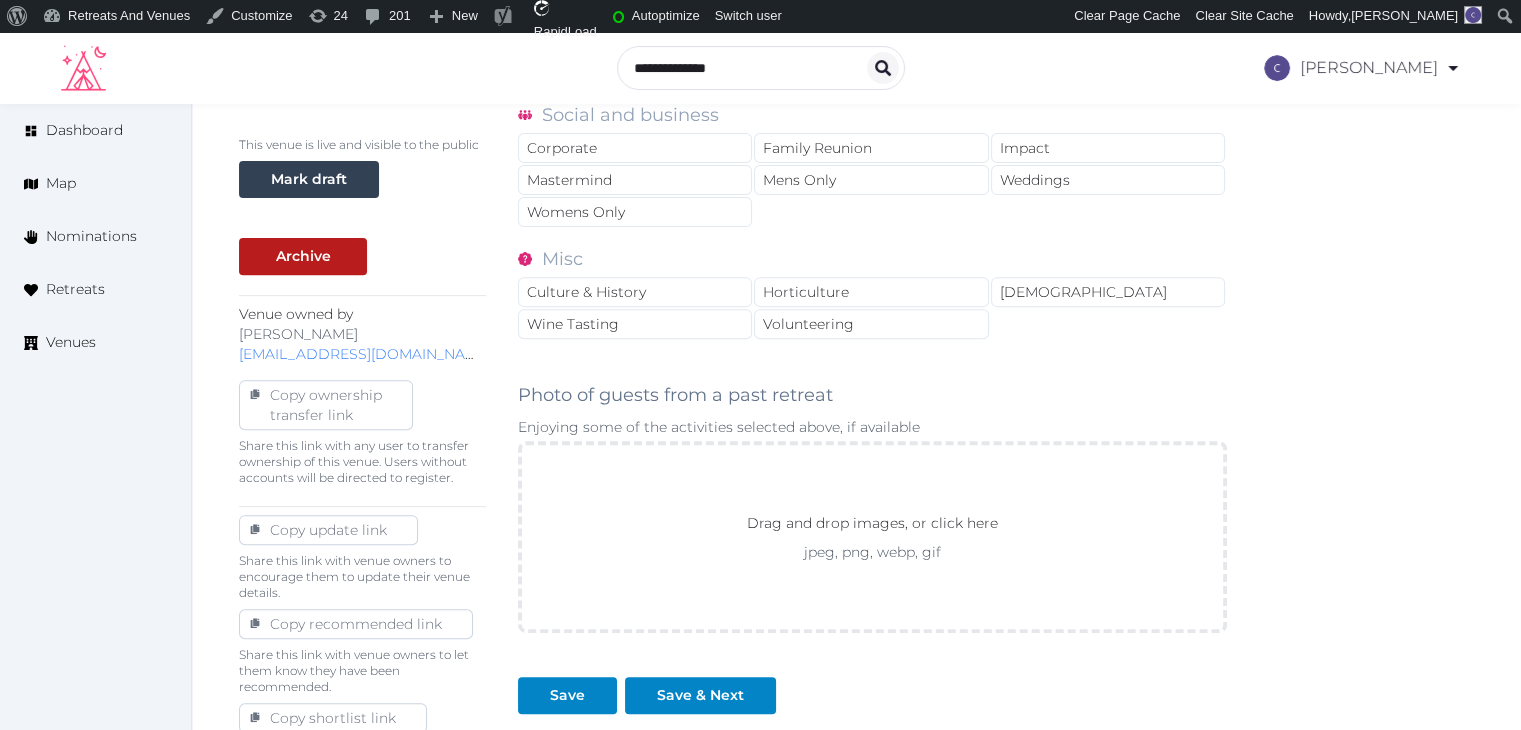 scroll, scrollTop: 295, scrollLeft: 0, axis: vertical 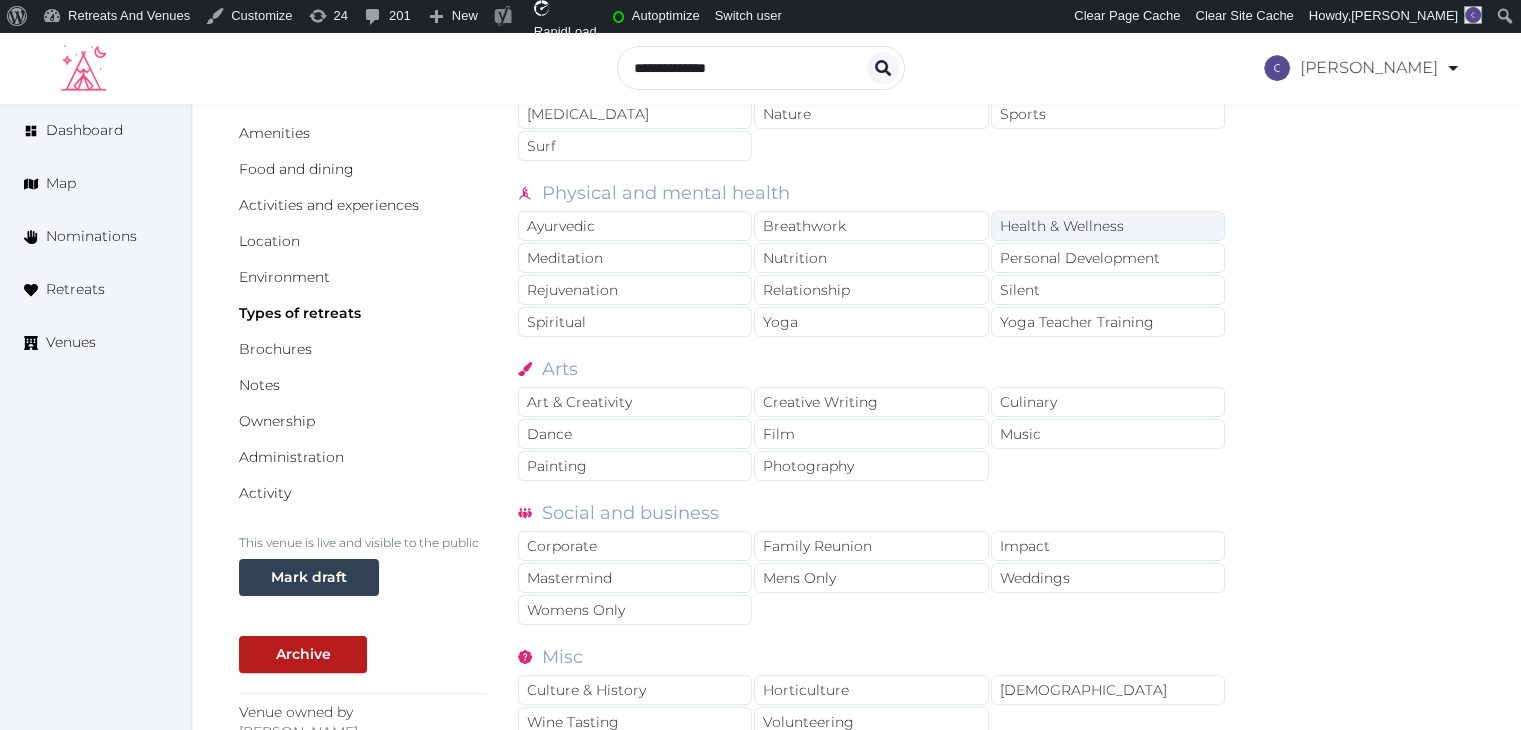 click on "Physical and mental health Ayurvedic Breathwork Health & Wellness Meditation Nutrition Personal Development Rejuvenation Relationship Silent Spiritual Yoga Yoga Teacher Training" at bounding box center [872, 259] 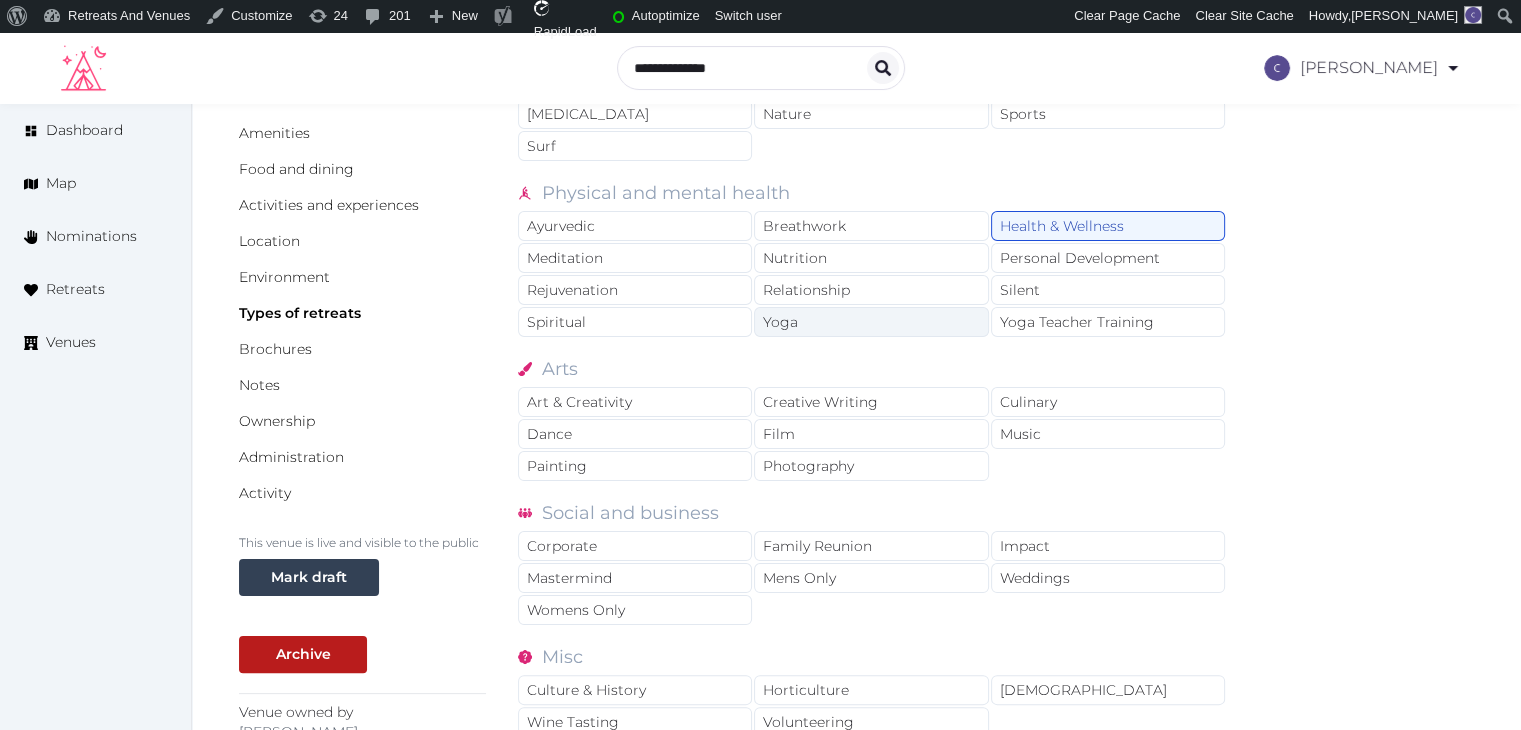 click on "Yoga" at bounding box center (871, 322) 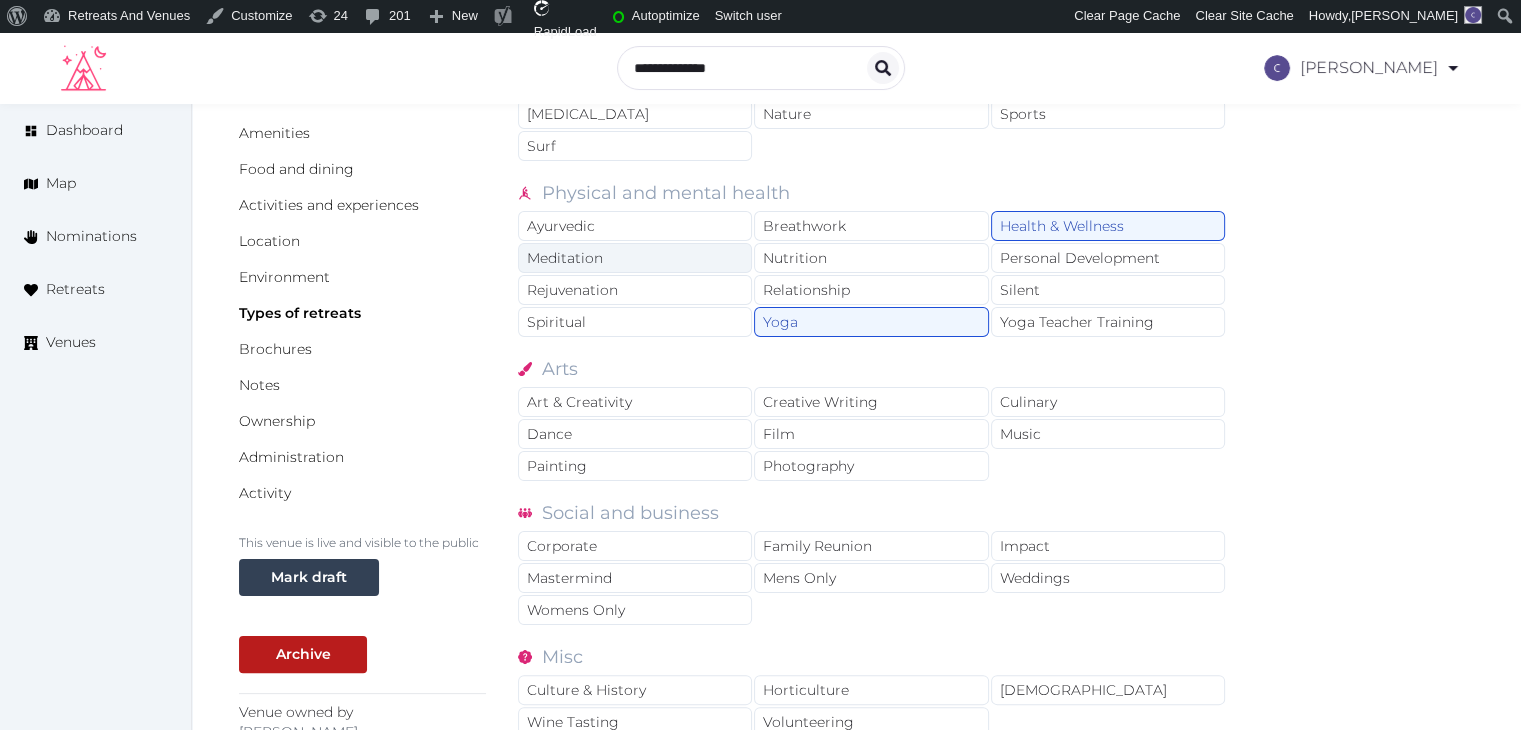 click on "Meditation" at bounding box center [635, 258] 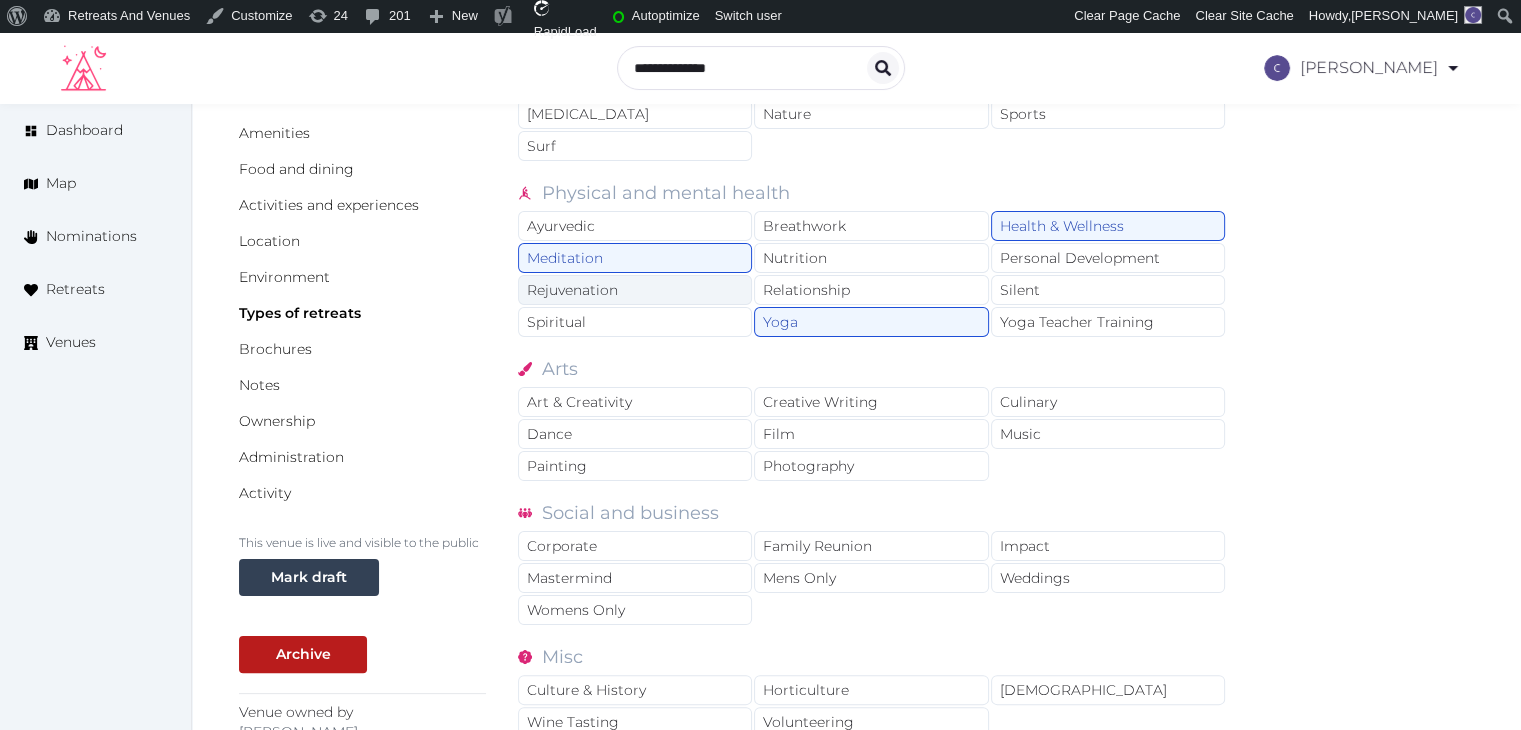 click on "Rejuvenation" at bounding box center (635, 290) 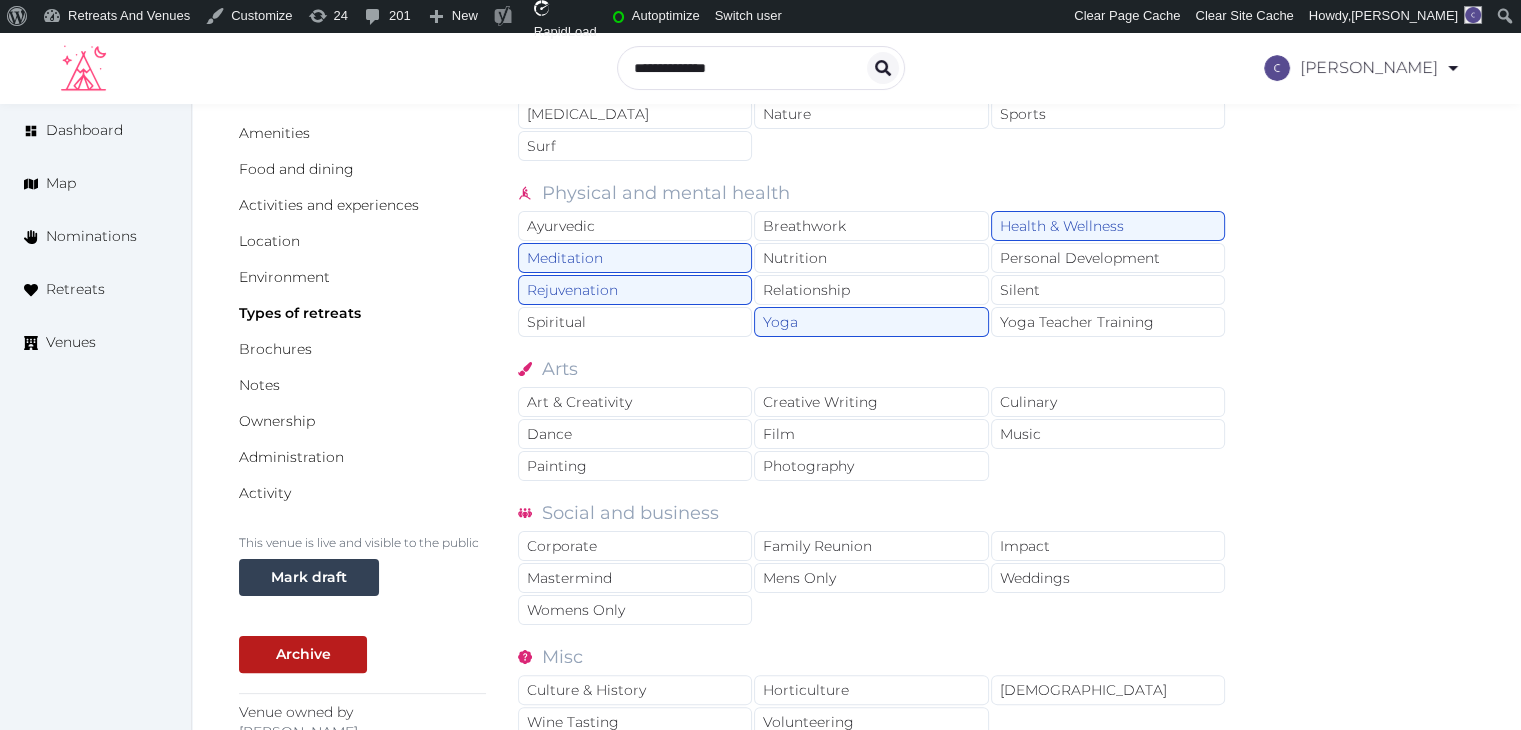 click on "Physical and mental health" at bounding box center (872, 193) 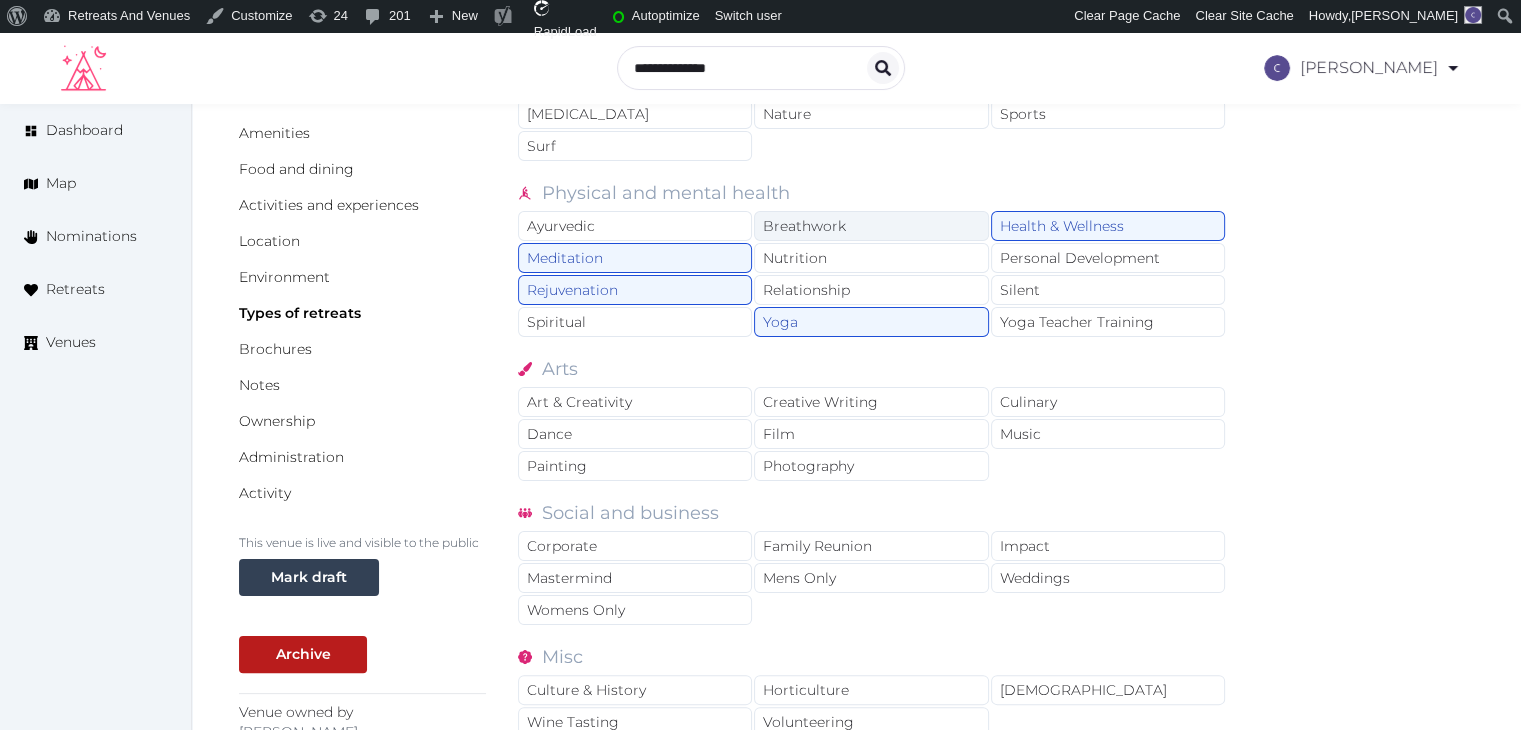 click on "Breathwork" at bounding box center (871, 226) 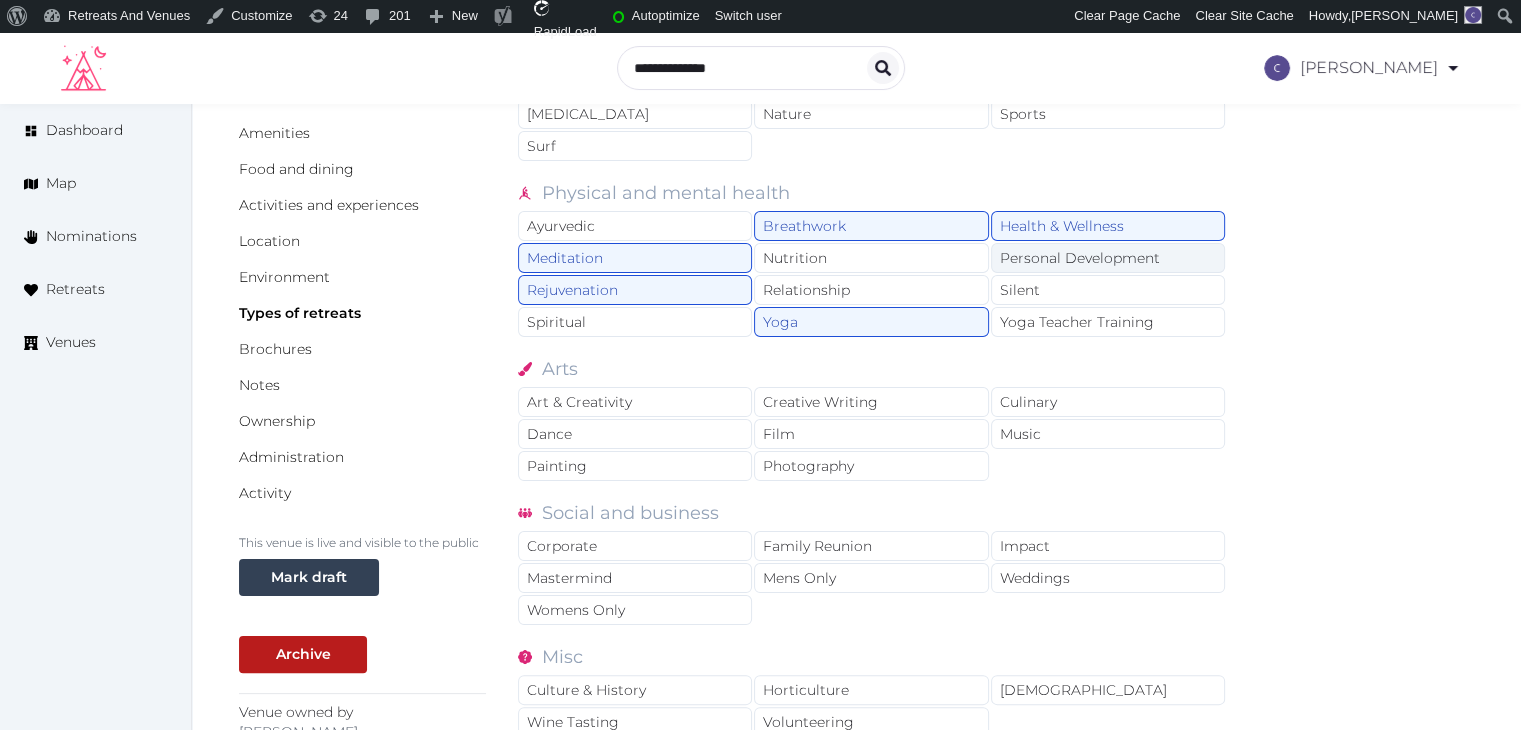 click on "Personal Development" at bounding box center [1108, 258] 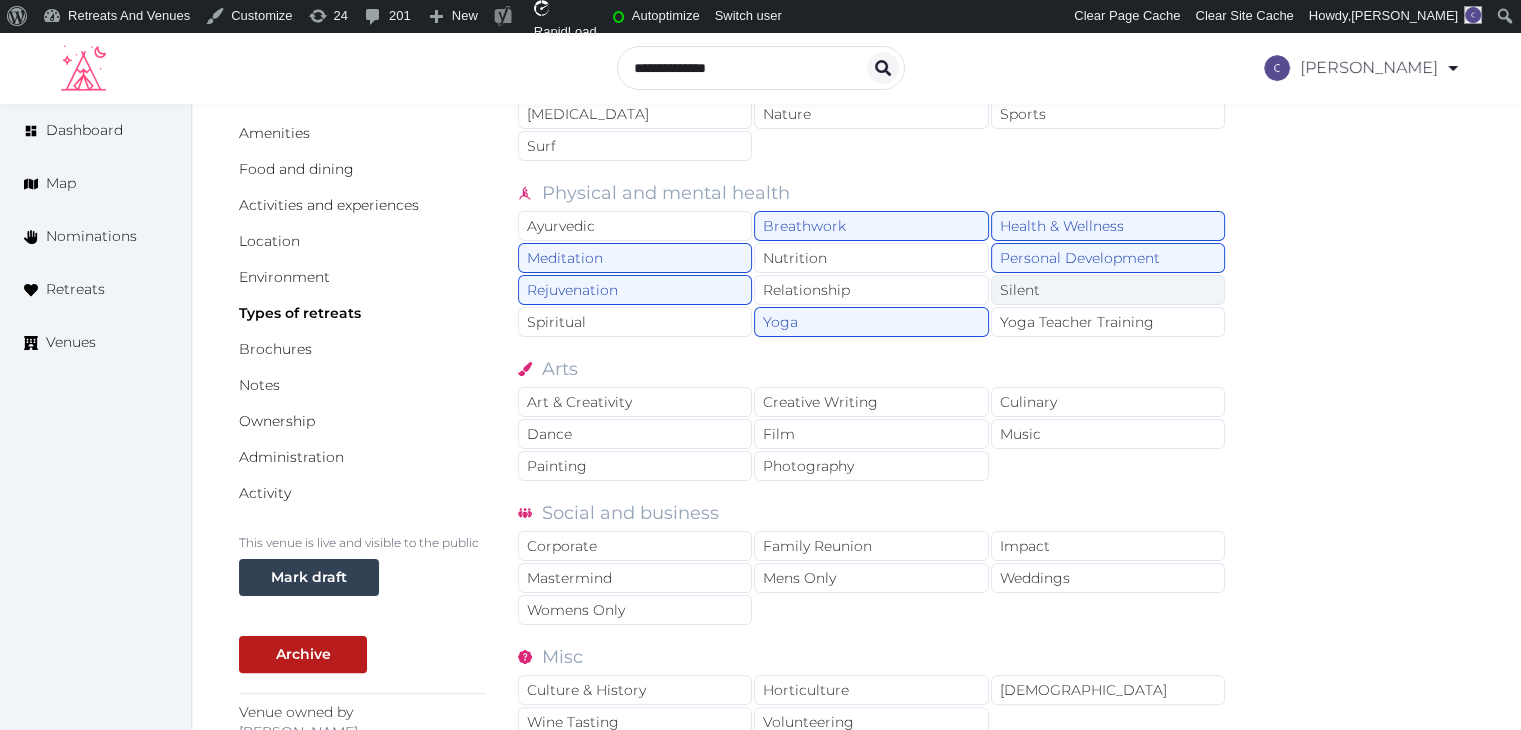 click on "Silent" at bounding box center (1108, 290) 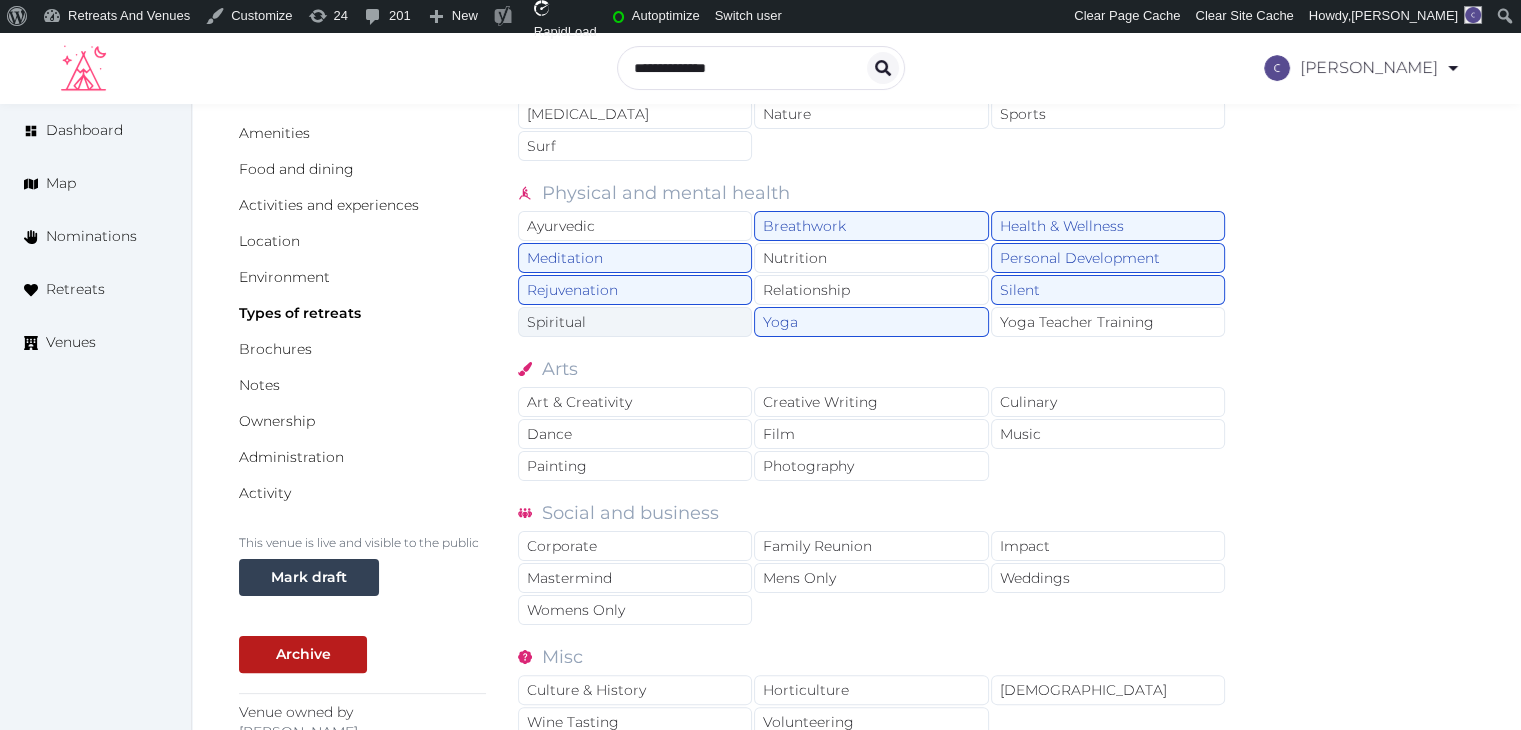 click on "Spiritual" at bounding box center [635, 322] 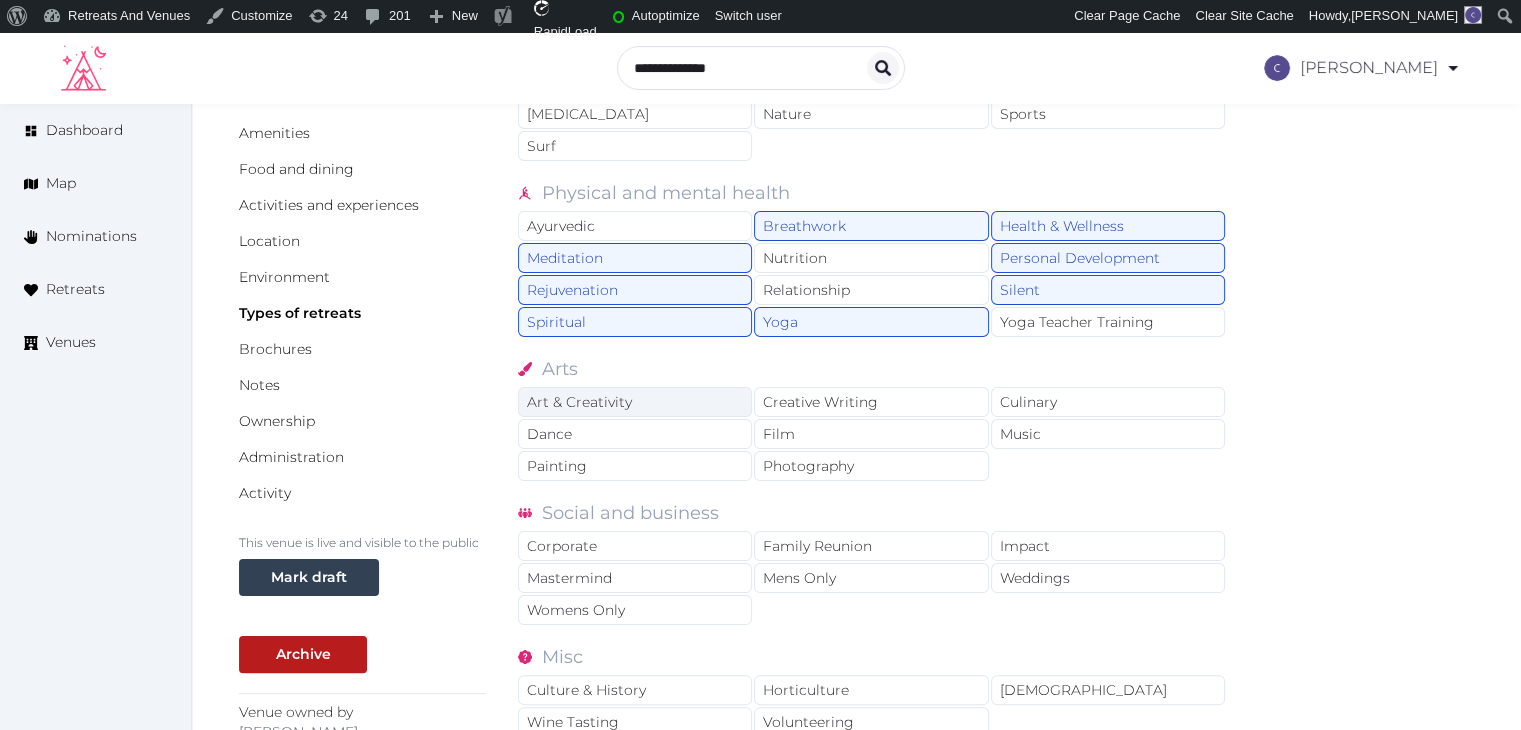 click on "Art & Creativity" at bounding box center (635, 402) 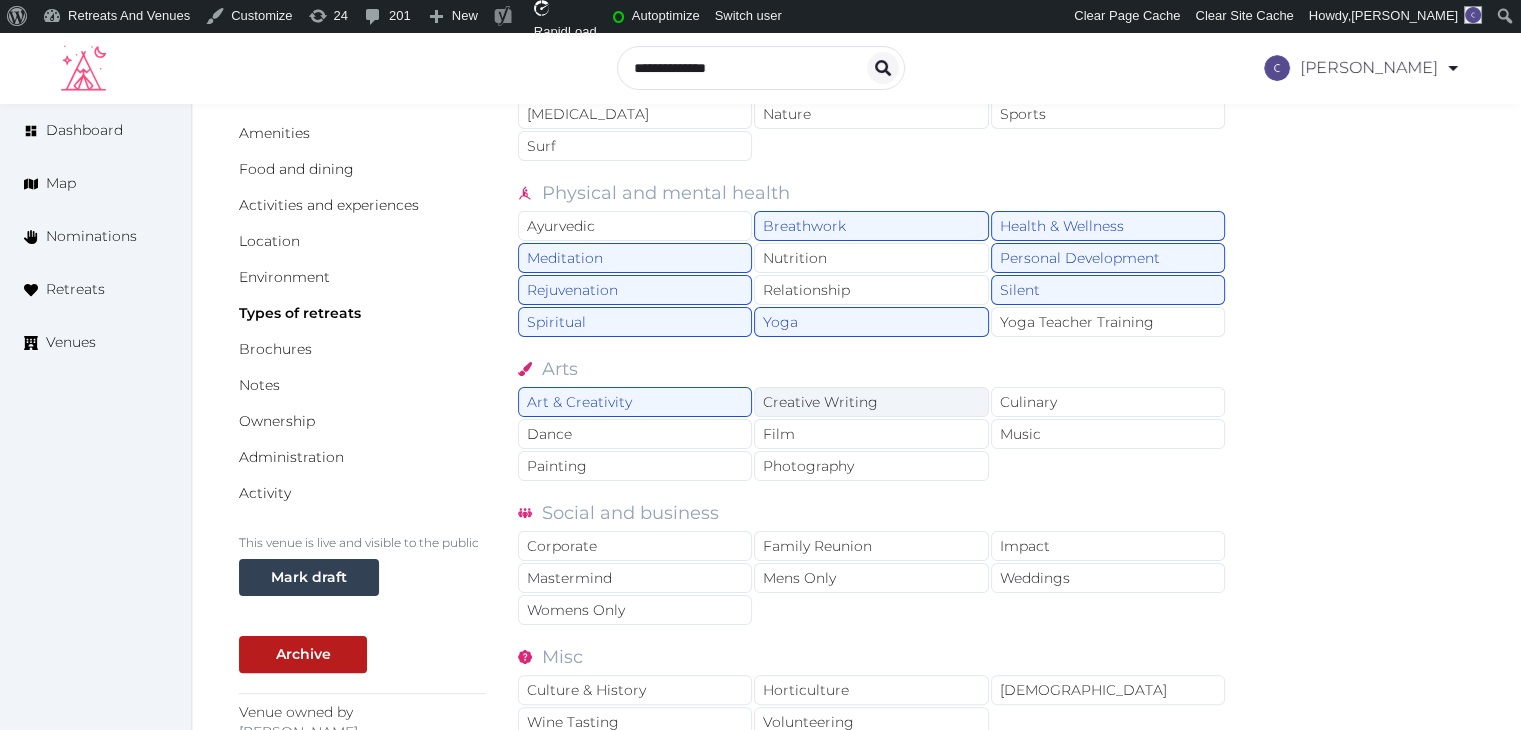click on "Creative Writing" at bounding box center (871, 402) 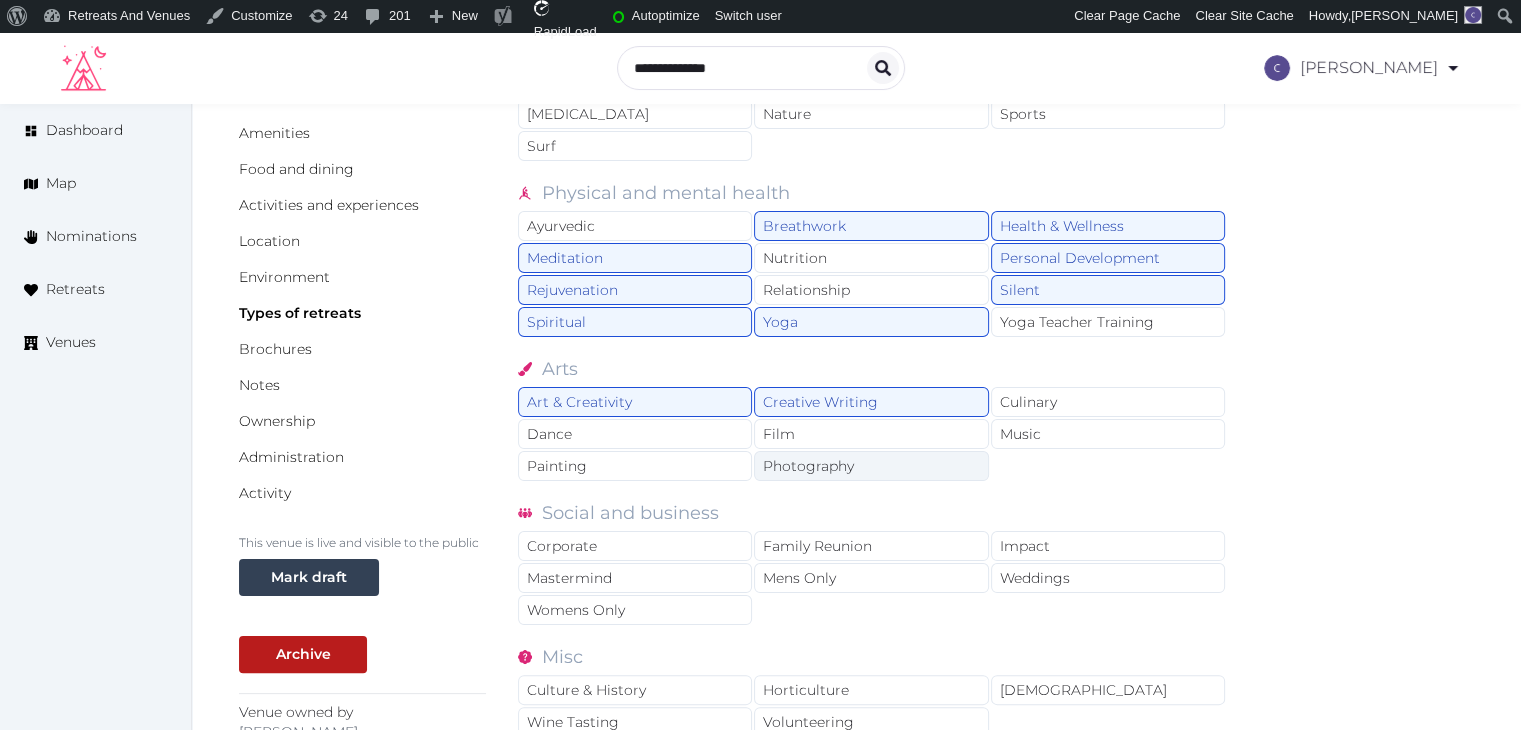 click on "Photography" at bounding box center (871, 466) 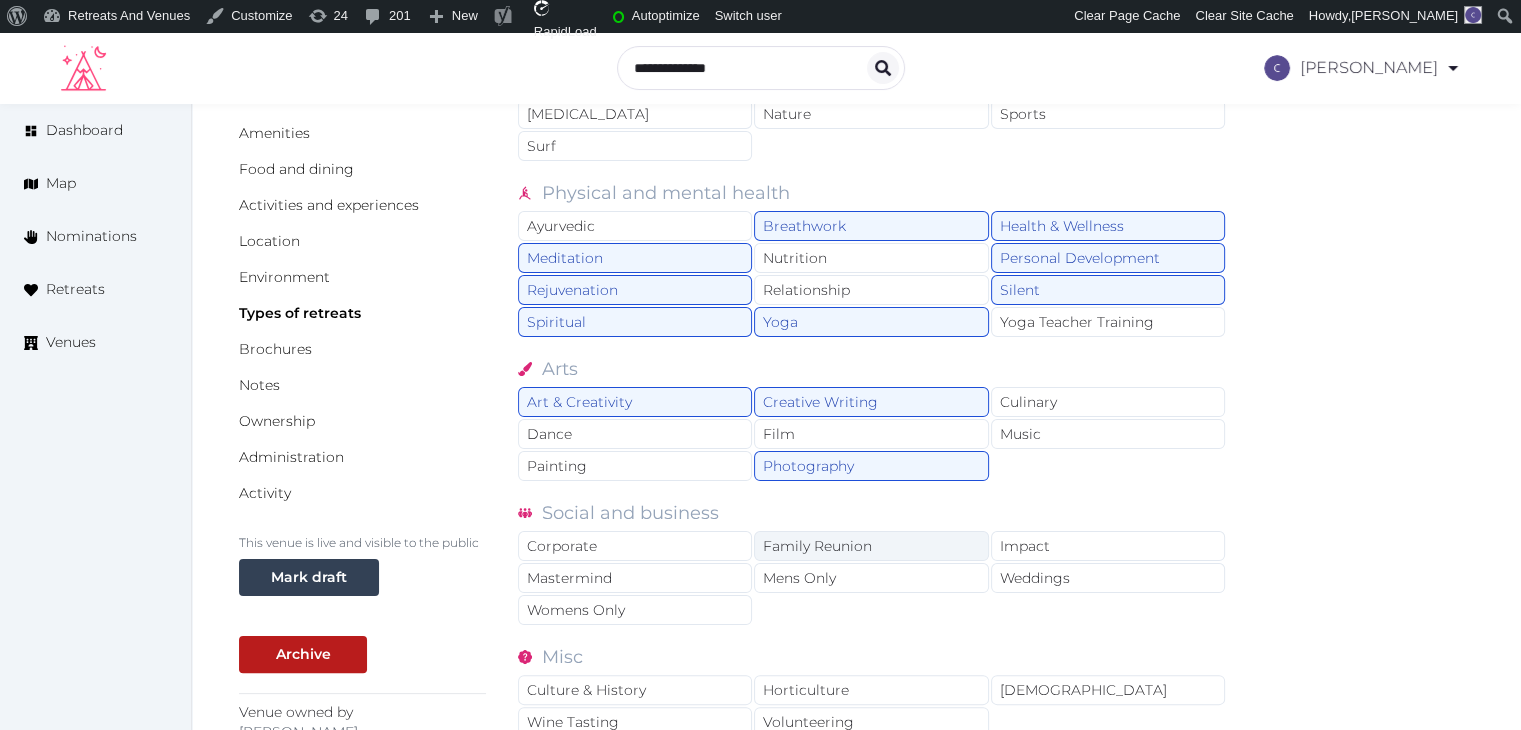 click on "Family Reunion" at bounding box center (871, 546) 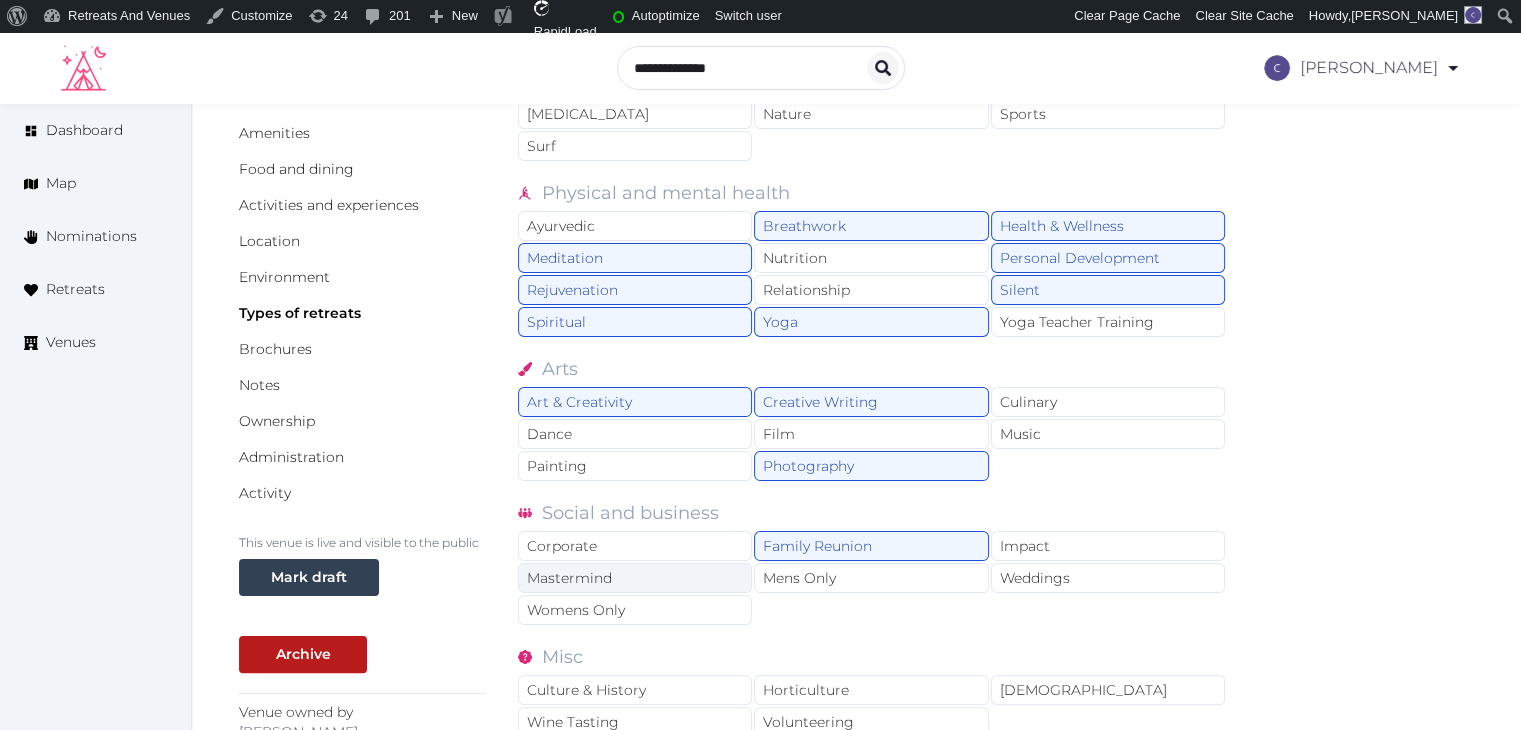 click on "Mastermind" at bounding box center [635, 578] 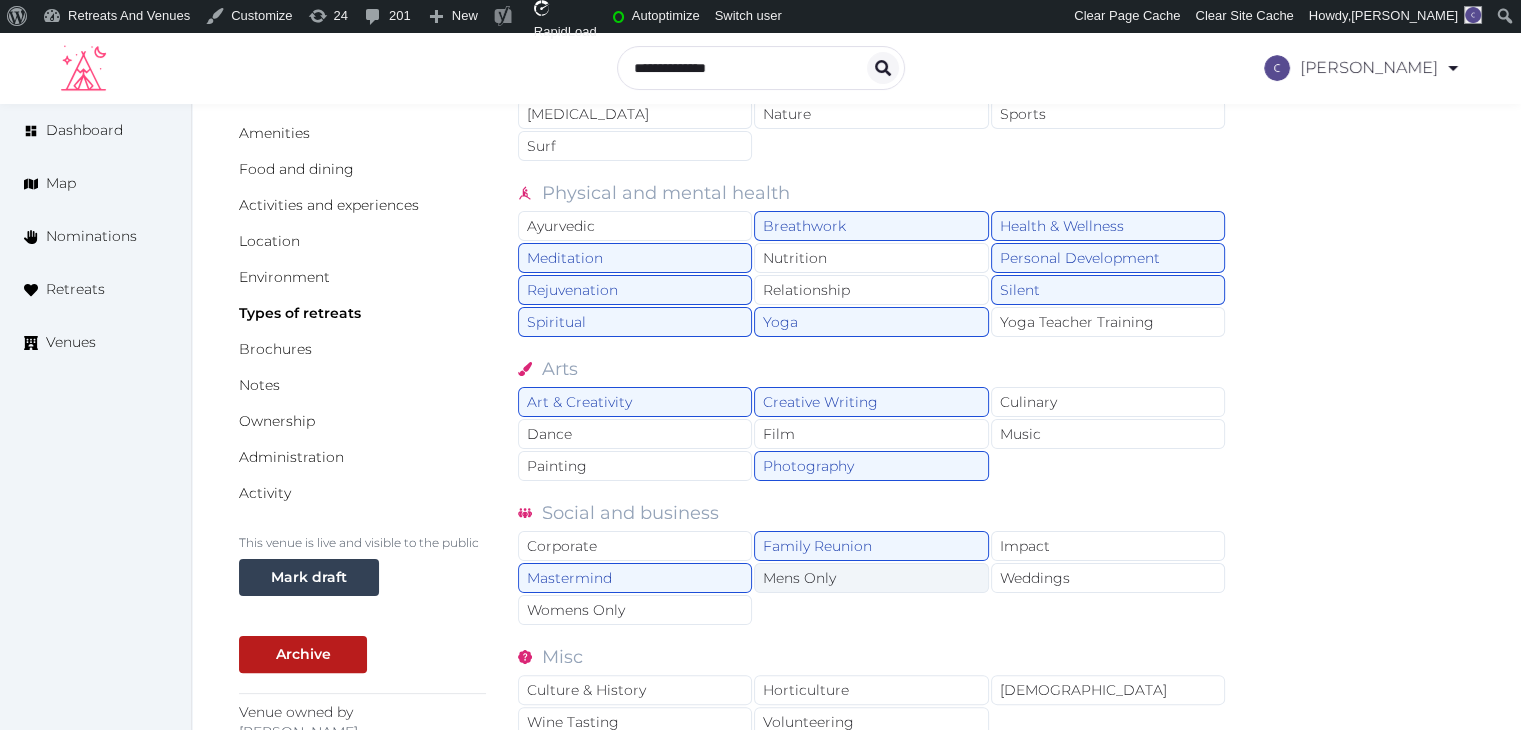 drag, startPoint x: 716, startPoint y: 599, endPoint x: 794, endPoint y: 584, distance: 79.429214 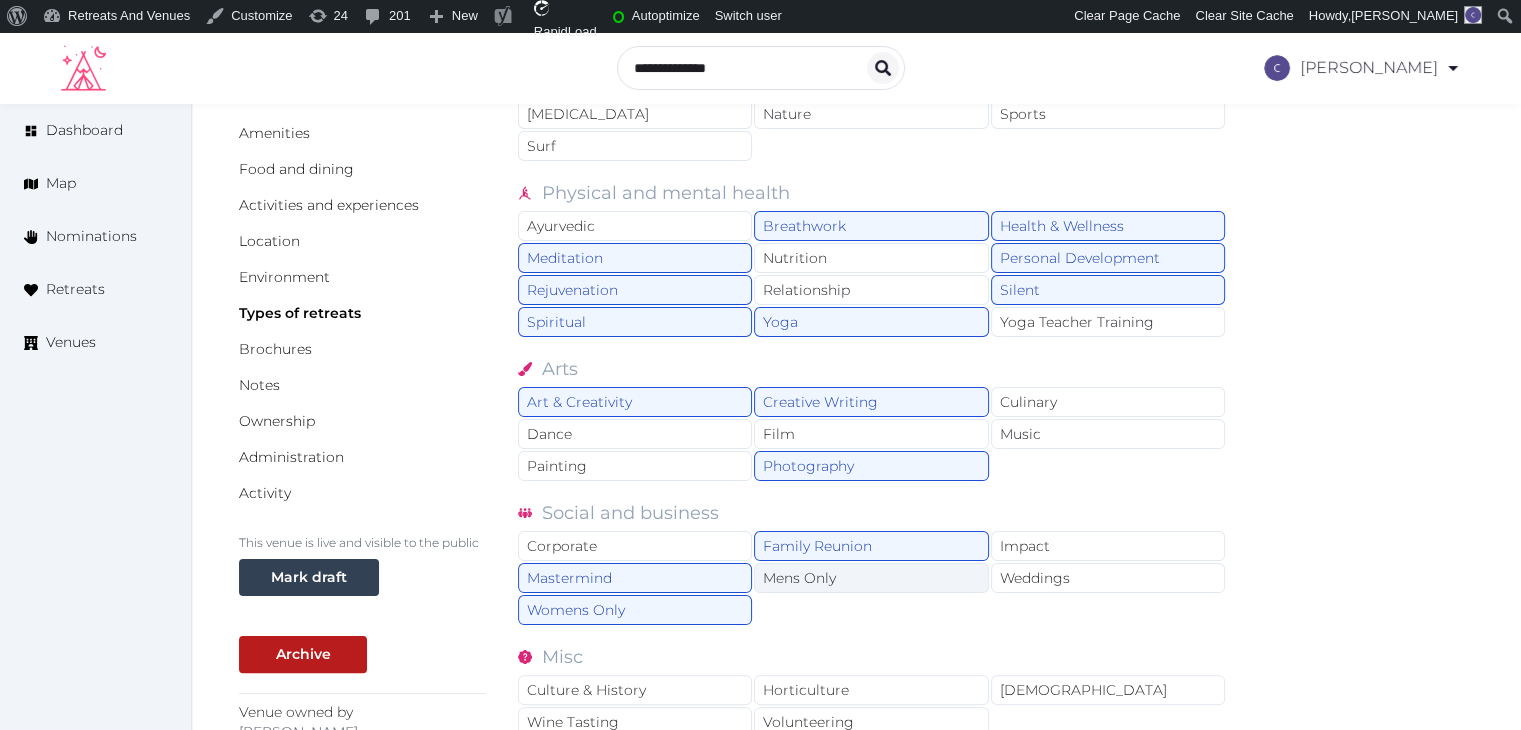 click on "Mens Only" at bounding box center (871, 578) 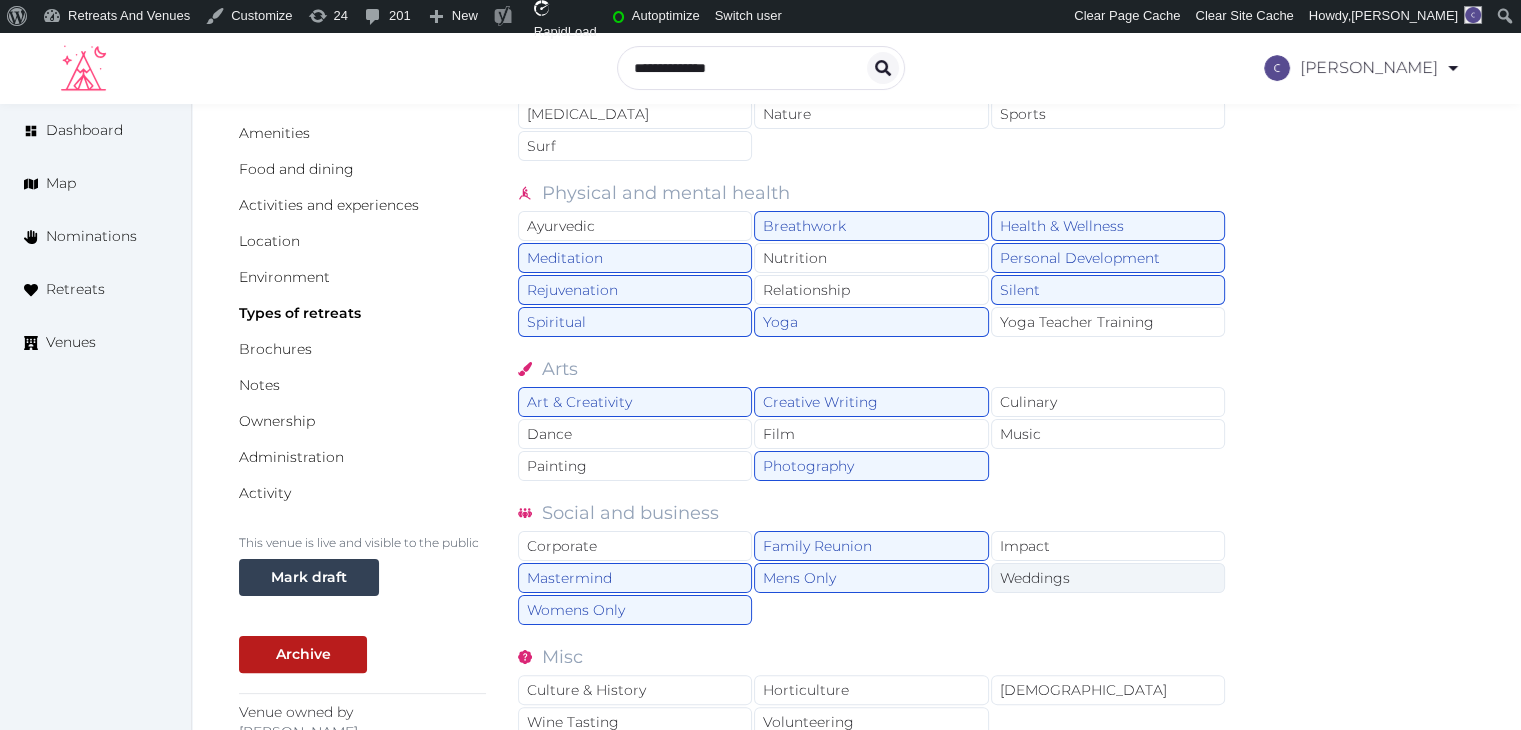 click on "Weddings" at bounding box center [1108, 578] 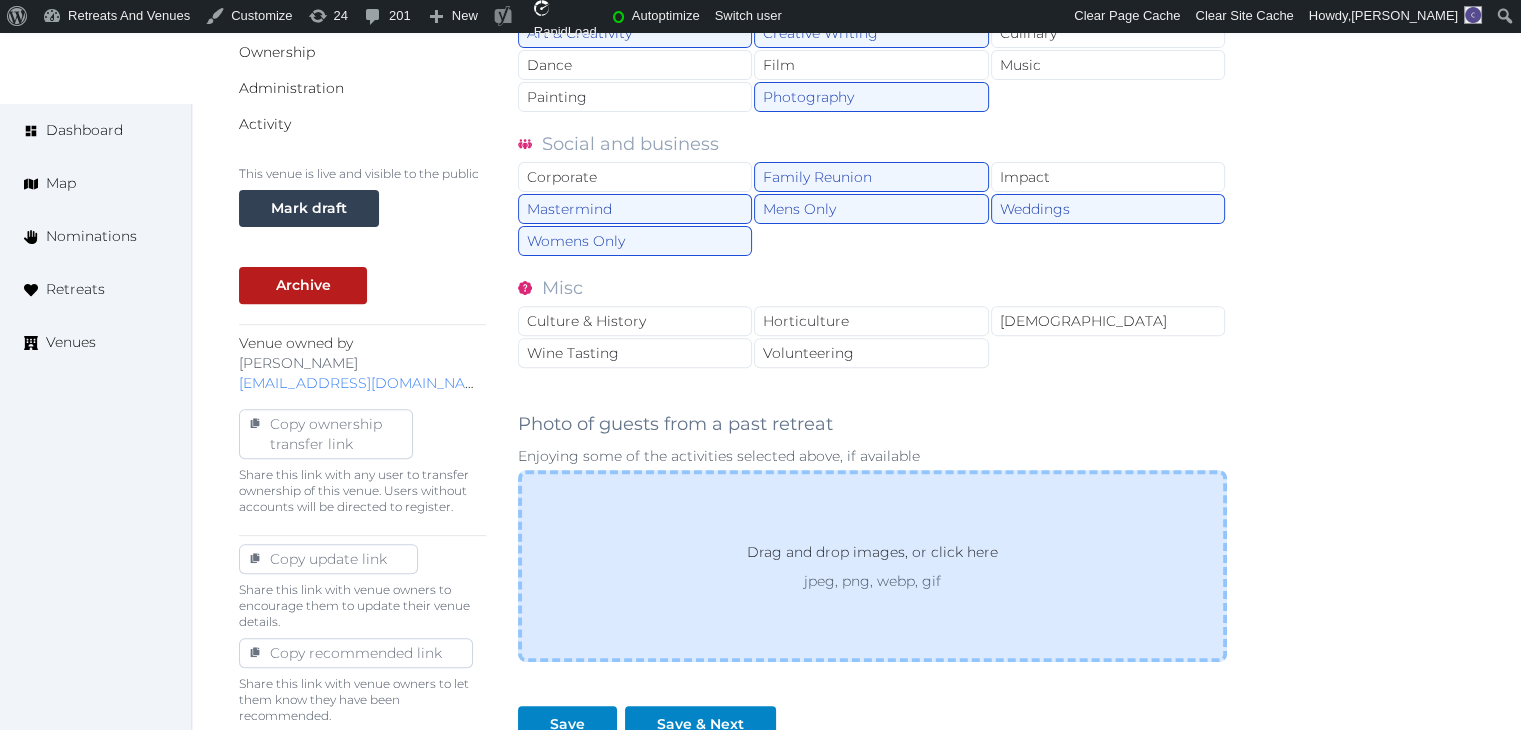 scroll, scrollTop: 695, scrollLeft: 0, axis: vertical 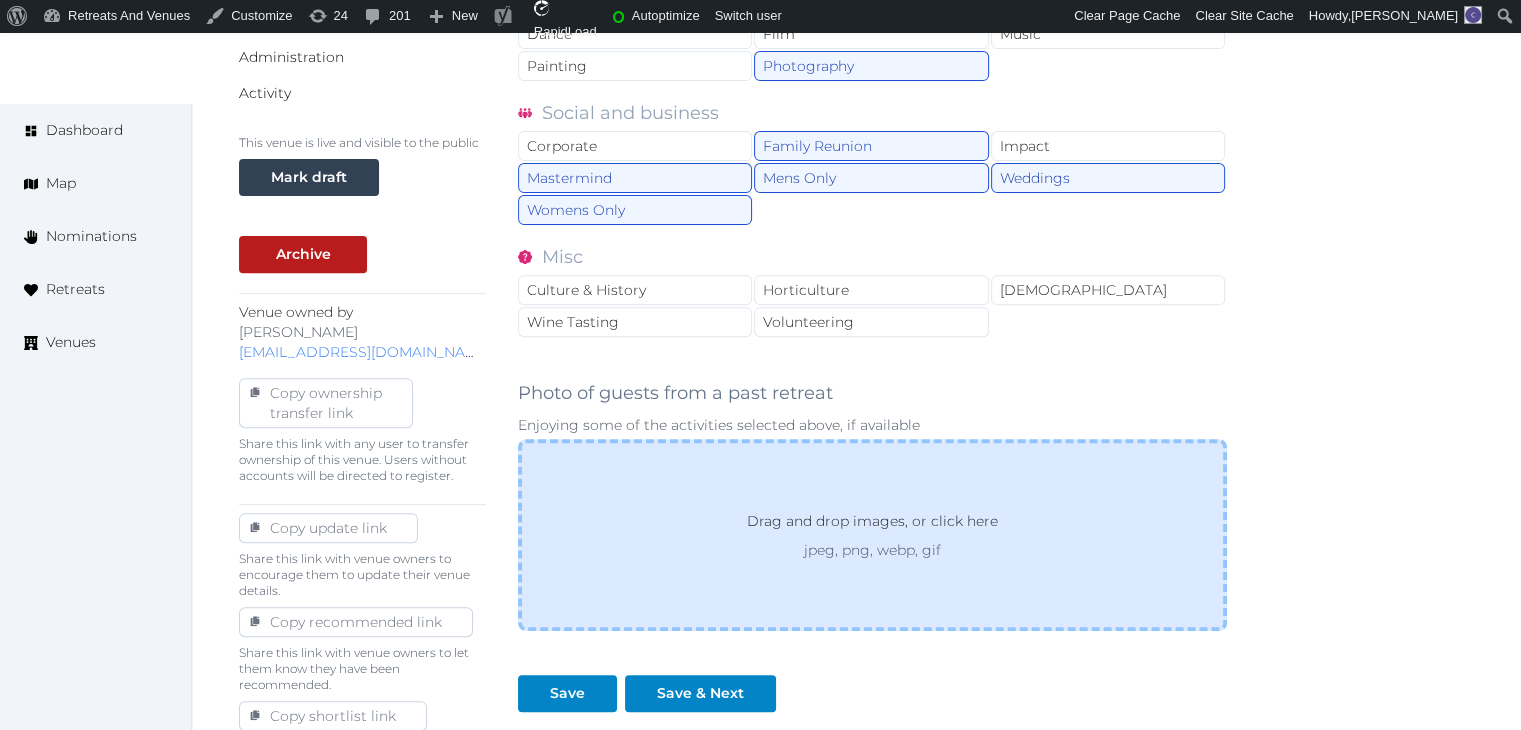 click on "Drag and drop images, or click here jpeg, png, webp, gif" at bounding box center (872, 535) 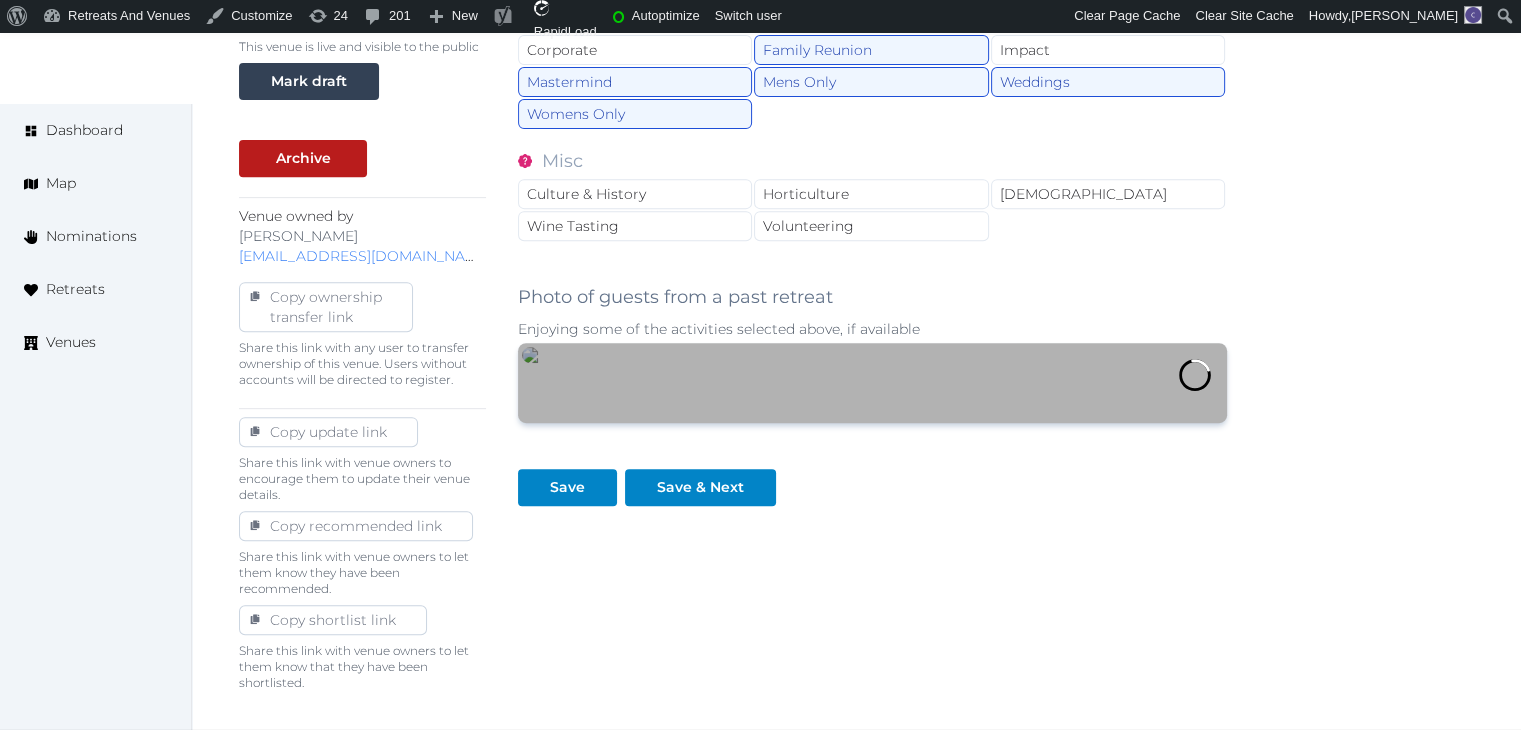 scroll, scrollTop: 1095, scrollLeft: 0, axis: vertical 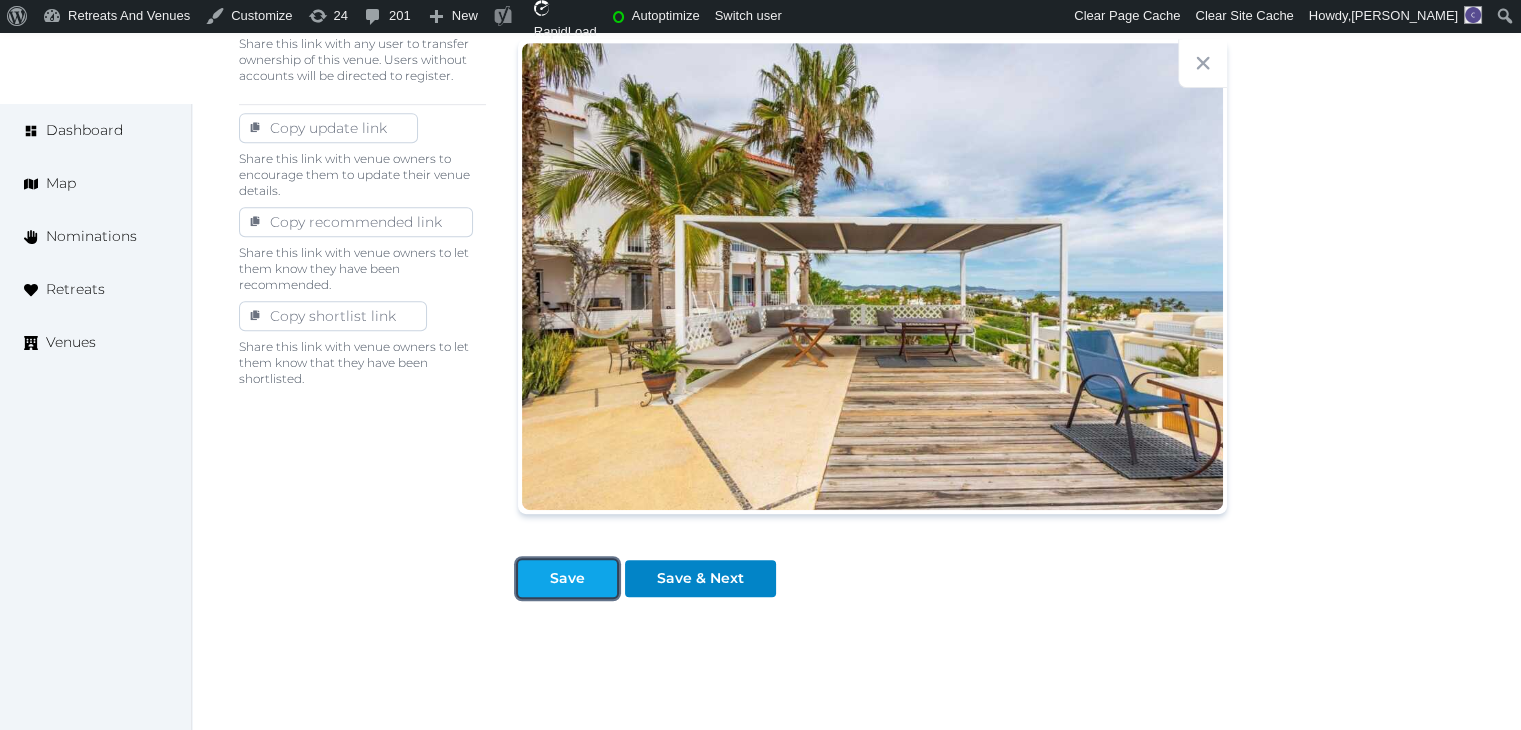 click on "Save" at bounding box center [567, 578] 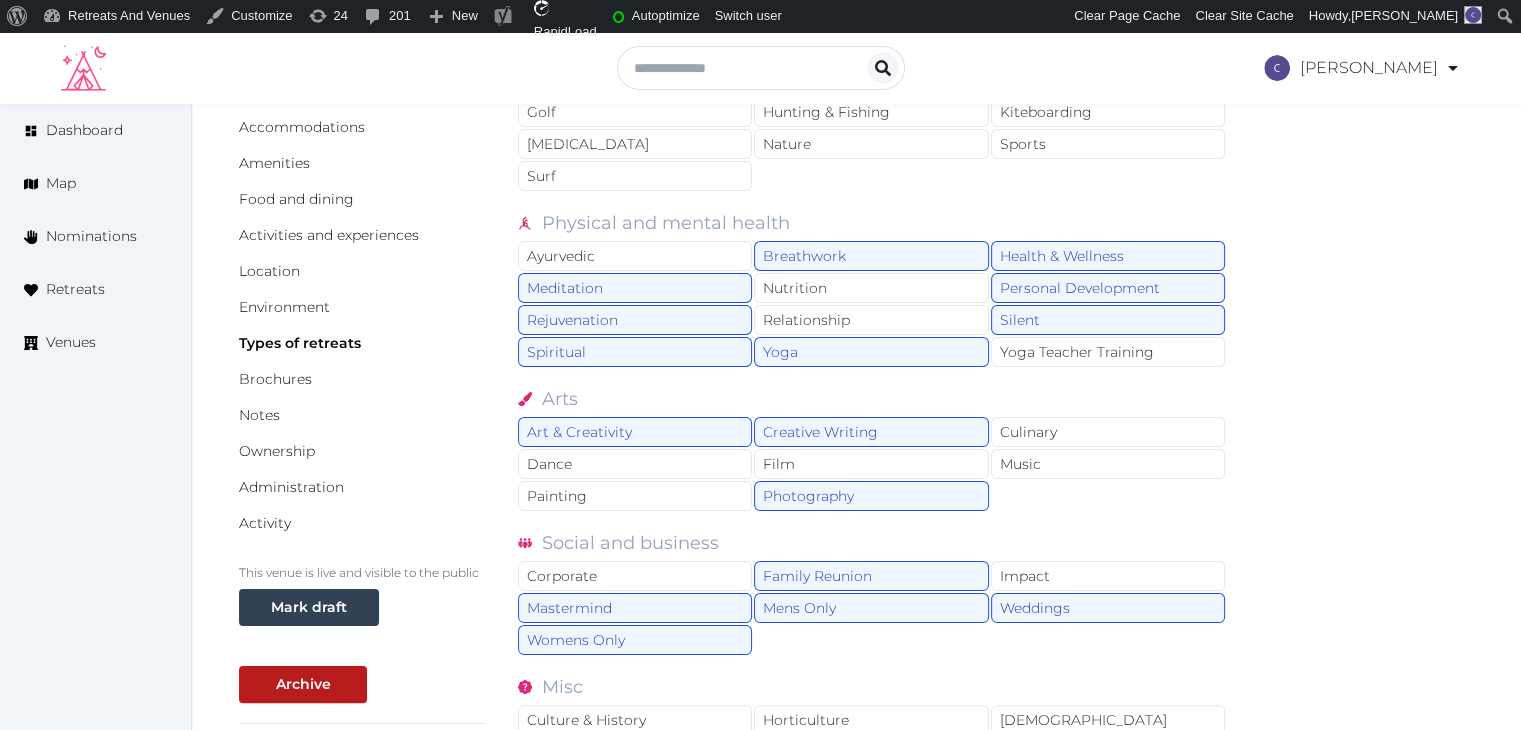 scroll, scrollTop: 0, scrollLeft: 0, axis: both 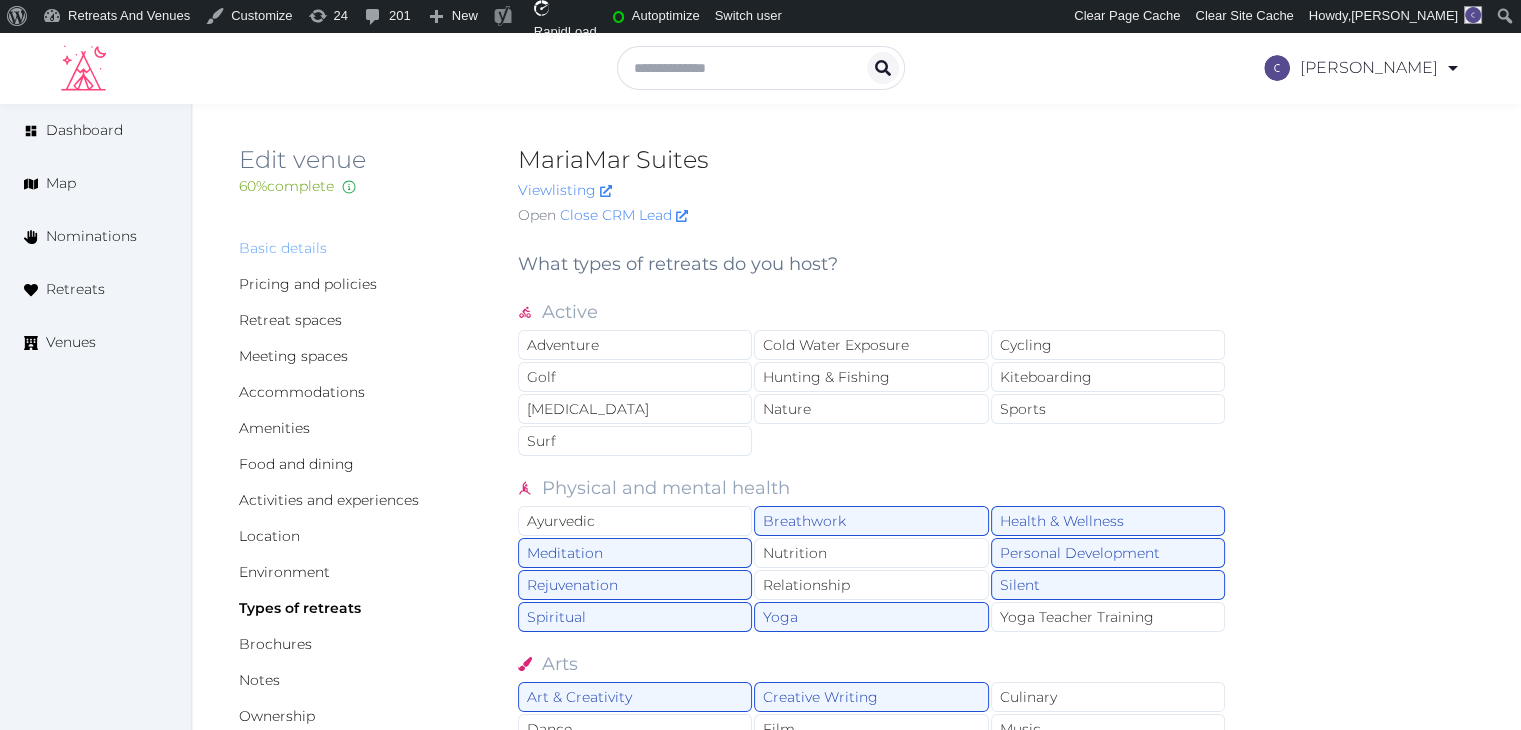 click on "Basic details" at bounding box center [283, 248] 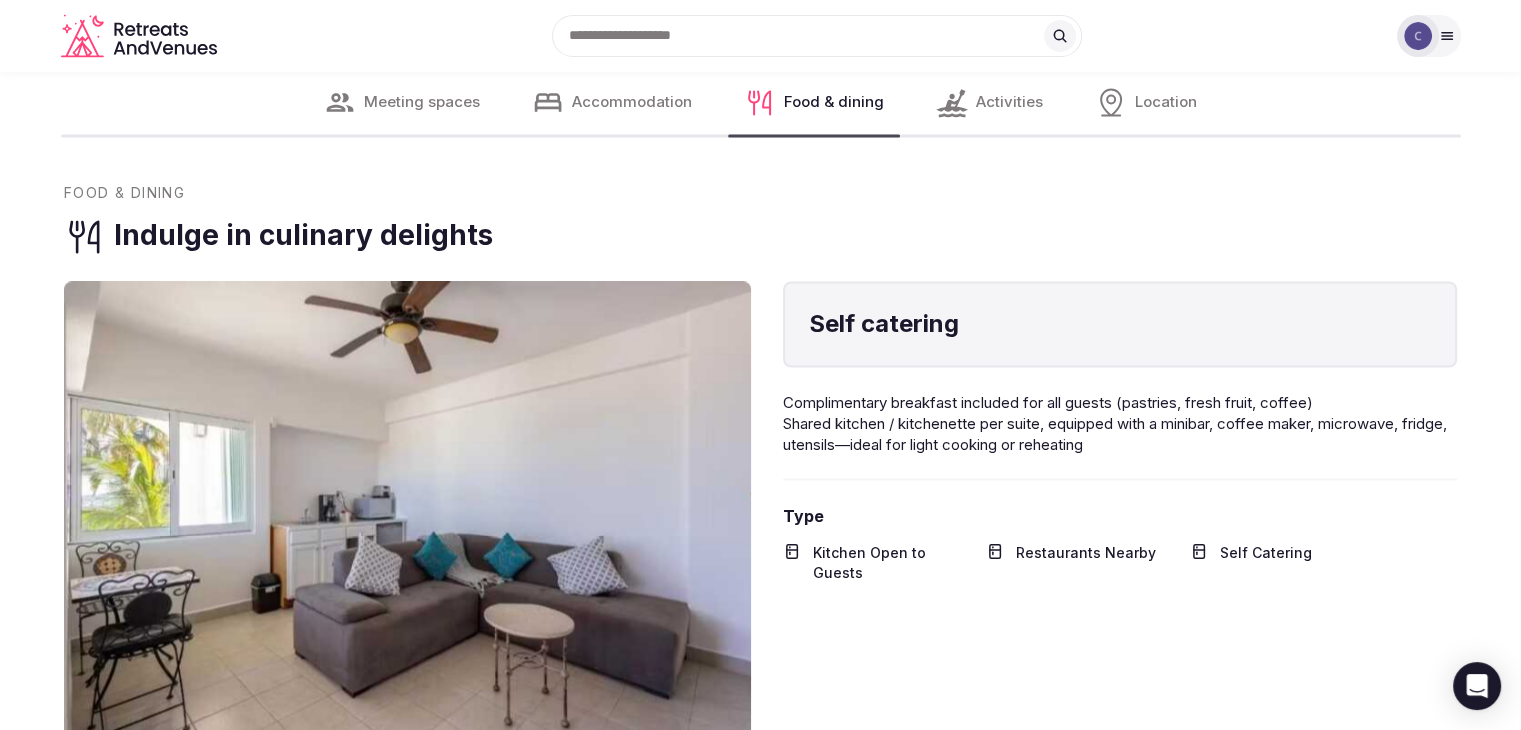 scroll, scrollTop: 3400, scrollLeft: 0, axis: vertical 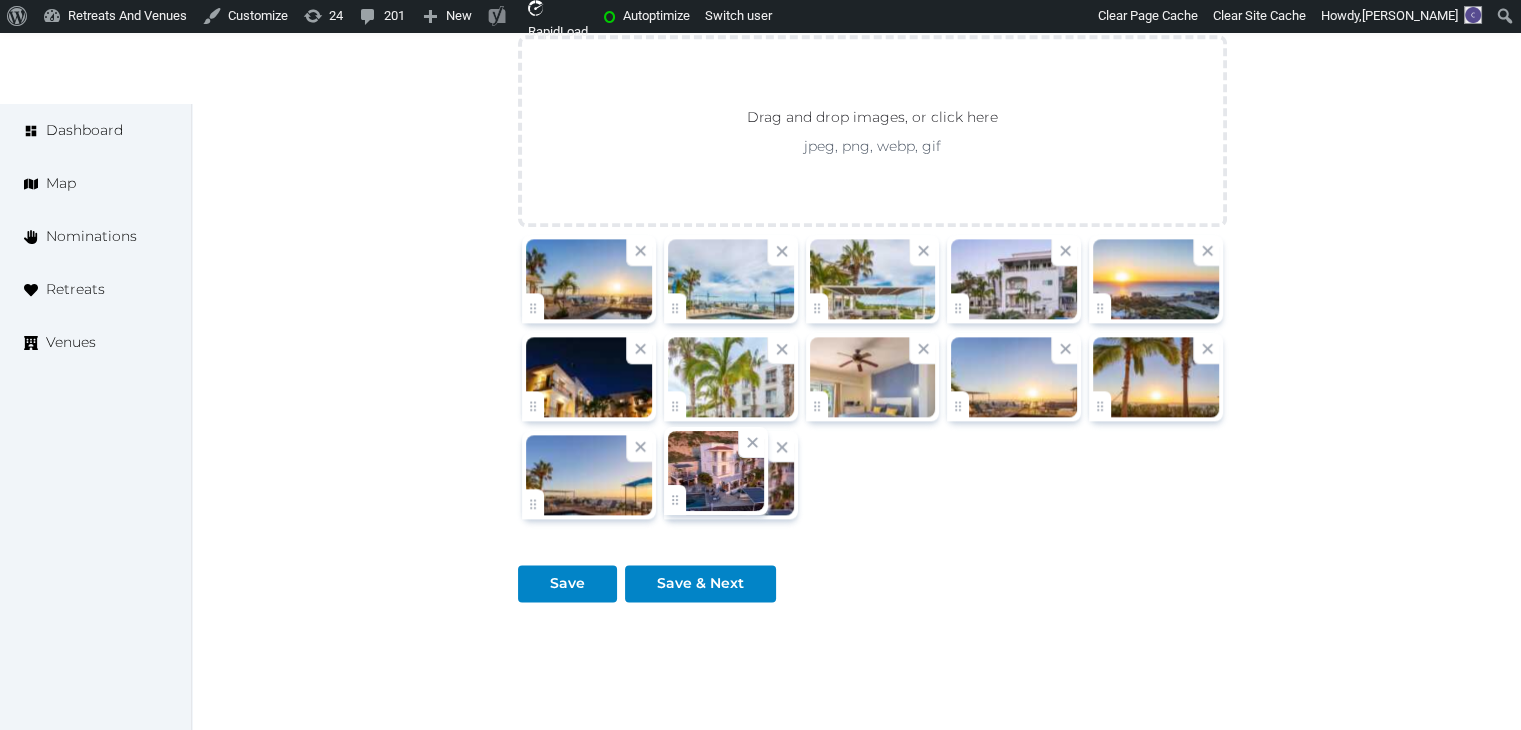 click on "**********" at bounding box center [760, -771] 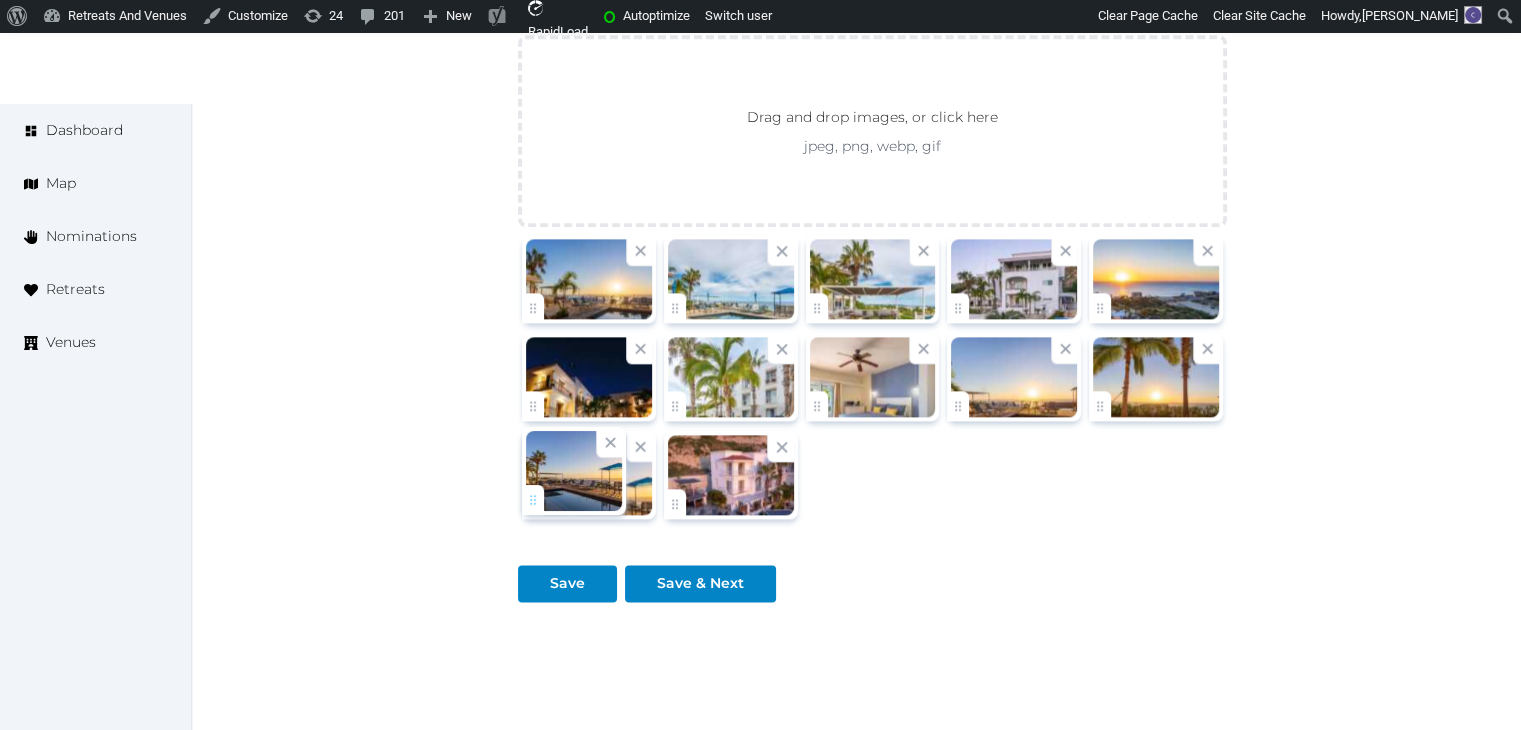 click on "**********" at bounding box center [760, -771] 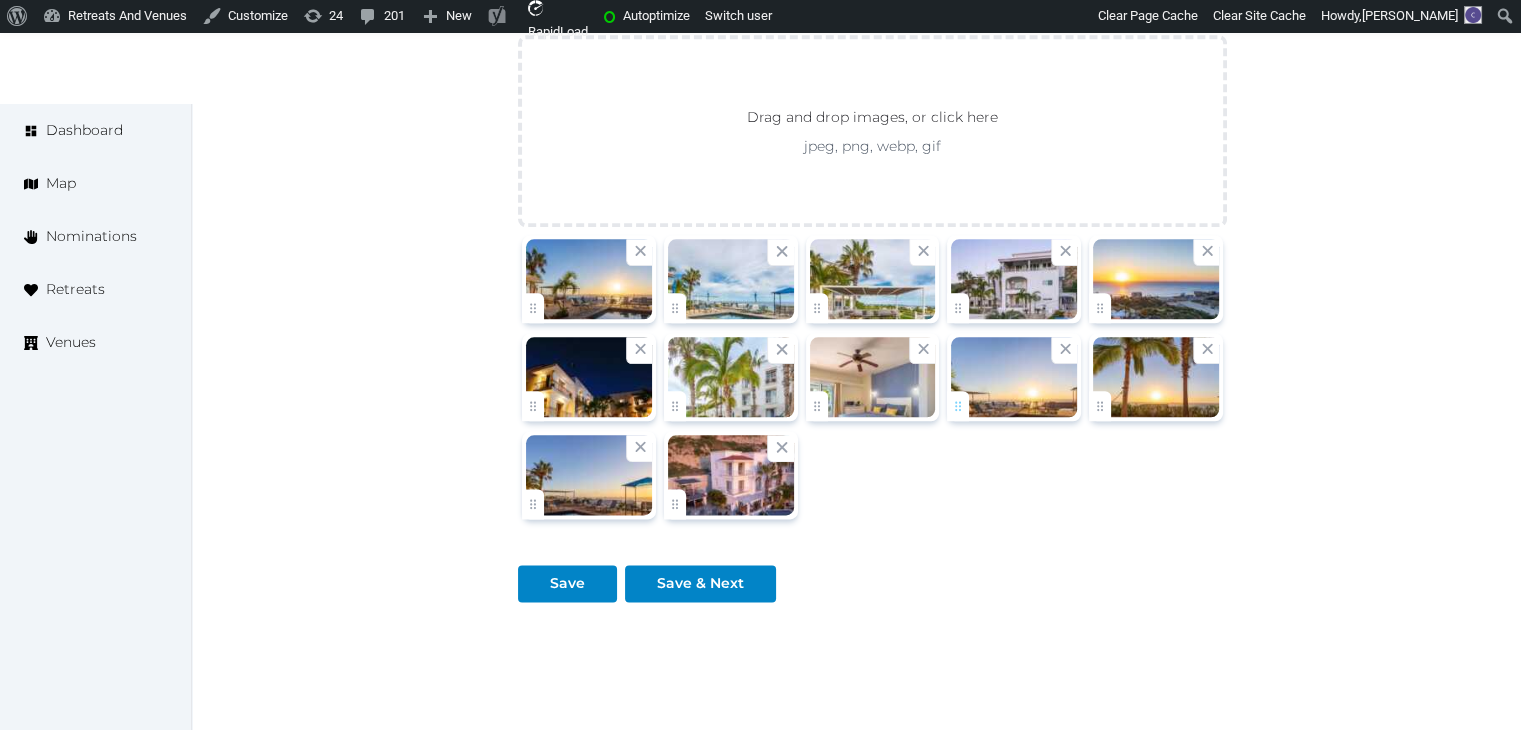 drag, startPoint x: 946, startPoint y: 412, endPoint x: 958, endPoint y: 406, distance: 13.416408 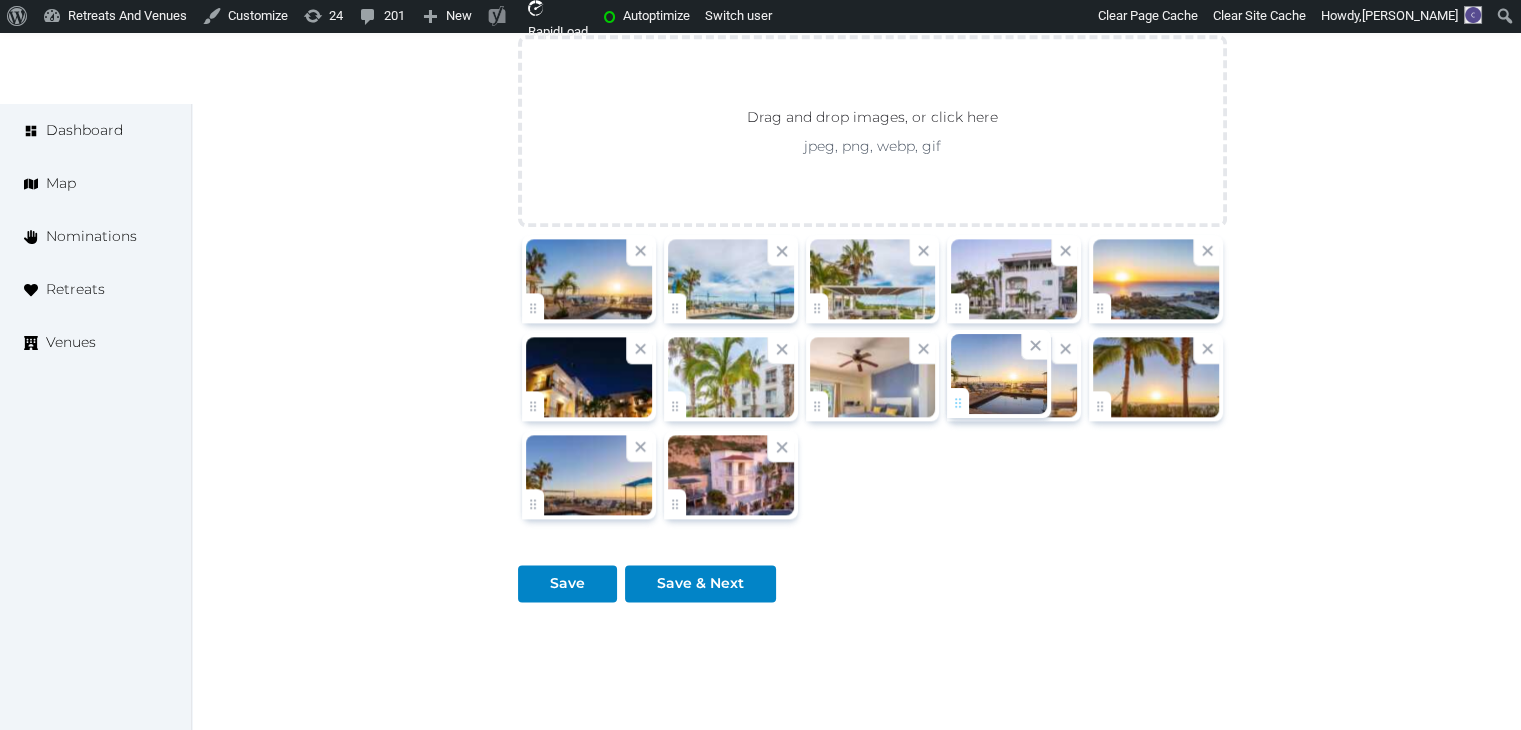 click on "**********" at bounding box center [760, -771] 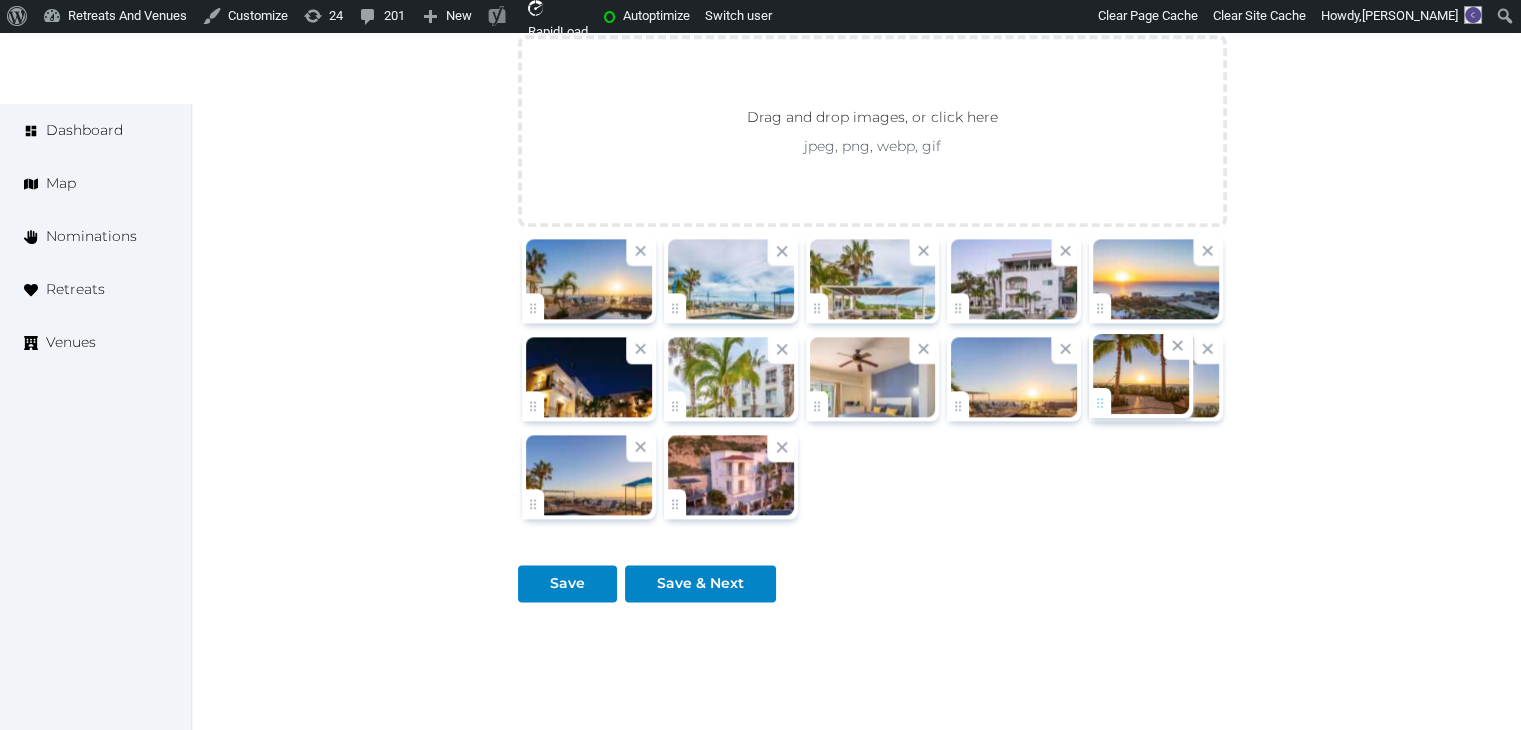 click on "**********" at bounding box center (760, -771) 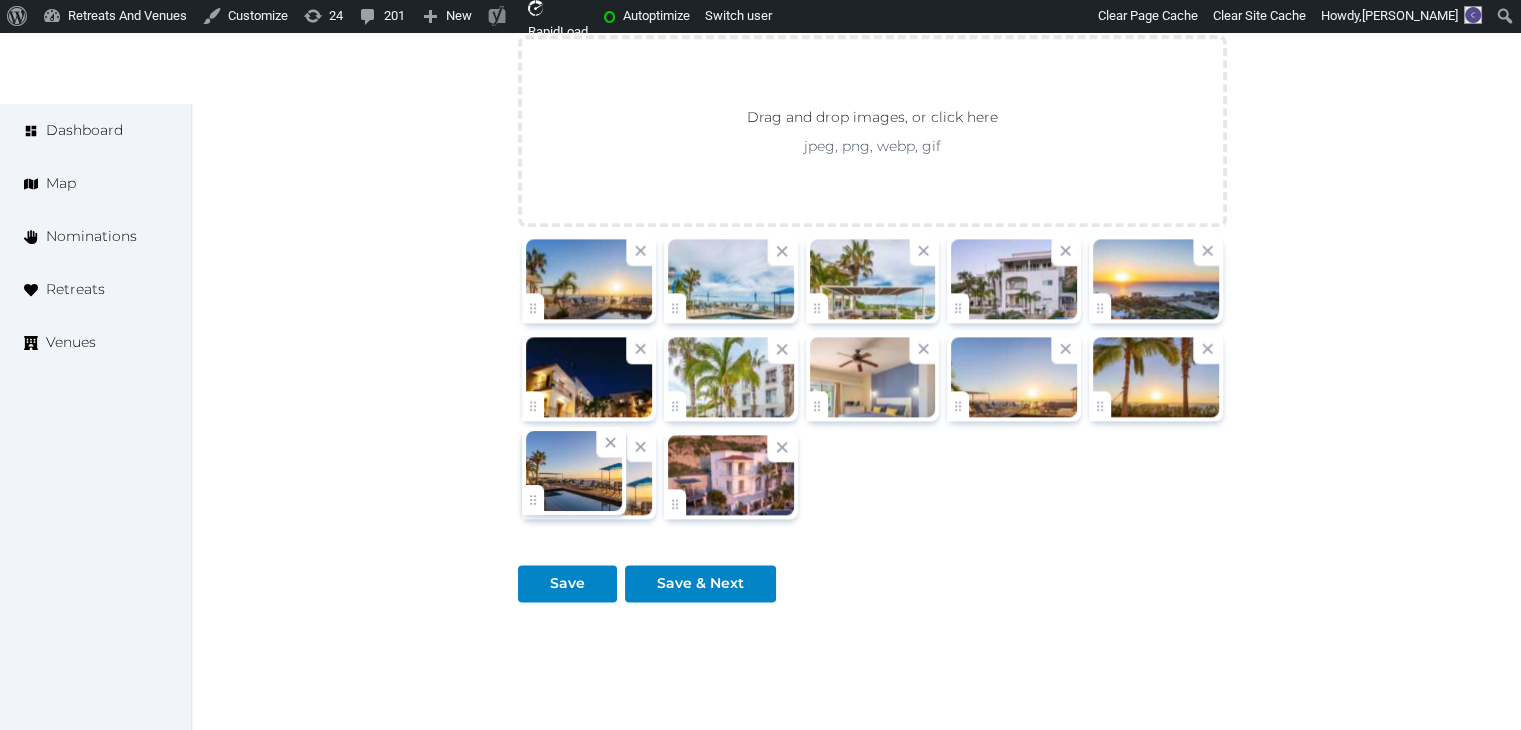 click on "**********" at bounding box center (760, -771) 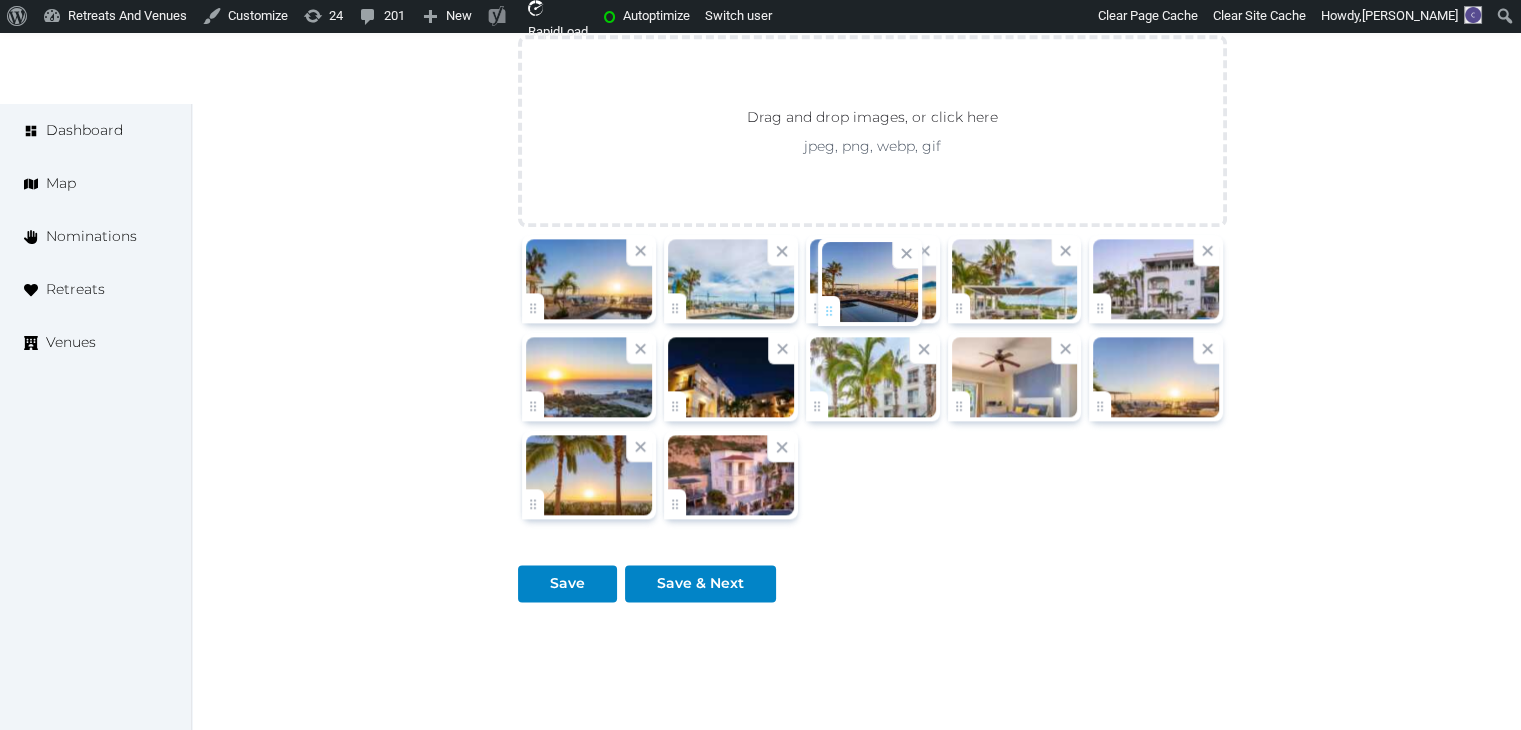 drag, startPoint x: 536, startPoint y: 495, endPoint x: 850, endPoint y: 297, distance: 371.21423 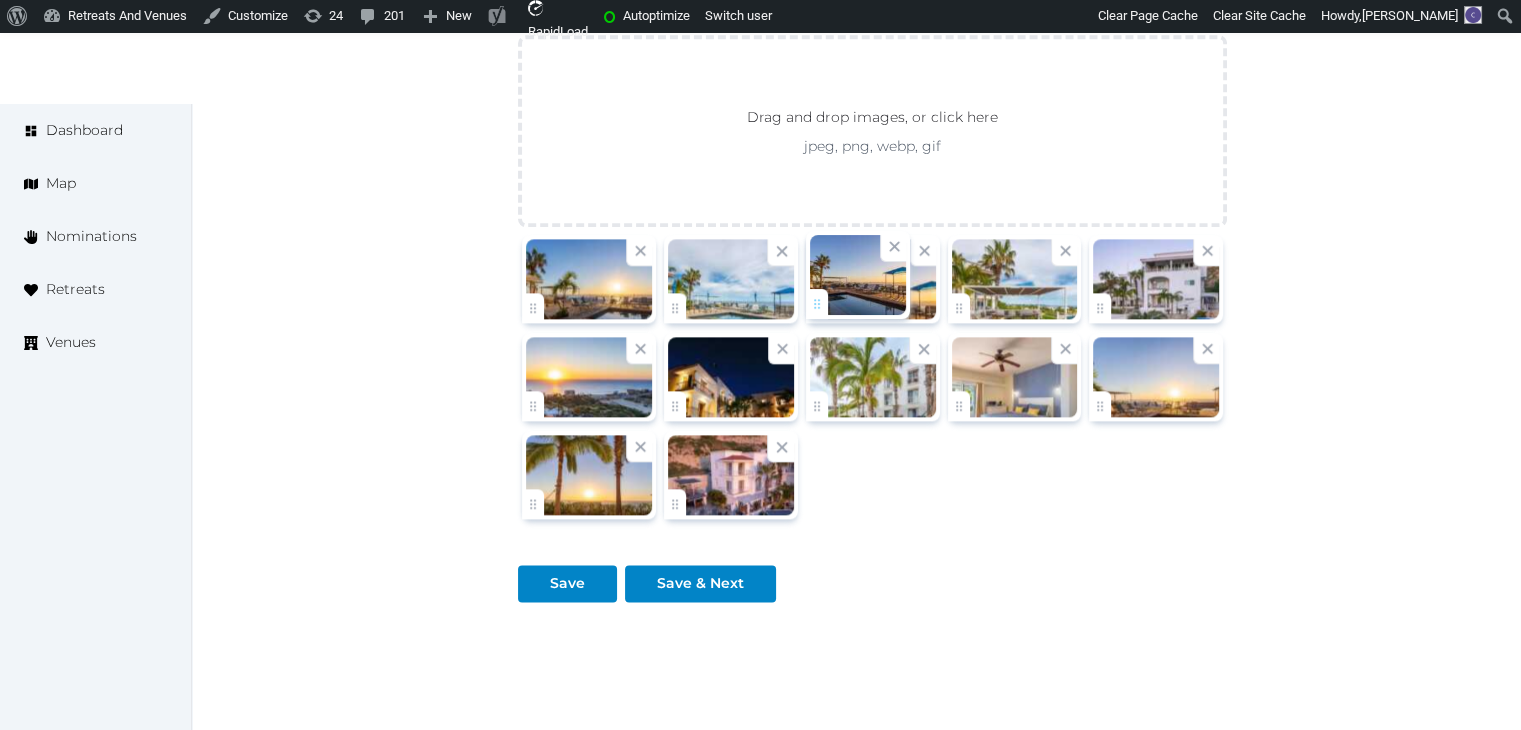 click on "**********" at bounding box center [760, -771] 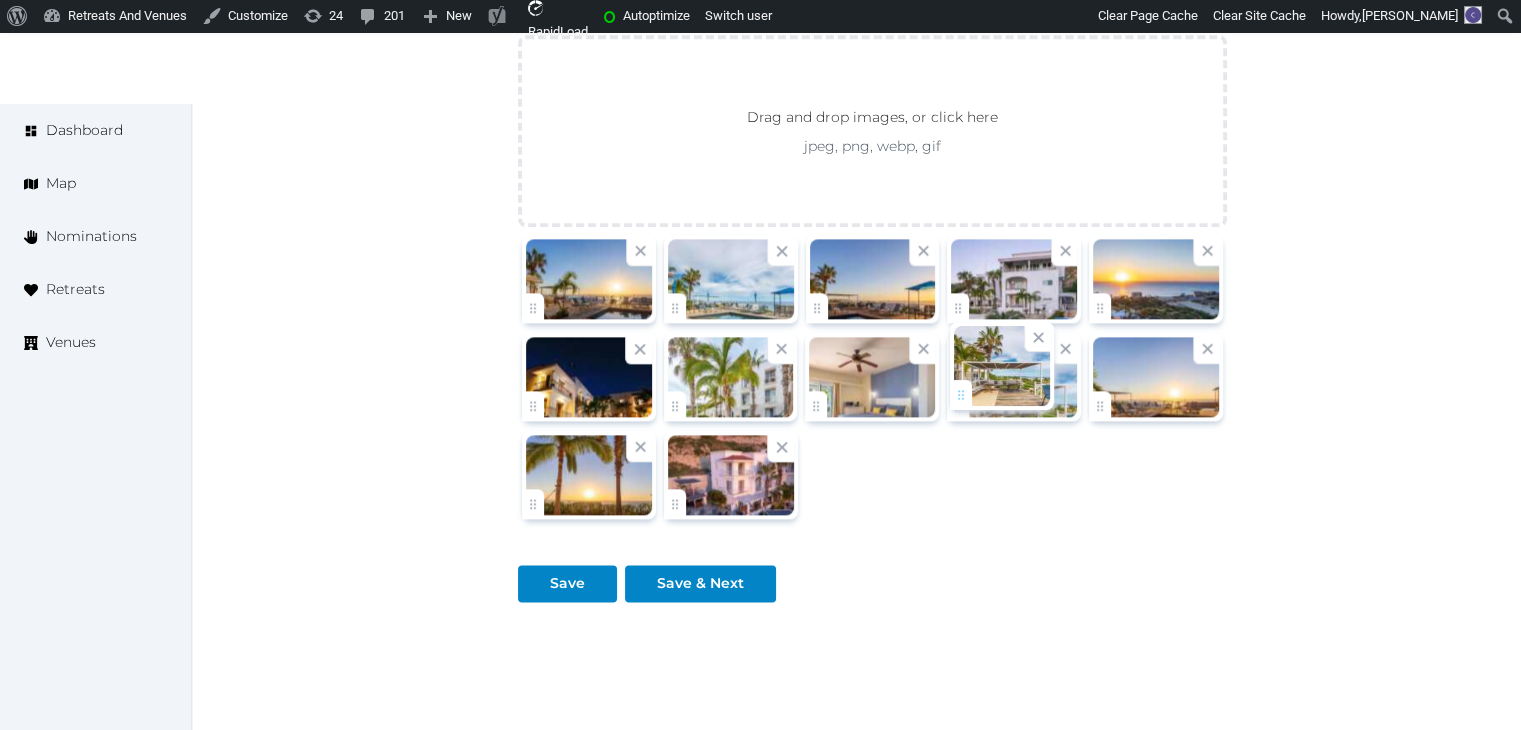 drag, startPoint x: 961, startPoint y: 299, endPoint x: 964, endPoint y: 389, distance: 90.04999 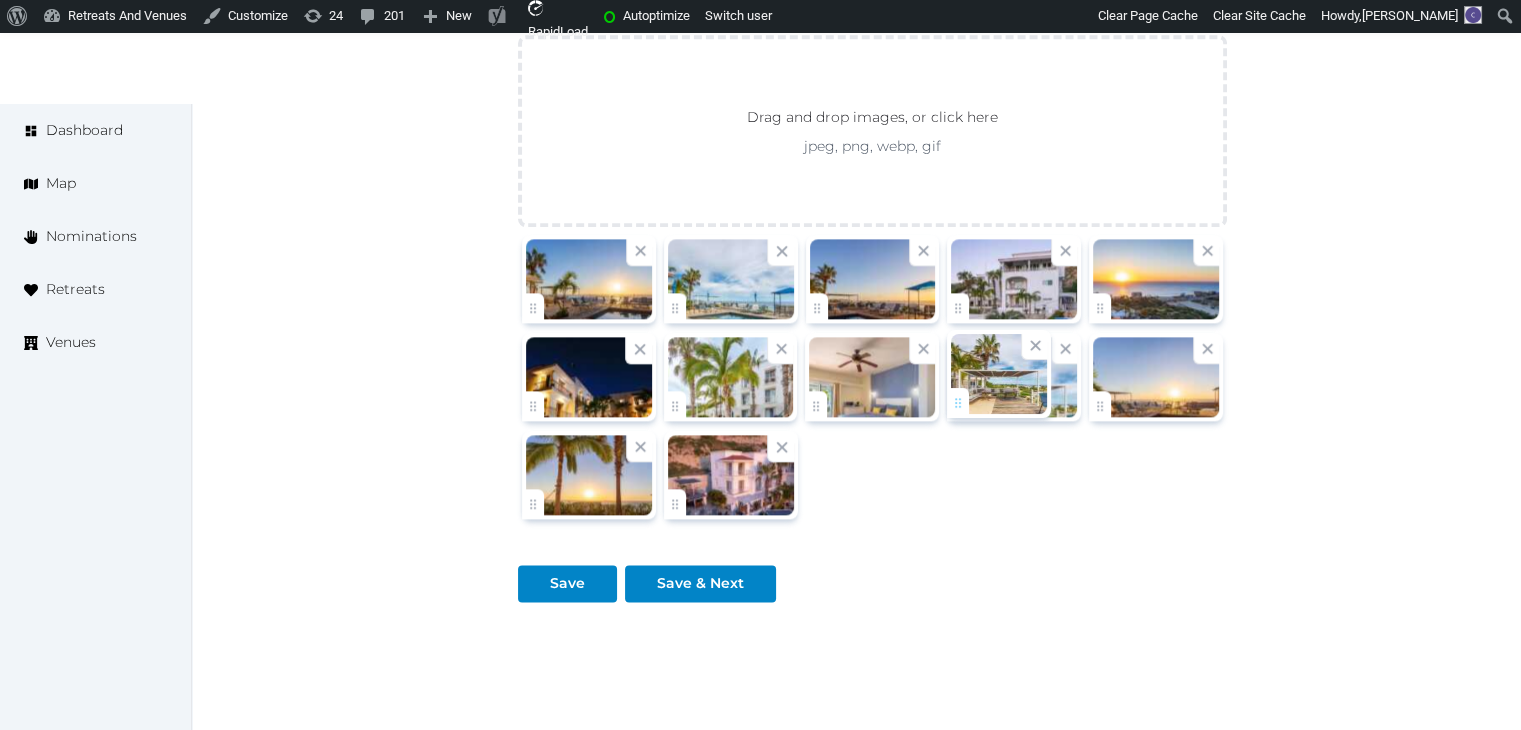 click on "**********" at bounding box center (760, -771) 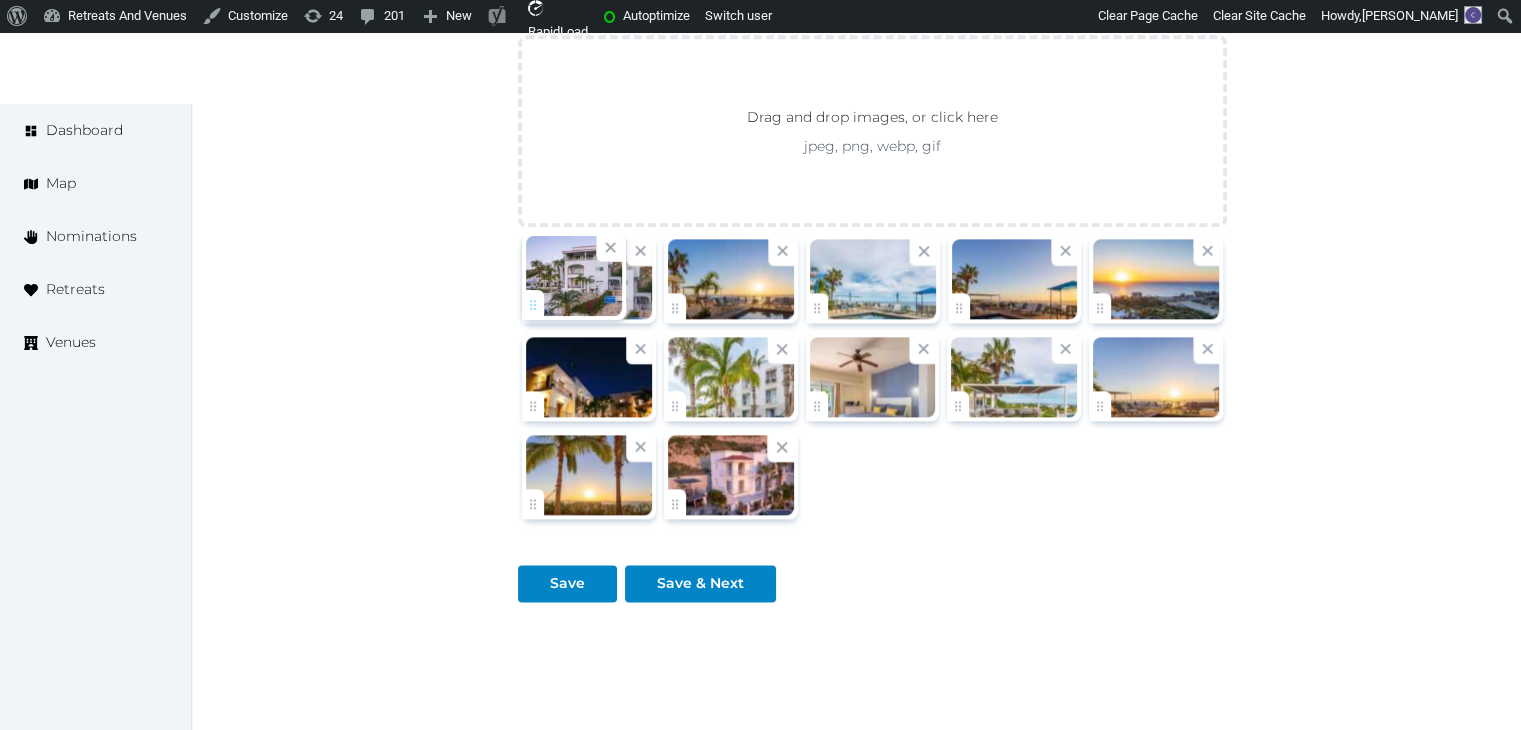drag, startPoint x: 970, startPoint y: 293, endPoint x: 548, endPoint y: 292, distance: 422.0012 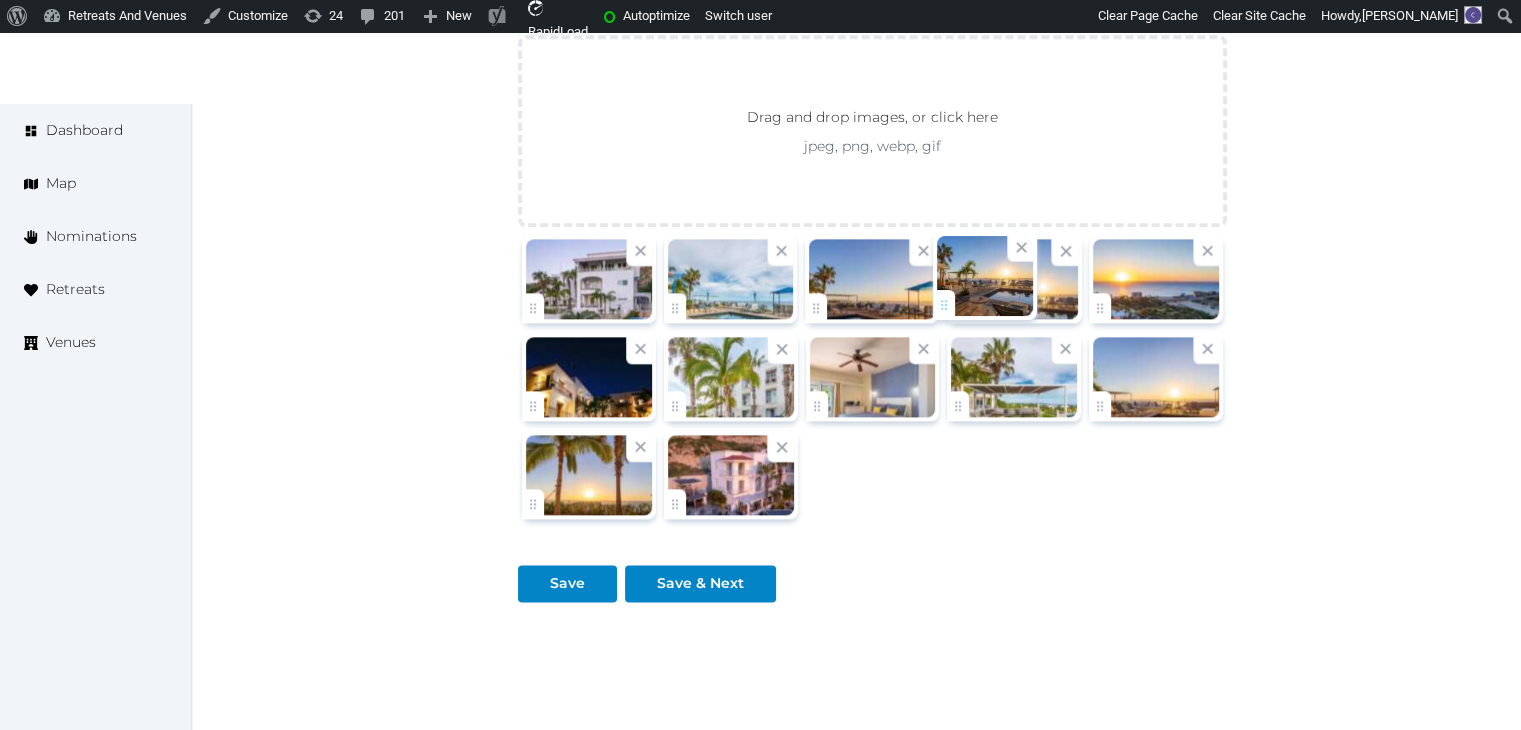 drag, startPoint x: 682, startPoint y: 300, endPoint x: 951, endPoint y: 300, distance: 269 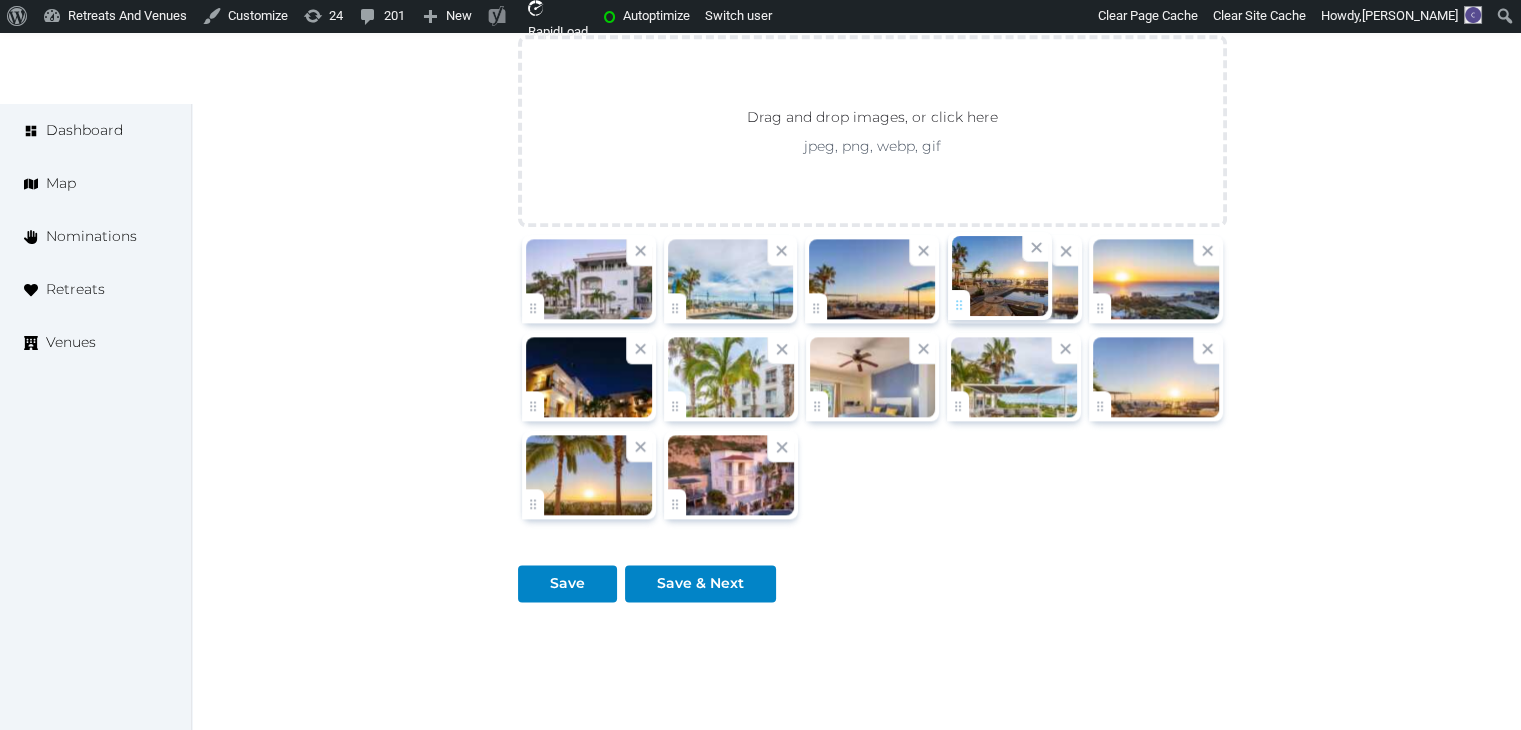click on "**********" at bounding box center [760, -771] 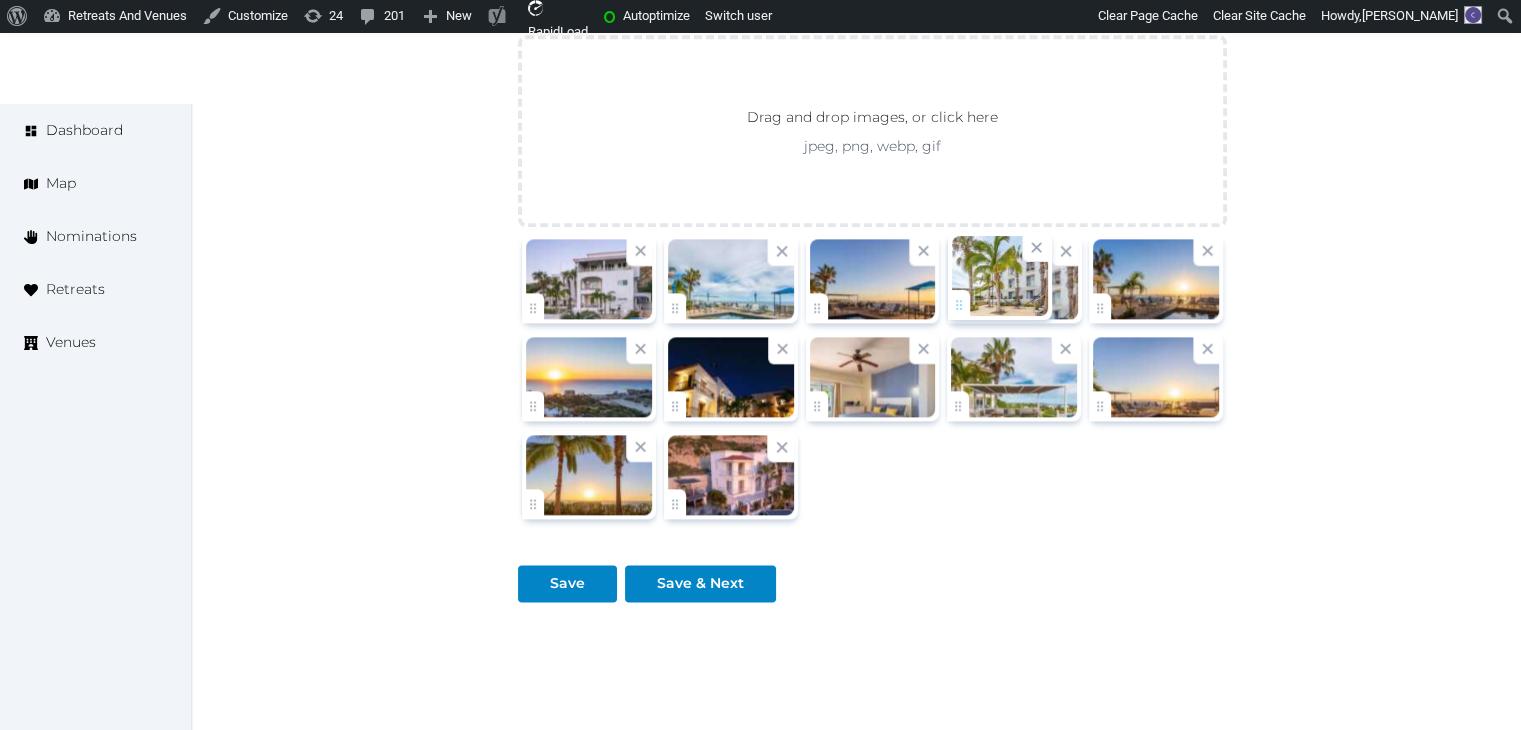 drag, startPoint x: 683, startPoint y: 397, endPoint x: 1001, endPoint y: 292, distance: 334.88654 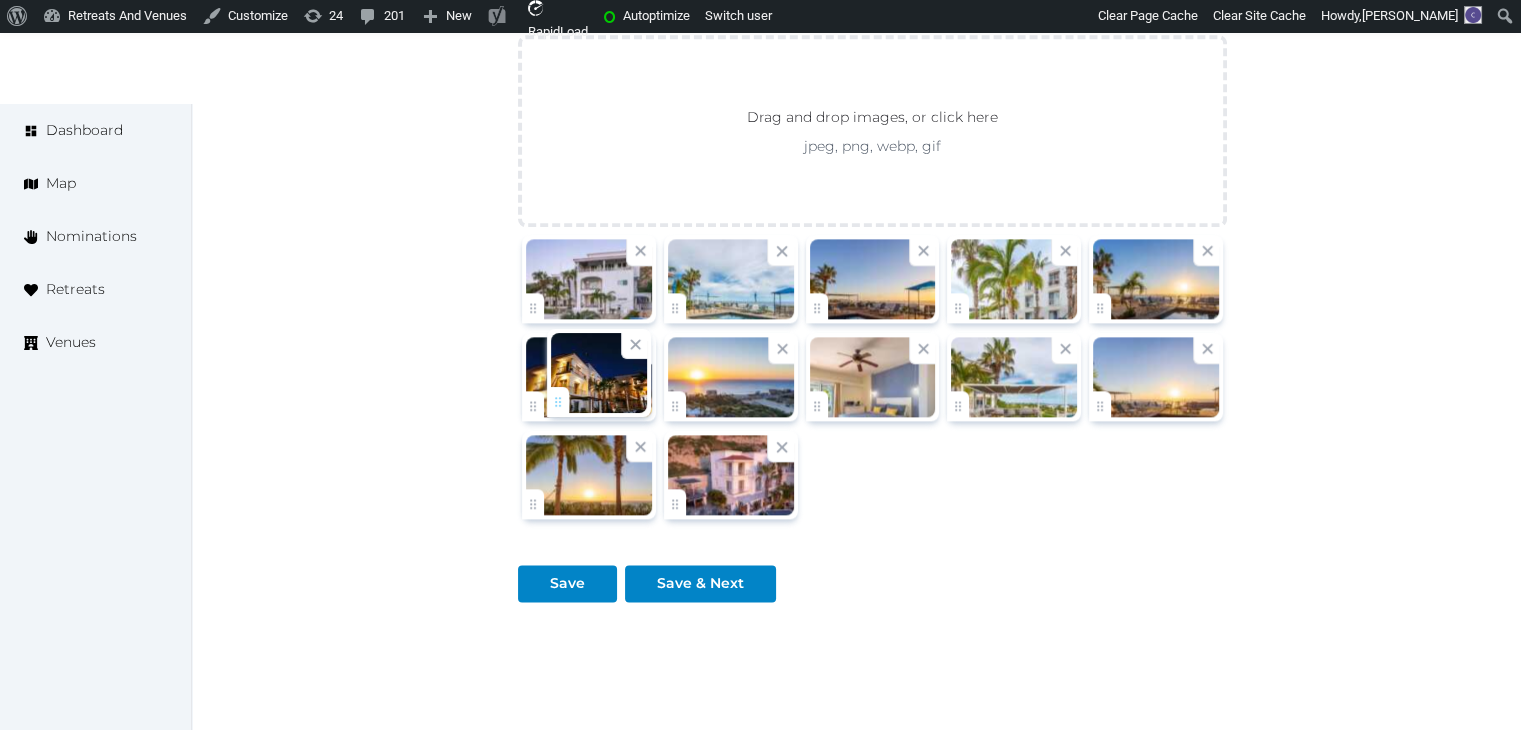 drag, startPoint x: 685, startPoint y: 400, endPoint x: 568, endPoint y: 399, distance: 117.00427 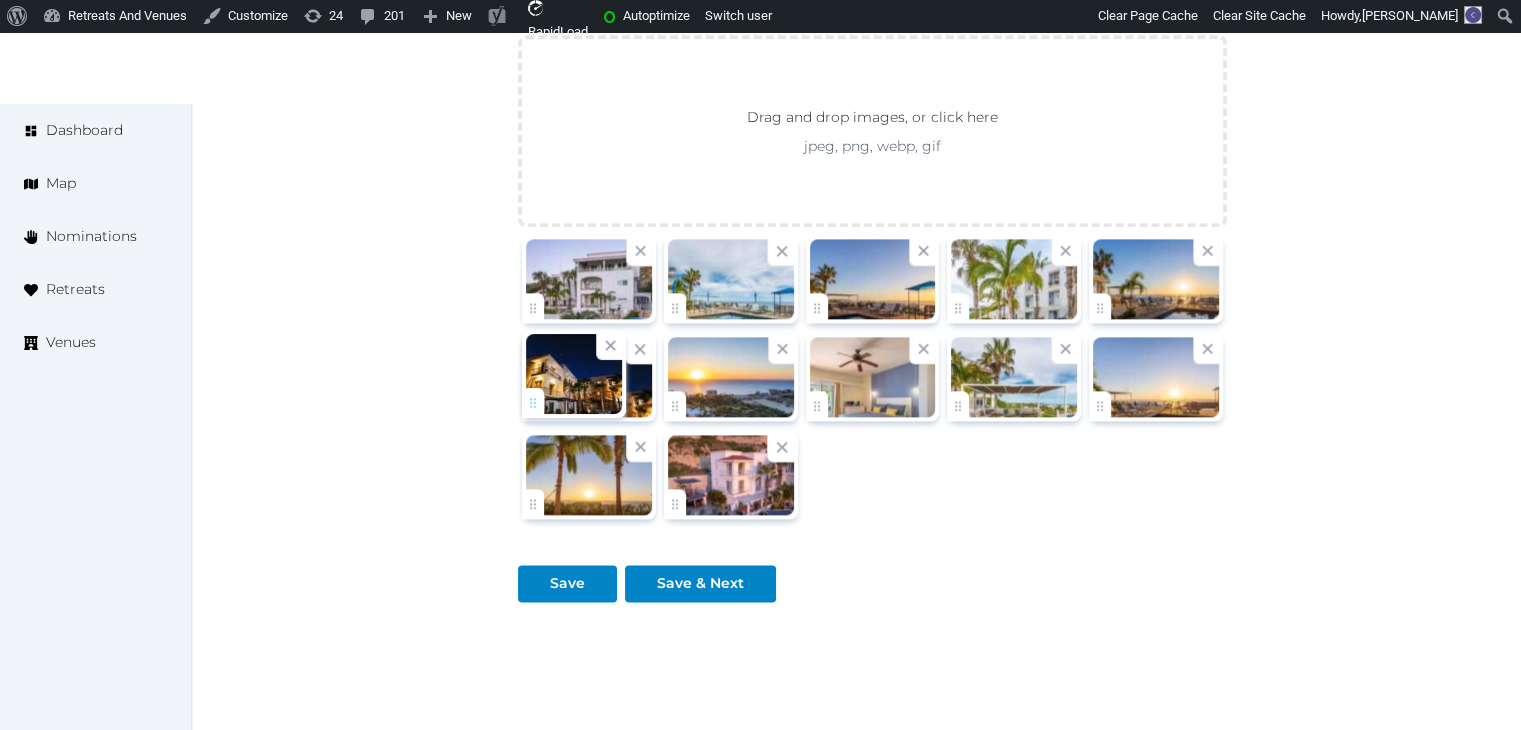 click on "**********" at bounding box center (760, -771) 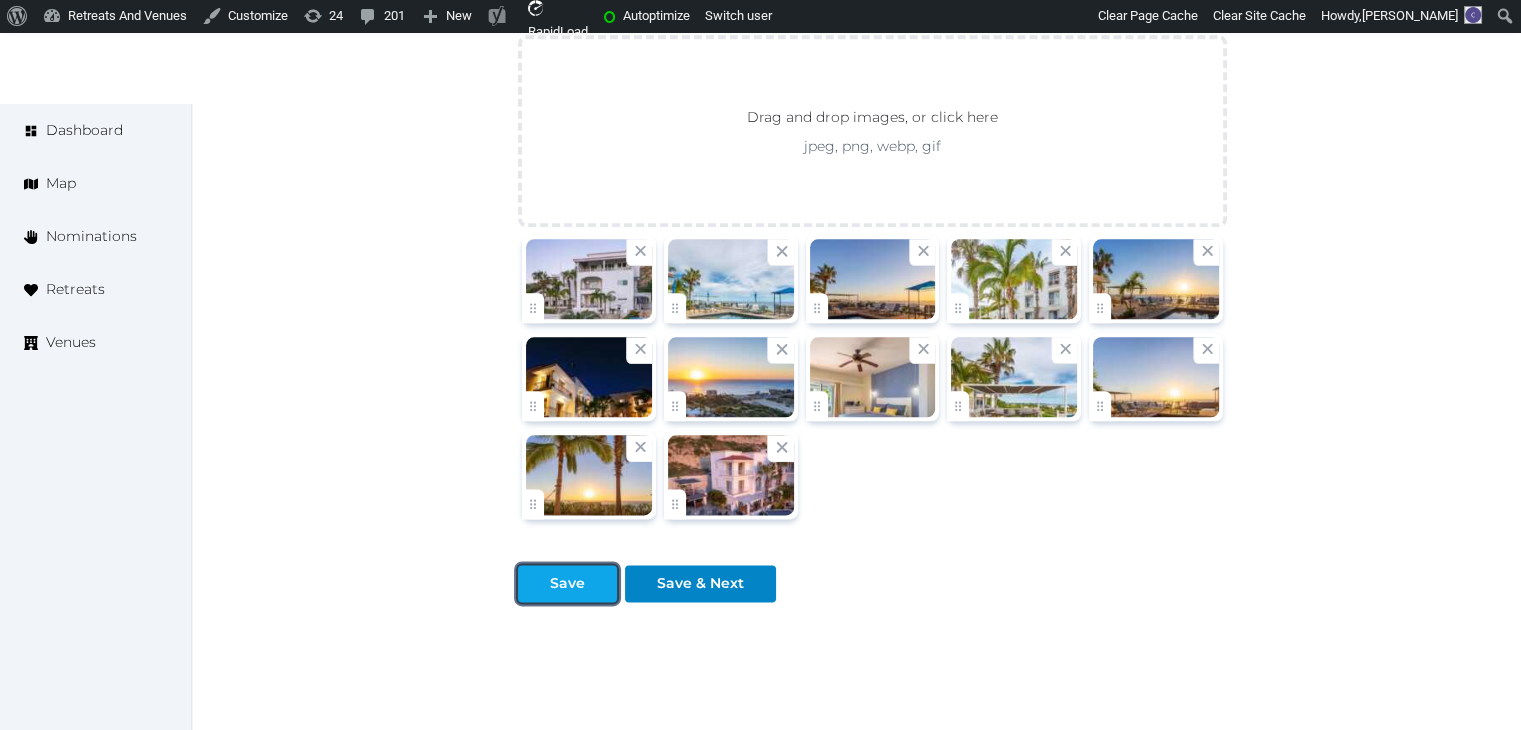 click on "Save" at bounding box center [567, 583] 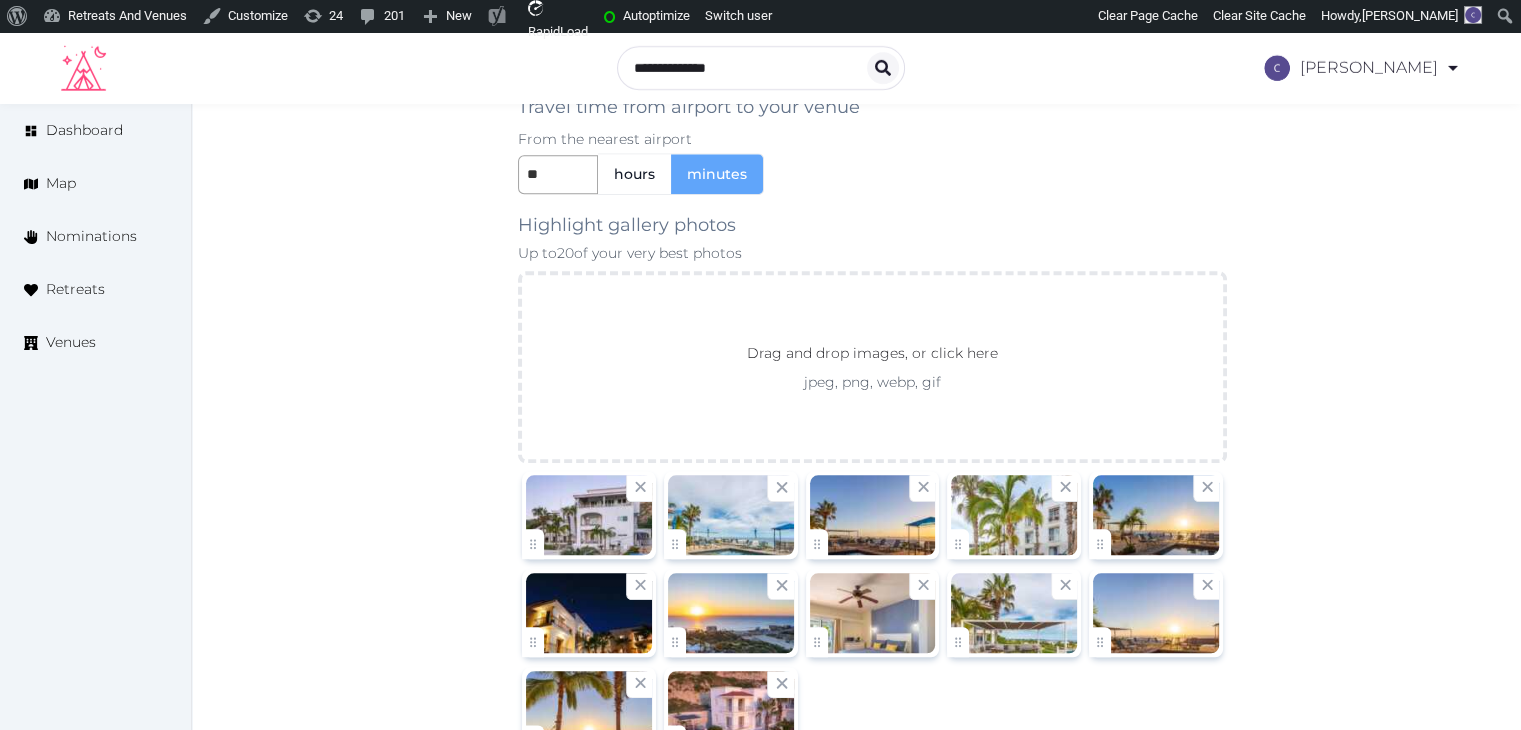 scroll, scrollTop: 2300, scrollLeft: 0, axis: vertical 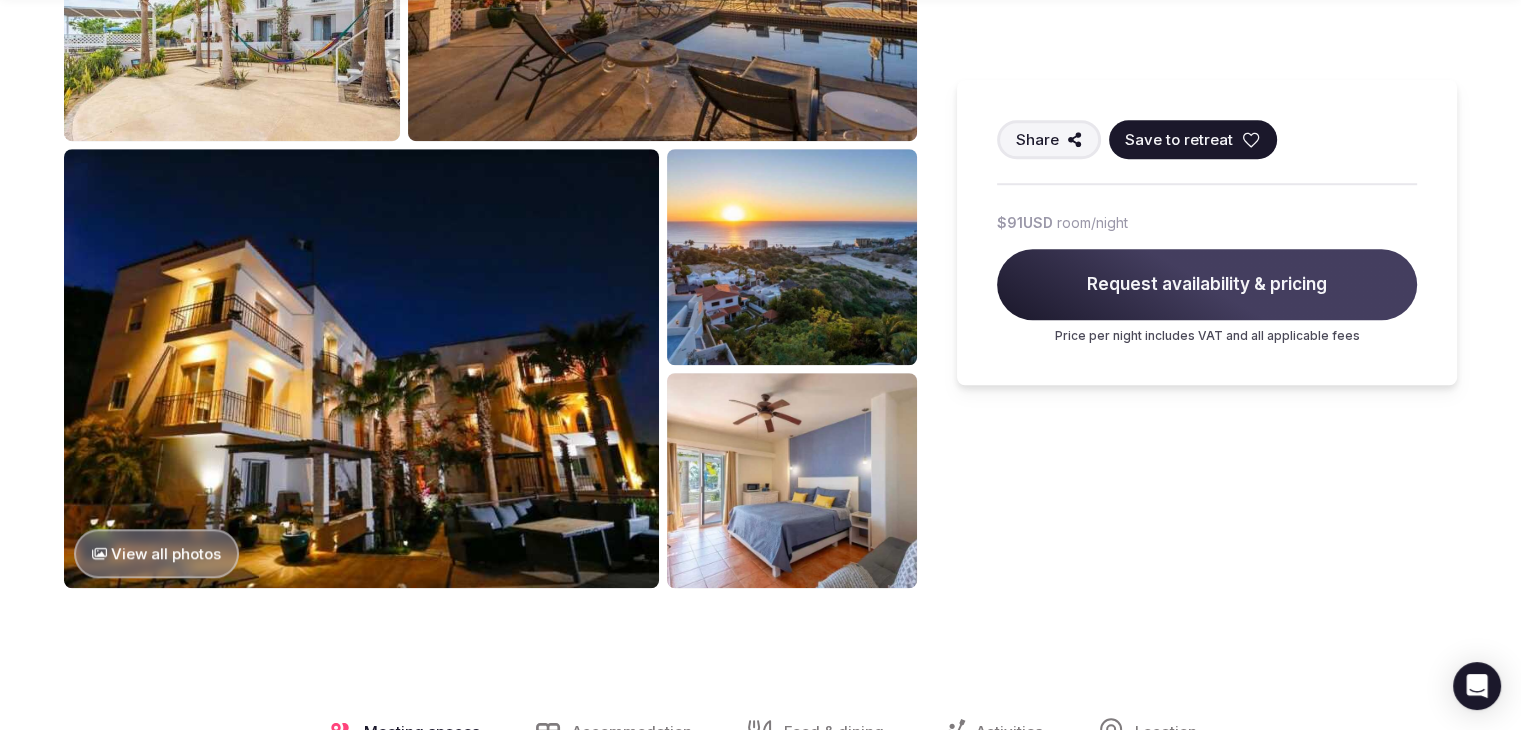 click at bounding box center (792, 256) 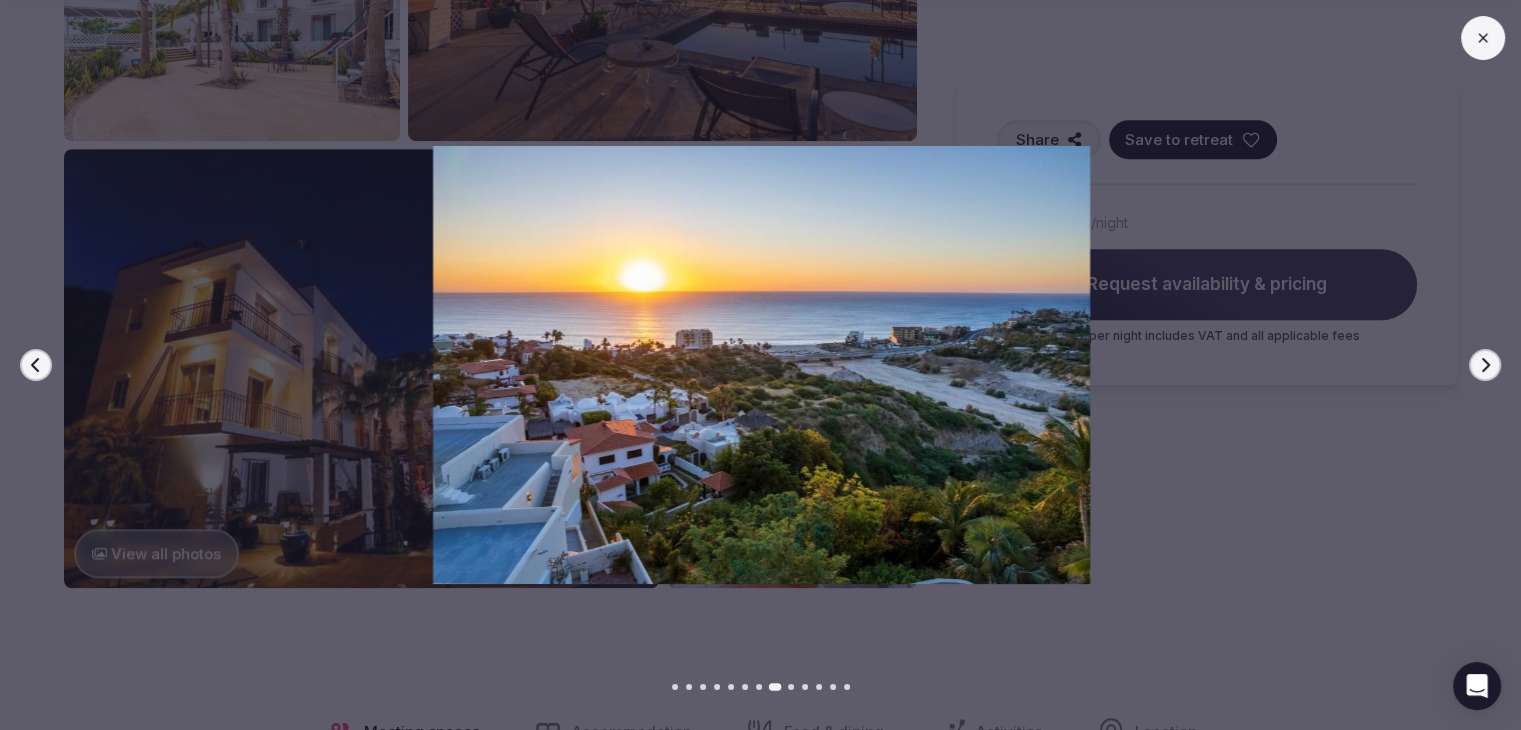 click 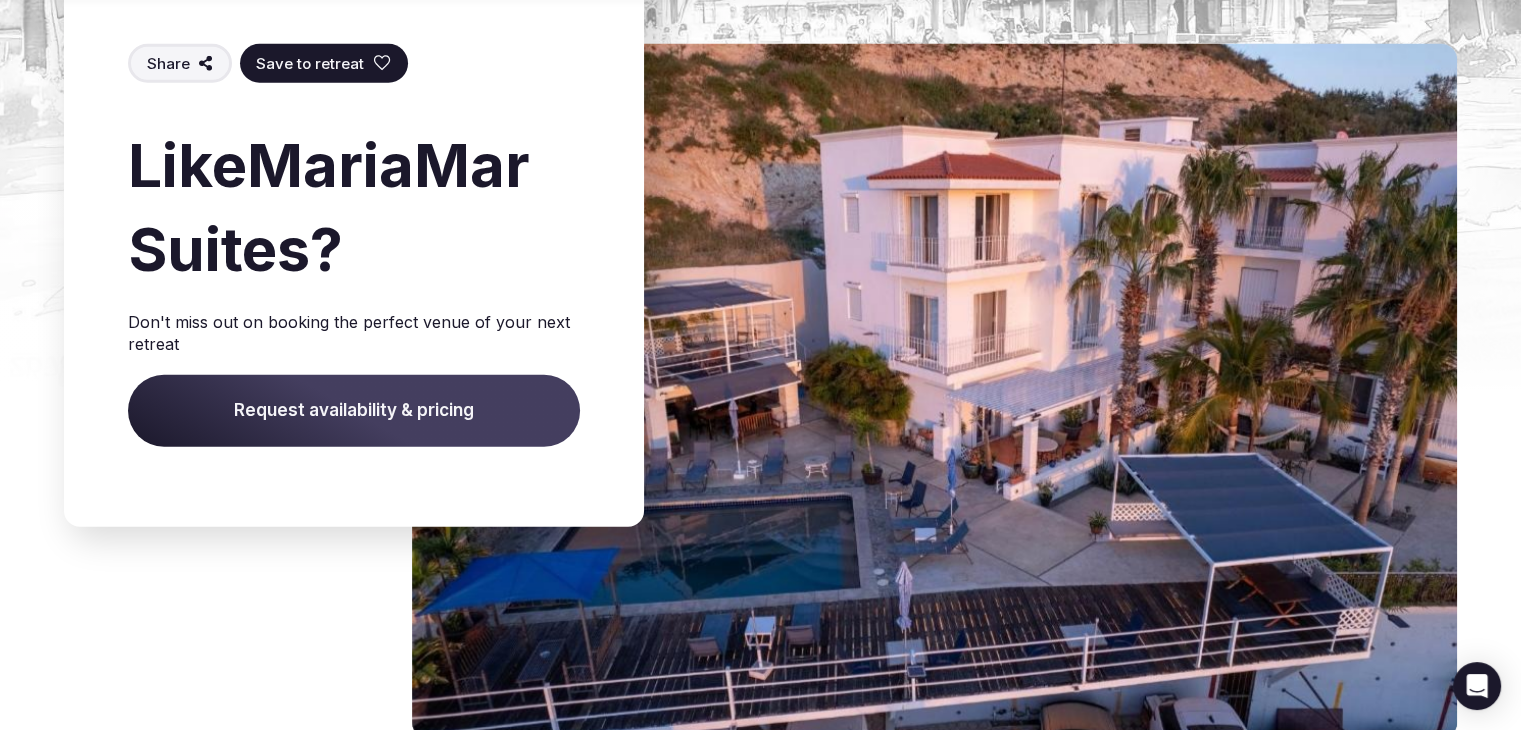 scroll, scrollTop: 5700, scrollLeft: 0, axis: vertical 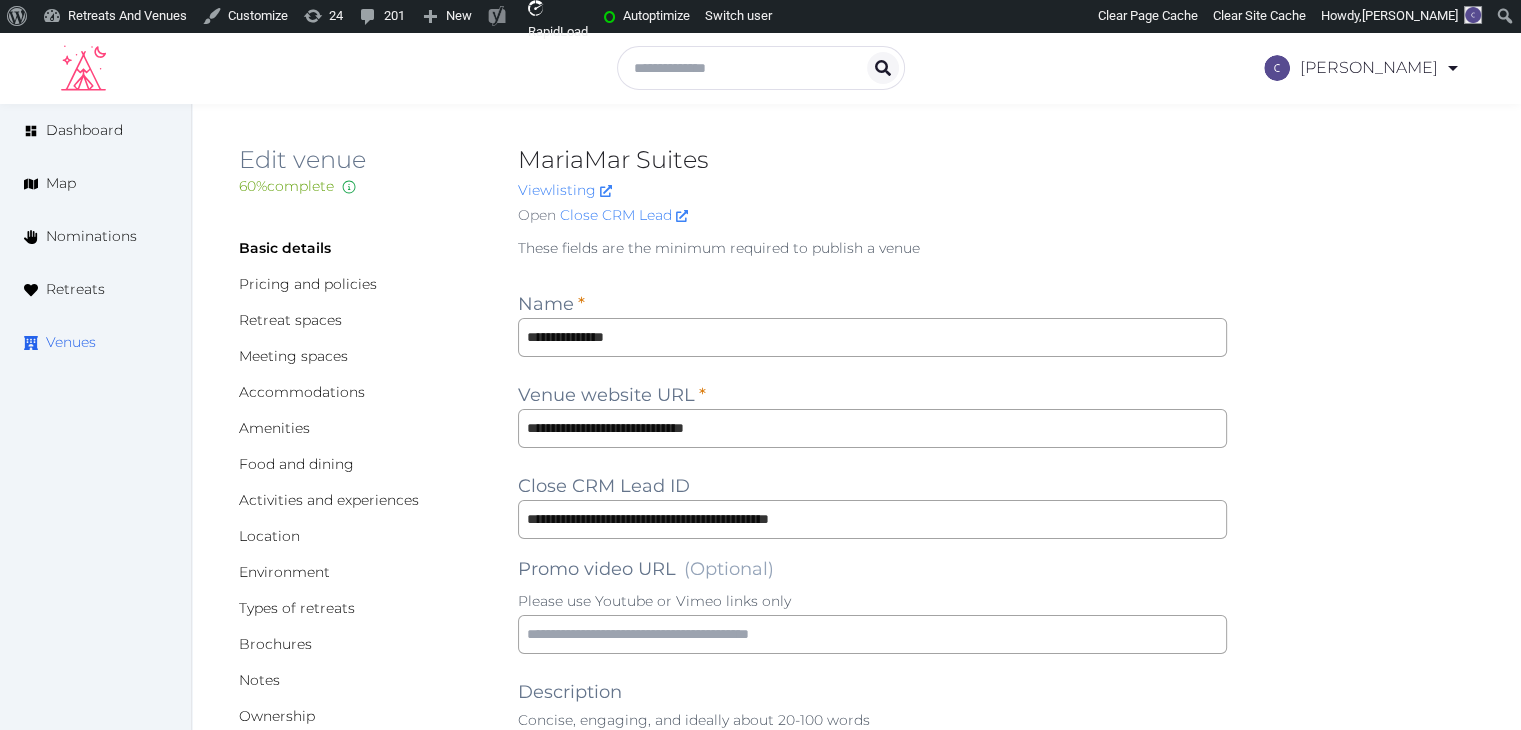 drag, startPoint x: 86, startPoint y: 337, endPoint x: 144, endPoint y: 350, distance: 59.439045 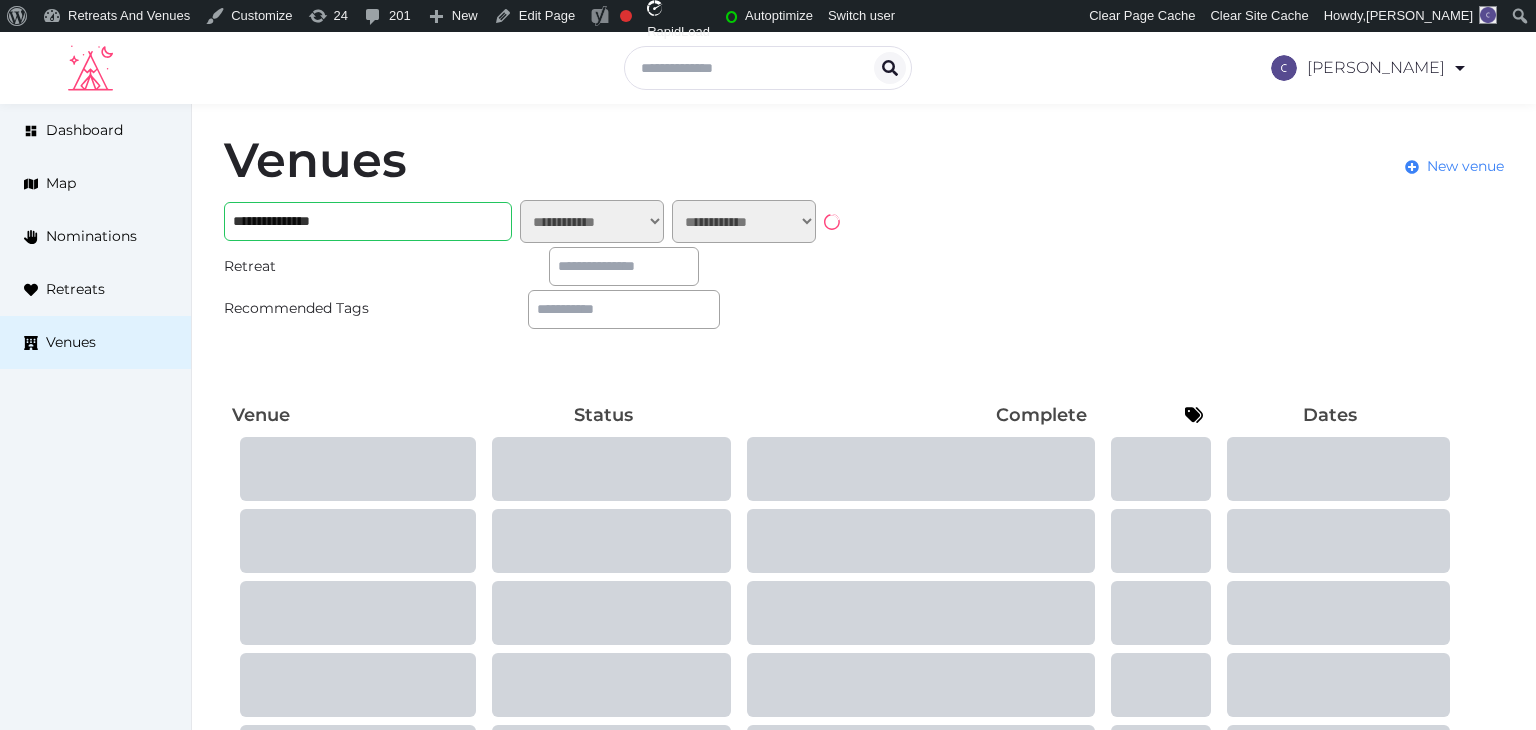 scroll, scrollTop: 0, scrollLeft: 0, axis: both 